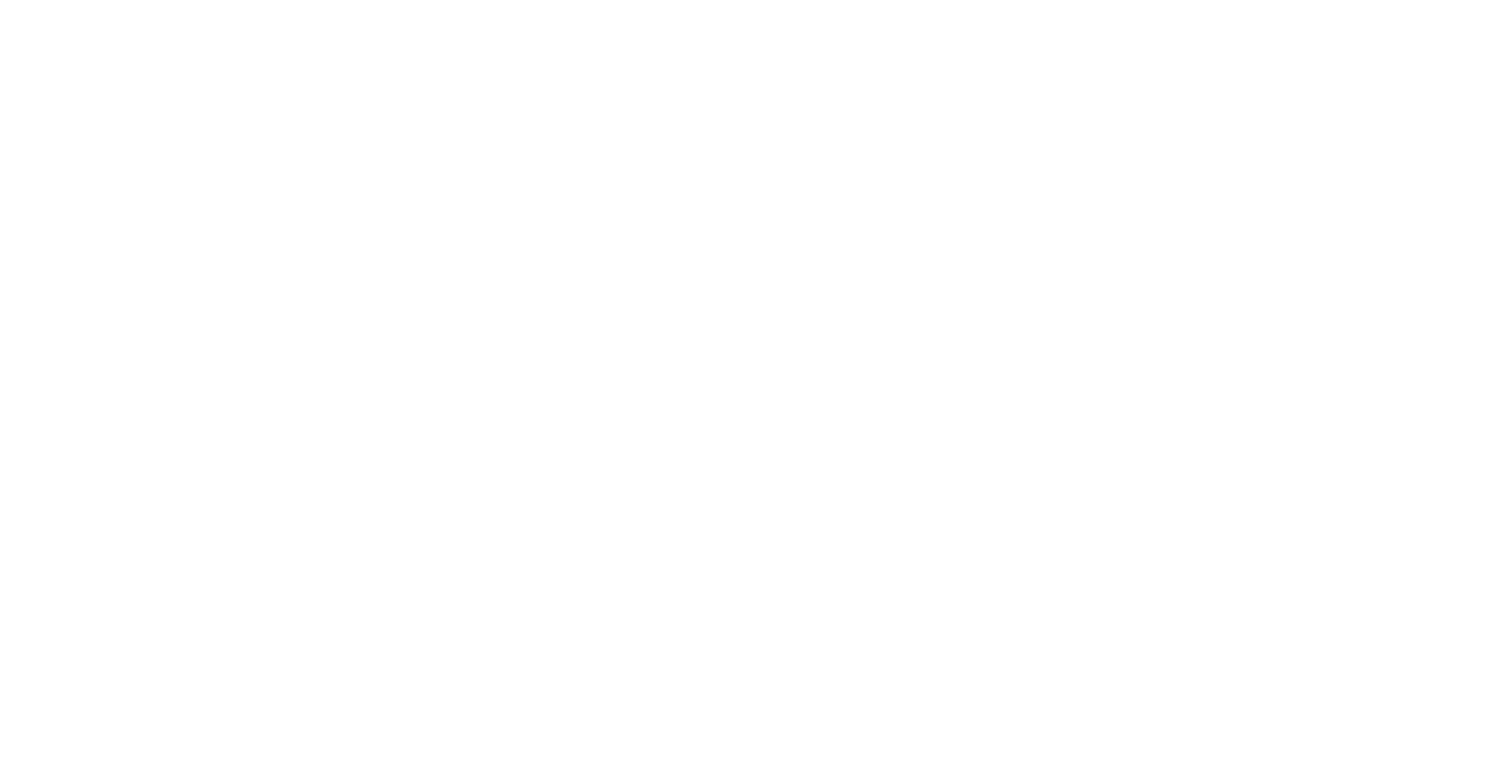 scroll, scrollTop: 0, scrollLeft: 0, axis: both 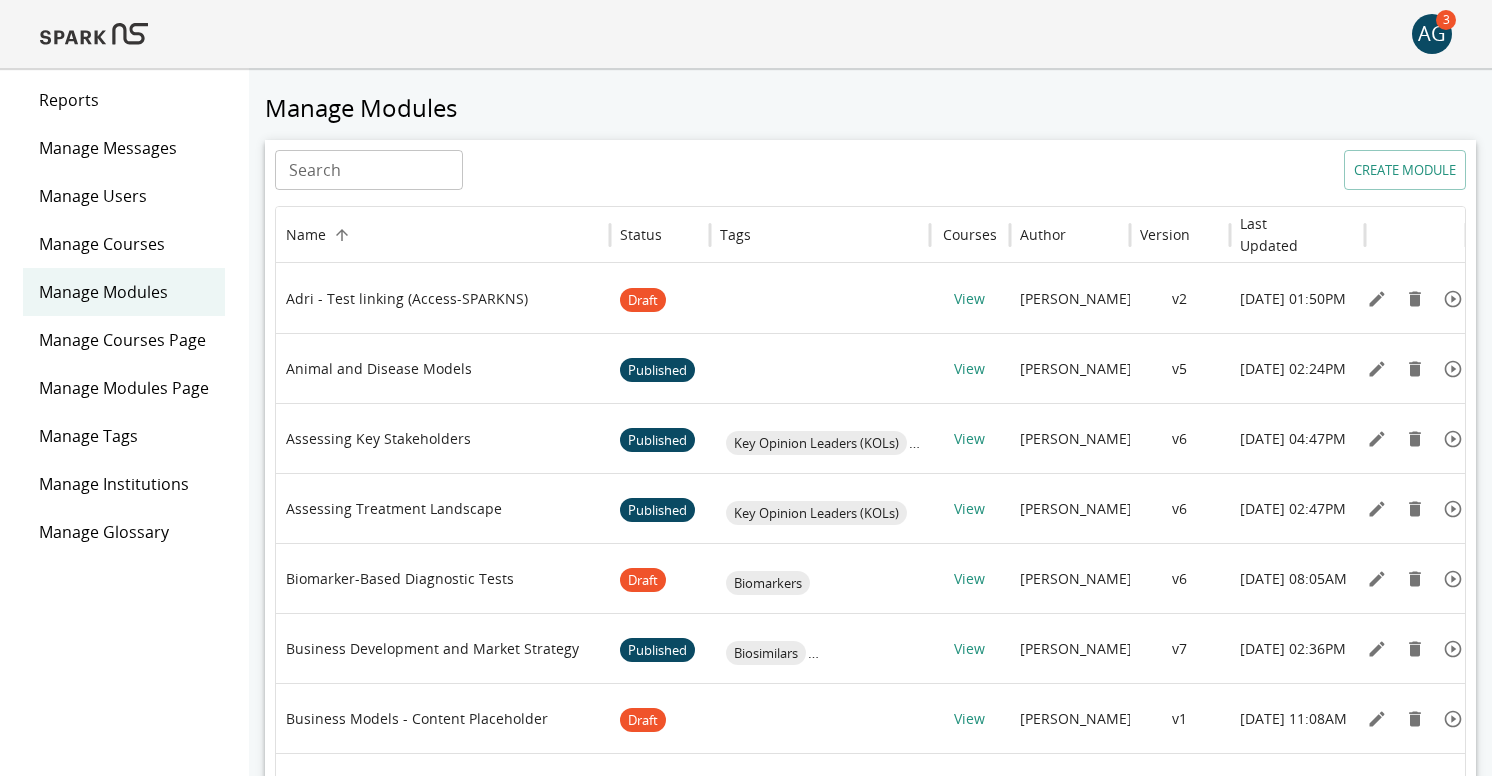 click at bounding box center (94, 34) 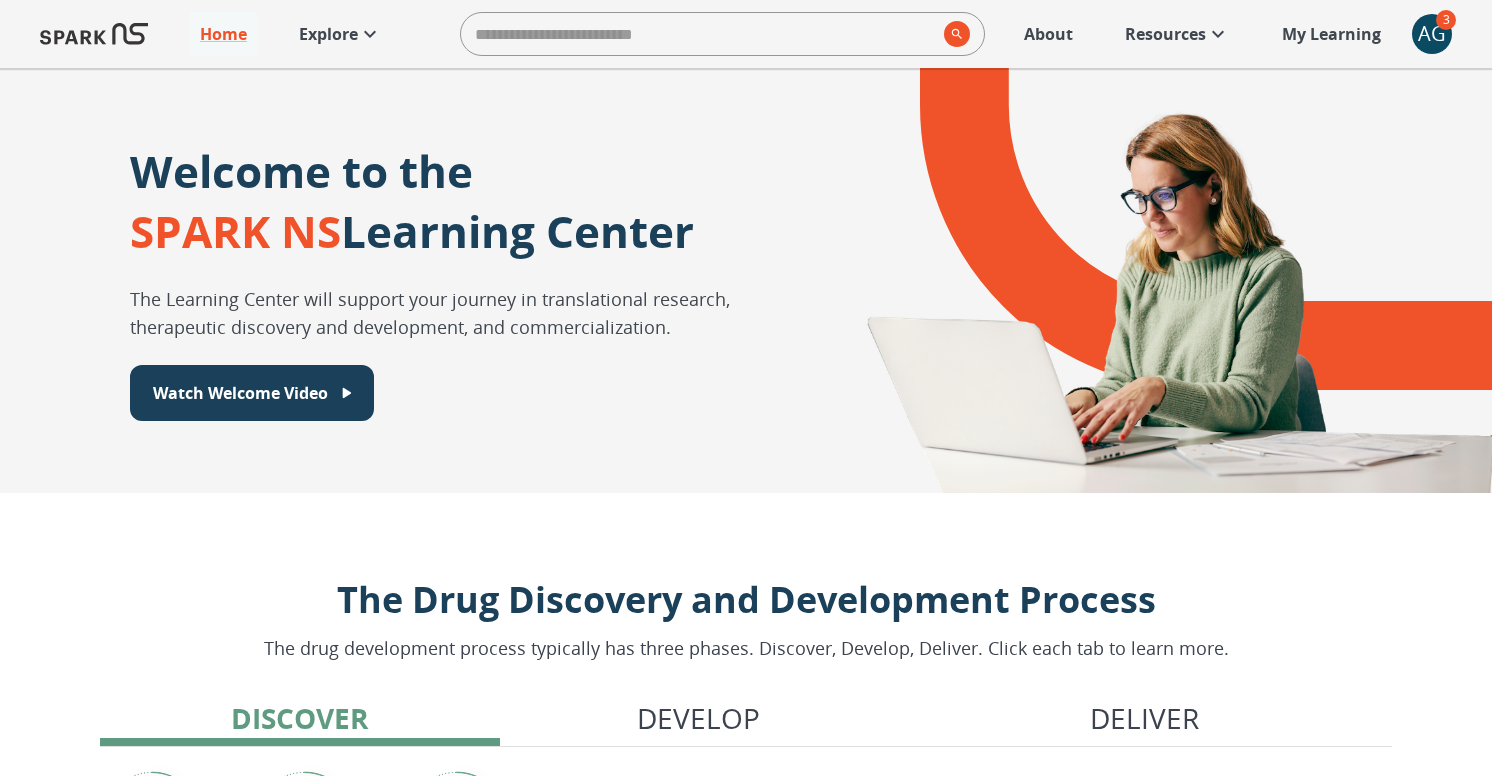 click on "Resources" at bounding box center [1165, 34] 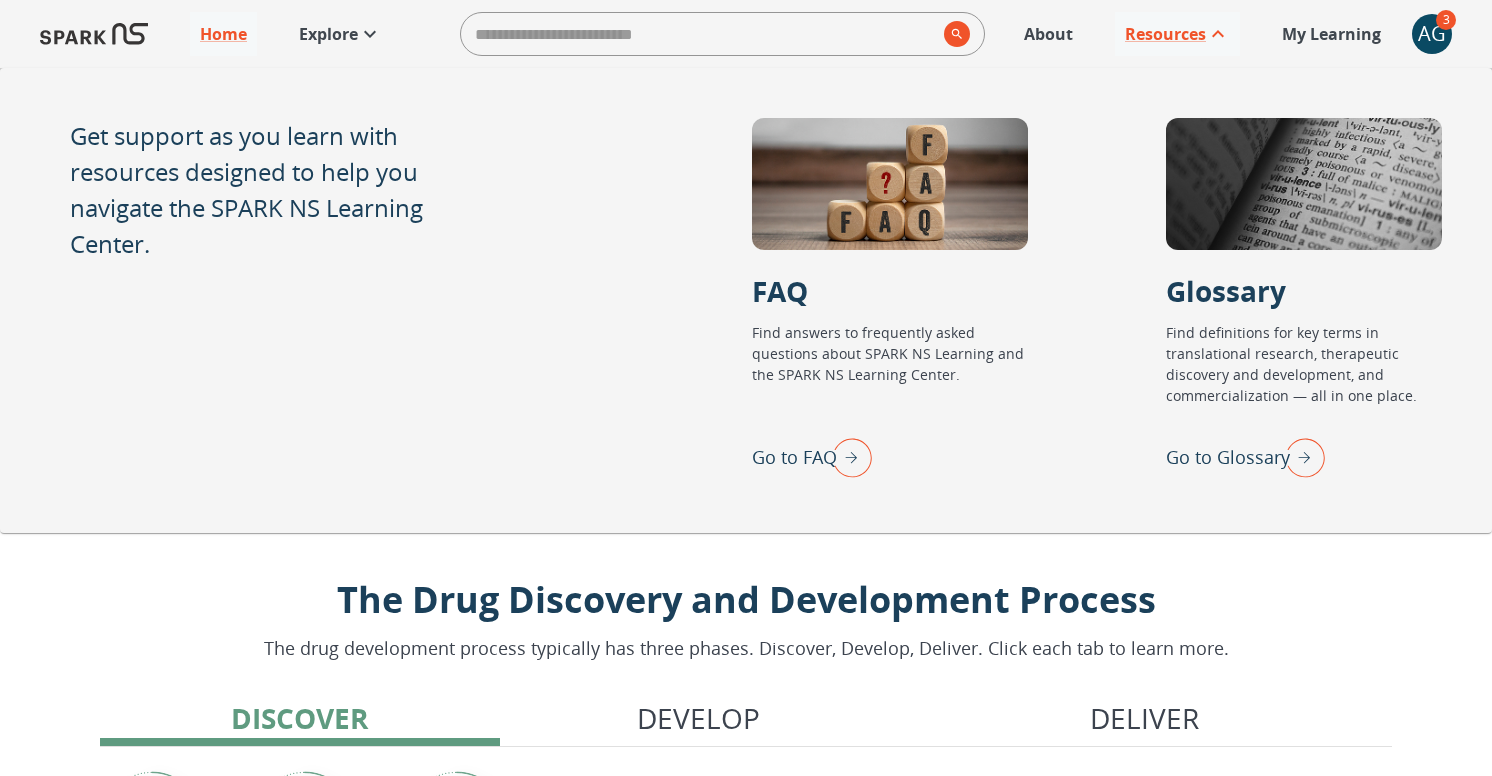 click on "Go to Glossary" at bounding box center (1228, 457) 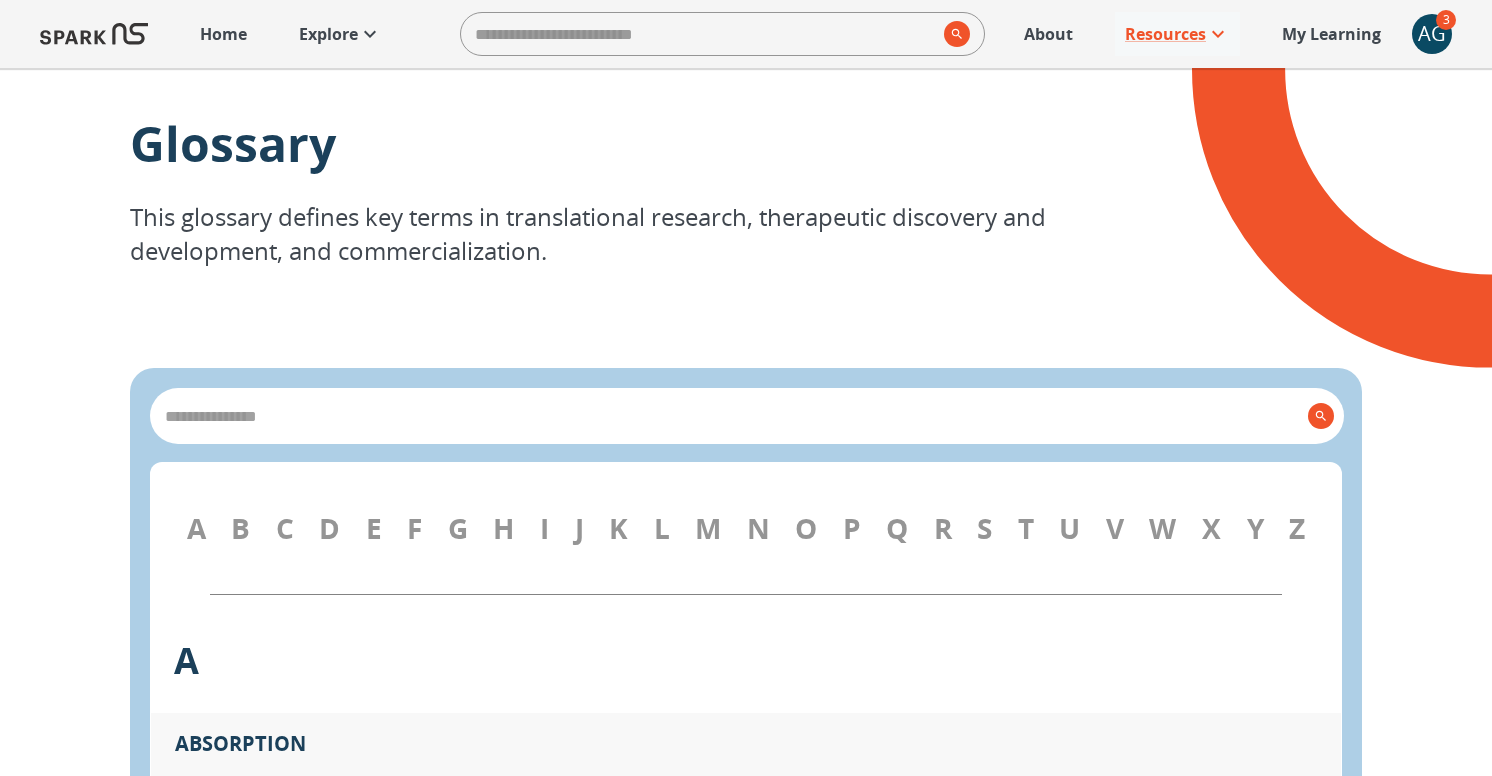 click at bounding box center (728, 416) 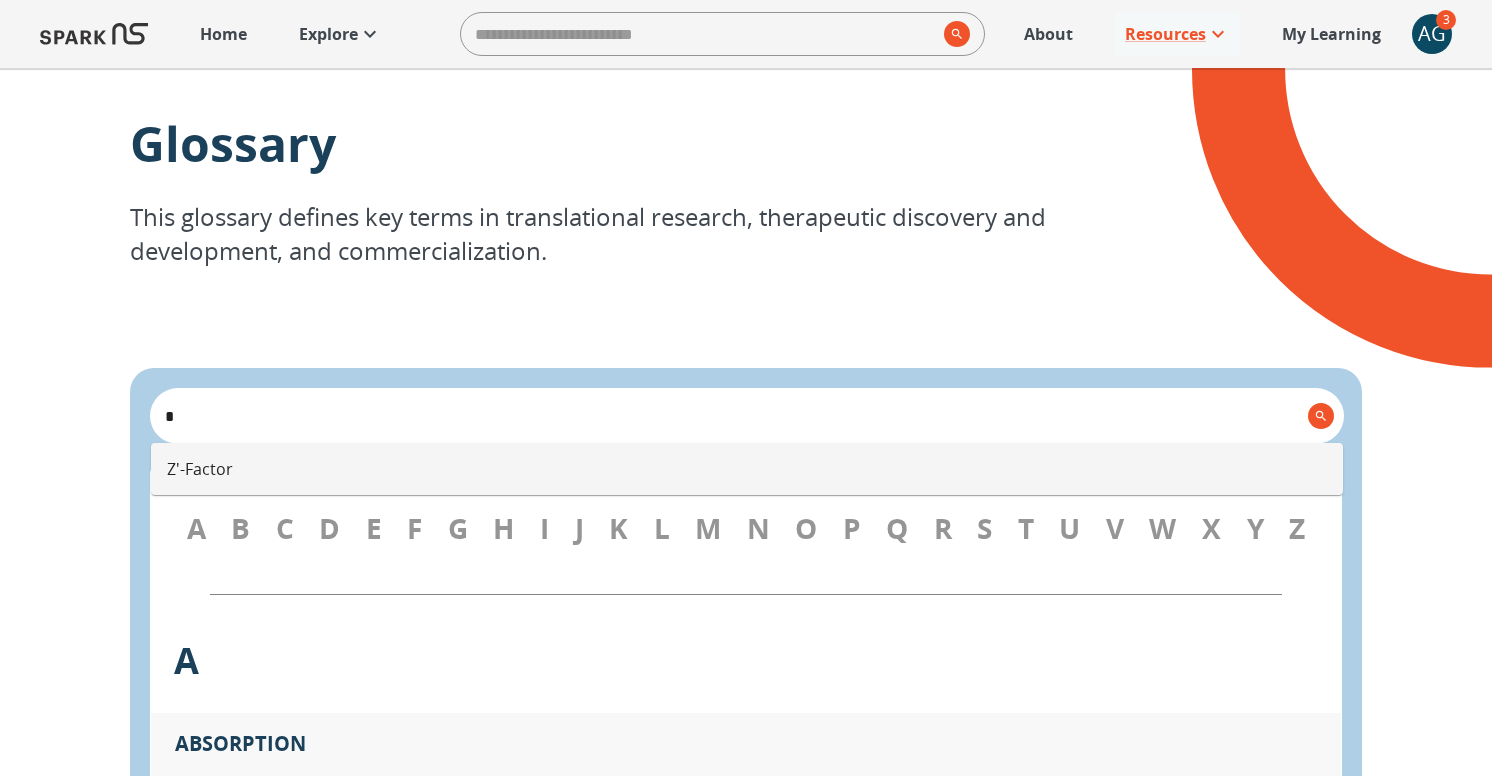 click on "Z'-Factor" at bounding box center (747, 469) 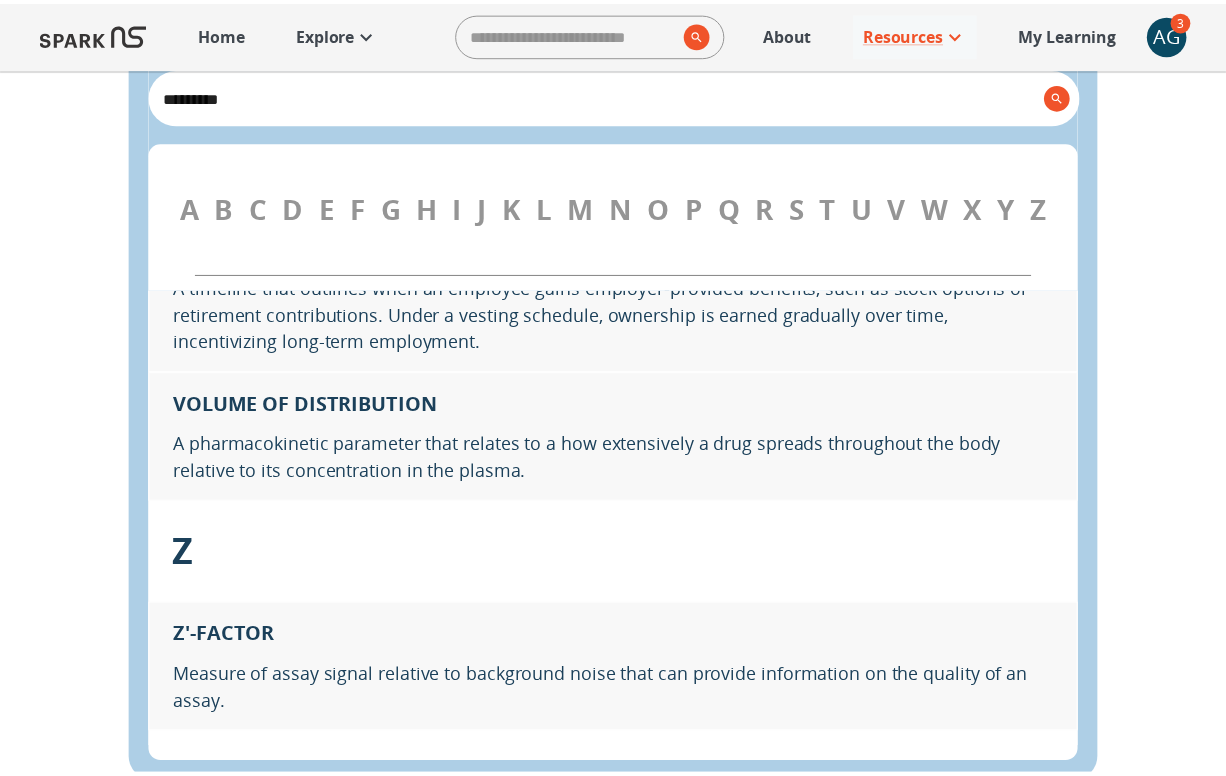 scroll, scrollTop: 30381, scrollLeft: 0, axis: vertical 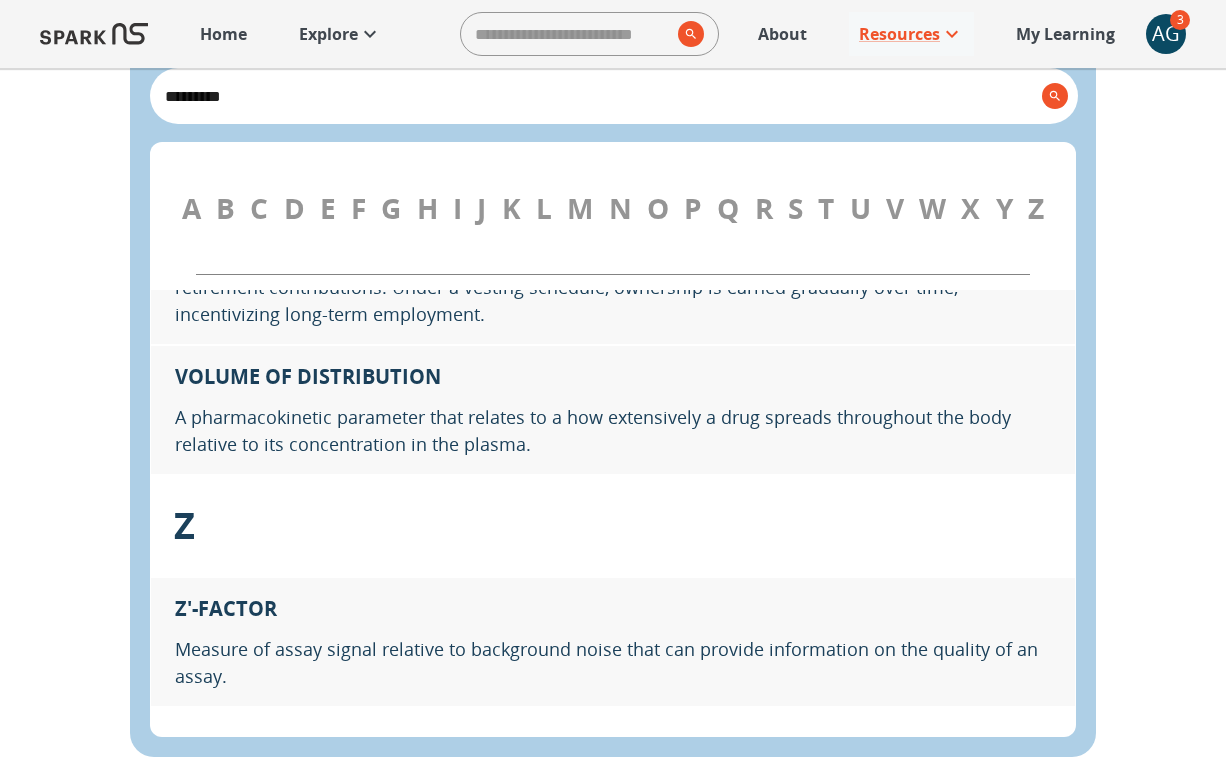 click on "*********" at bounding box center [595, 96] 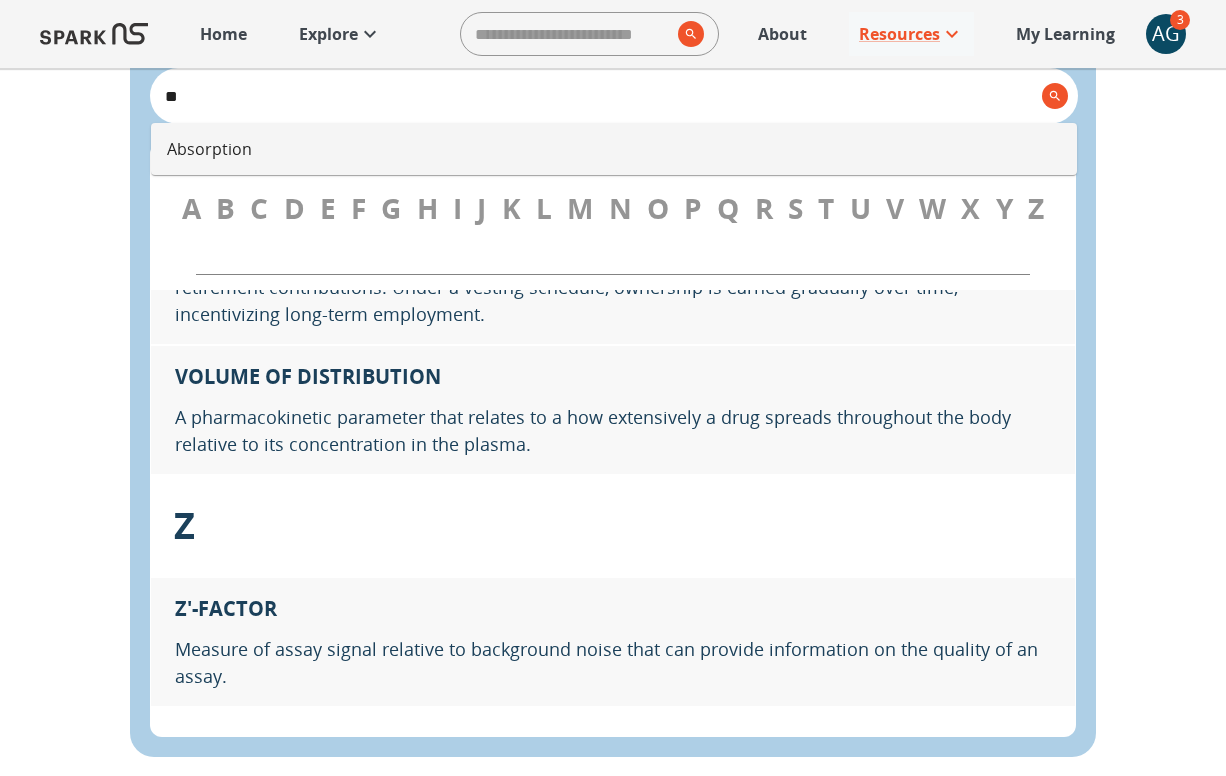 click on "Absorption" at bounding box center [614, 149] 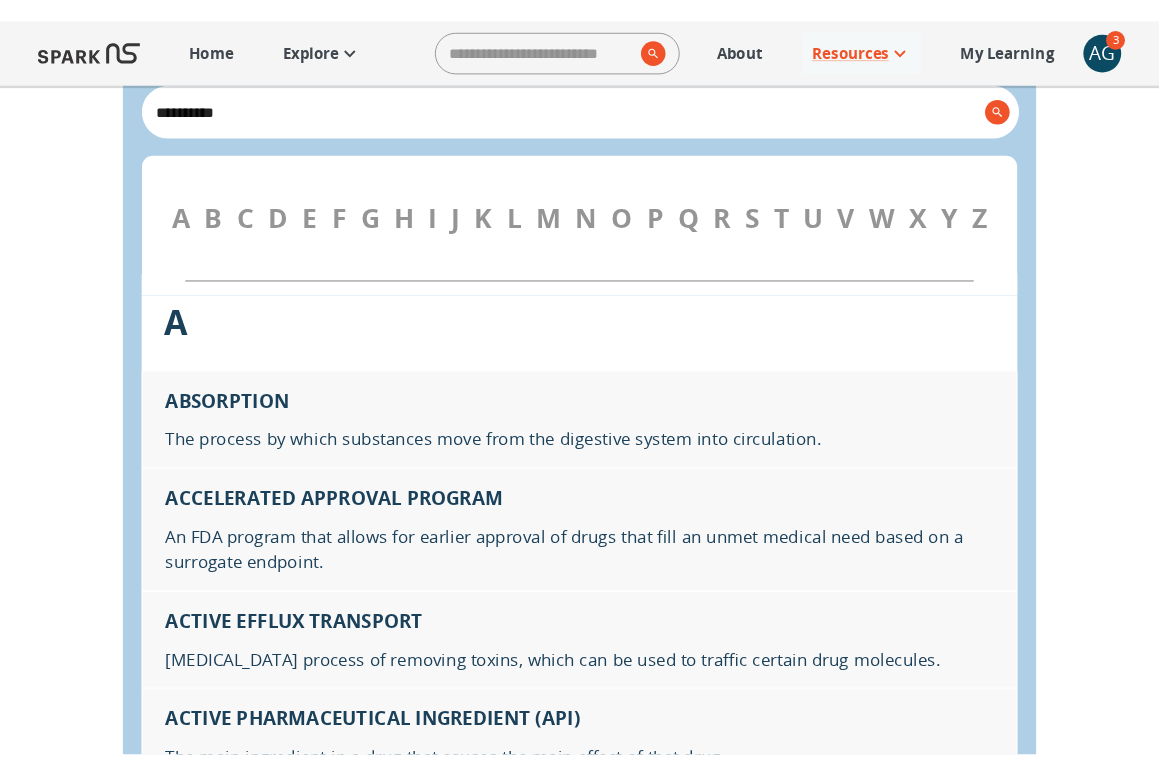 scroll, scrollTop: 381, scrollLeft: 0, axis: vertical 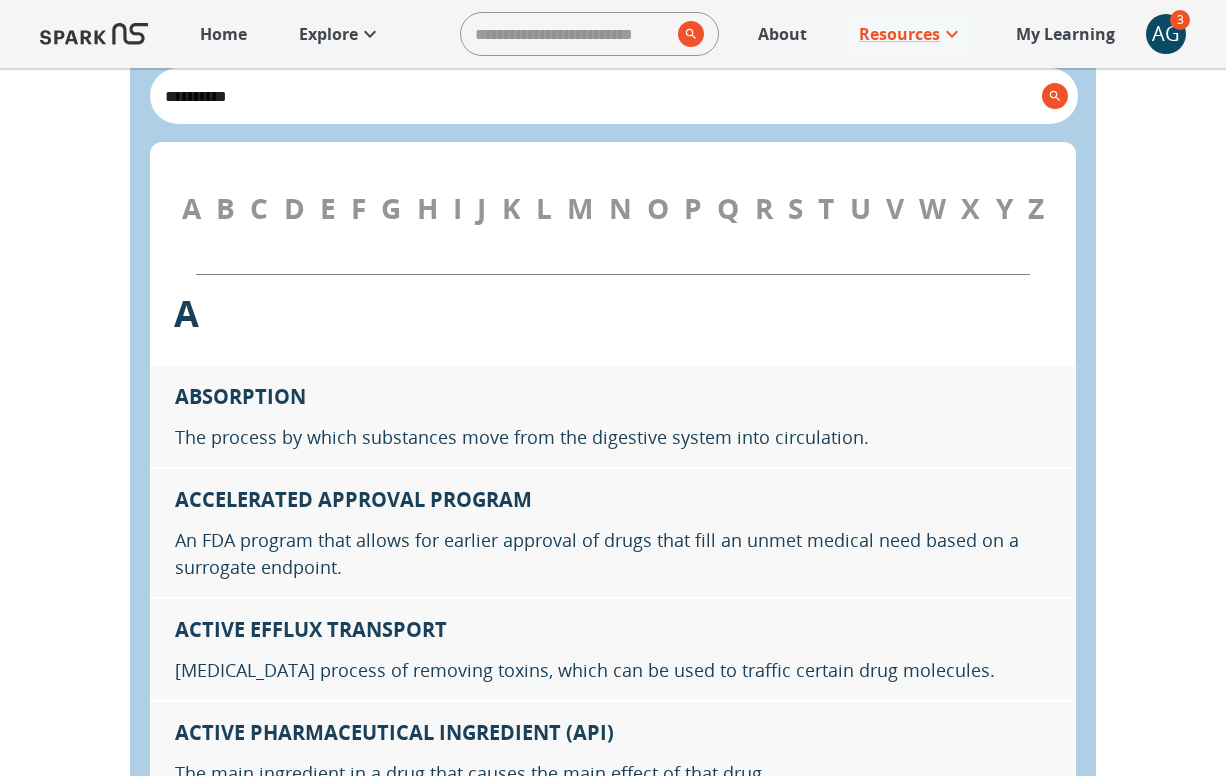 drag, startPoint x: 319, startPoint y: 100, endPoint x: 136, endPoint y: 71, distance: 185.28357 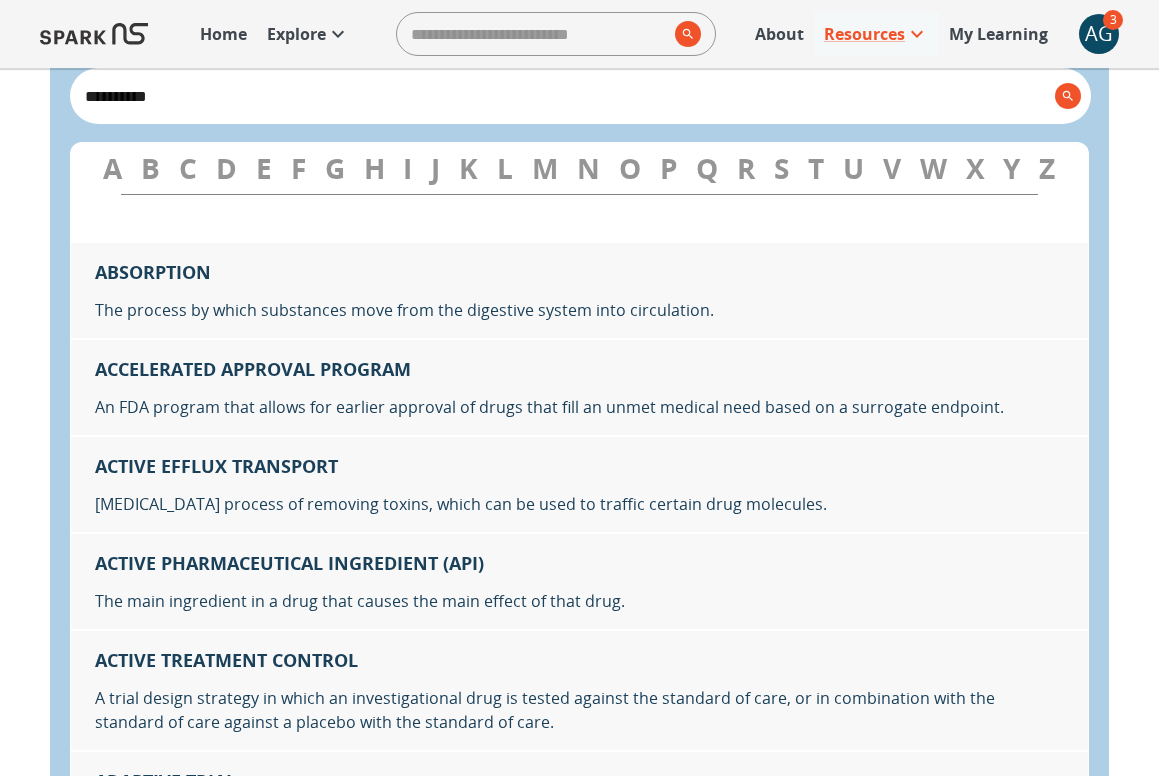 click on "**********" at bounding box center (562, 96) 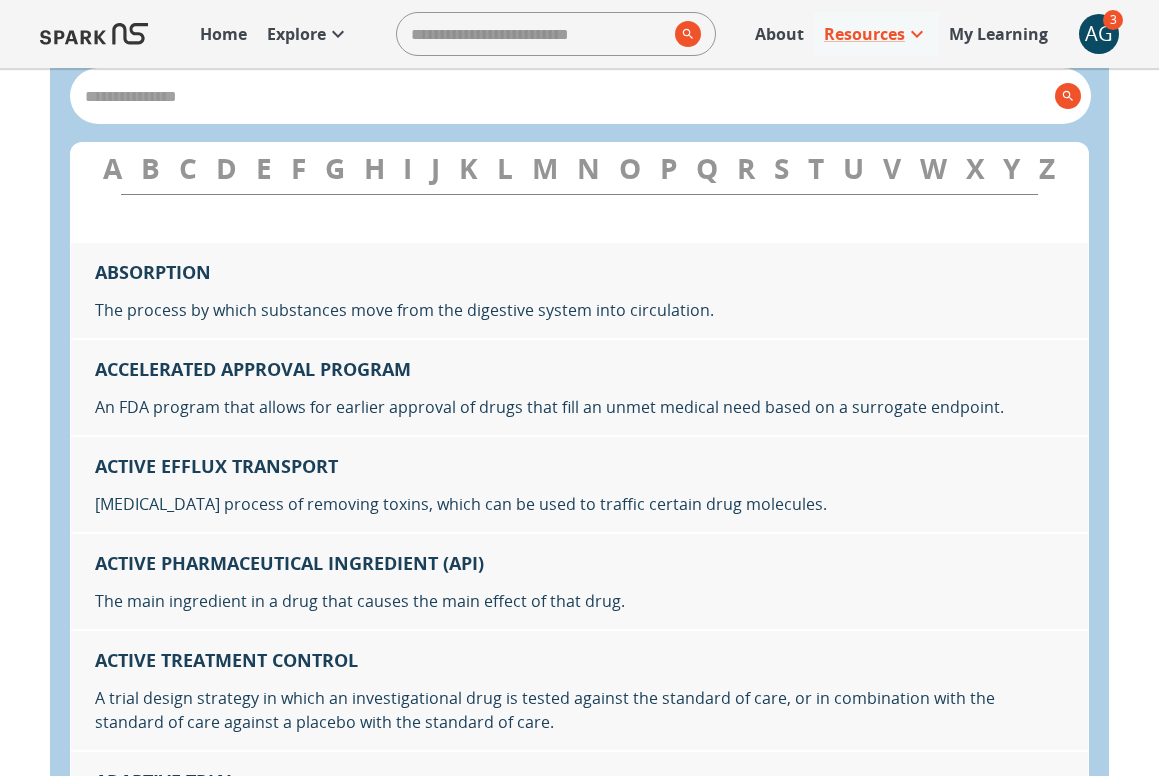 click at bounding box center [562, 96] 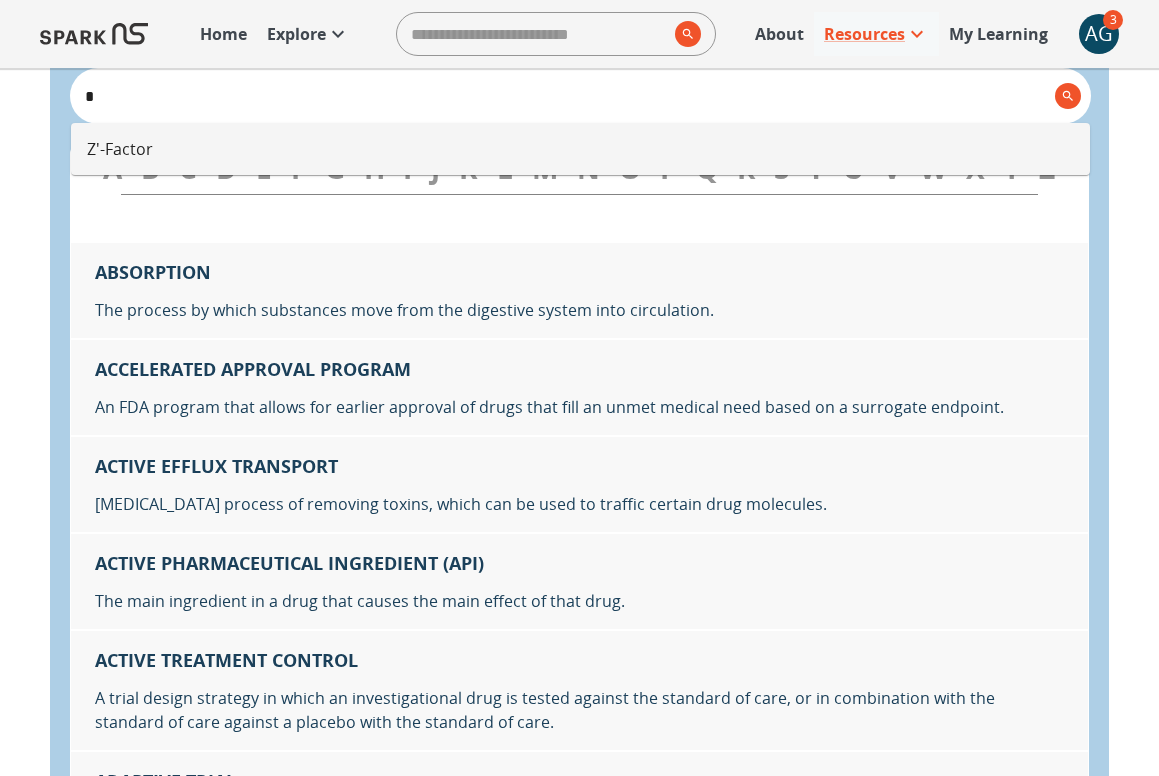 click on "Z'-Factor" at bounding box center [580, 149] 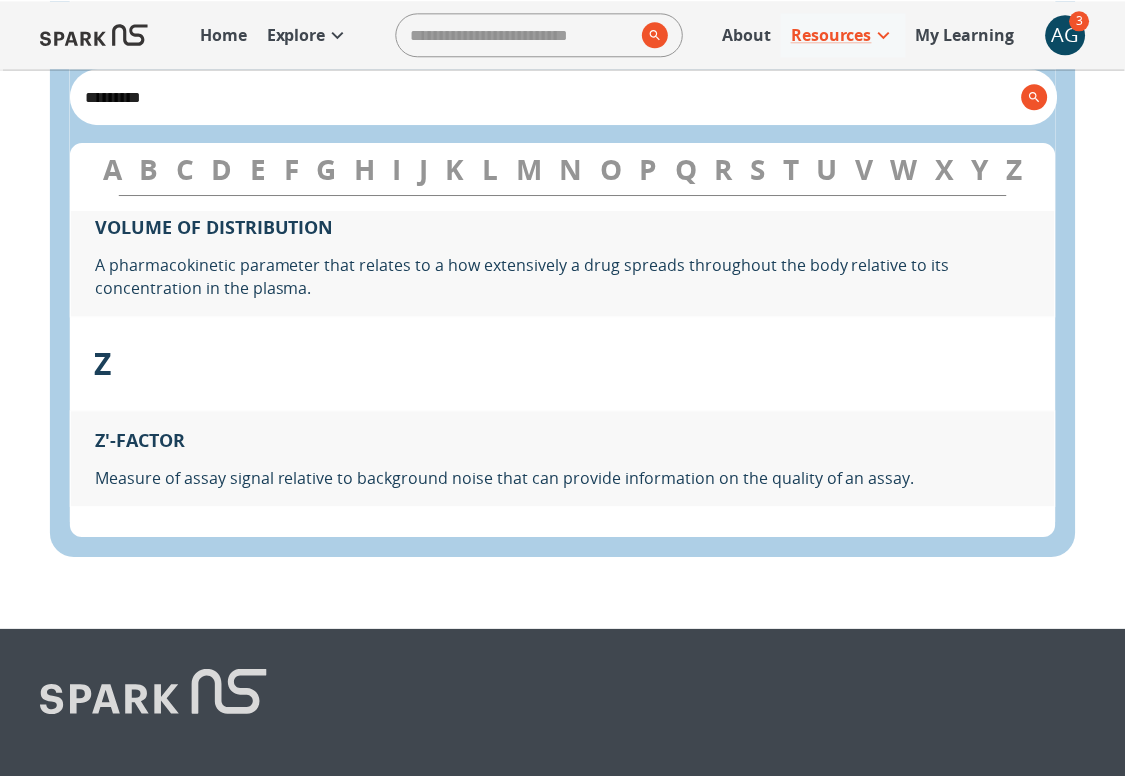 scroll, scrollTop: 26861, scrollLeft: 0, axis: vertical 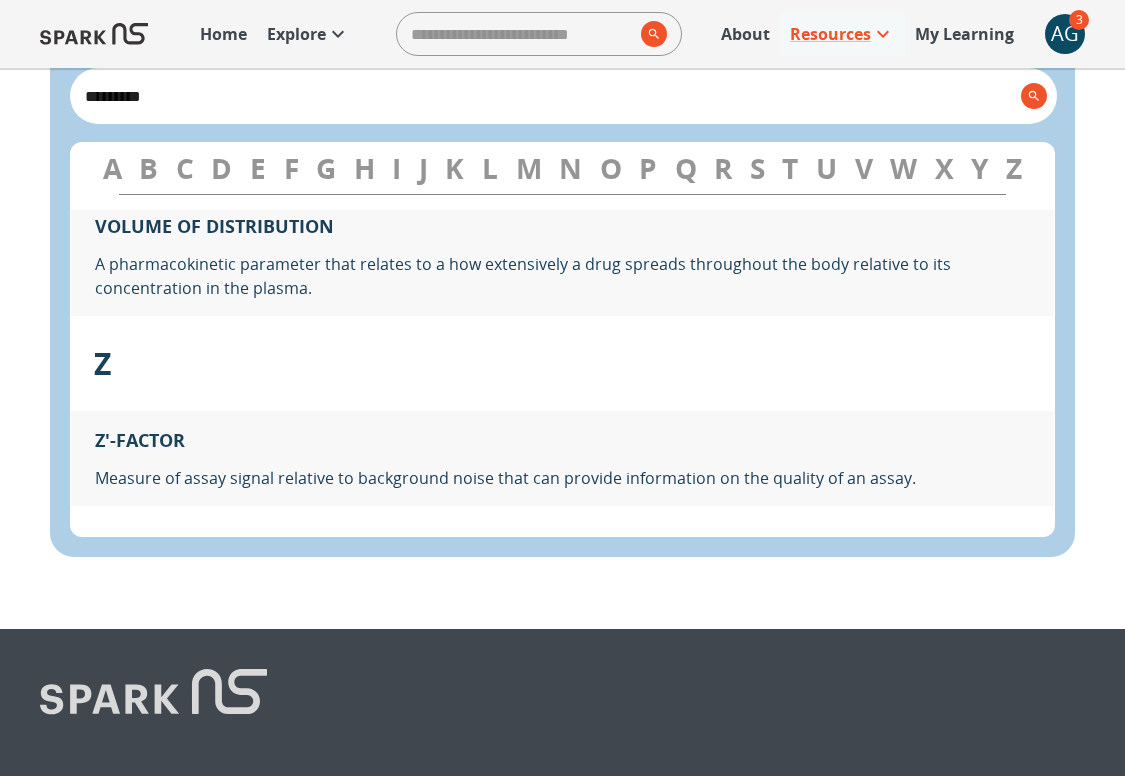 click on "*********" at bounding box center (545, 96) 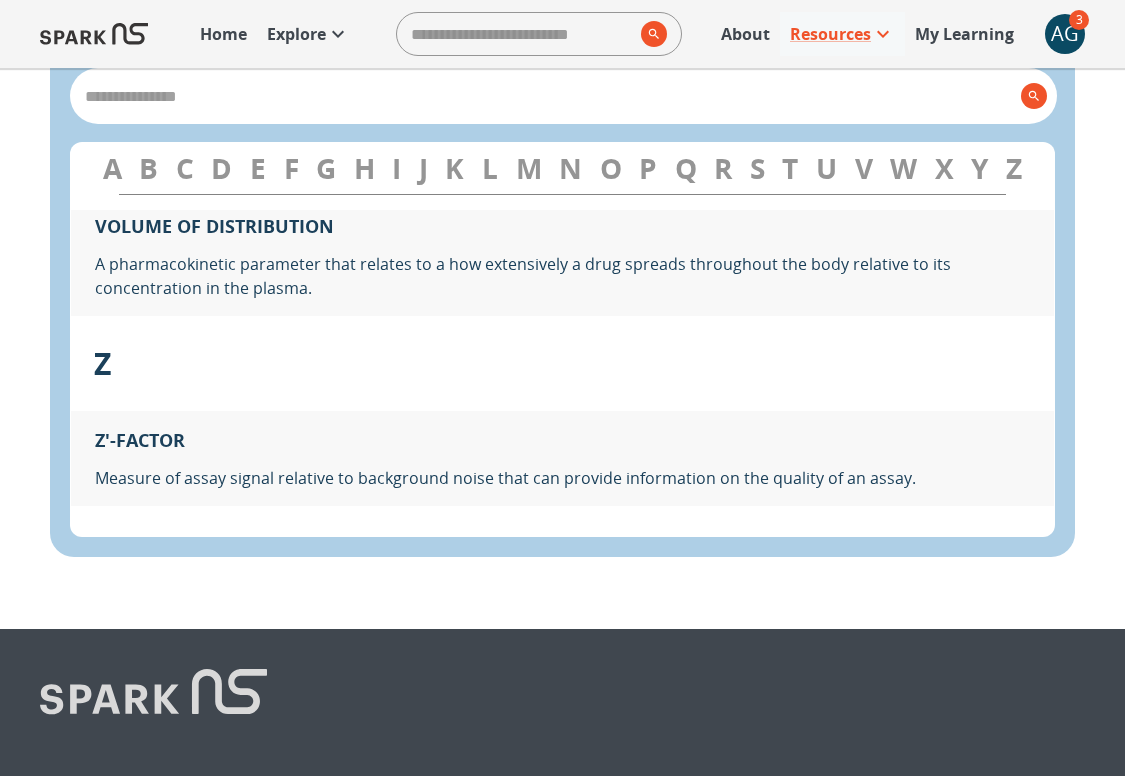 click at bounding box center (545, 96) 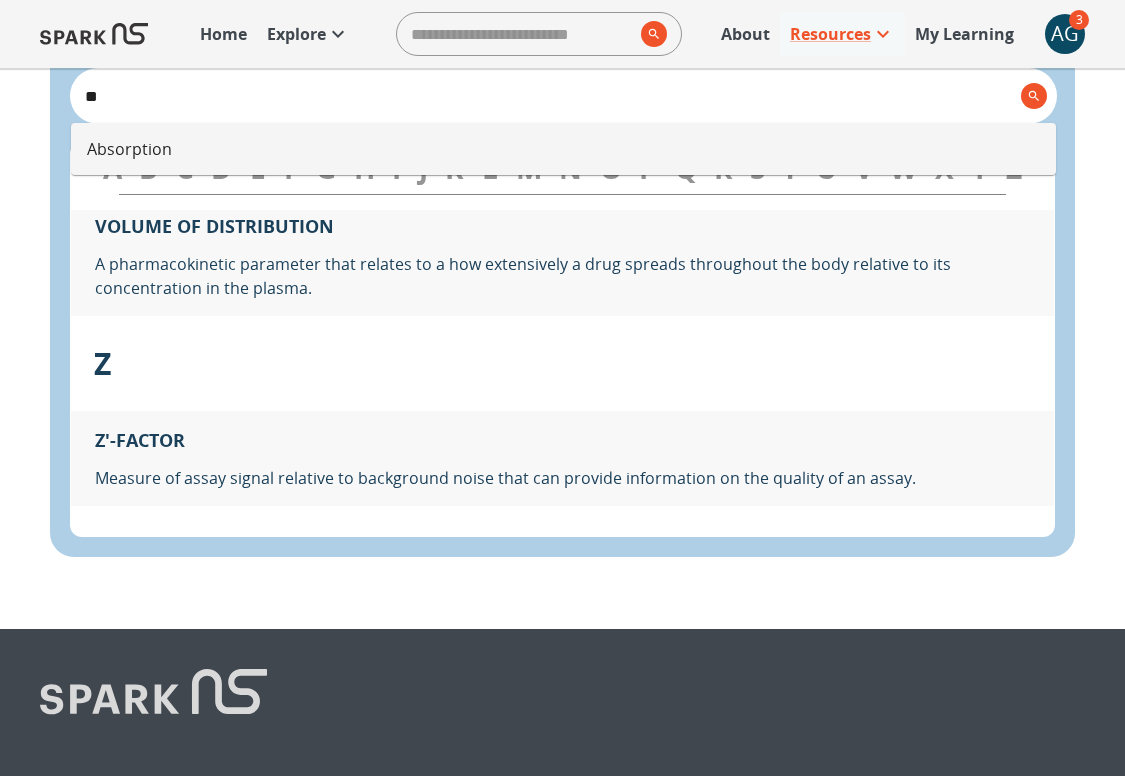 click on "Absorption" at bounding box center [563, 149] 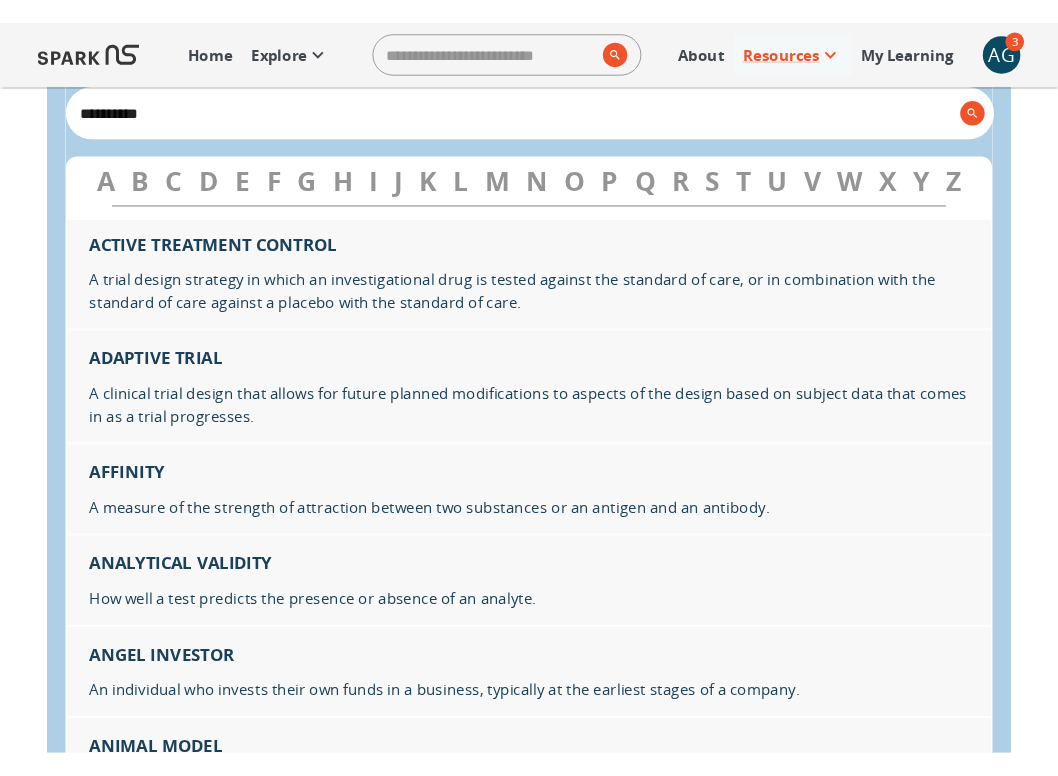 scroll, scrollTop: 333, scrollLeft: 0, axis: vertical 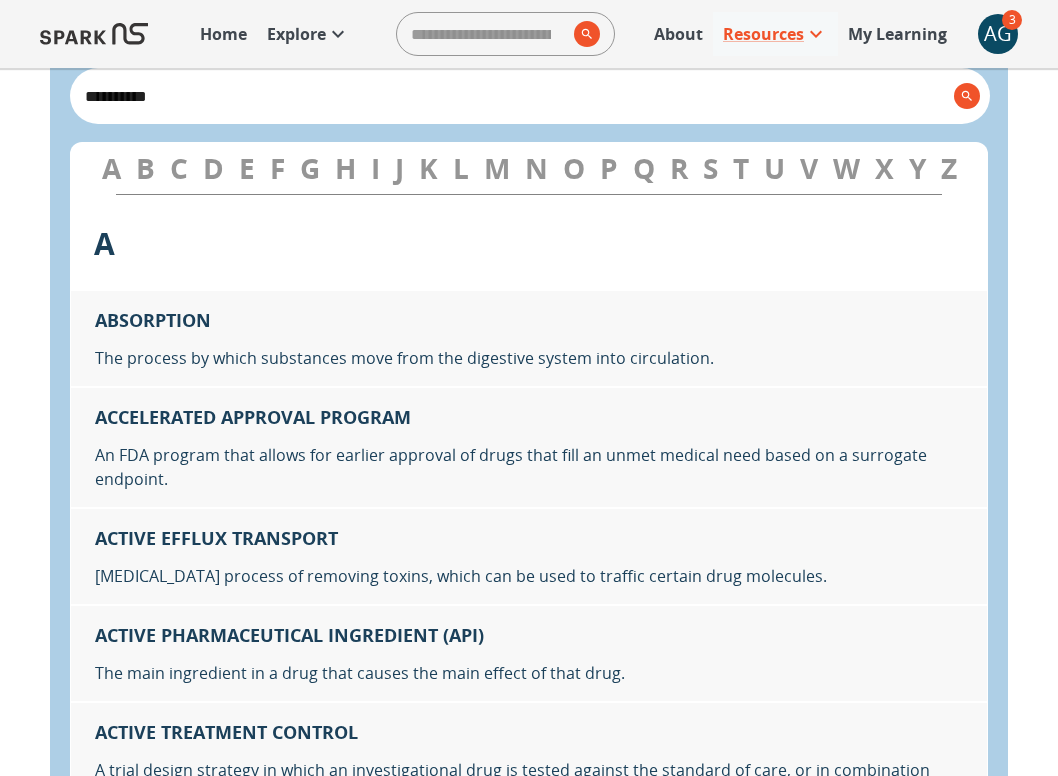 click on "**********" at bounding box center [511, 96] 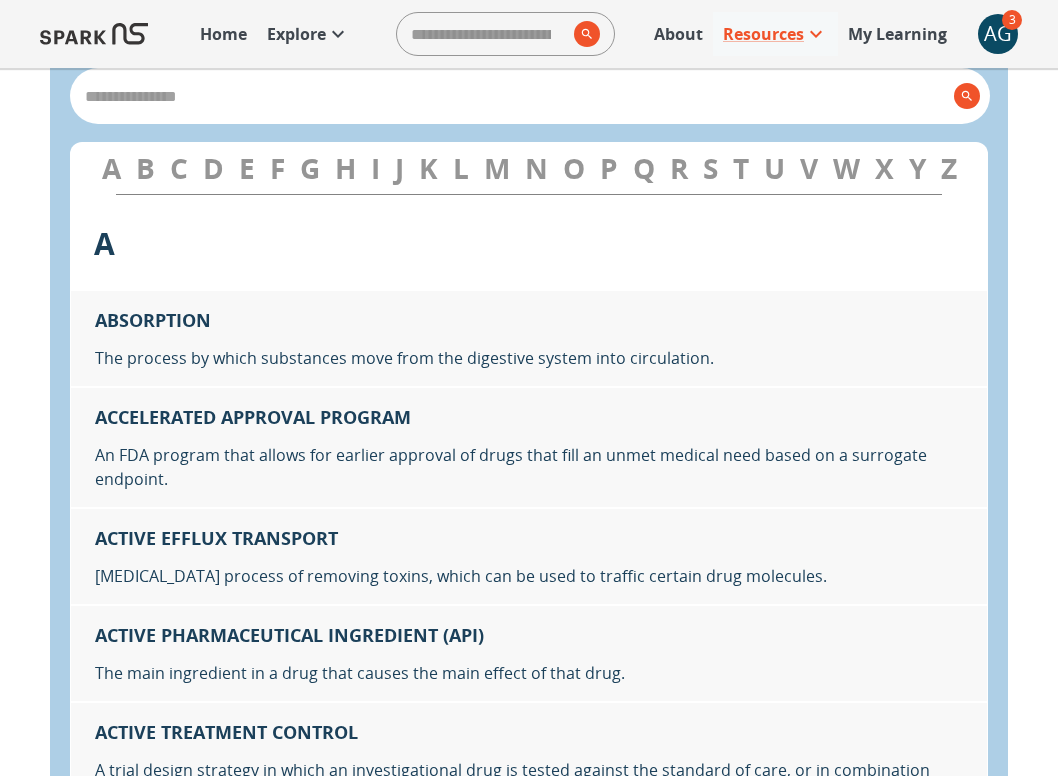 click at bounding box center [511, 96] 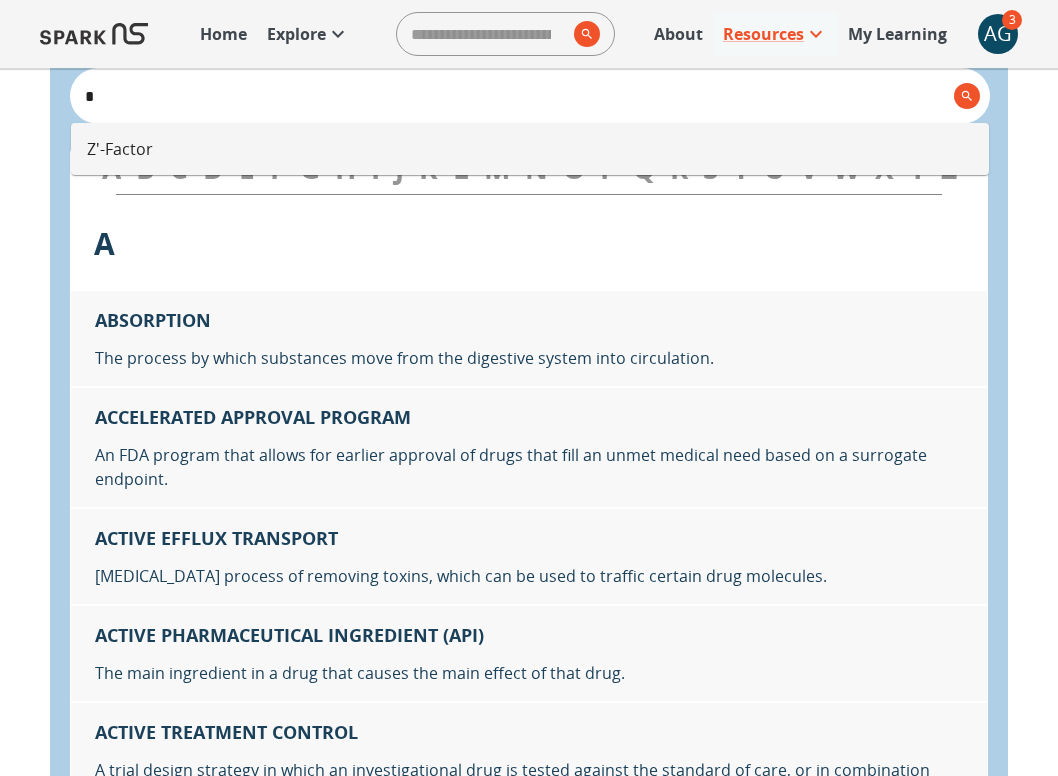 click on "Z'-Factor" at bounding box center (530, 149) 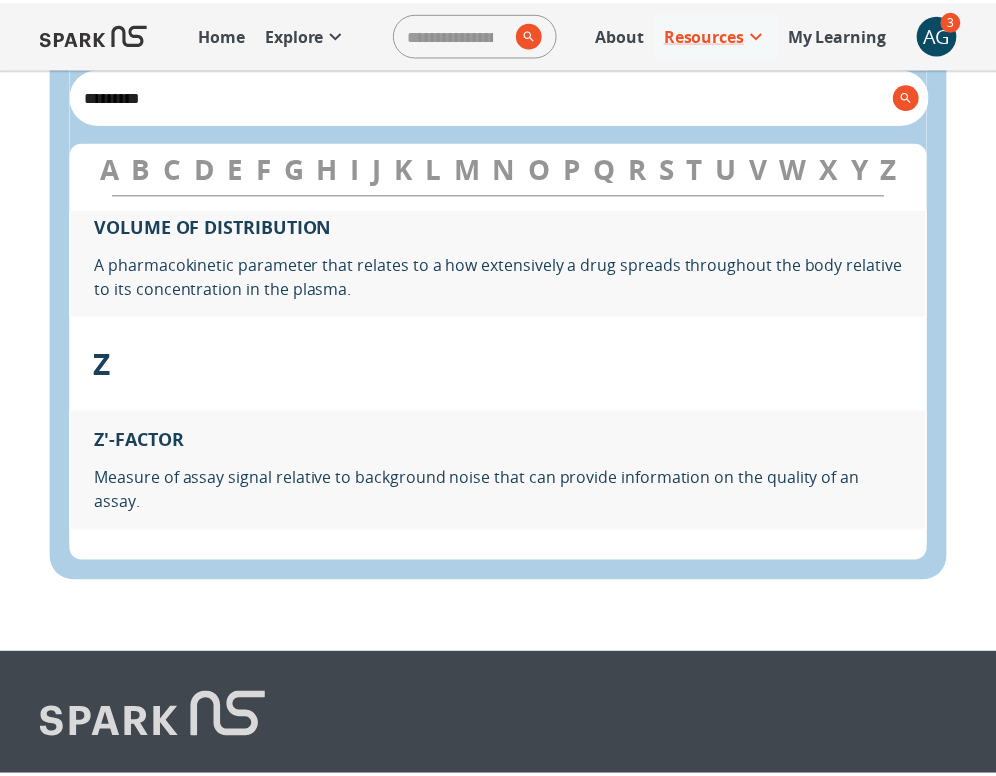 scroll, scrollTop: 27978, scrollLeft: 0, axis: vertical 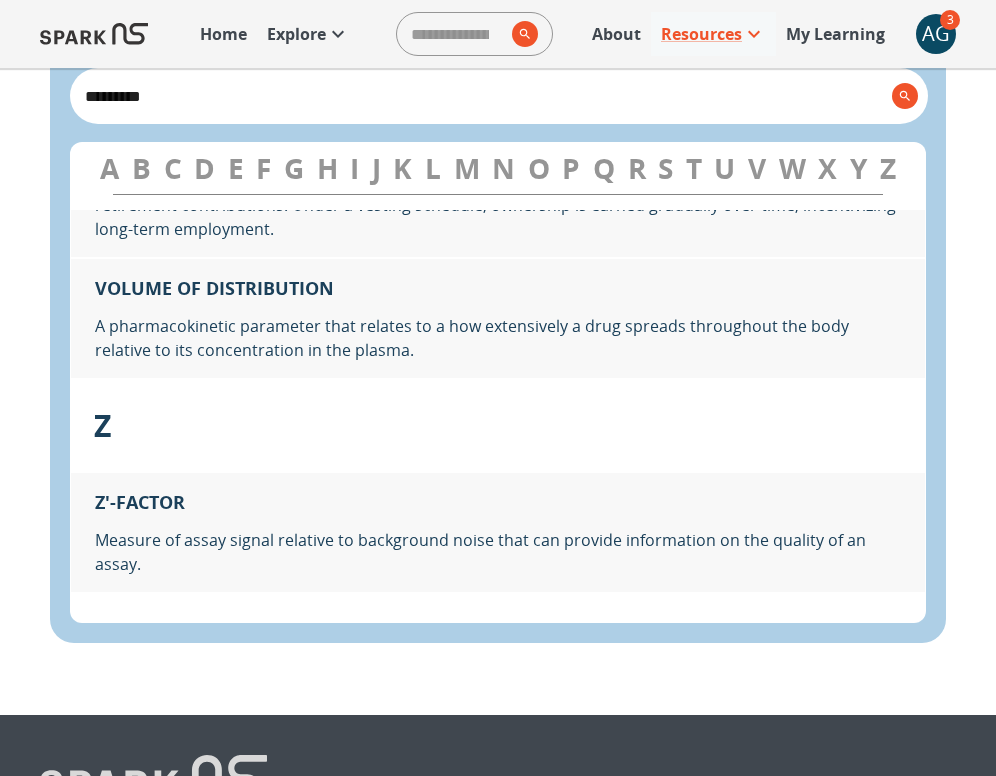 click on "*********" at bounding box center [480, 96] 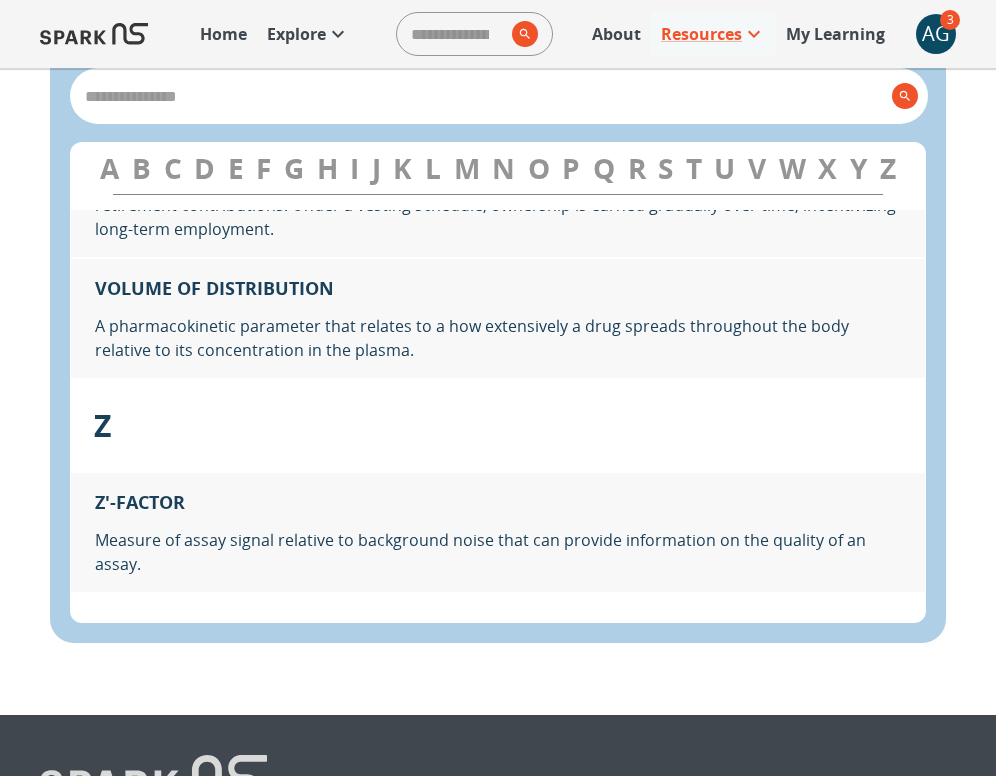click at bounding box center [480, 96] 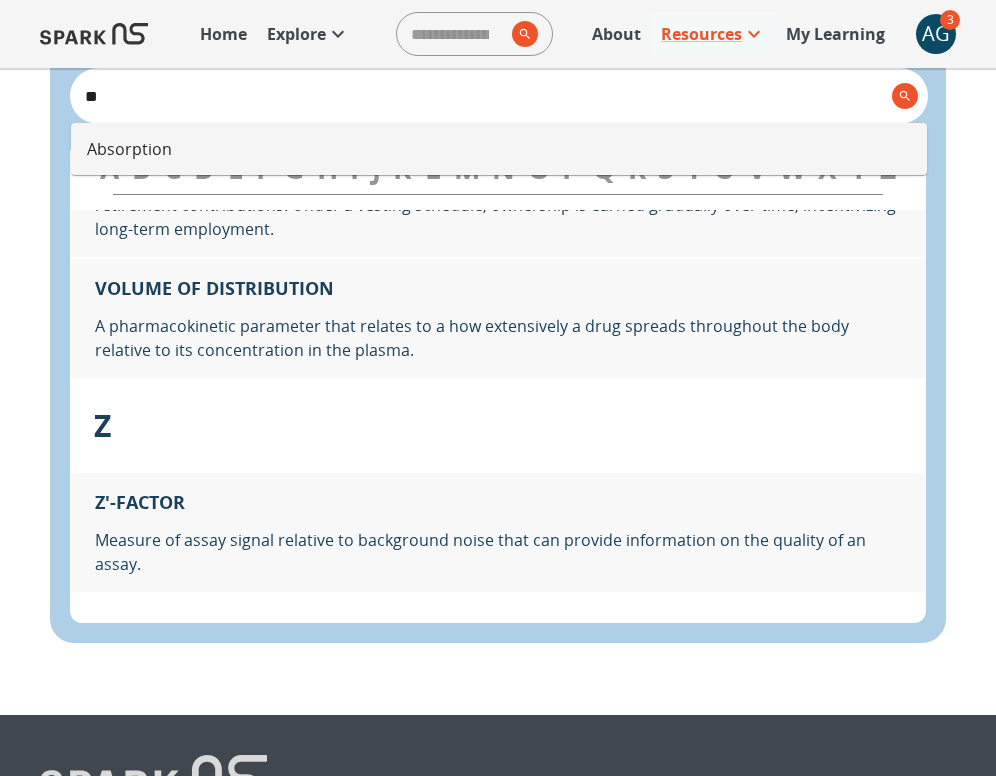click on "Absorption" at bounding box center [499, 149] 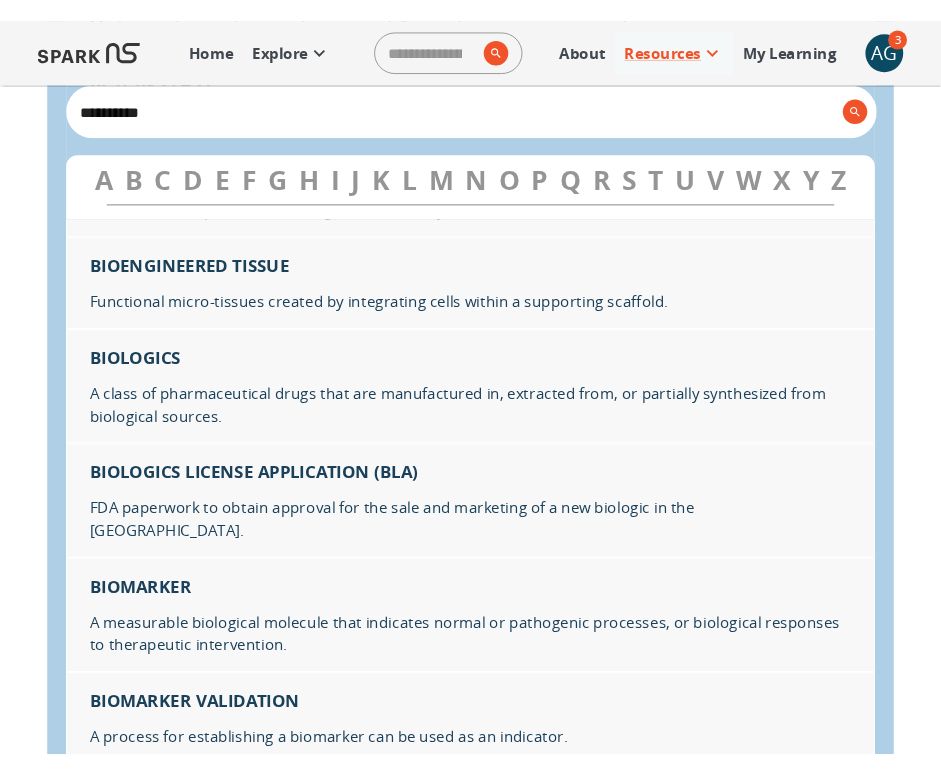 scroll, scrollTop: 367, scrollLeft: 0, axis: vertical 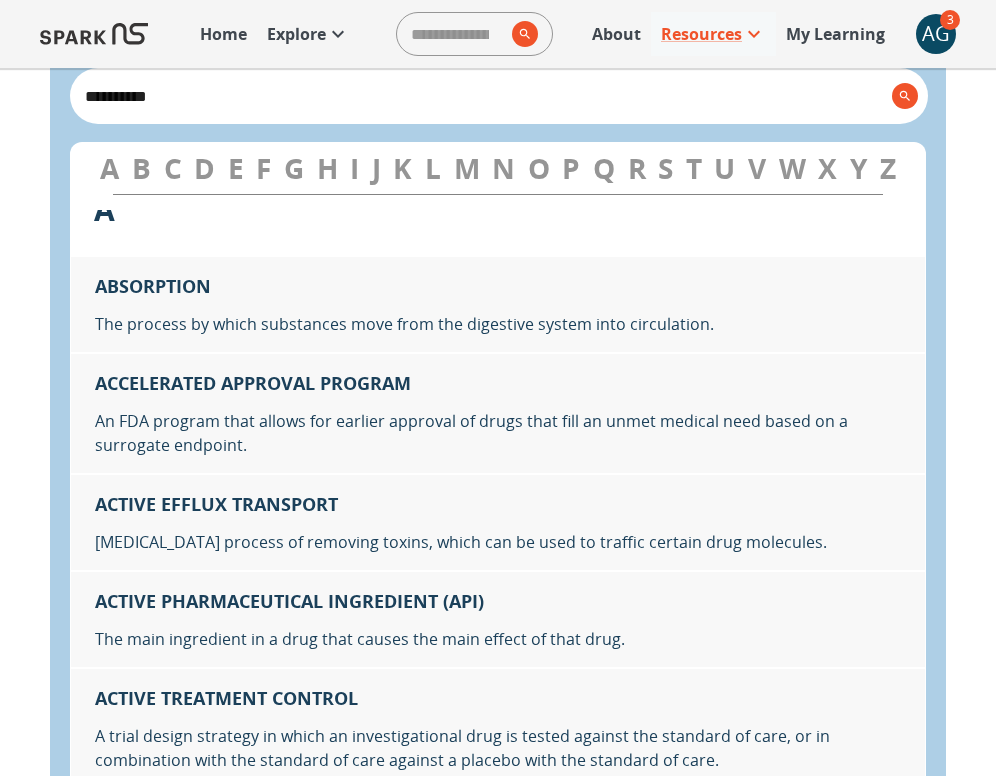 click on "**********" at bounding box center [480, 96] 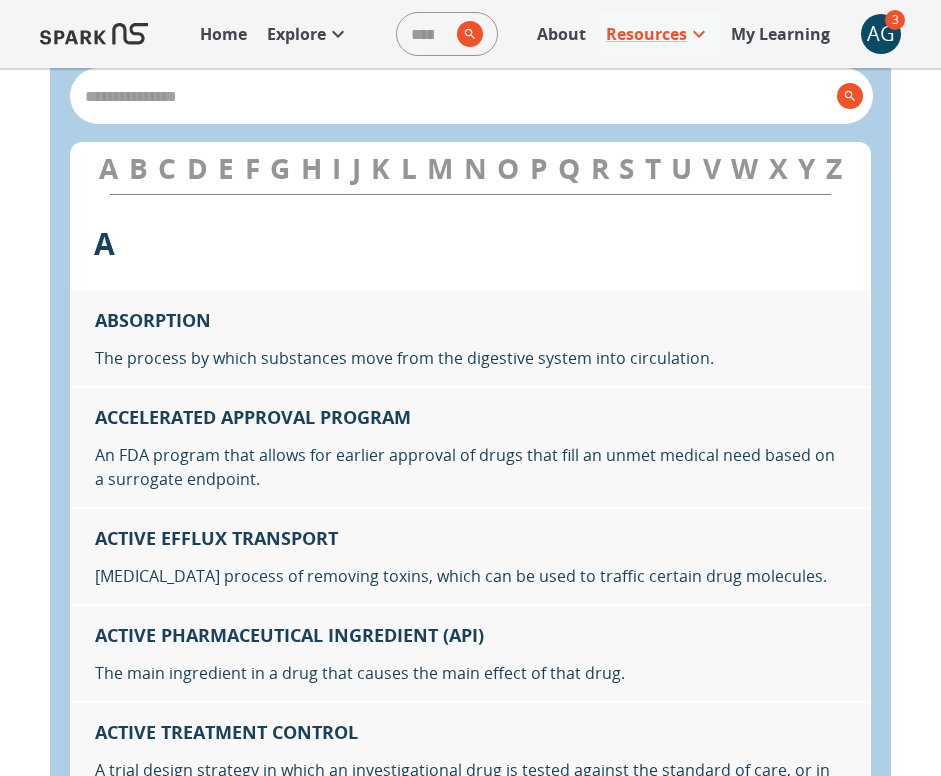 click at bounding box center (453, 96) 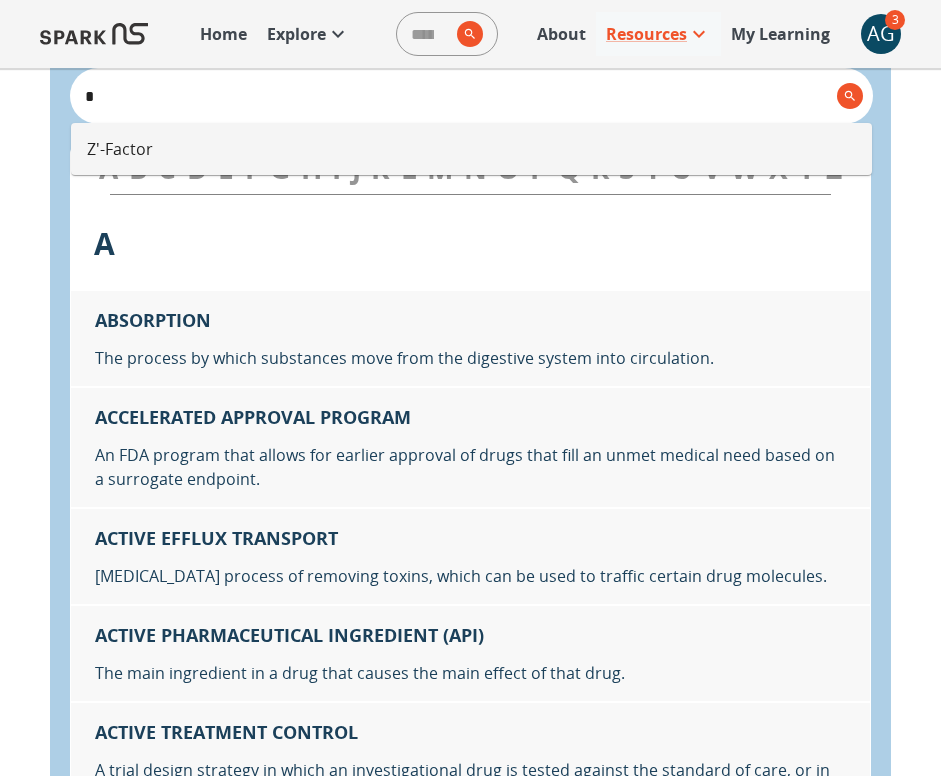 click on "Z'-Factor" at bounding box center [471, 149] 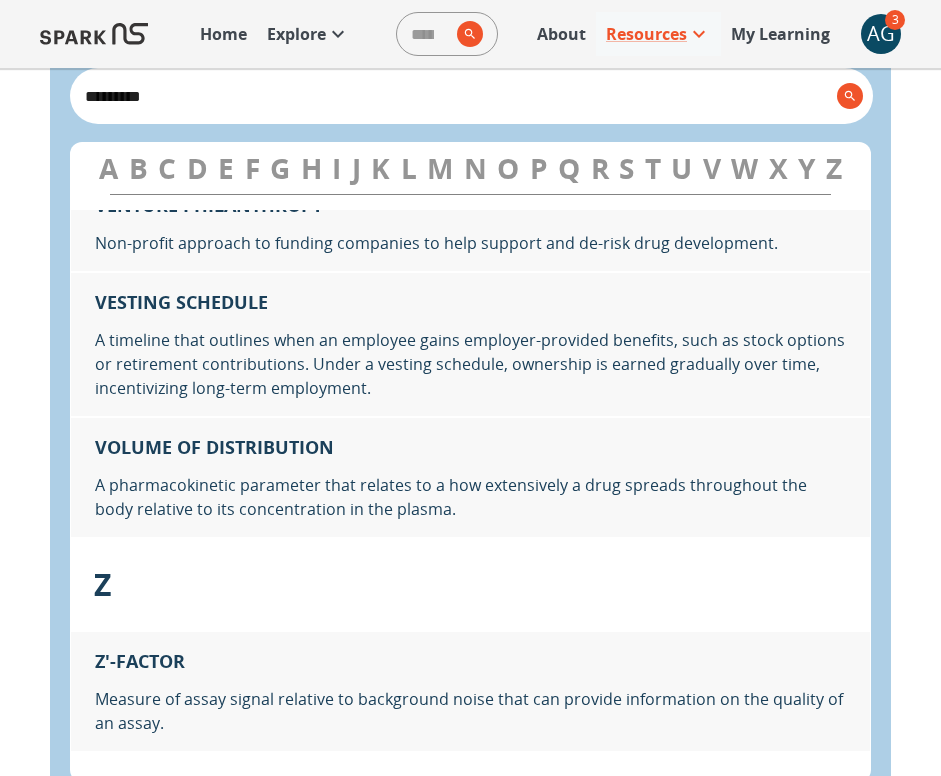 scroll, scrollTop: 28746, scrollLeft: 0, axis: vertical 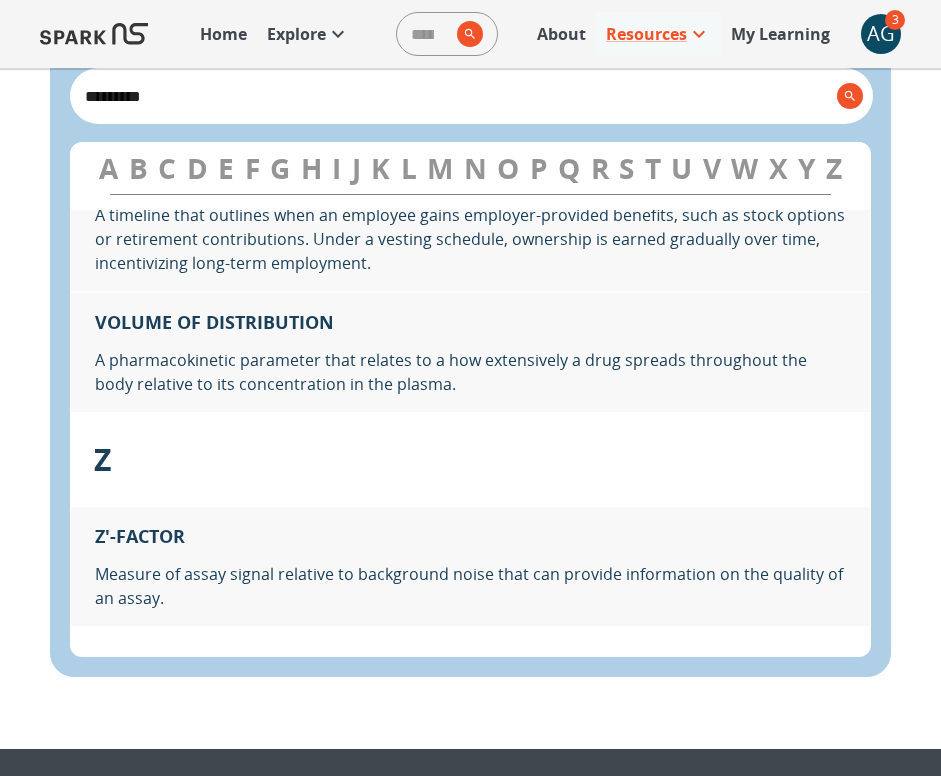 click on "*********" at bounding box center [453, 96] 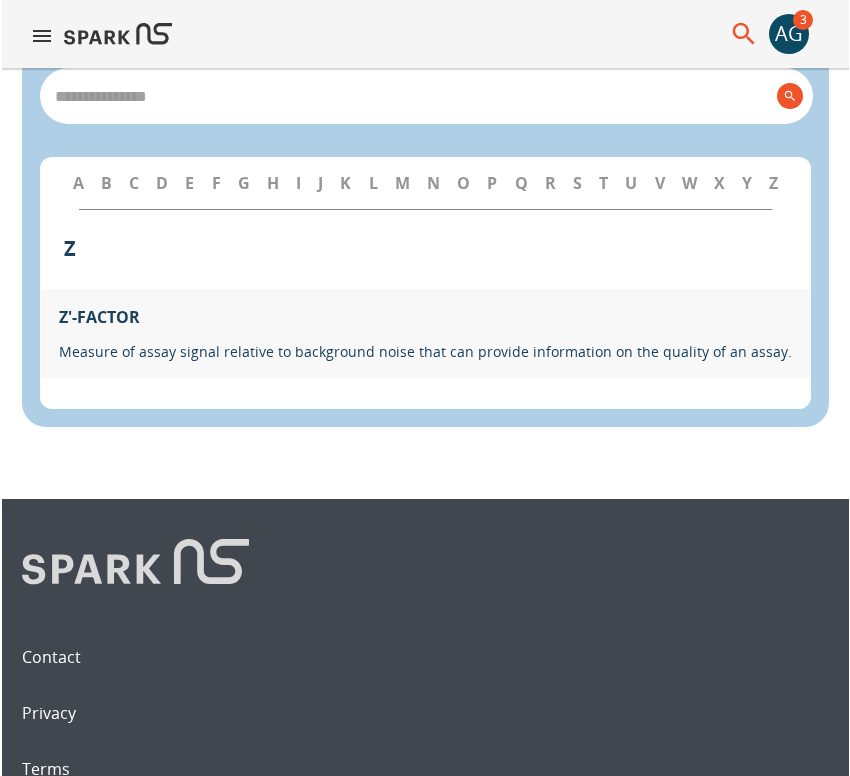 scroll, scrollTop: 25728, scrollLeft: 0, axis: vertical 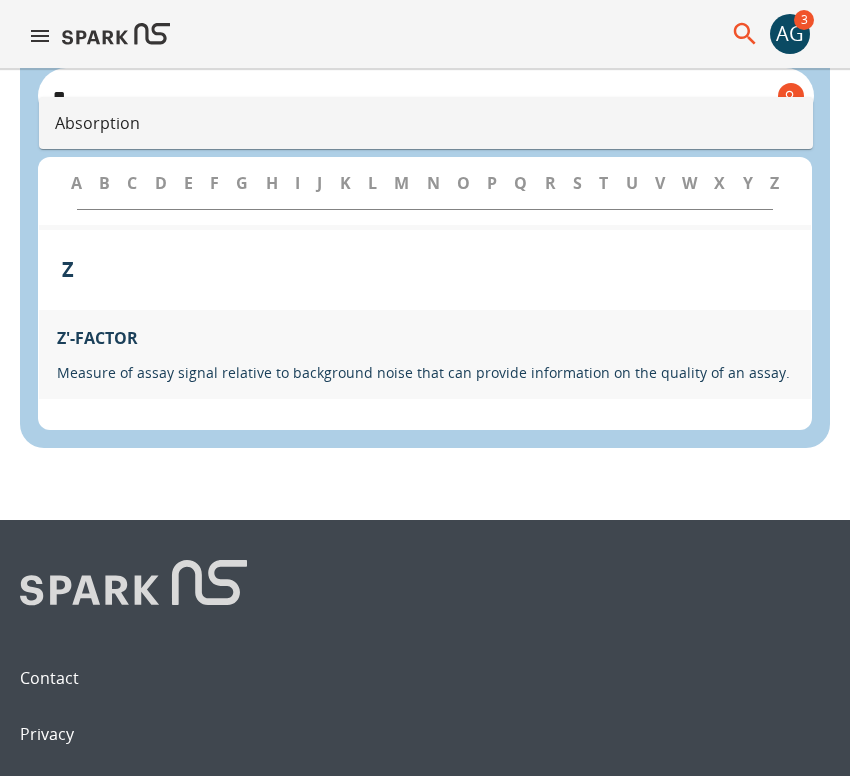 click on "Absorption" at bounding box center [426, 123] 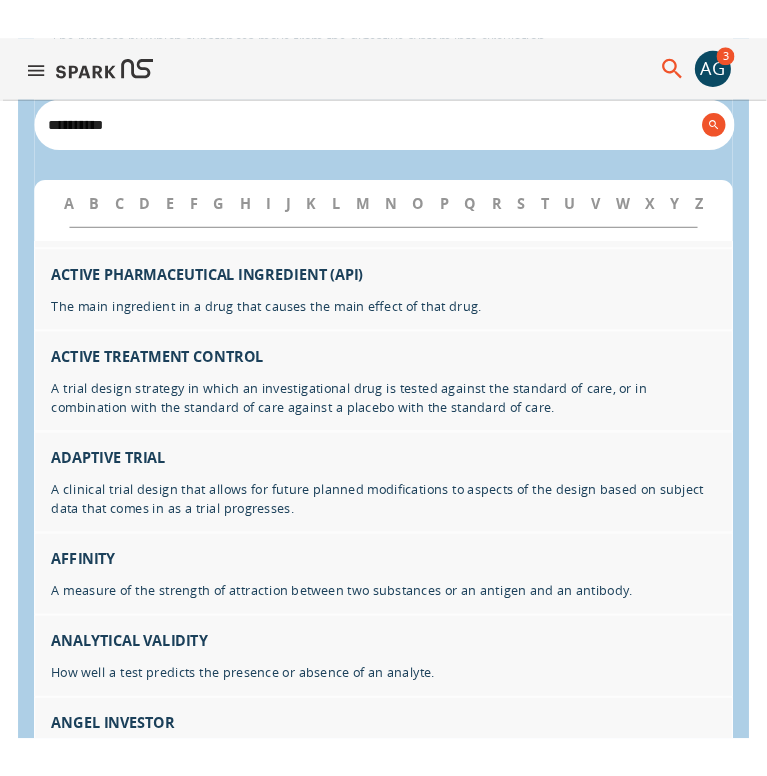 scroll, scrollTop: 251, scrollLeft: 0, axis: vertical 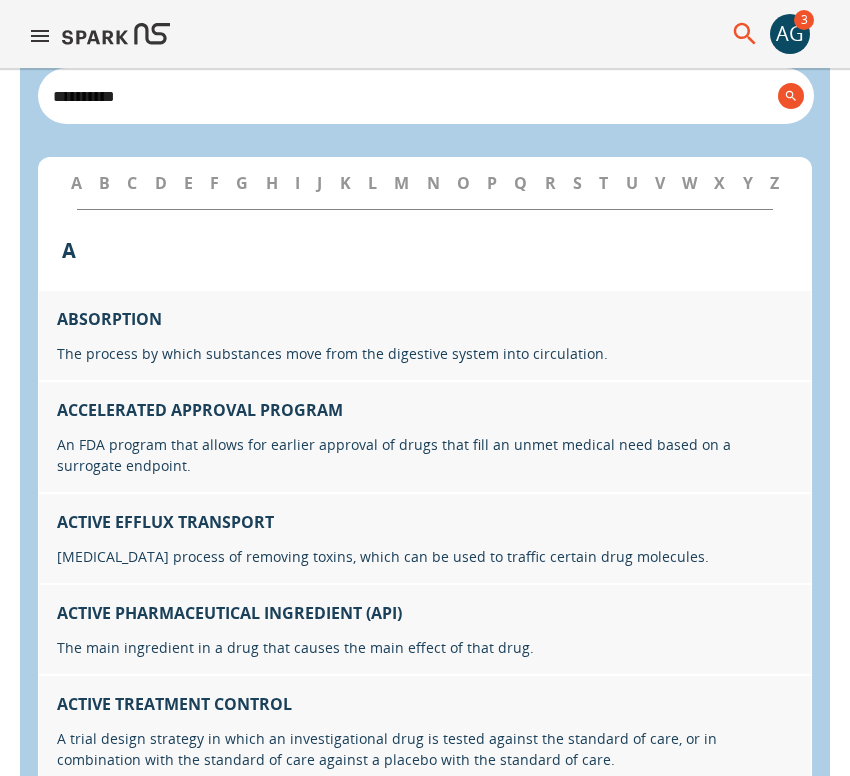 click on "**********" at bounding box center (407, 96) 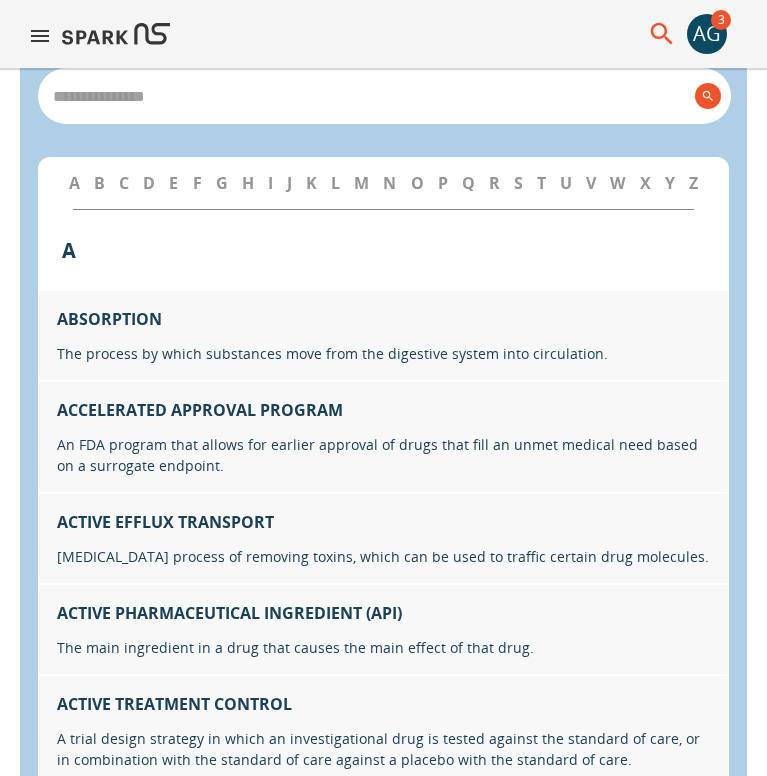 click at bounding box center (366, 96) 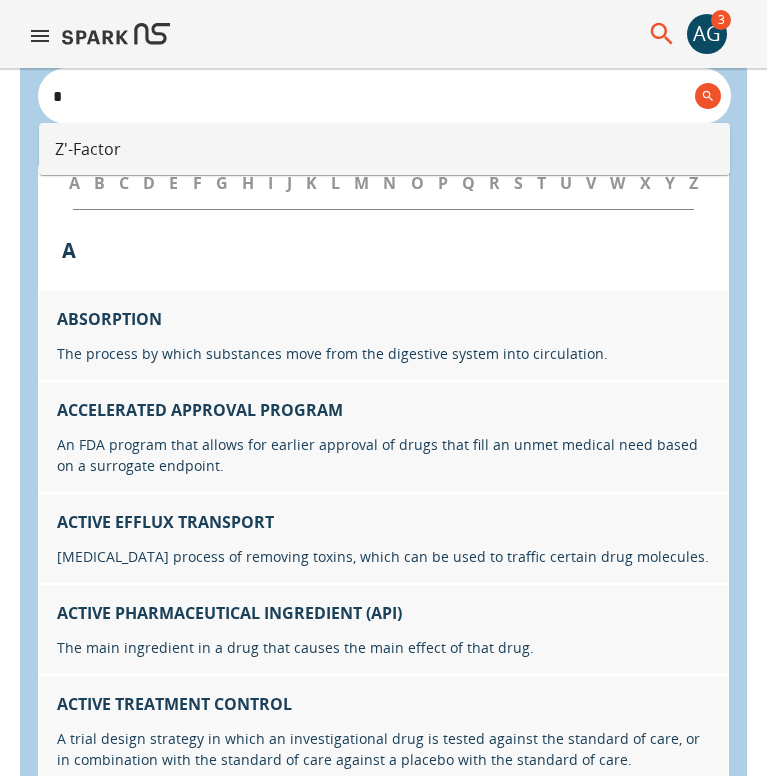 click on "Z'-Factor" at bounding box center (384, 149) 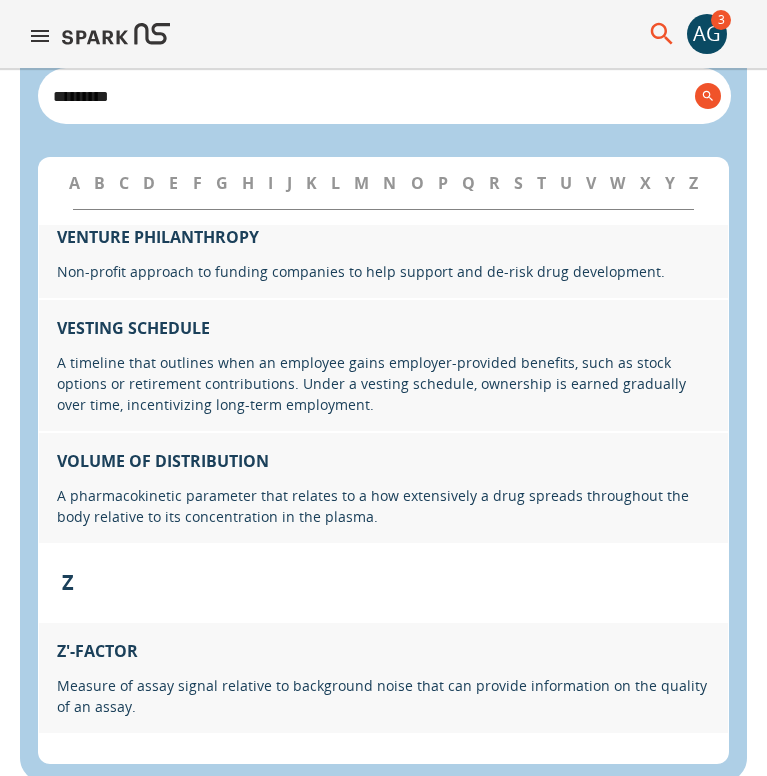 scroll, scrollTop: 26524, scrollLeft: 0, axis: vertical 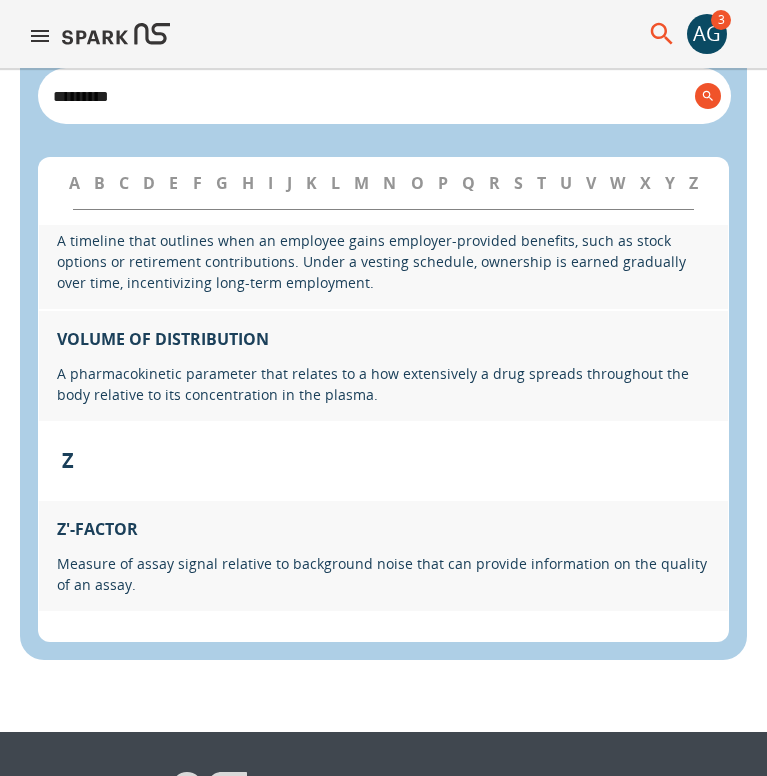 click on "********* ​" at bounding box center (384, 96) 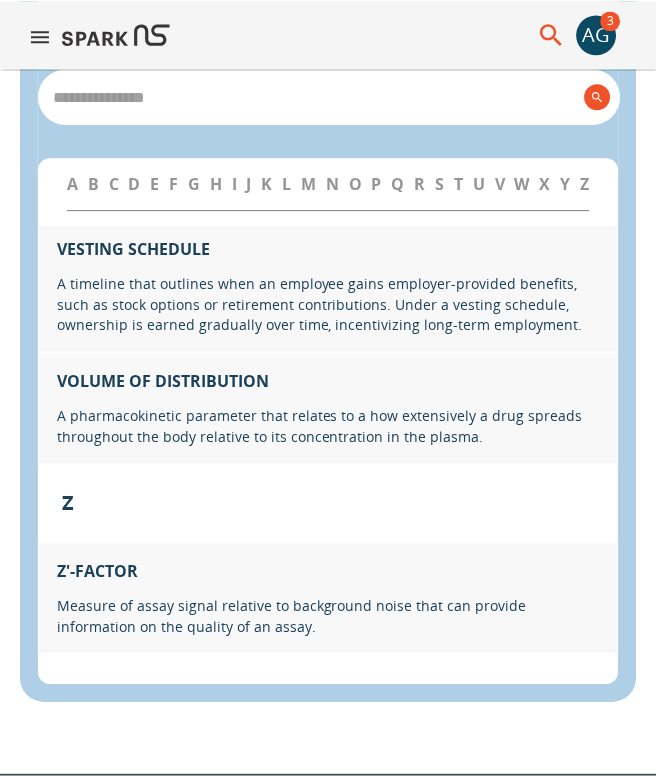 scroll, scrollTop: 27997, scrollLeft: 0, axis: vertical 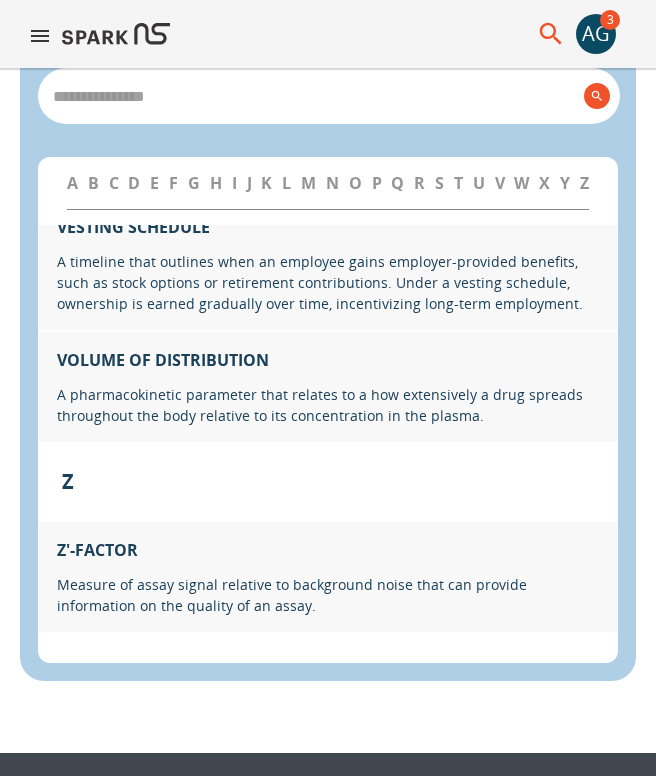 click at bounding box center (310, 96) 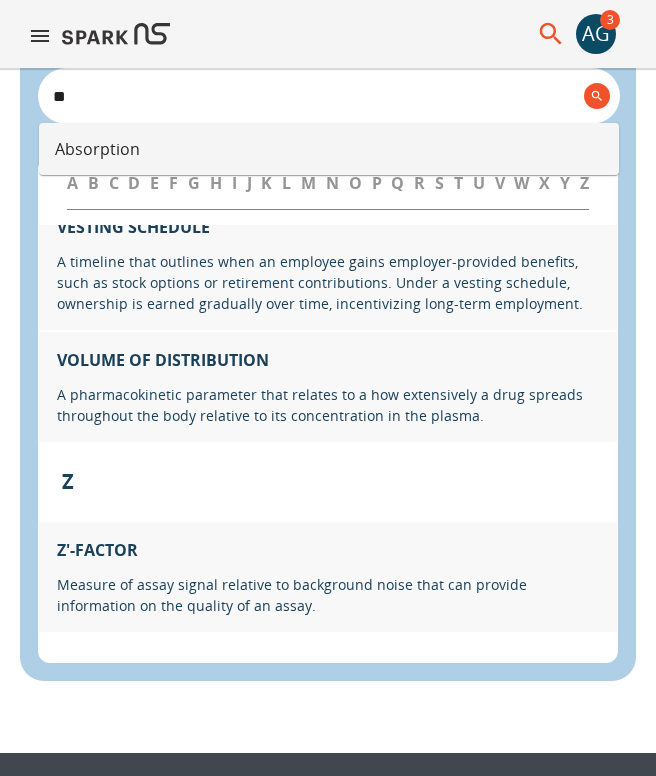 click on "Absorption" at bounding box center (329, 149) 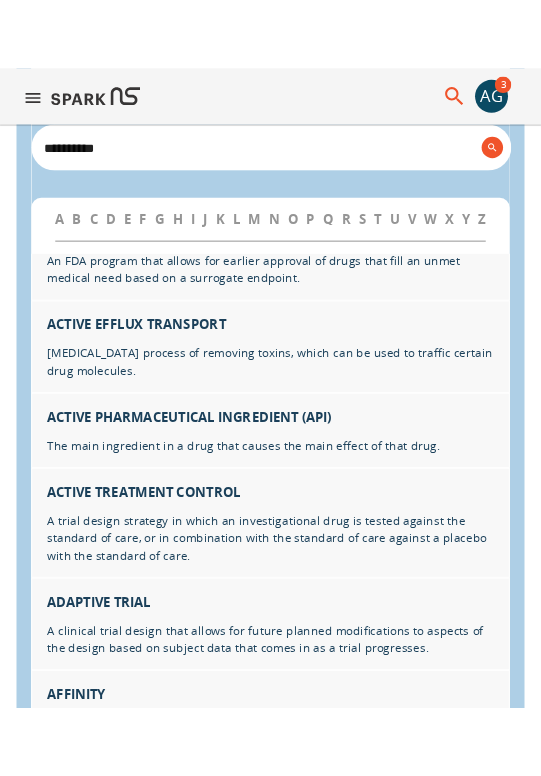 scroll, scrollTop: 251, scrollLeft: 0, axis: vertical 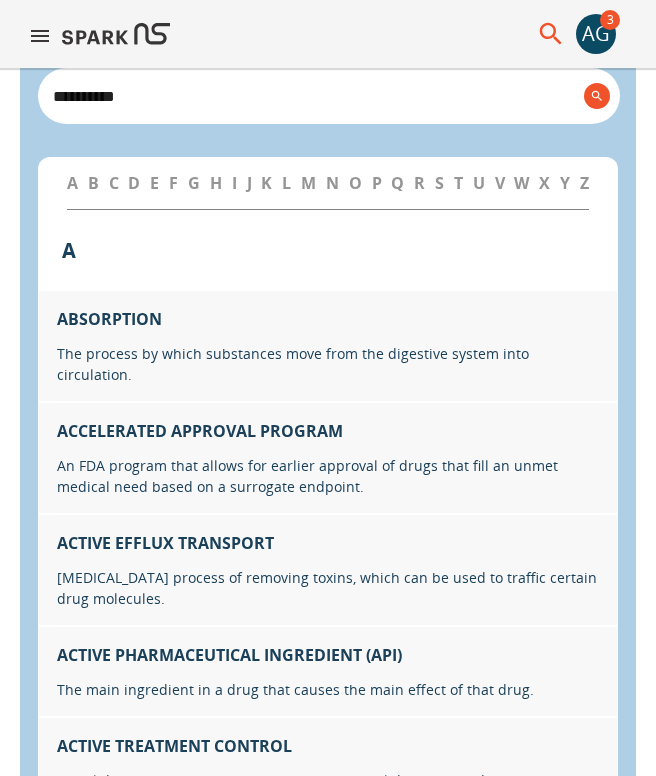 click on "**********" at bounding box center [310, 96] 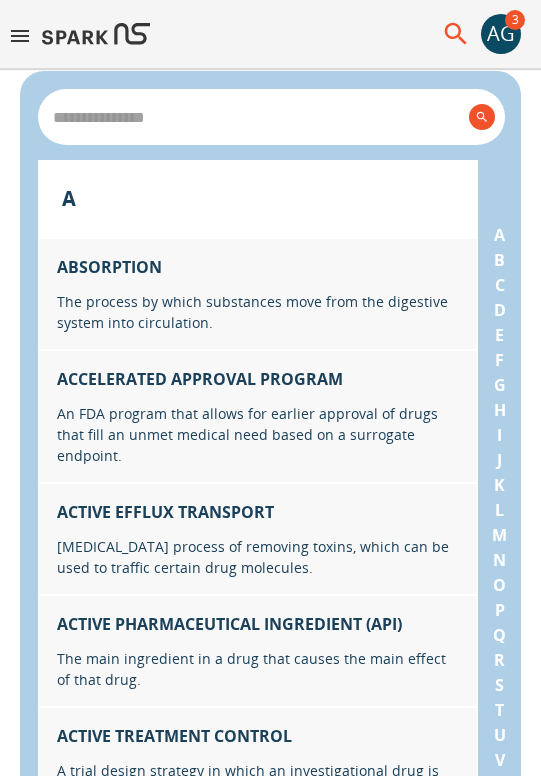 click at bounding box center [253, 117] 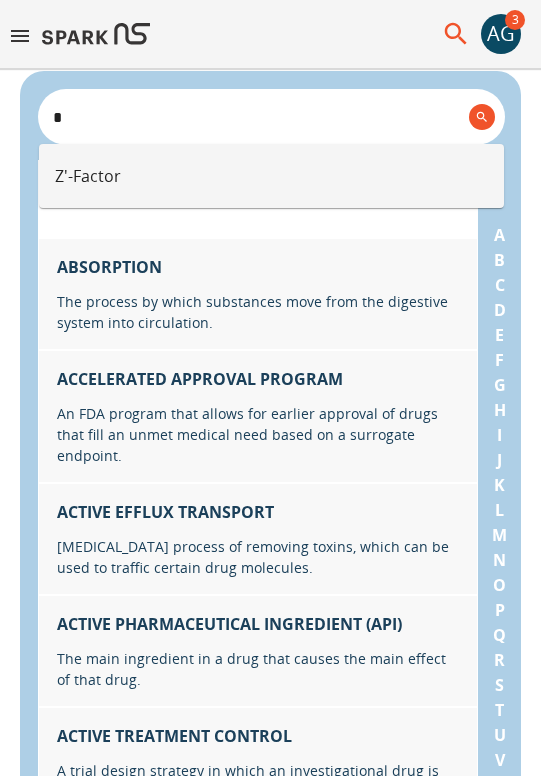 click on "Z'-Factor" at bounding box center (271, 176) 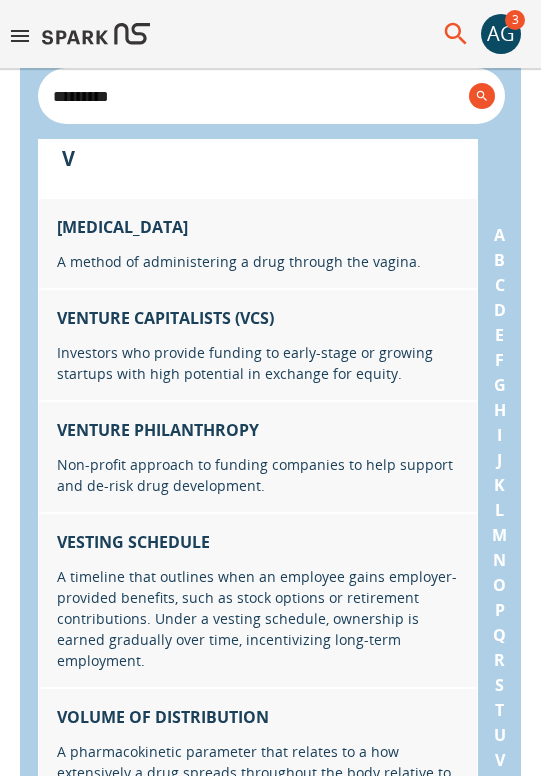 scroll, scrollTop: 30566, scrollLeft: 0, axis: vertical 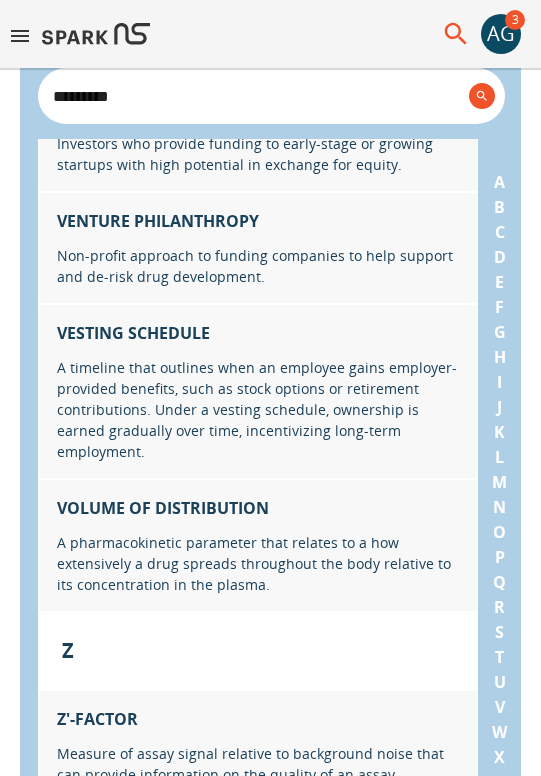 click on "*********" at bounding box center (253, 96) 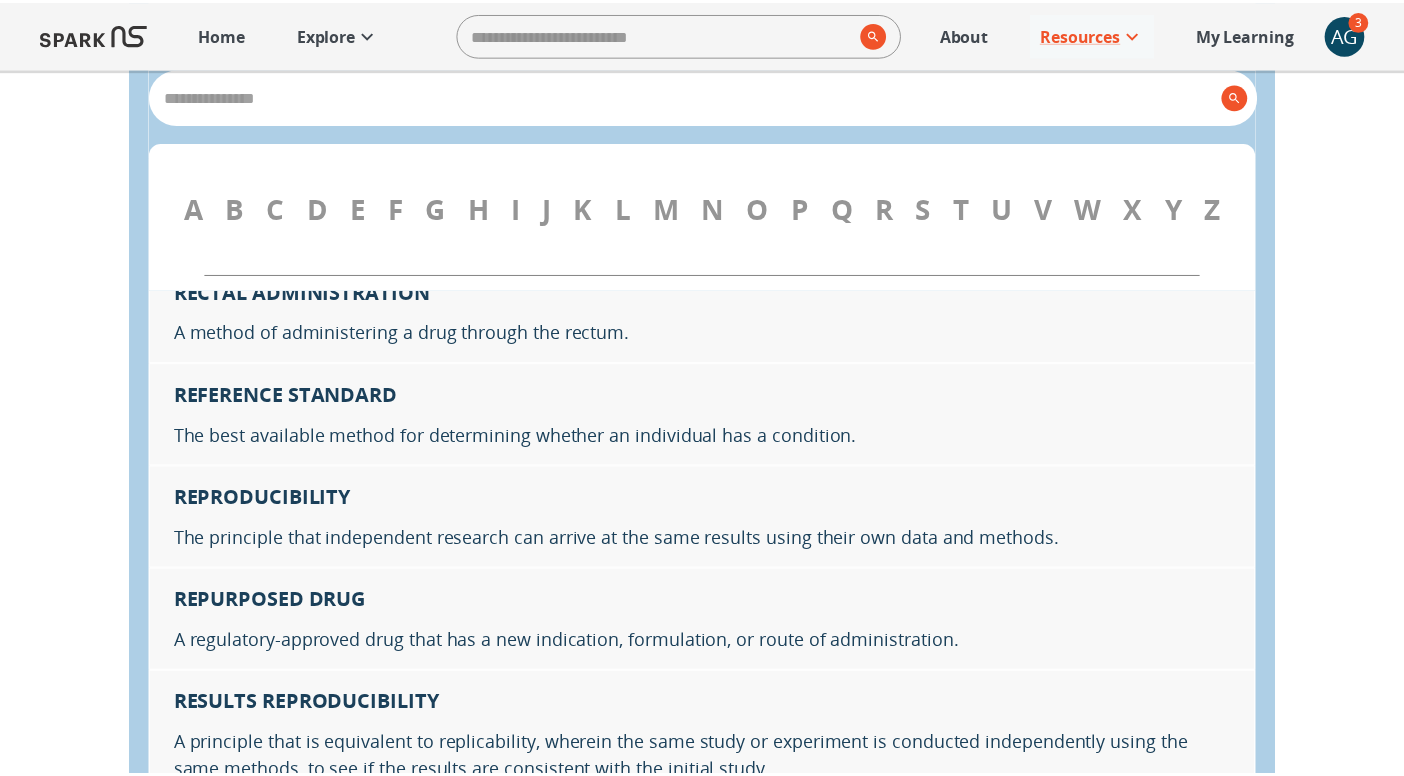 scroll, scrollTop: 22813, scrollLeft: 0, axis: vertical 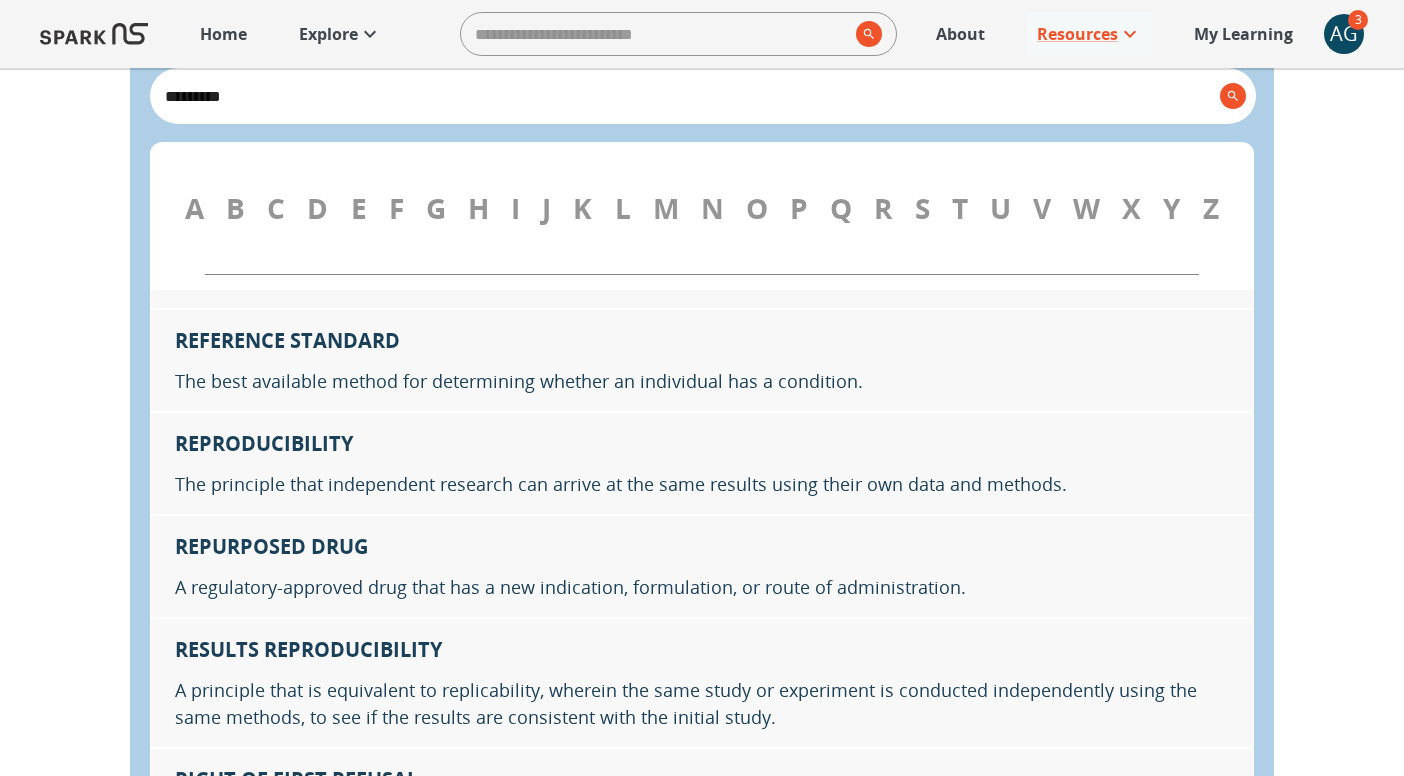 click on "E" at bounding box center (359, 208) 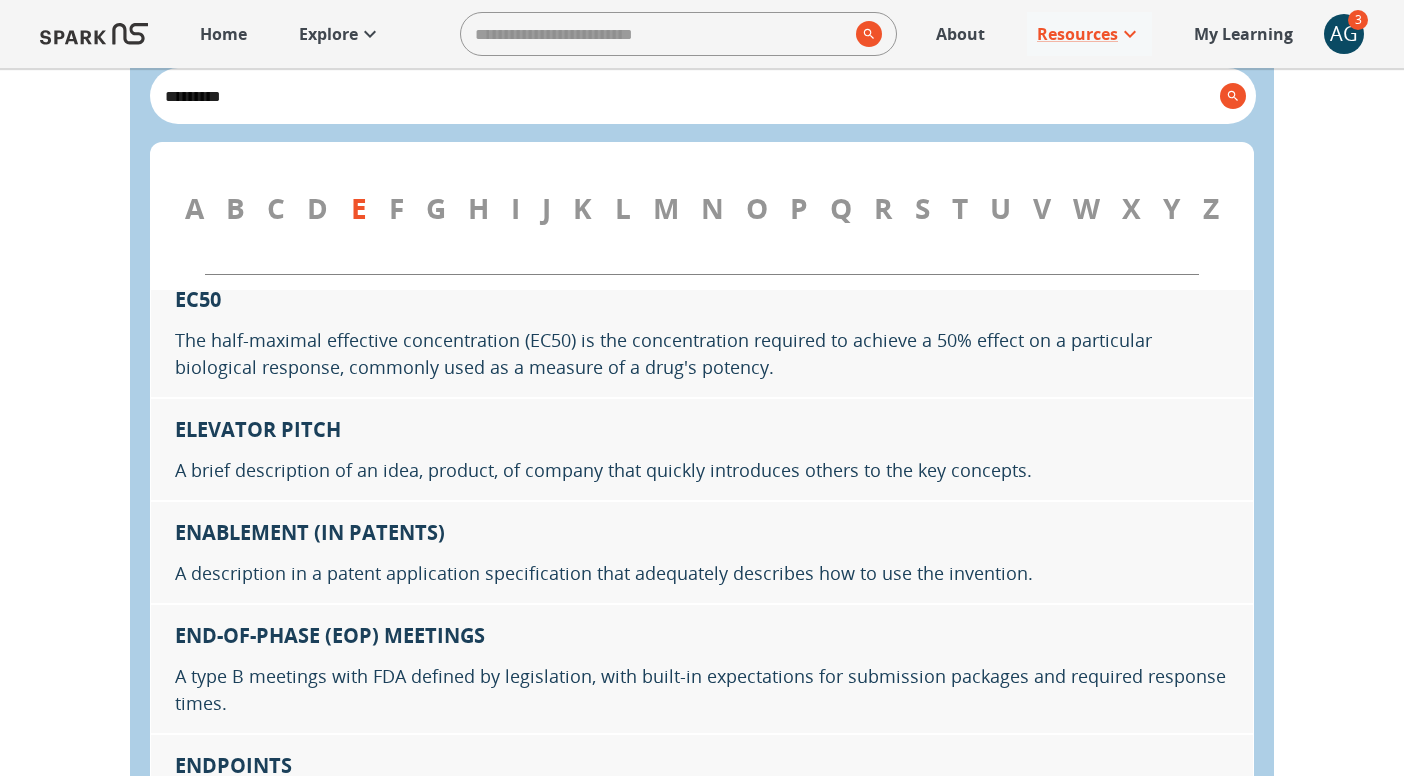 click on "F" at bounding box center (396, 208) 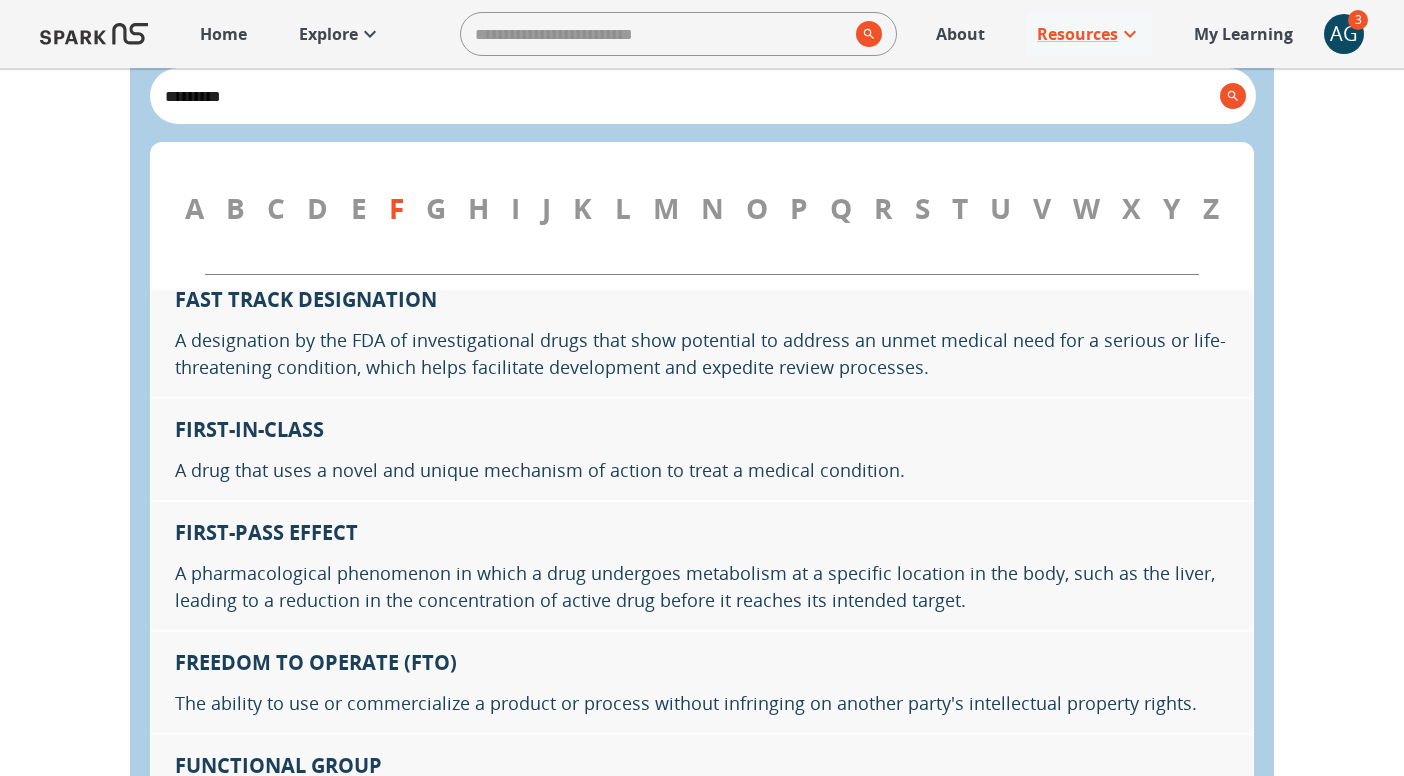 click on "H" at bounding box center (478, 208) 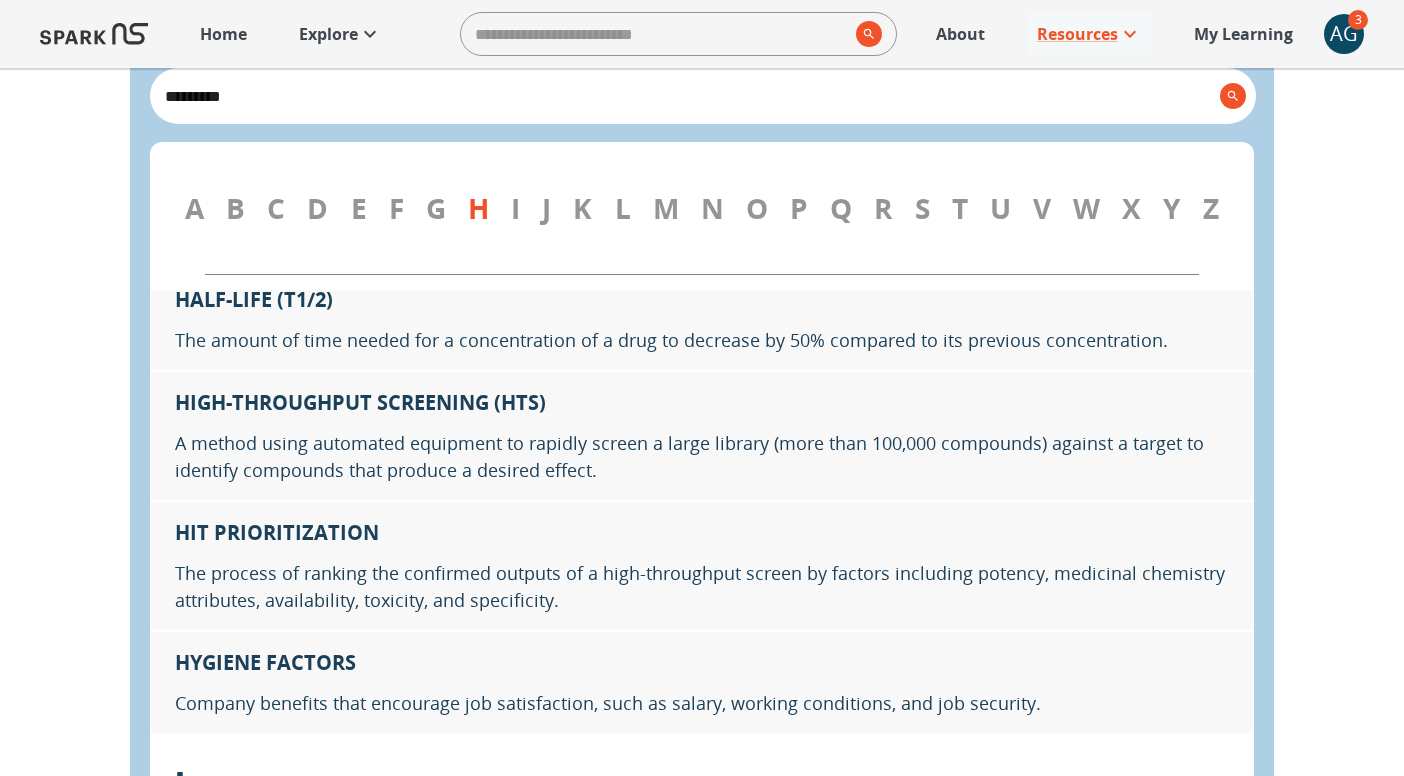 click on "B" at bounding box center (235, 208) 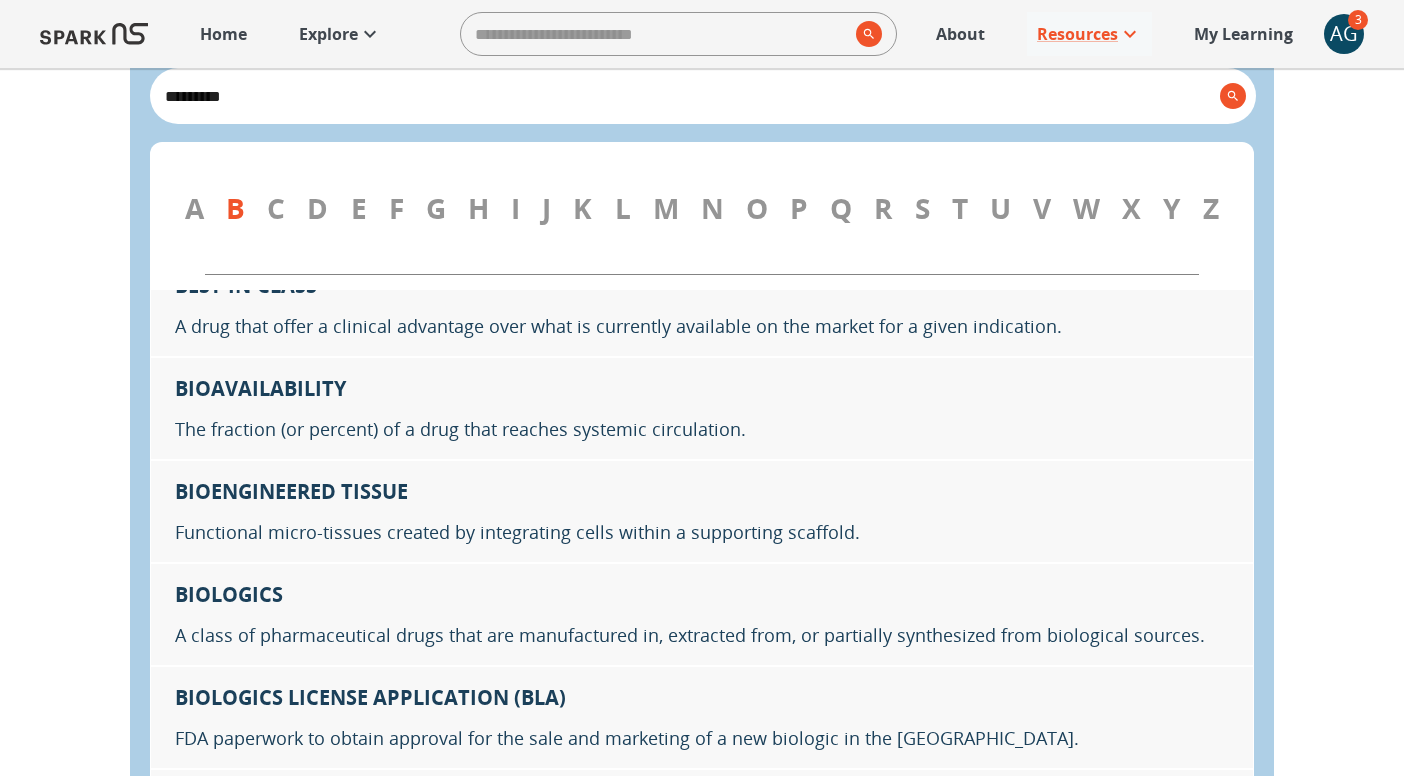 scroll, scrollTop: 1760, scrollLeft: 0, axis: vertical 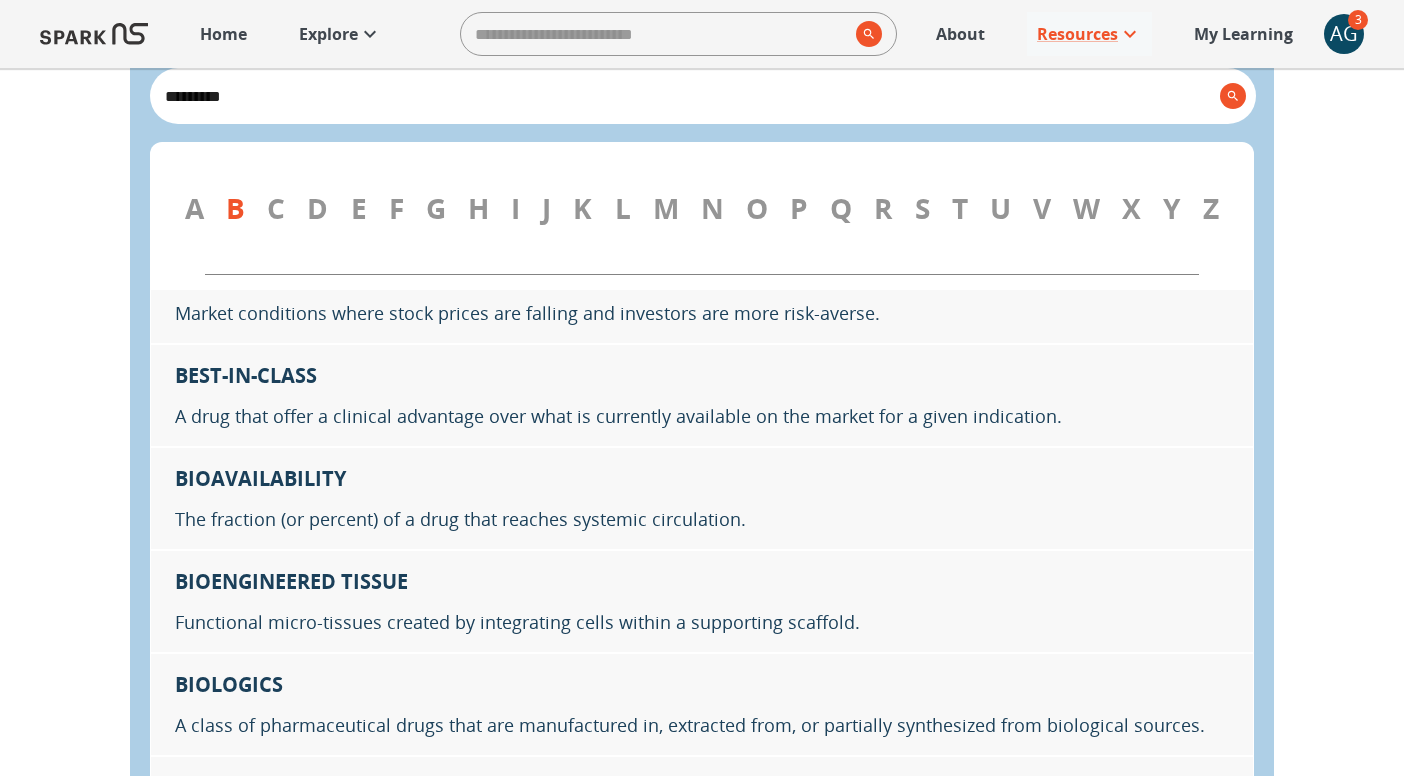 click on "*********" at bounding box center (684, 96) 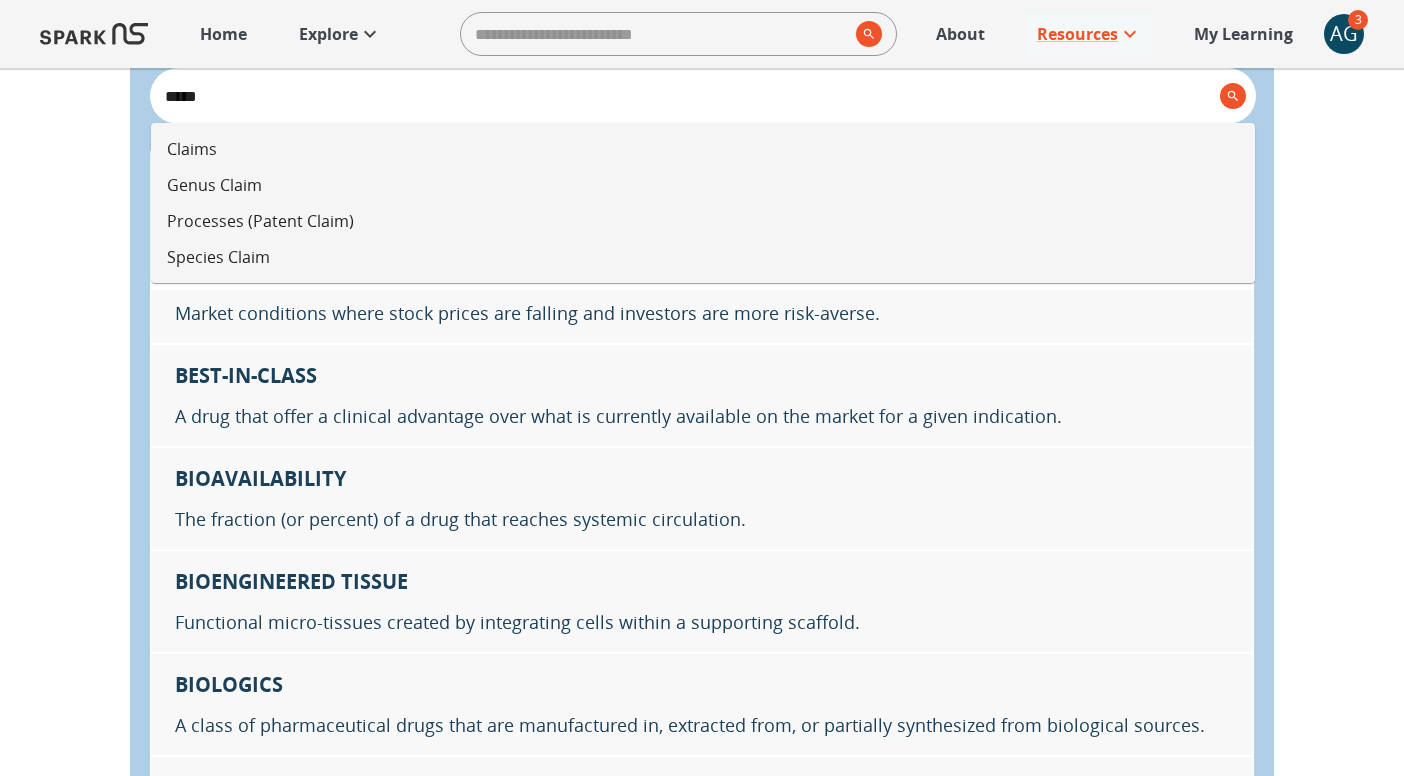 click on "Claims" at bounding box center [703, 149] 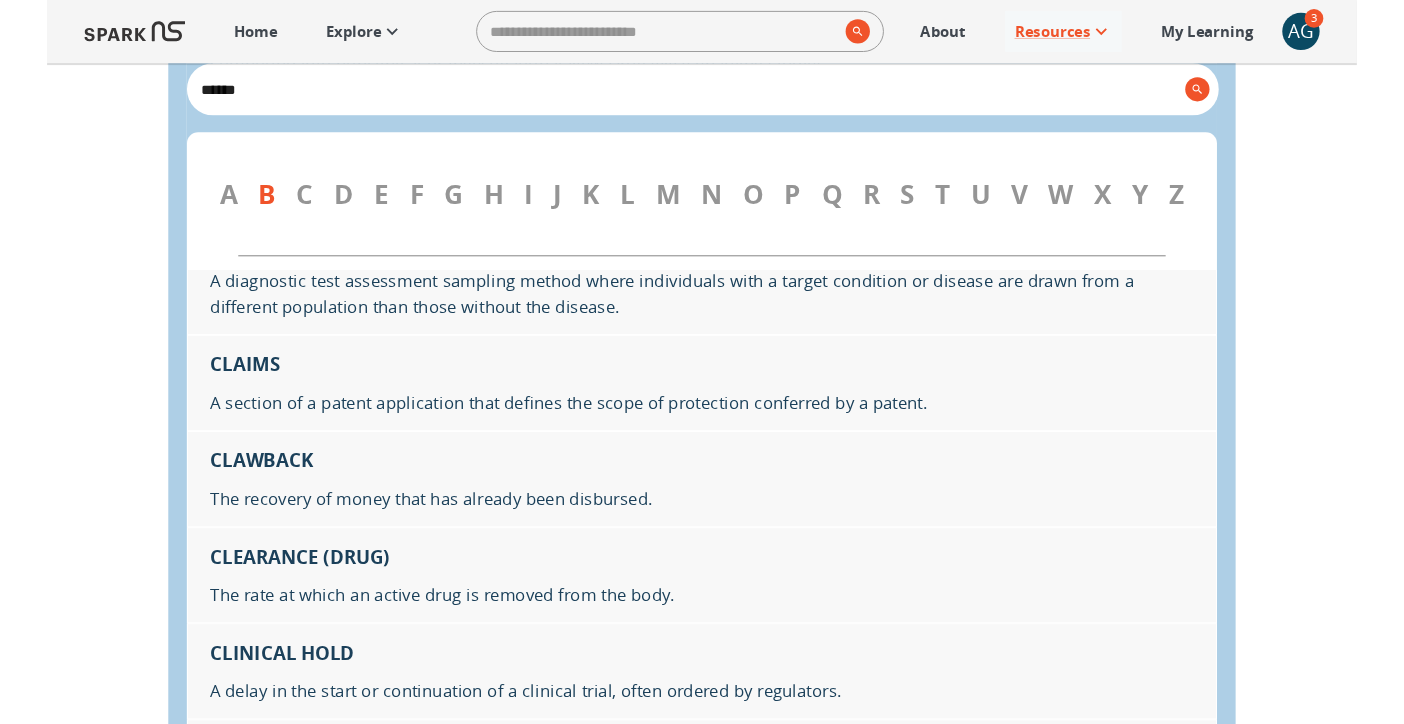 scroll, scrollTop: 4114, scrollLeft: 0, axis: vertical 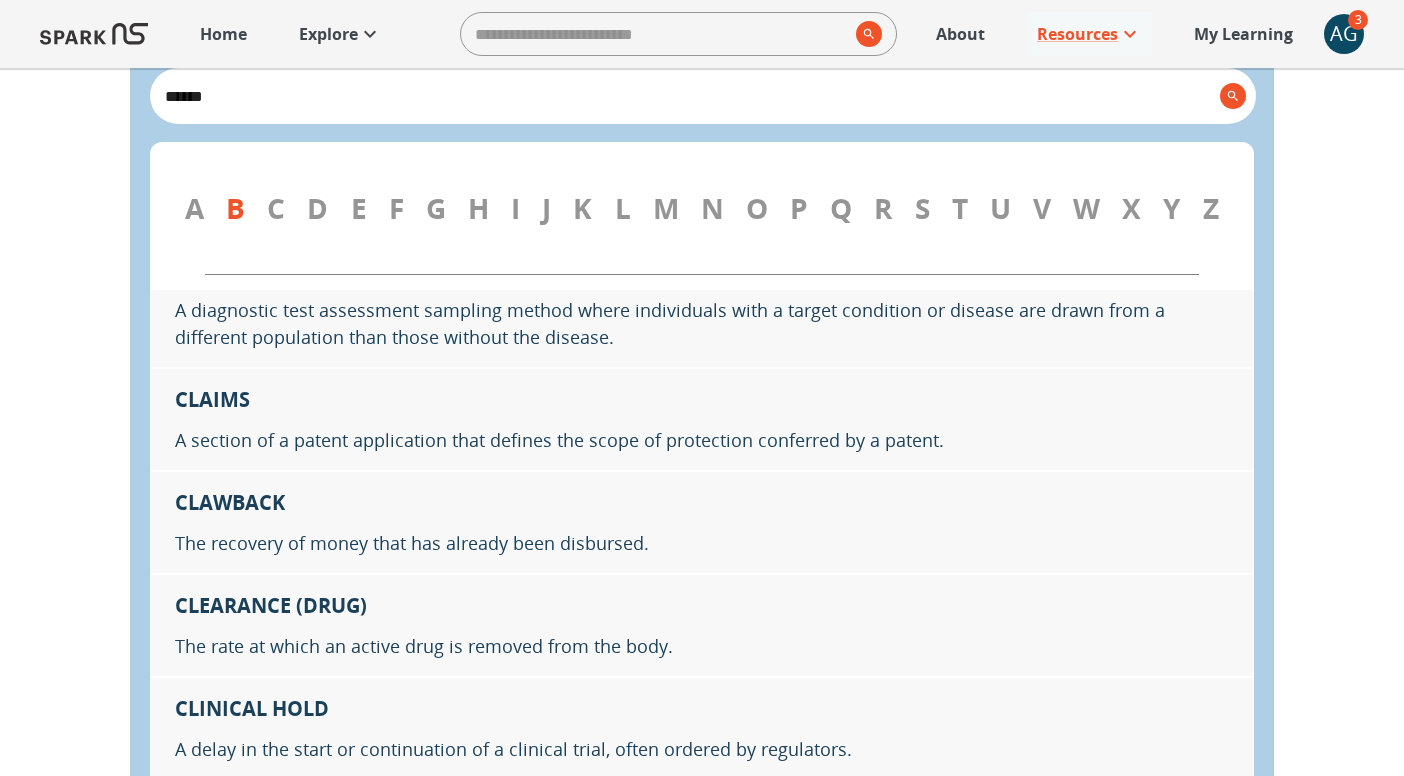 type on "******" 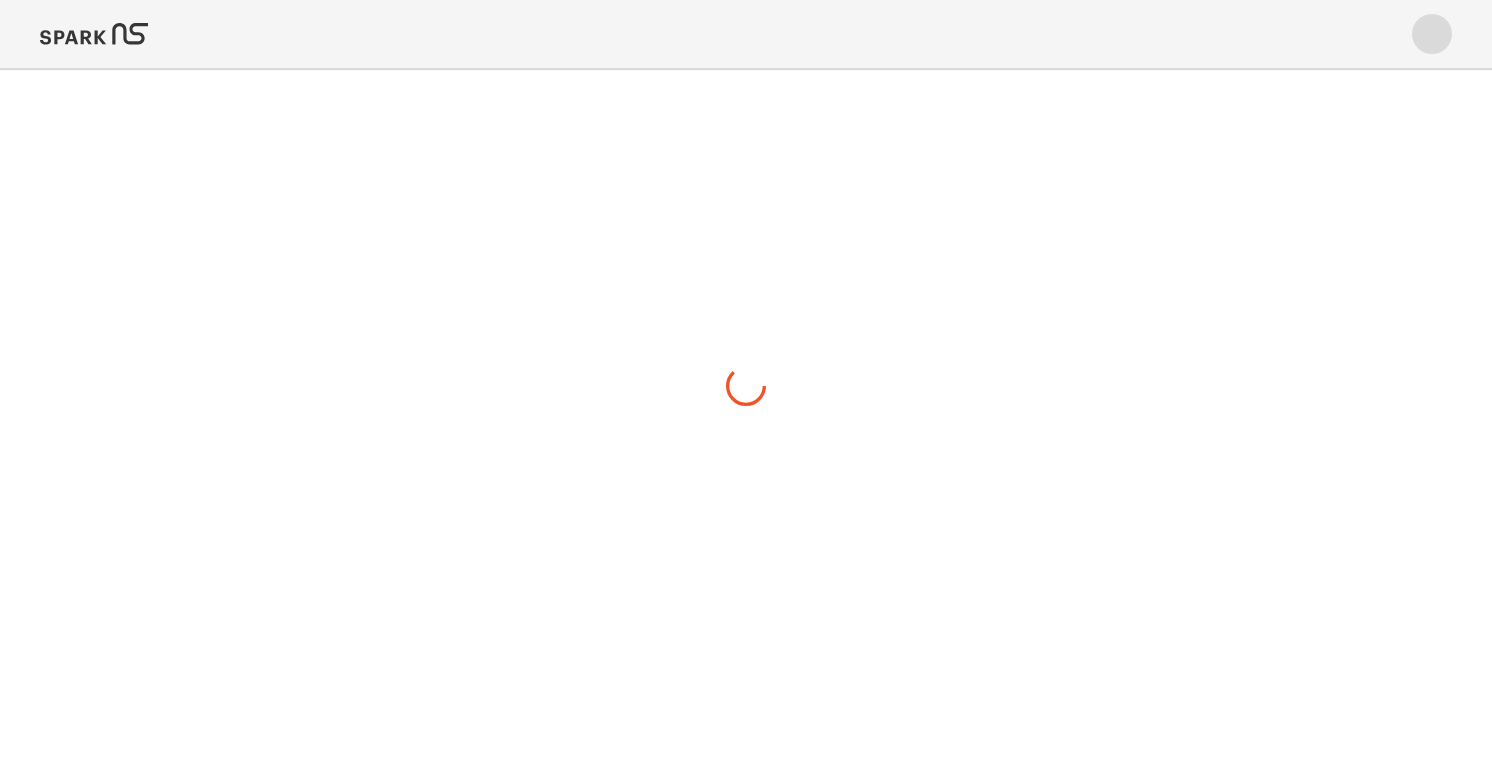 scroll, scrollTop: 0, scrollLeft: 0, axis: both 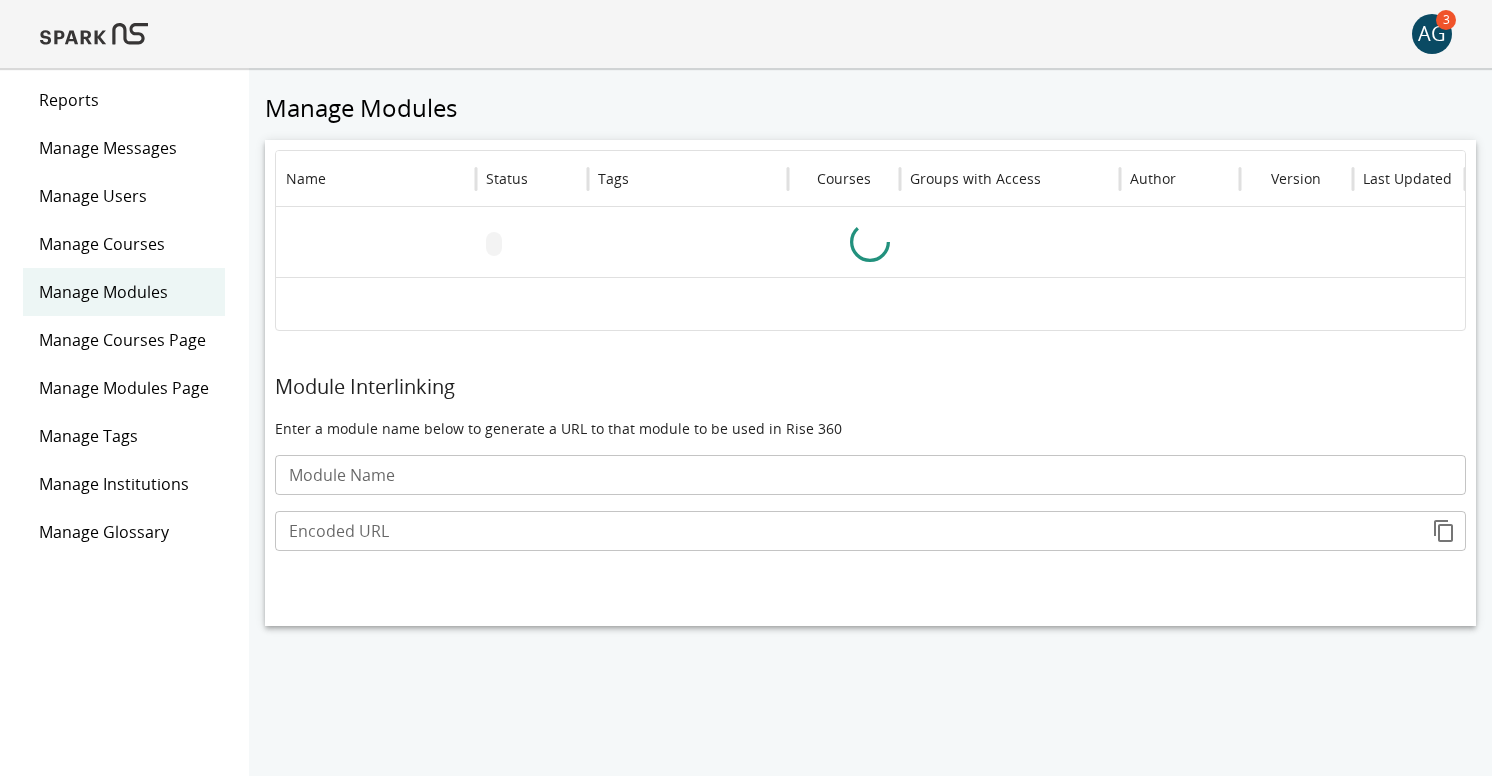 click at bounding box center [94, 34] 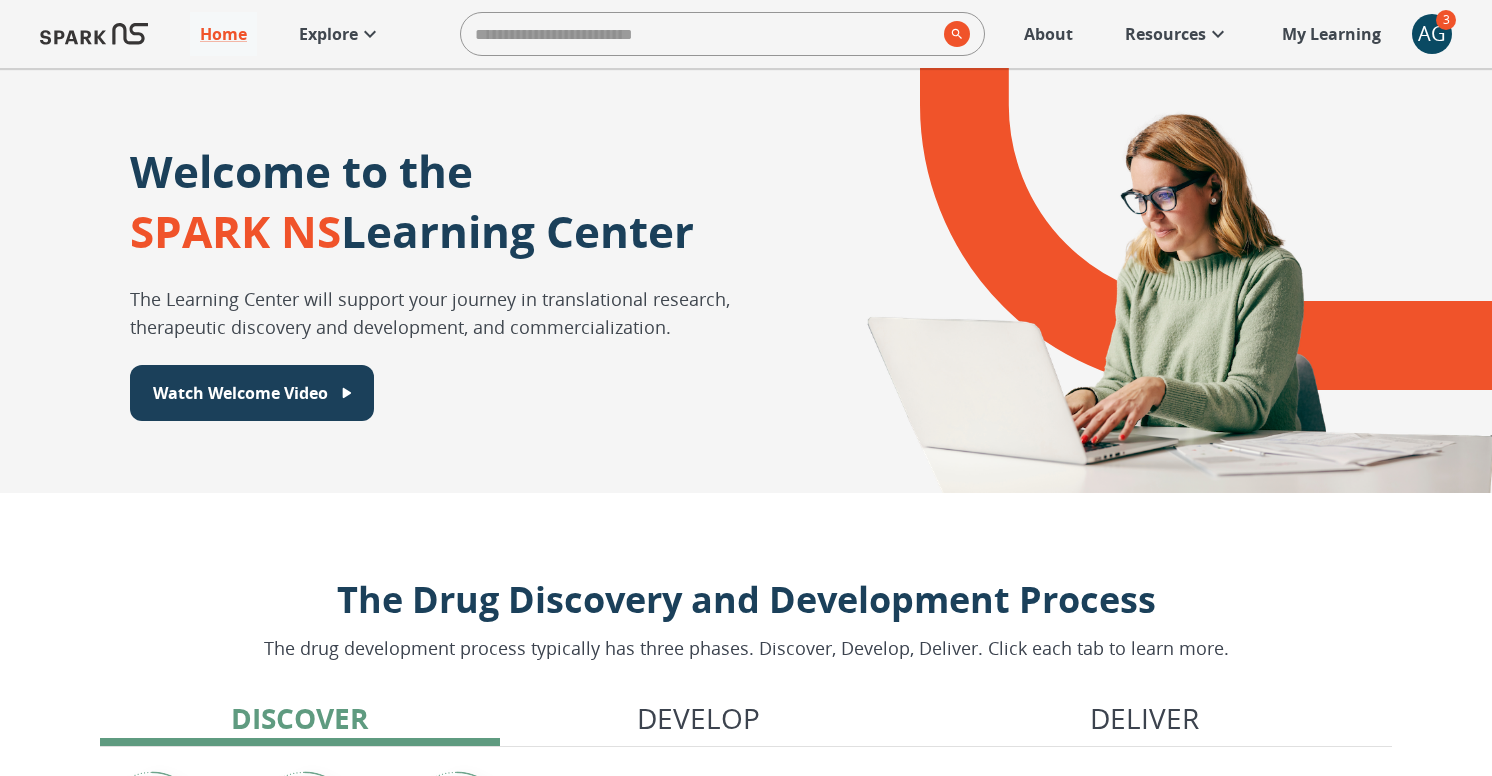 click on "Resources" at bounding box center [1165, 34] 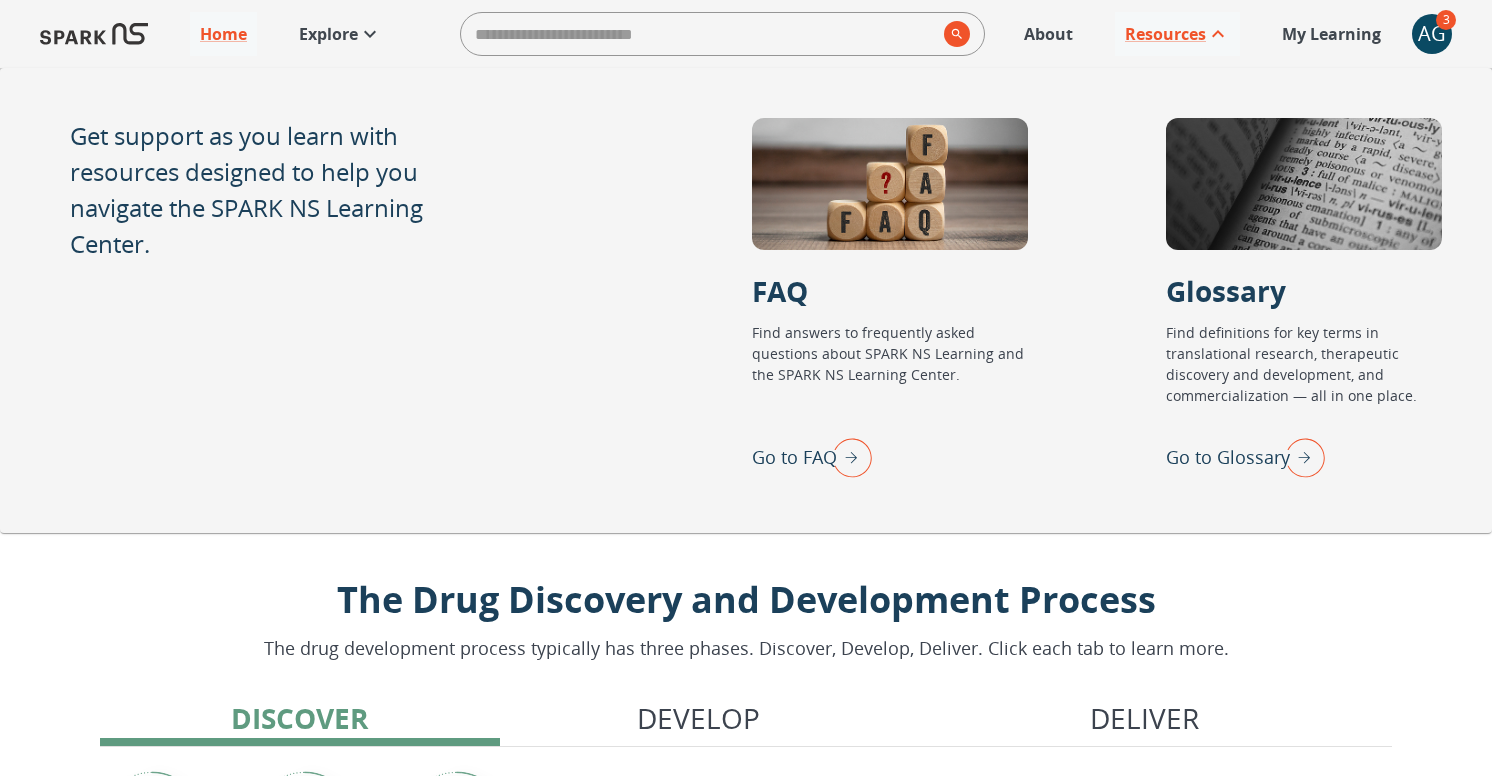 click on "Go to Glossary" at bounding box center [1228, 457] 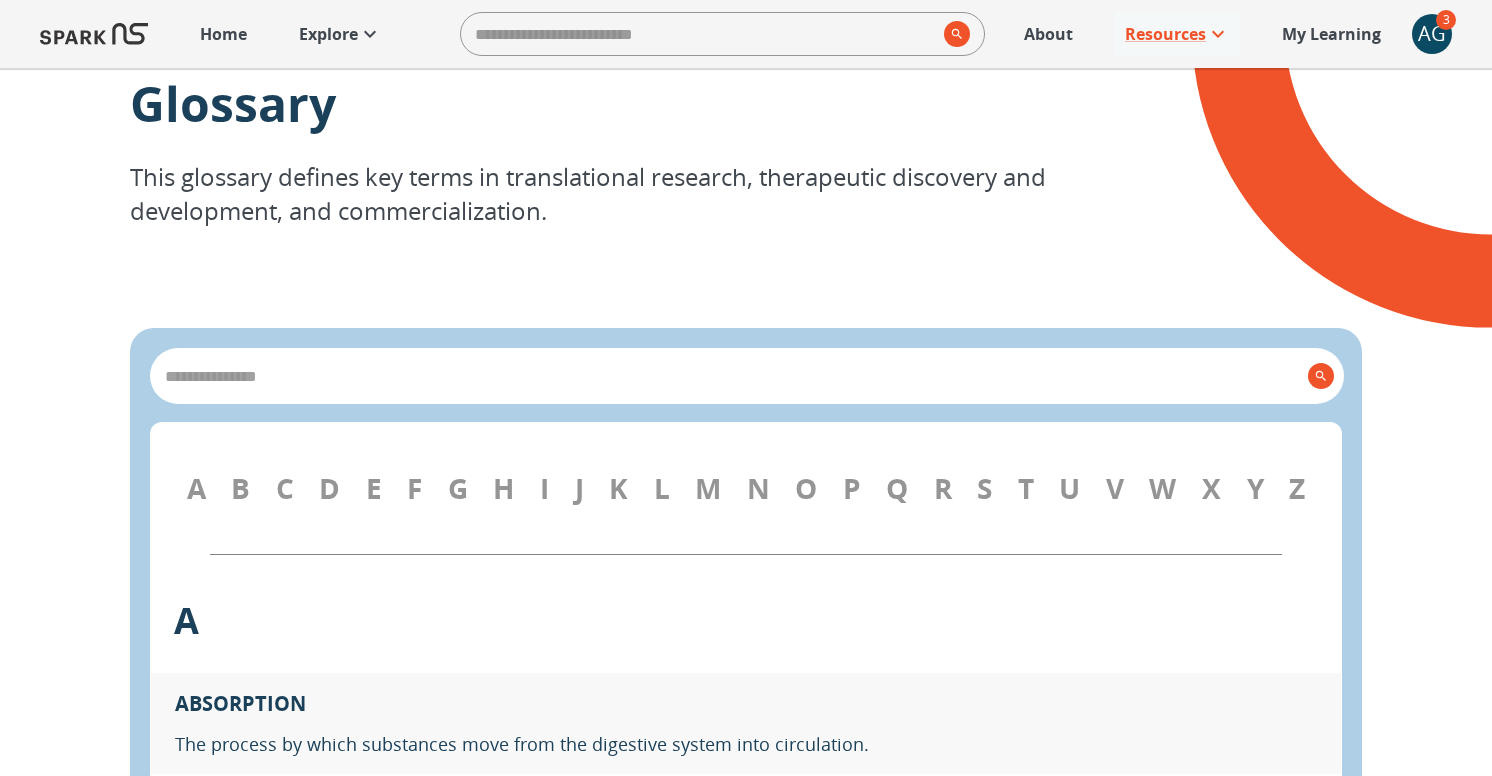 scroll, scrollTop: 52, scrollLeft: 0, axis: vertical 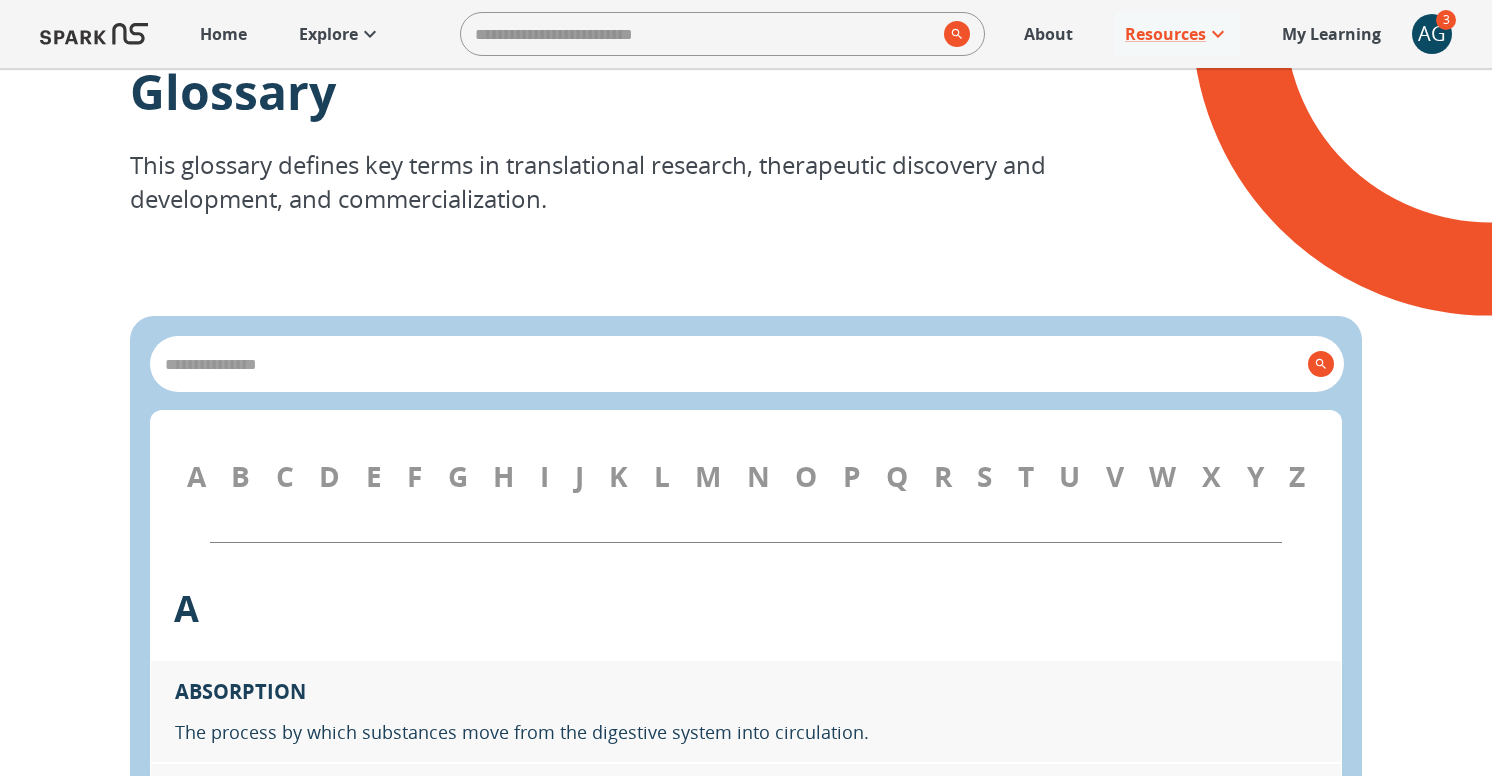 click on "Z" at bounding box center [1297, 476] 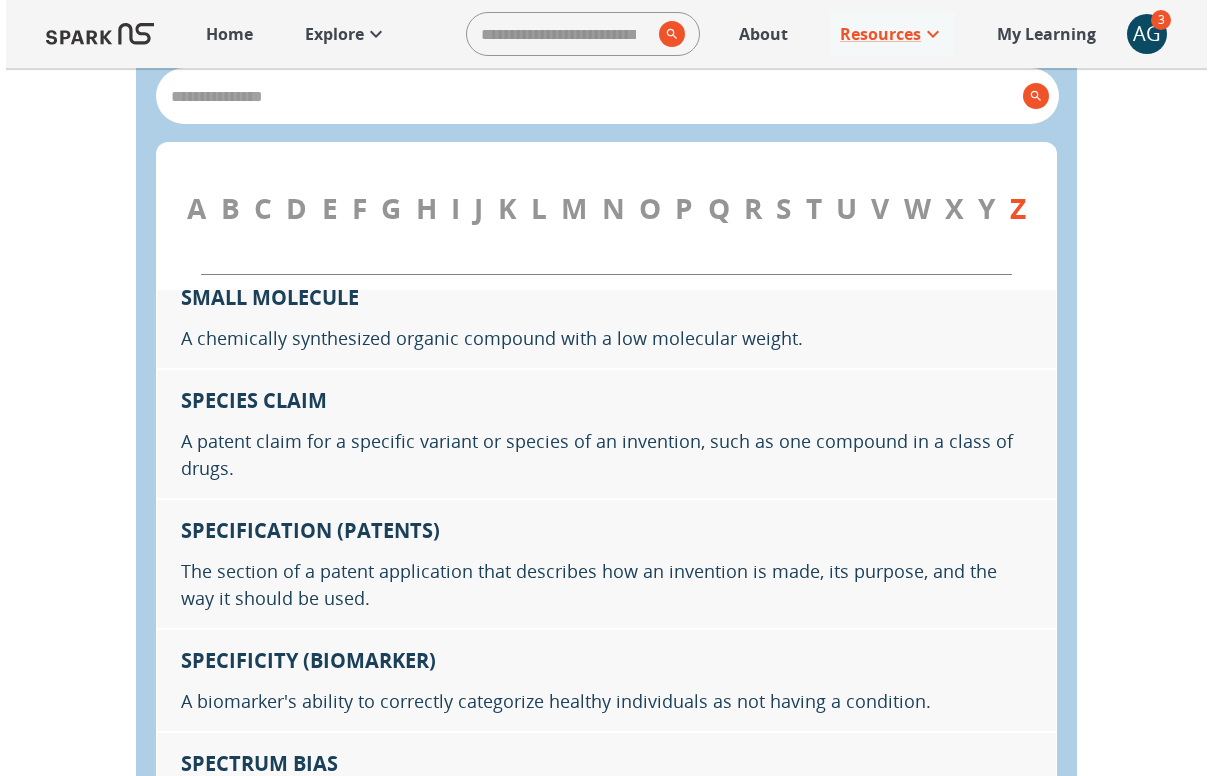scroll, scrollTop: 26658, scrollLeft: 0, axis: vertical 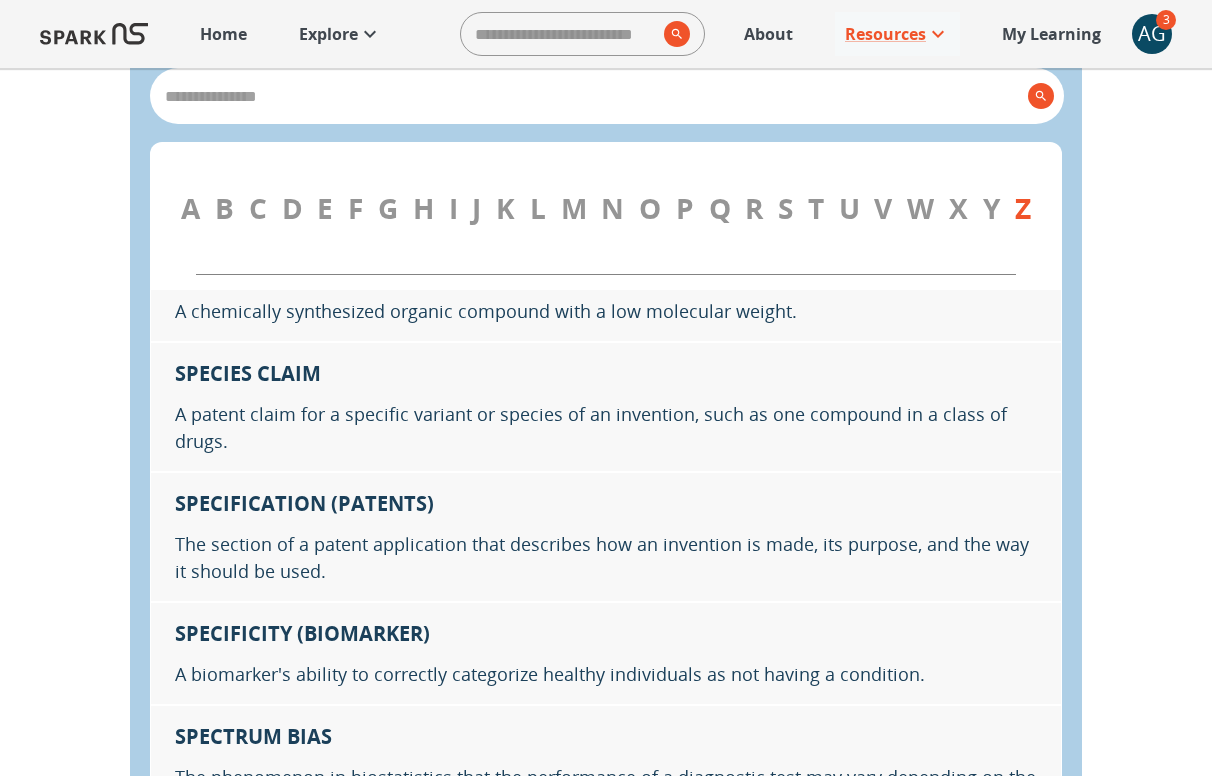 click on "N" at bounding box center [612, 208] 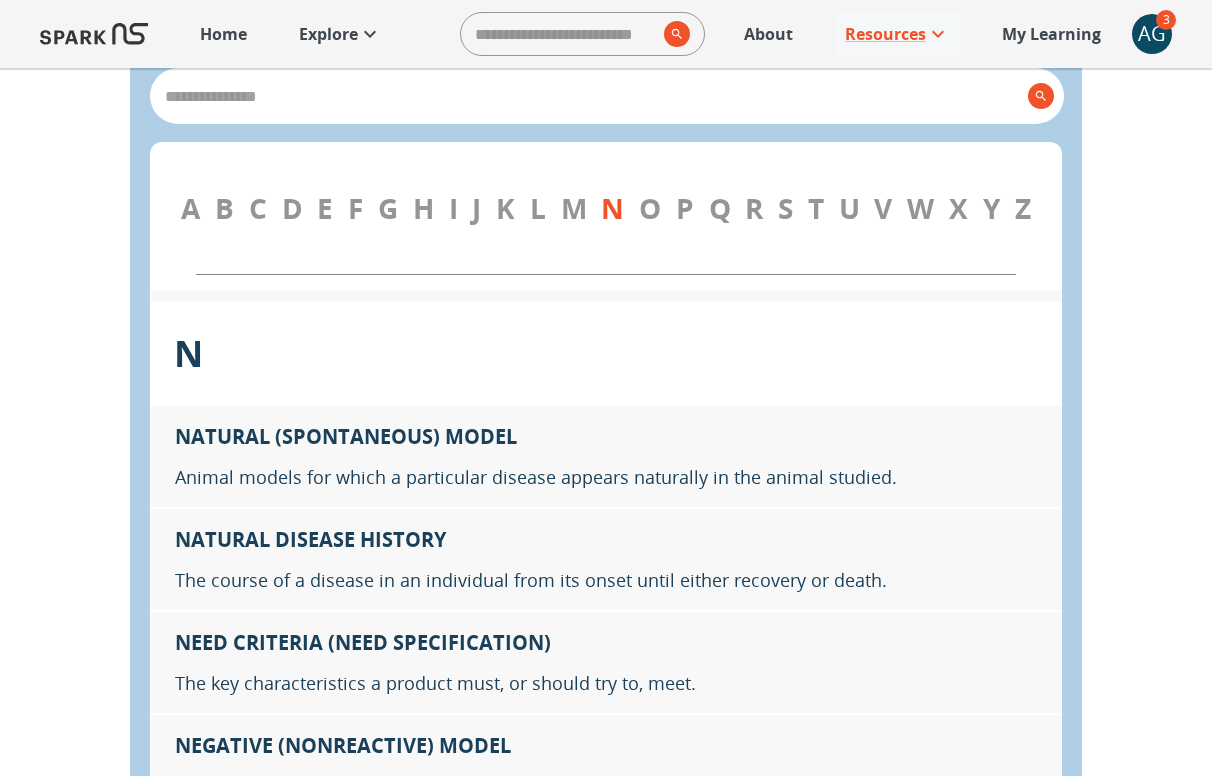 scroll, scrollTop: 16692, scrollLeft: 0, axis: vertical 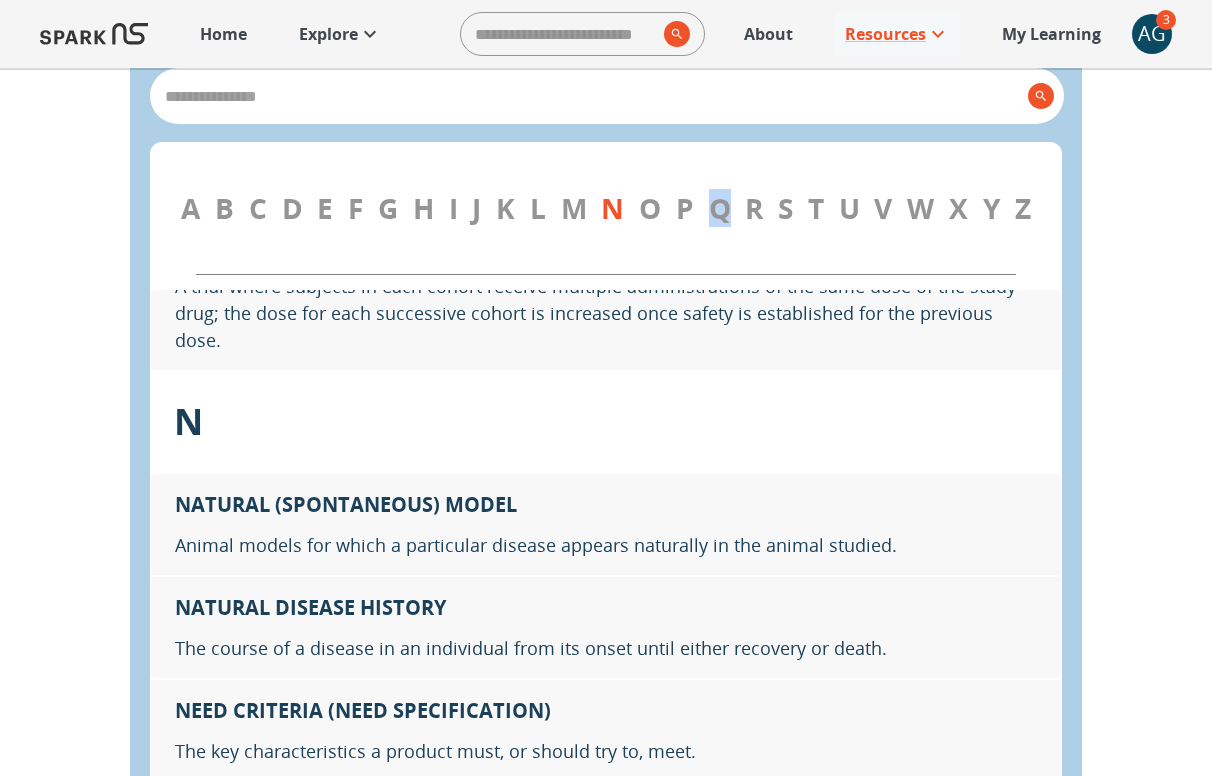 click on "Q" at bounding box center [720, 208] 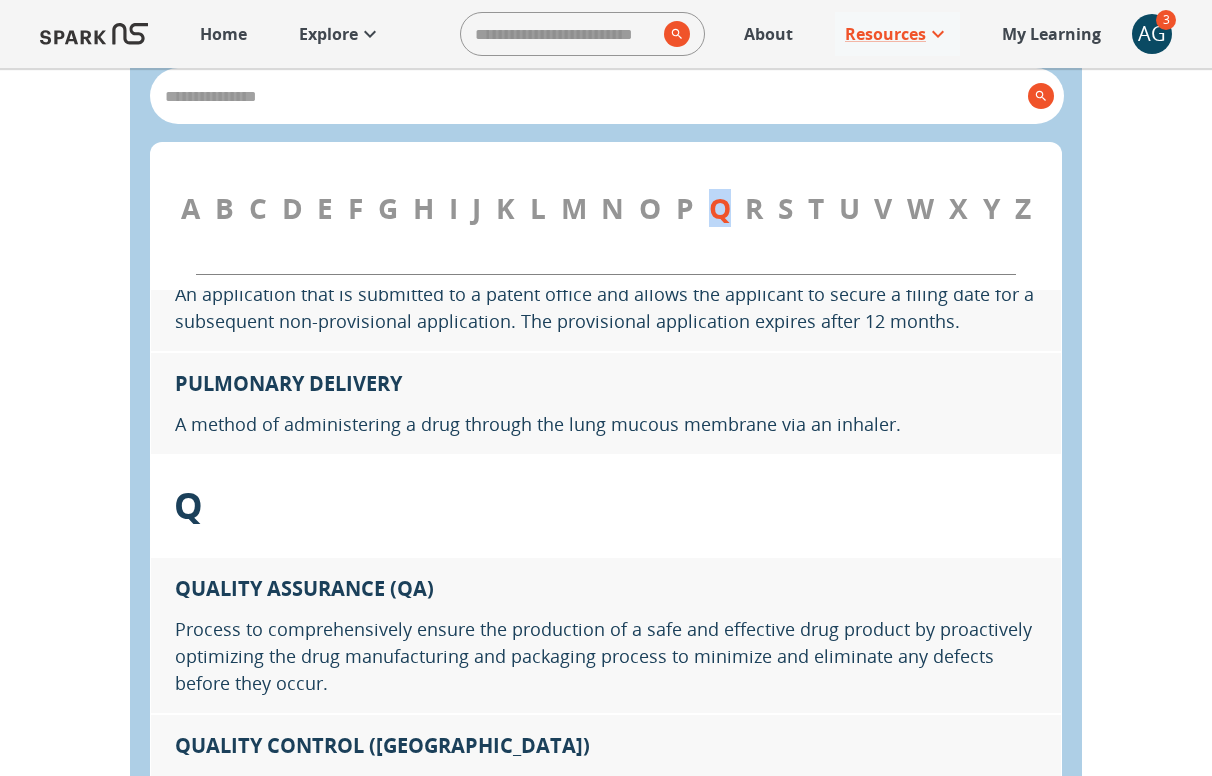 scroll, scrollTop: 23051, scrollLeft: 0, axis: vertical 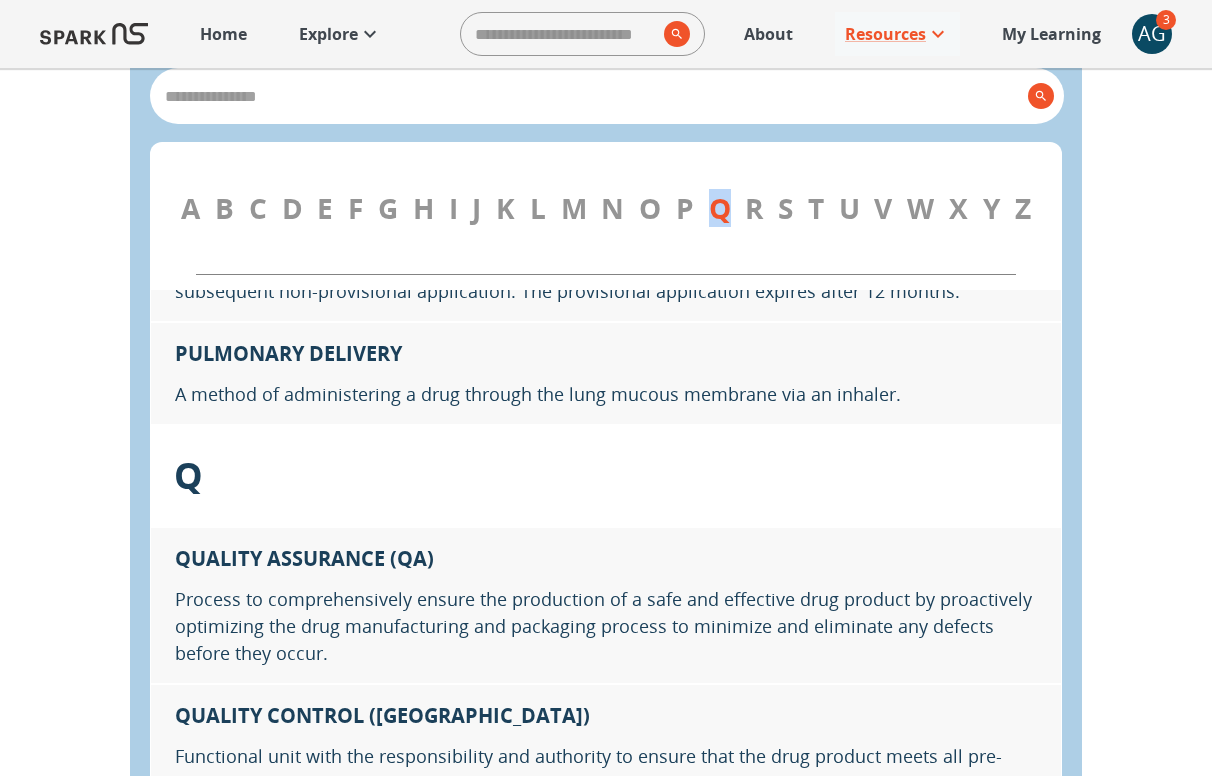 click on "D" at bounding box center (292, 208) 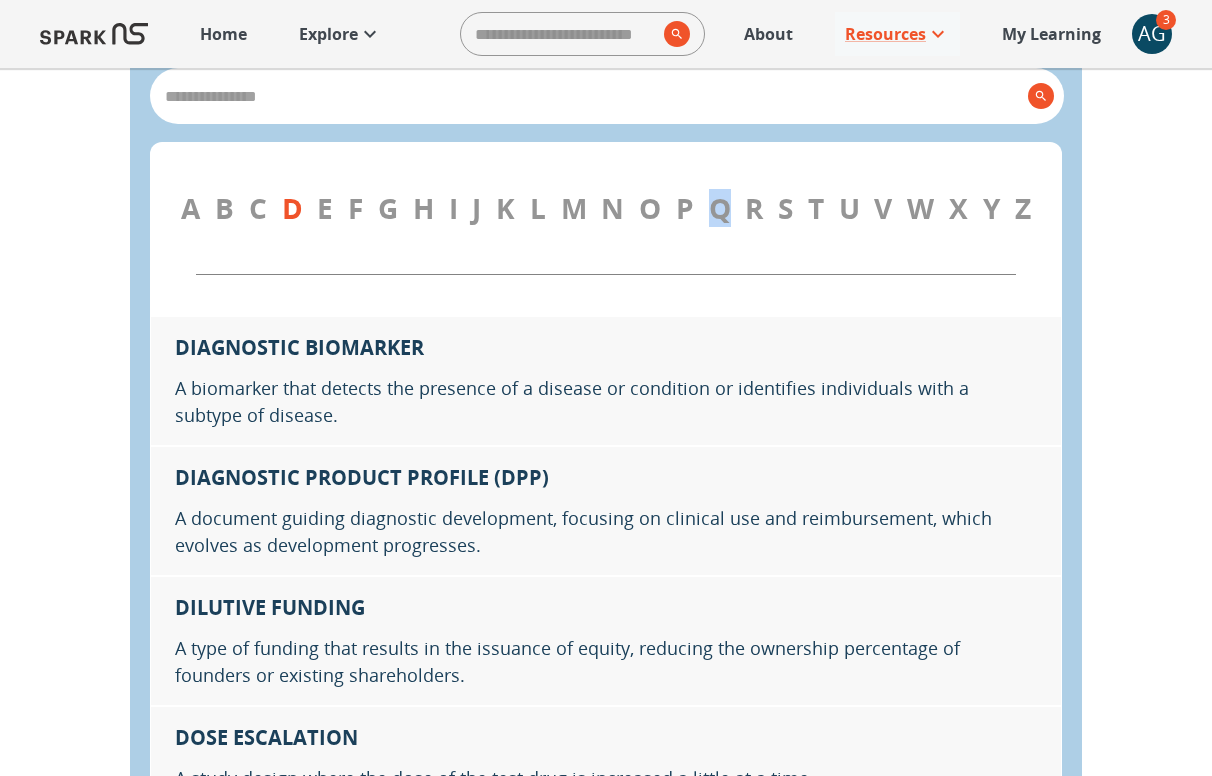 scroll, scrollTop: 7395, scrollLeft: 0, axis: vertical 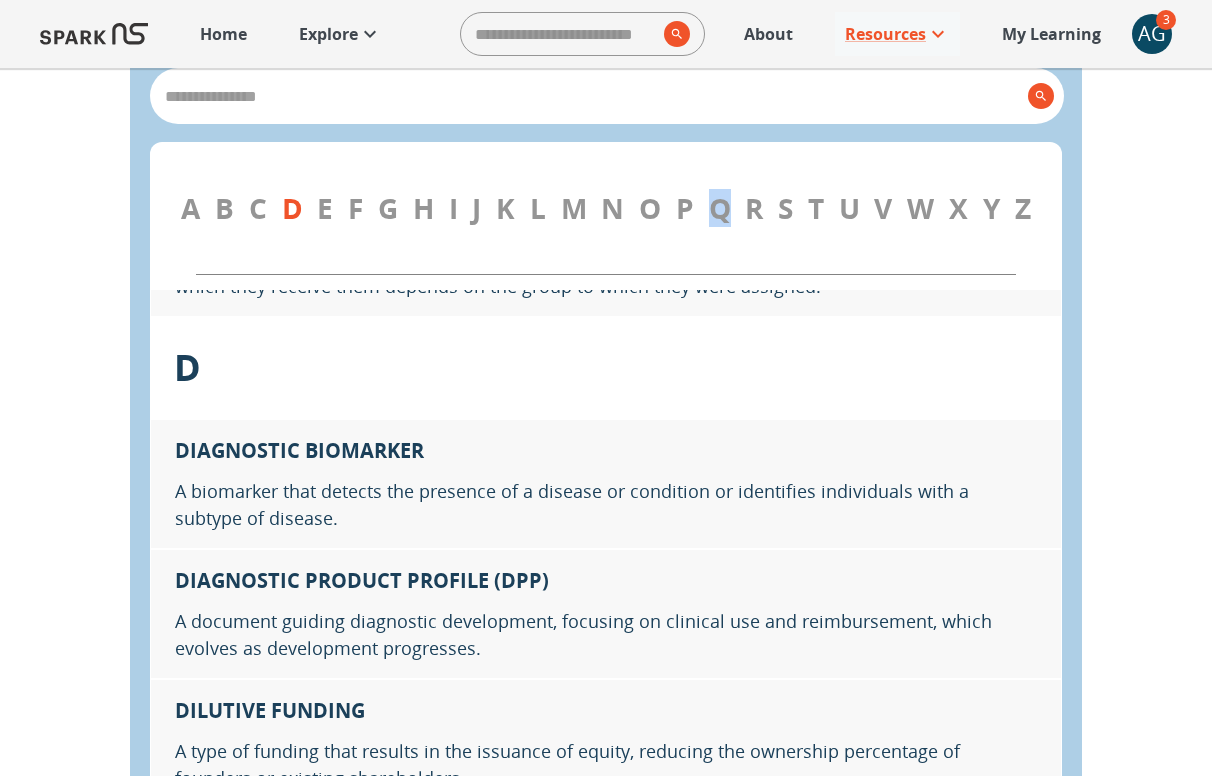click on "B" at bounding box center [224, 208] 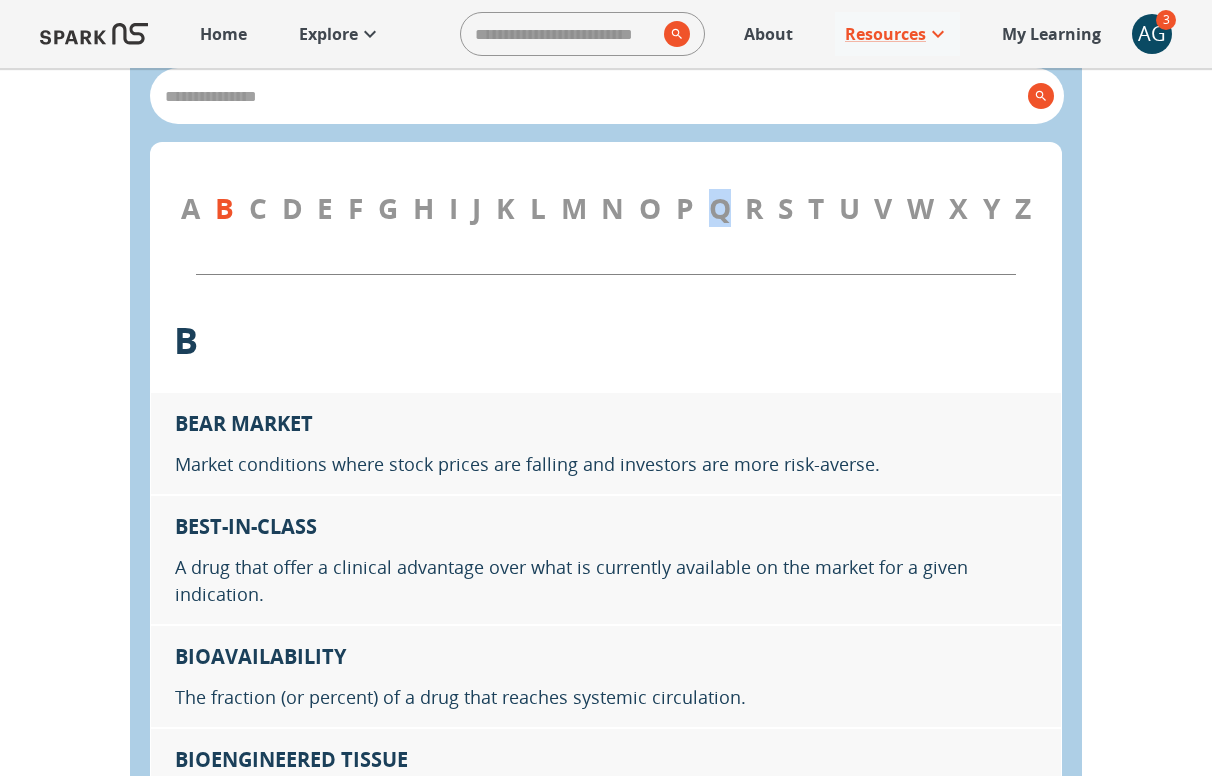 click on "C" at bounding box center (258, 208) 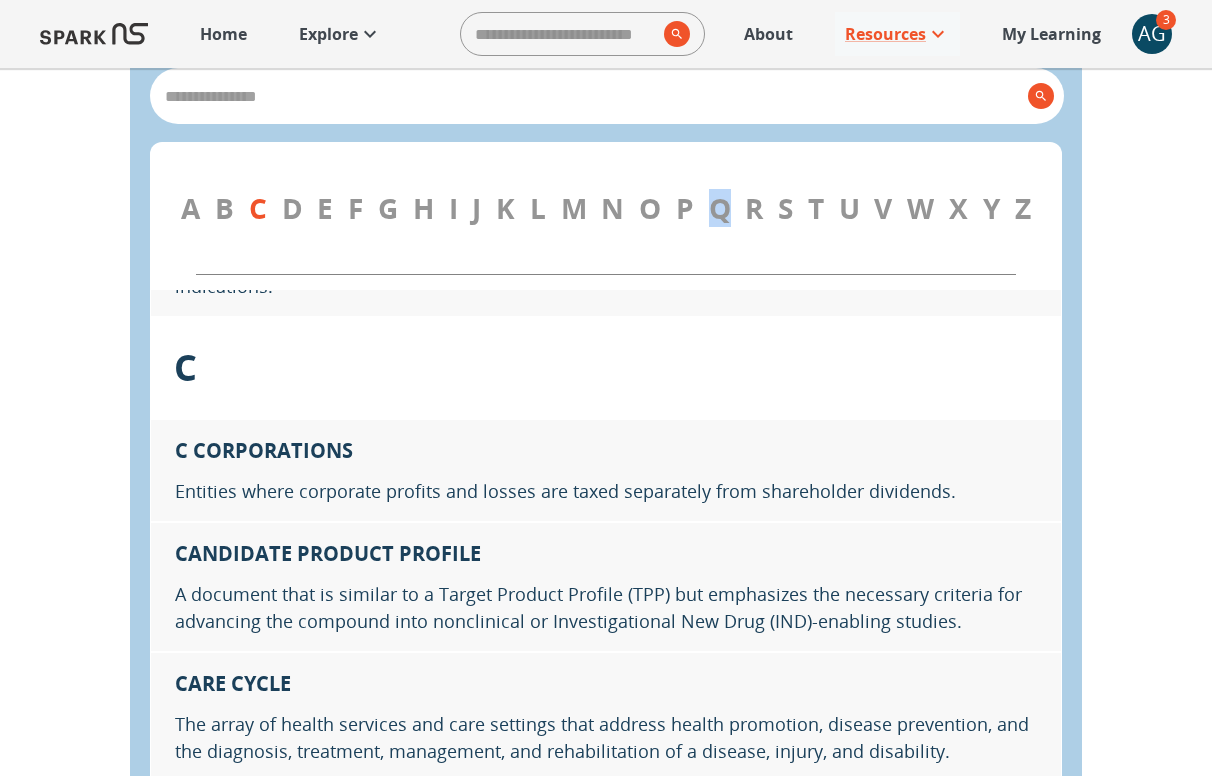 click on "D" at bounding box center (292, 208) 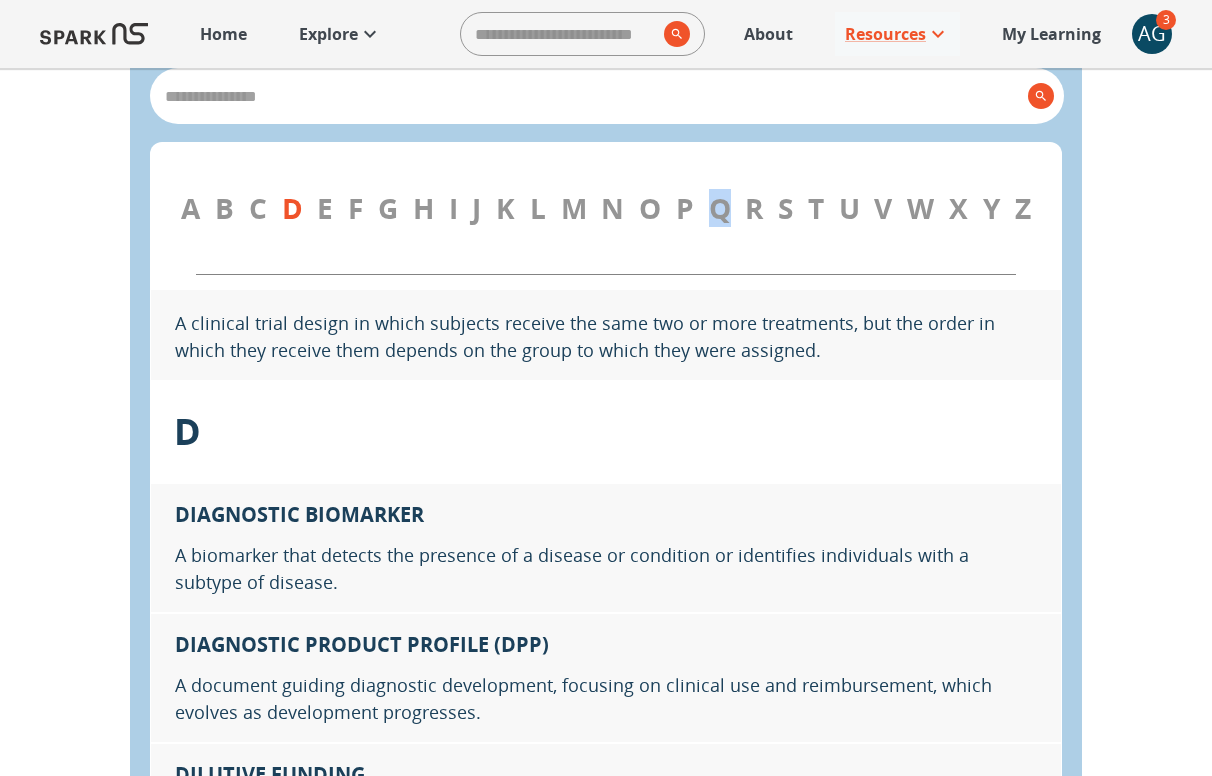 scroll, scrollTop: 7395, scrollLeft: 0, axis: vertical 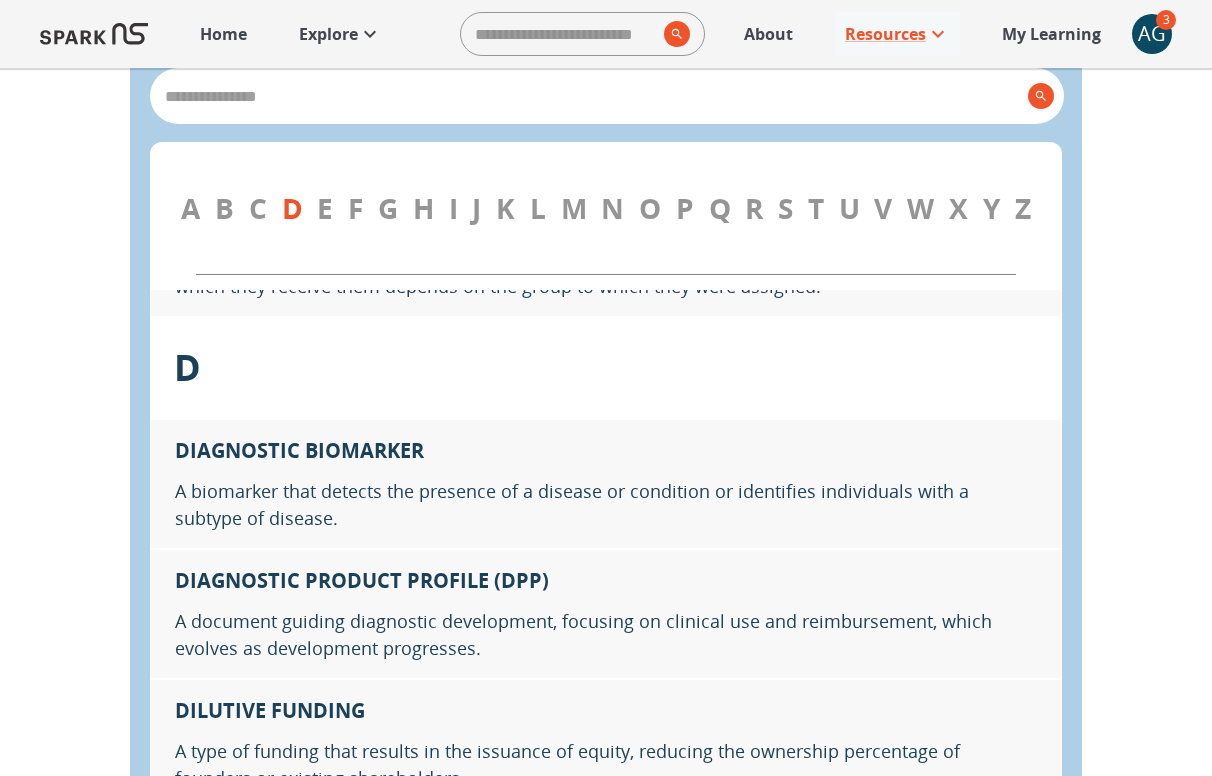 click on "A B C D E F G H I J K L M N O P Q R S T U V W X Y Z" at bounding box center (606, 208) 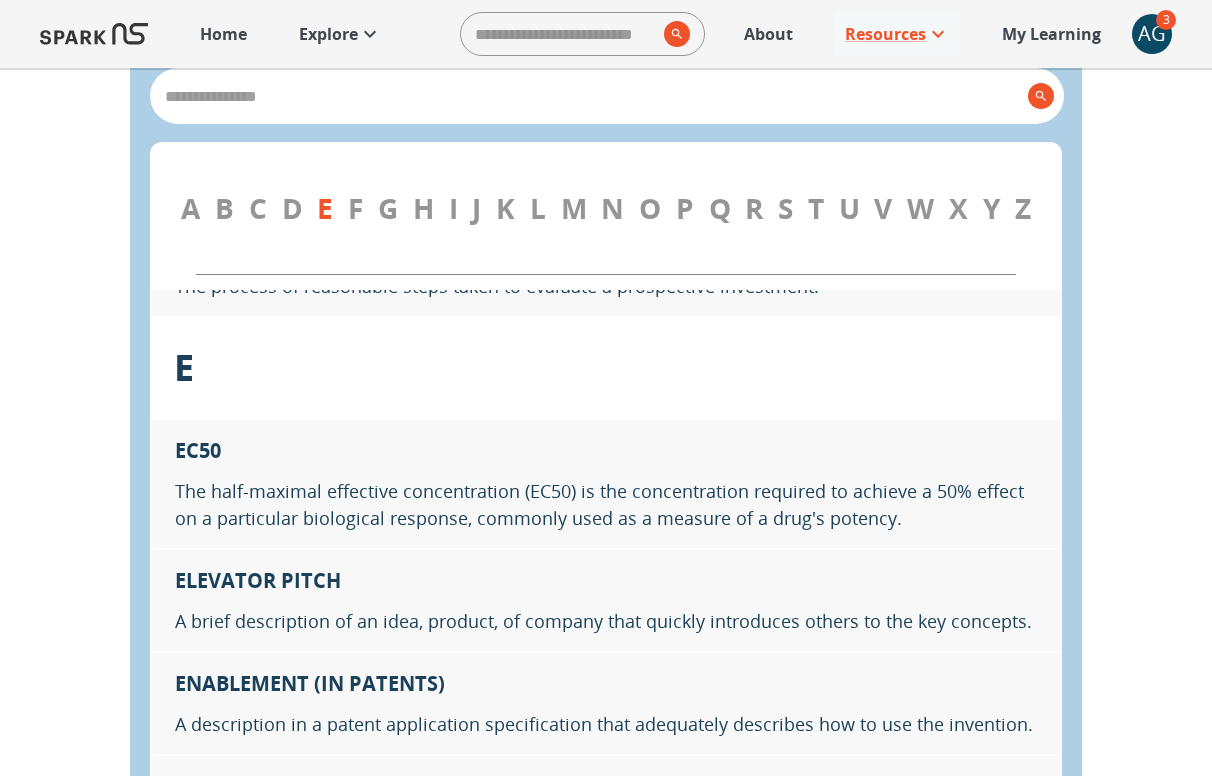 click on "F" at bounding box center [355, 208] 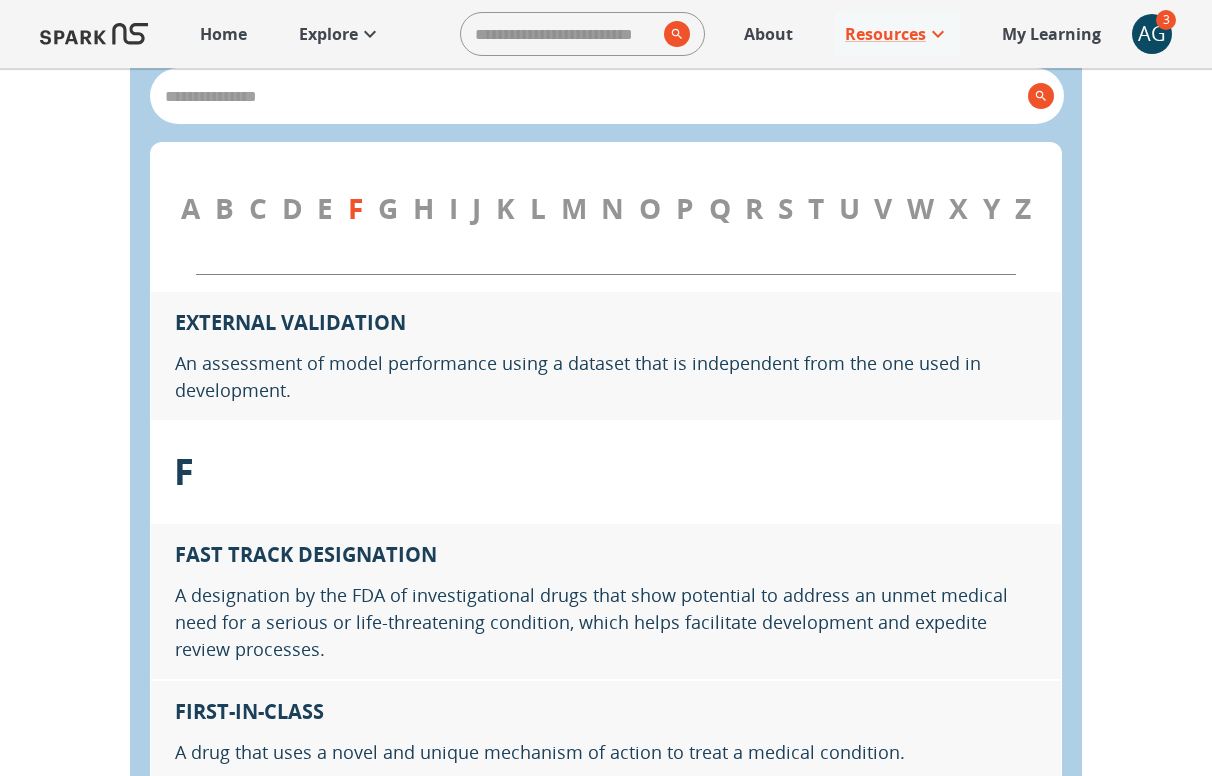 scroll, scrollTop: 9983, scrollLeft: 0, axis: vertical 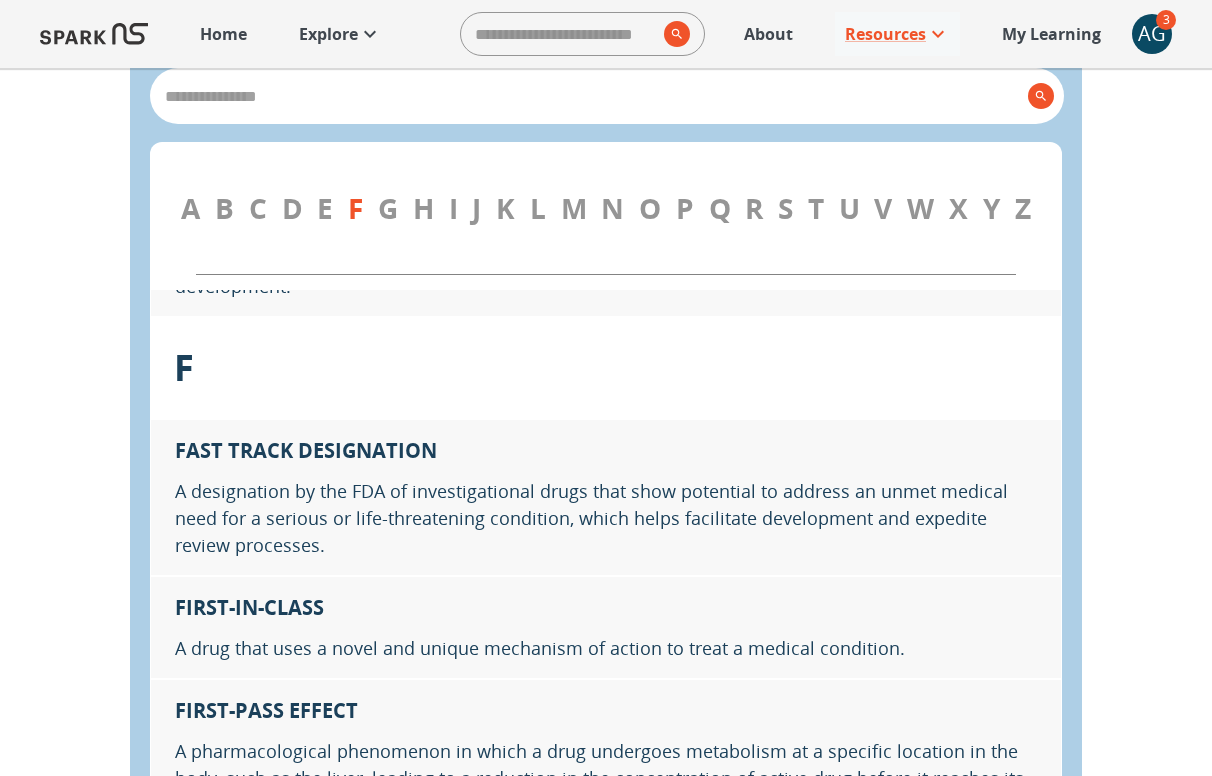 click on "G" at bounding box center [388, 208] 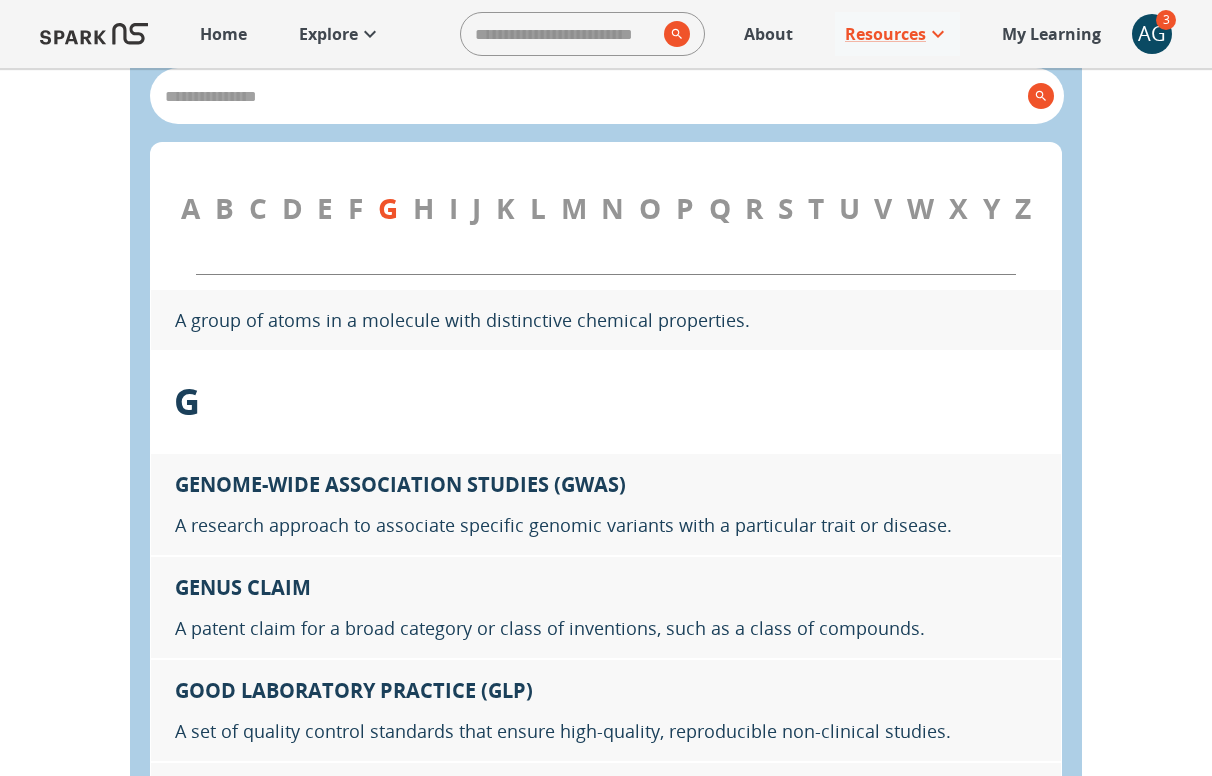 scroll, scrollTop: 10735, scrollLeft: 0, axis: vertical 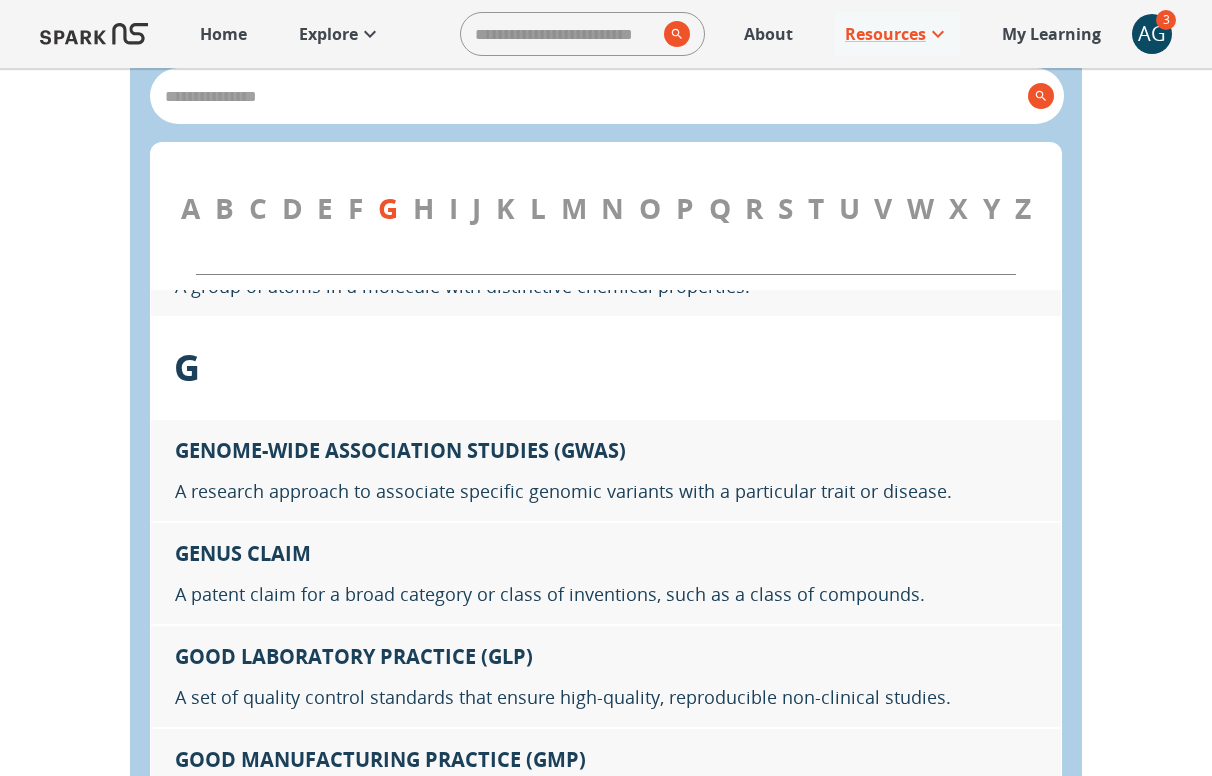 click on "J" at bounding box center [476, 208] 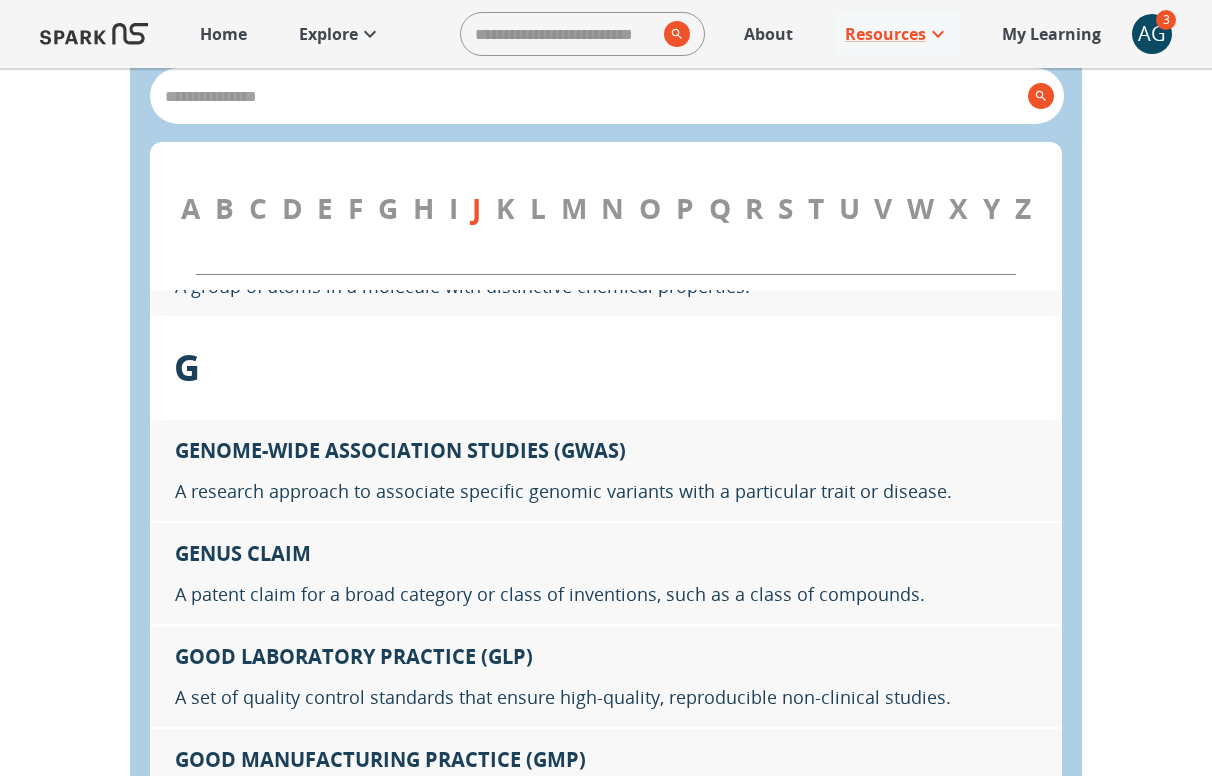 click on "M" at bounding box center (574, 208) 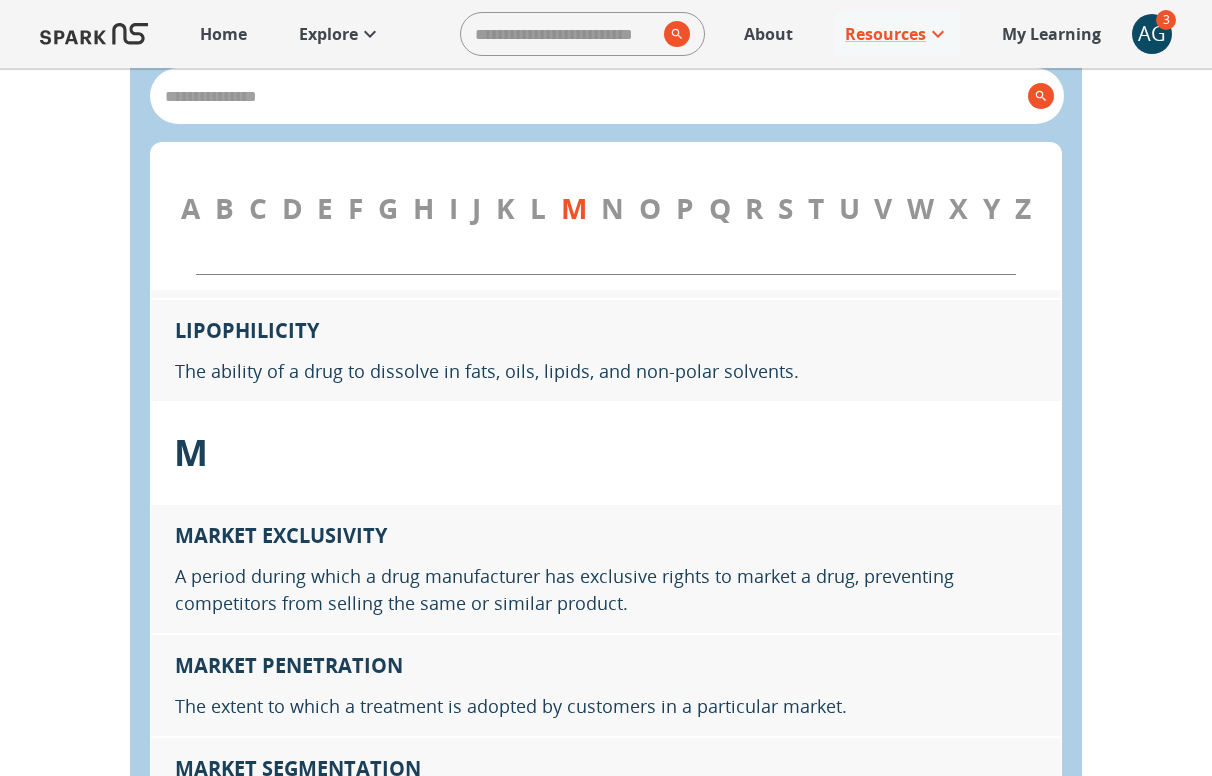 scroll, scrollTop: 14959, scrollLeft: 0, axis: vertical 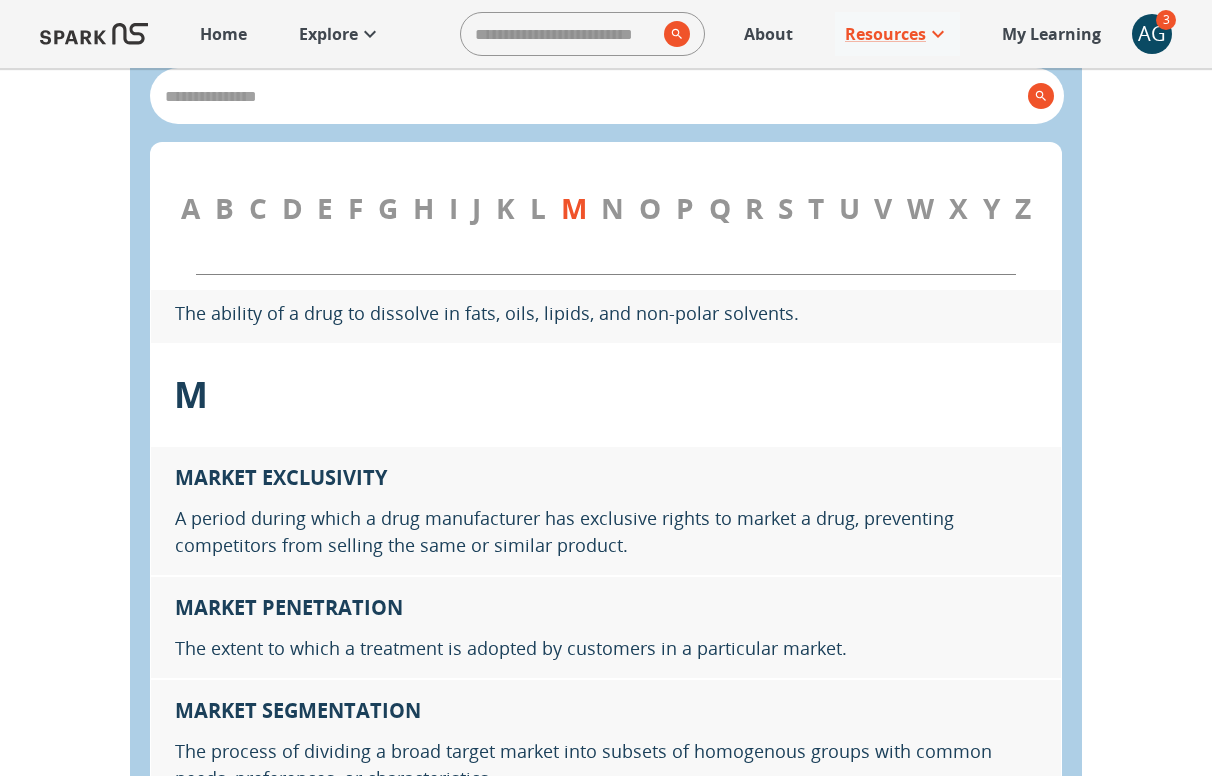 click on "Q" at bounding box center [720, 208] 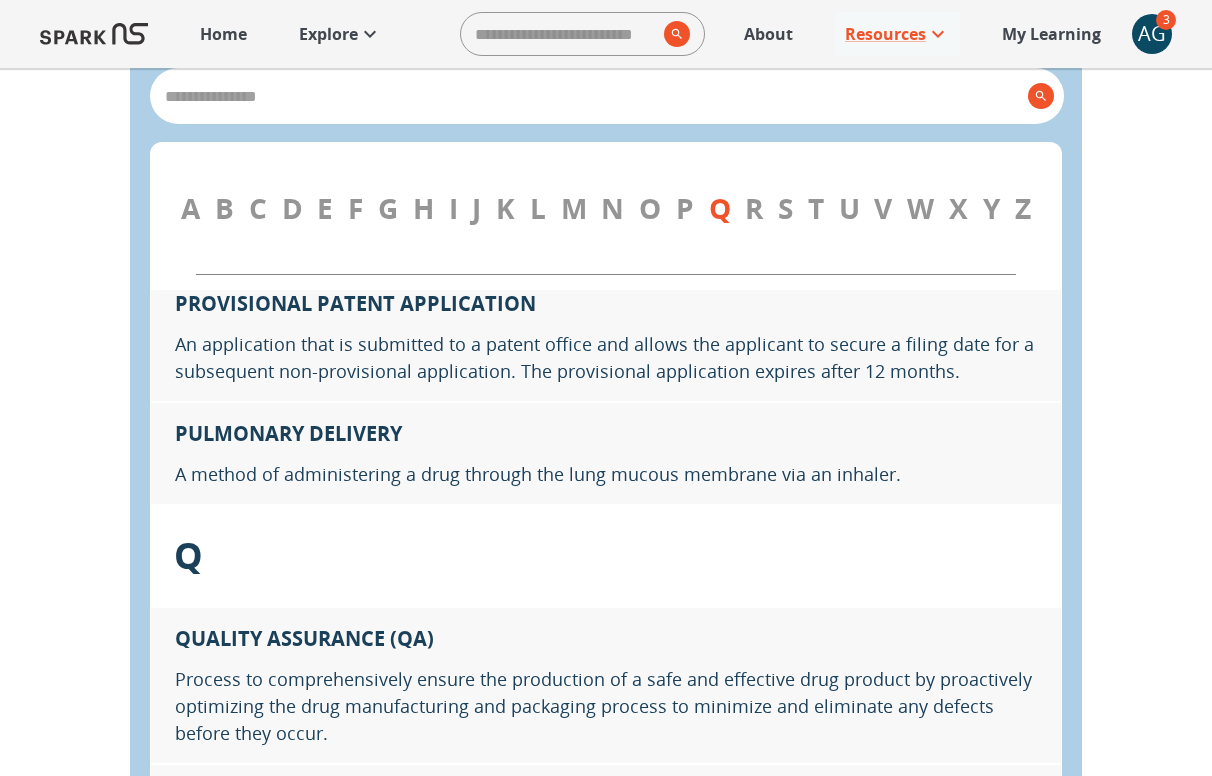 scroll, scrollTop: 23051, scrollLeft: 0, axis: vertical 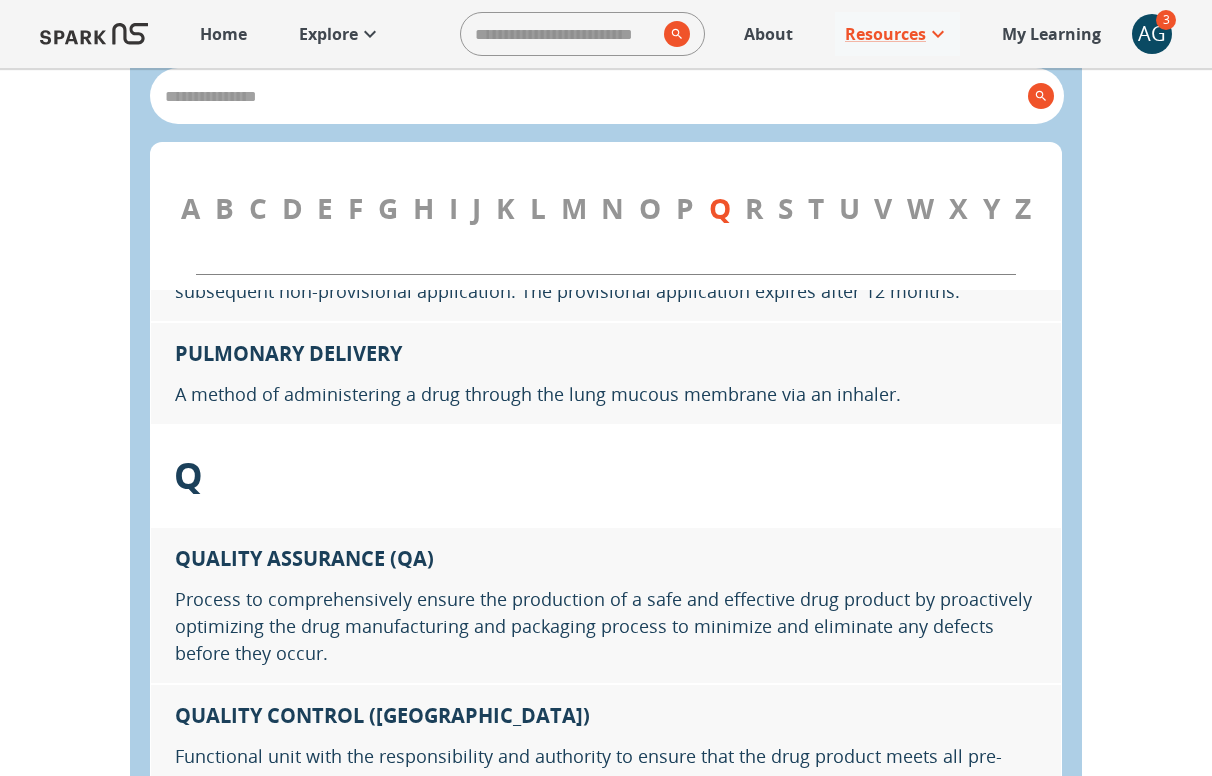click on "T" at bounding box center (816, 208) 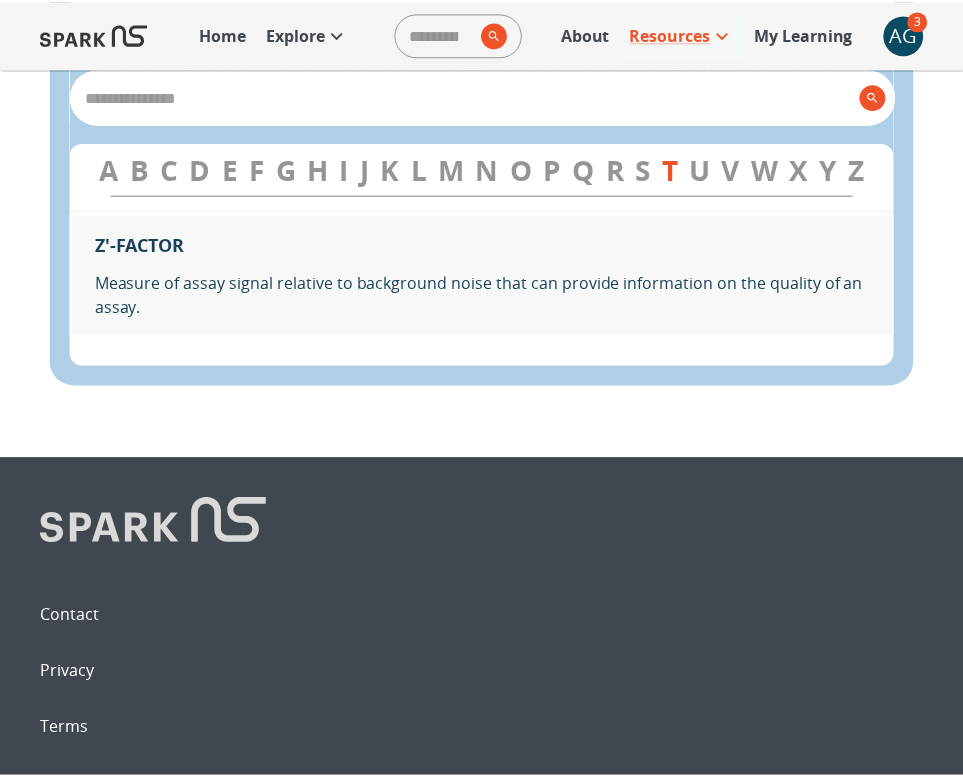 scroll, scrollTop: 28702, scrollLeft: 0, axis: vertical 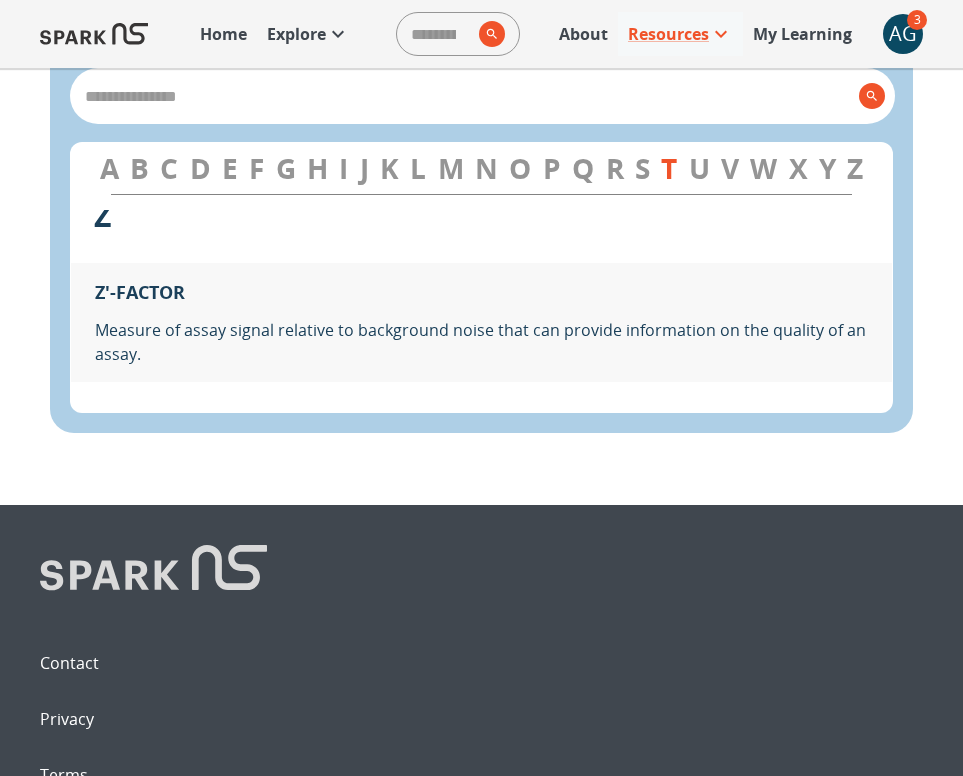 click on "E" at bounding box center [230, 168] 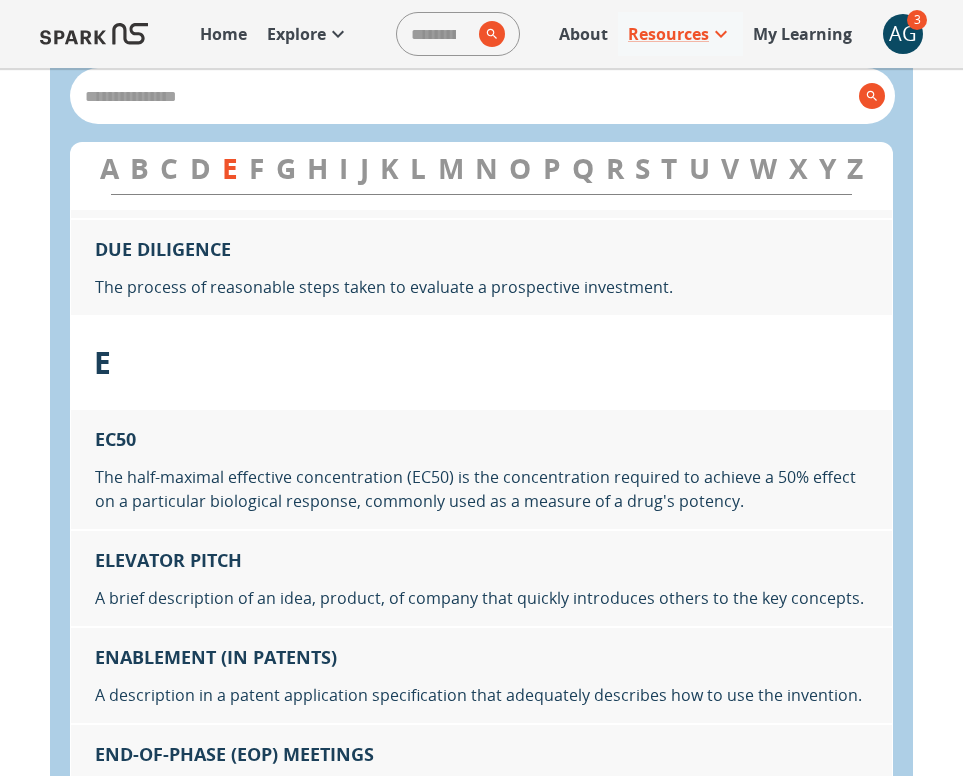 scroll, scrollTop: 7936, scrollLeft: 0, axis: vertical 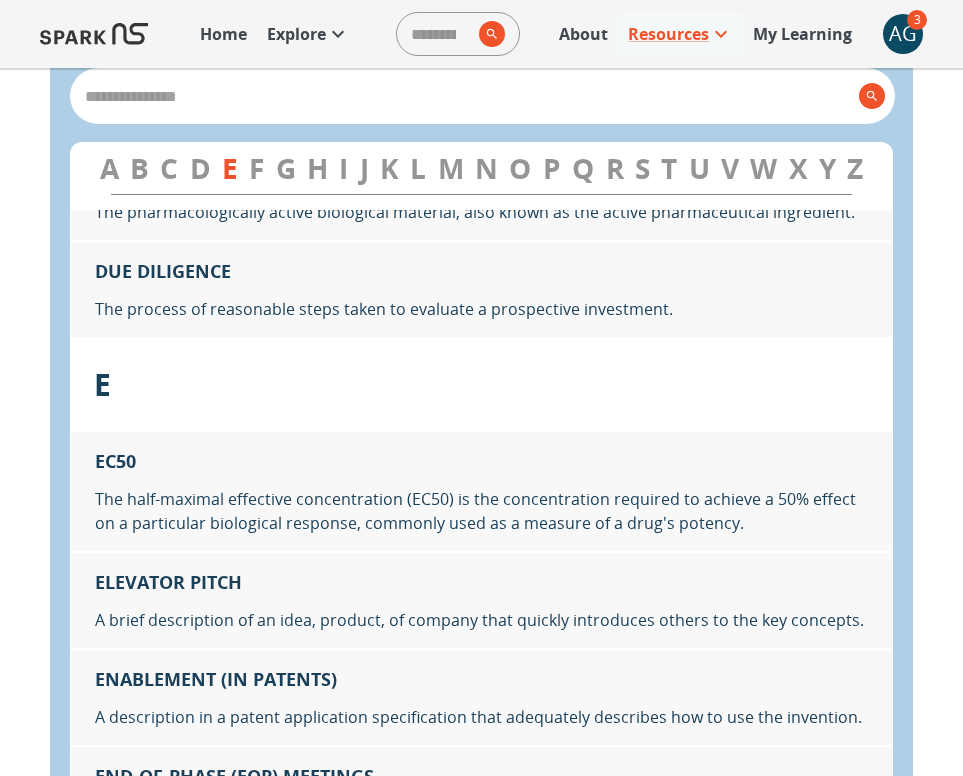 click on "A B C D E F G H I J K L M N O P Q R S T U V W X Y Z" at bounding box center (481, 168) 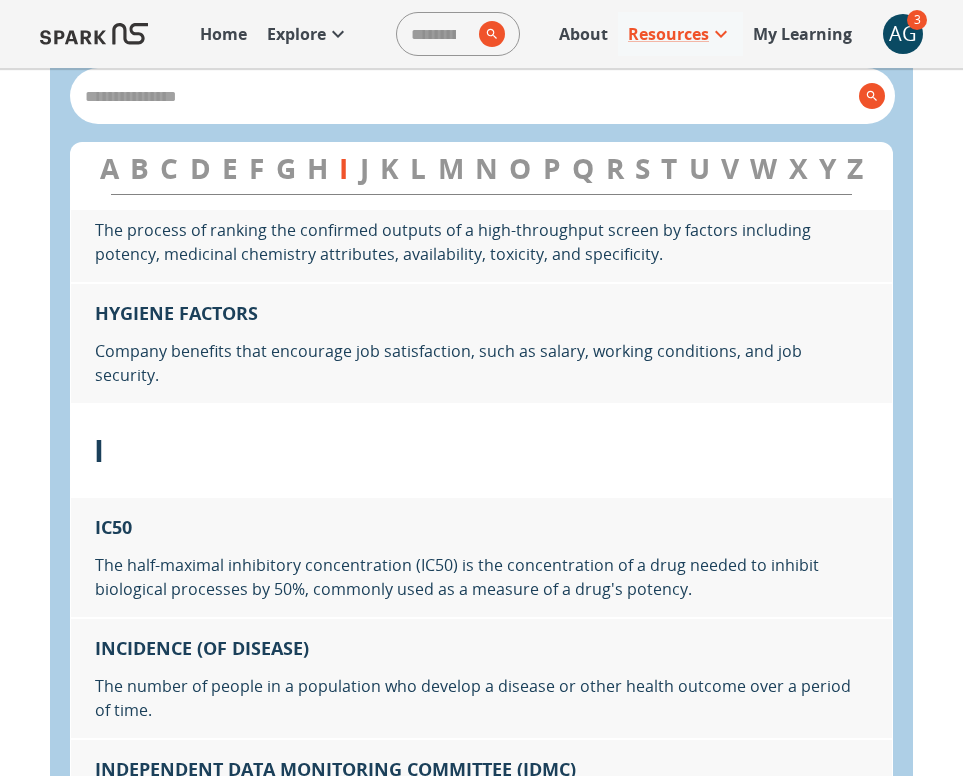scroll, scrollTop: 10996, scrollLeft: 0, axis: vertical 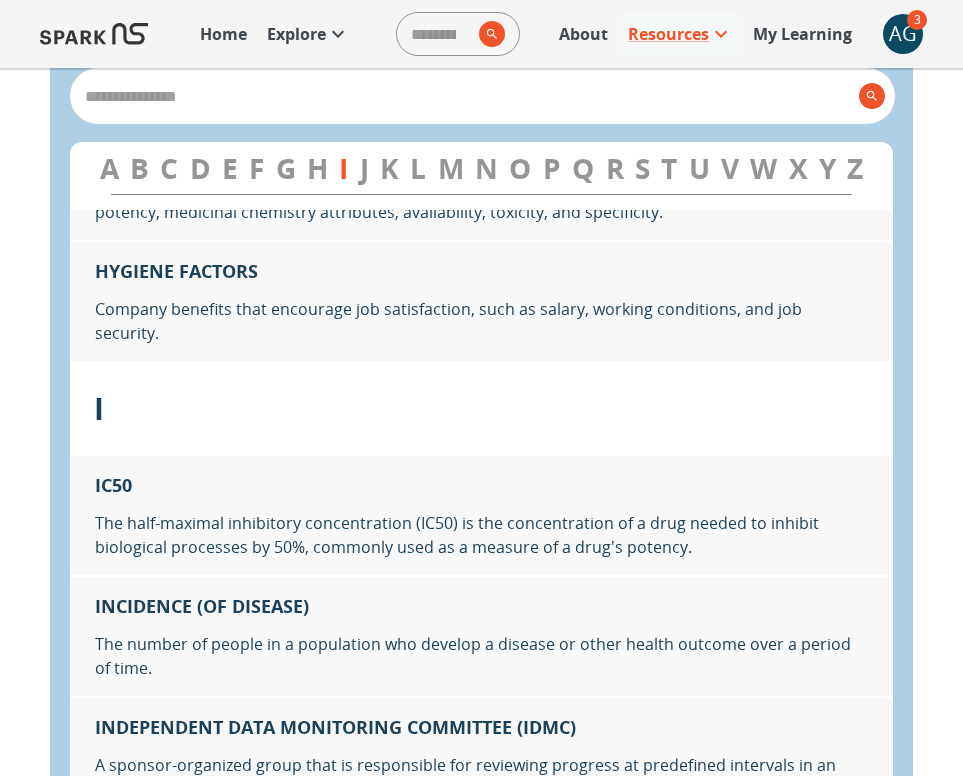 click on "Z" at bounding box center (855, 168) 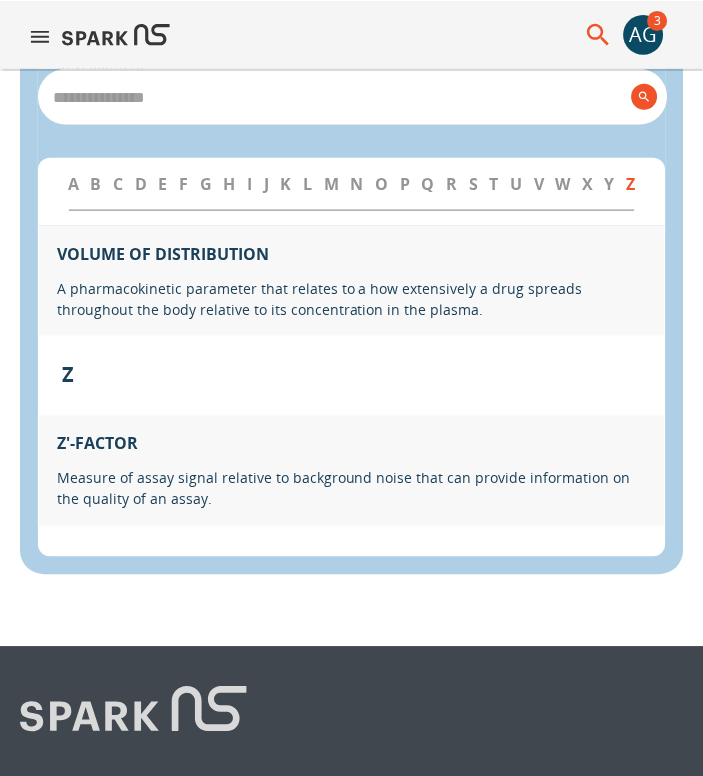 scroll, scrollTop: 27537, scrollLeft: 0, axis: vertical 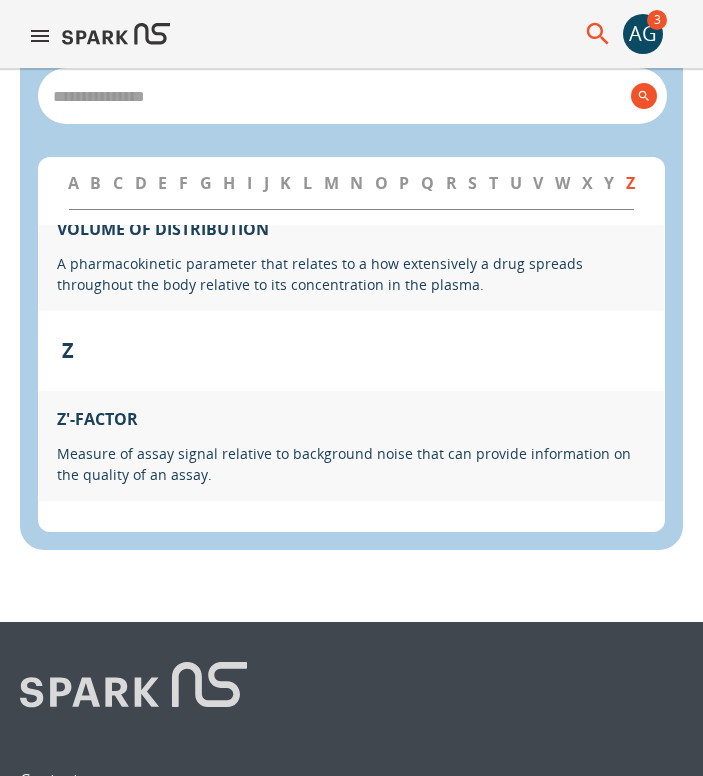 click on "K" at bounding box center [285, 183] 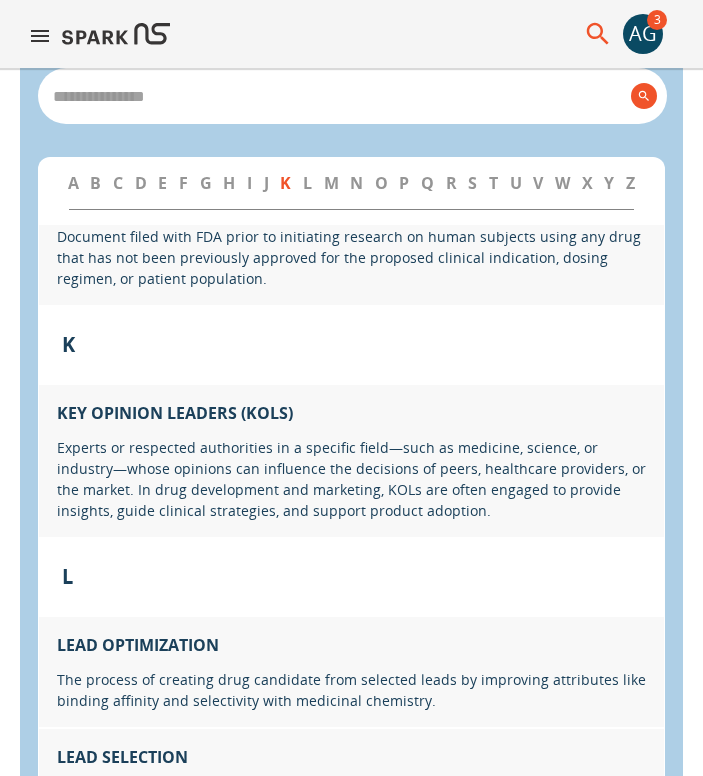 scroll, scrollTop: 12571, scrollLeft: 0, axis: vertical 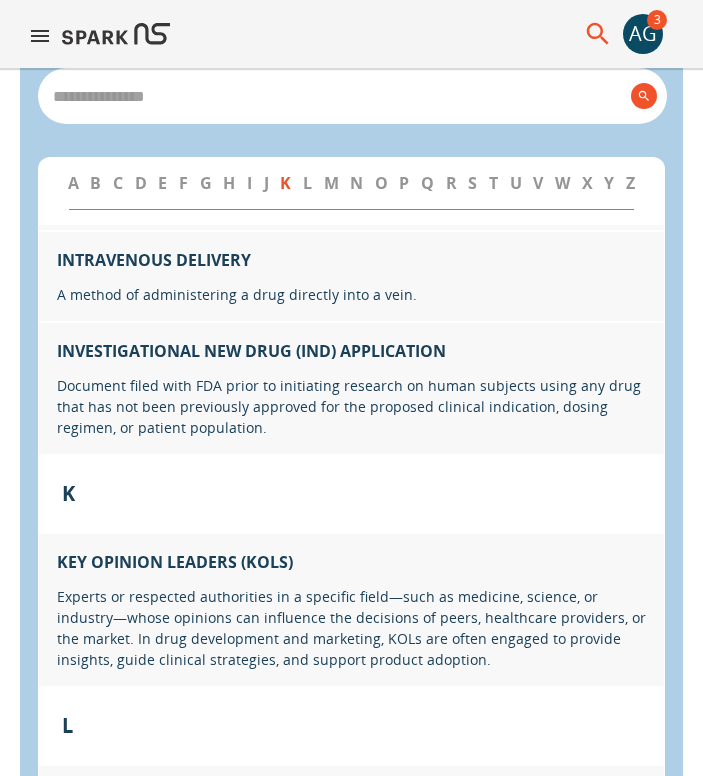 click on "A B C D E F G H I J K L M N O P Q R S T U V W X Y Z" at bounding box center (351, 183) 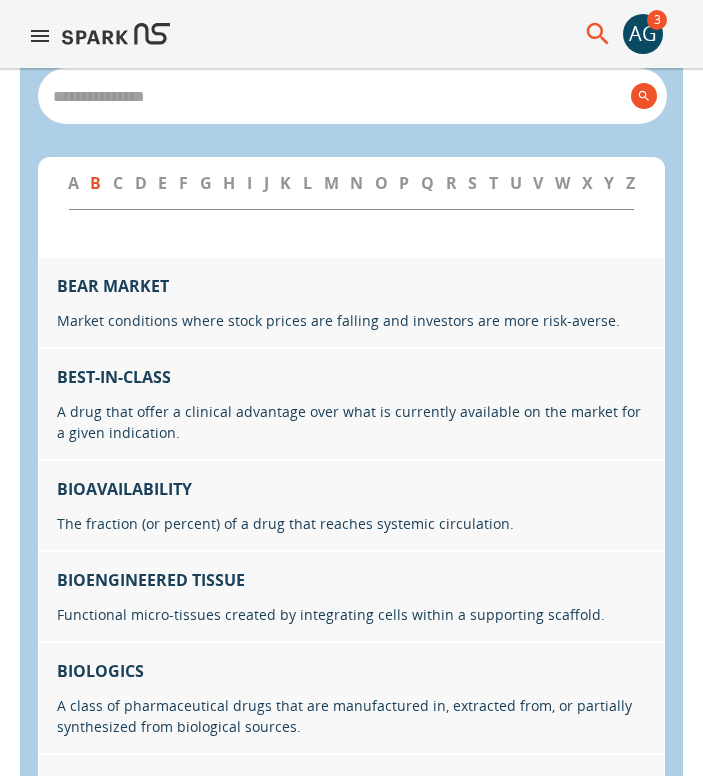 scroll, scrollTop: 1441, scrollLeft: 0, axis: vertical 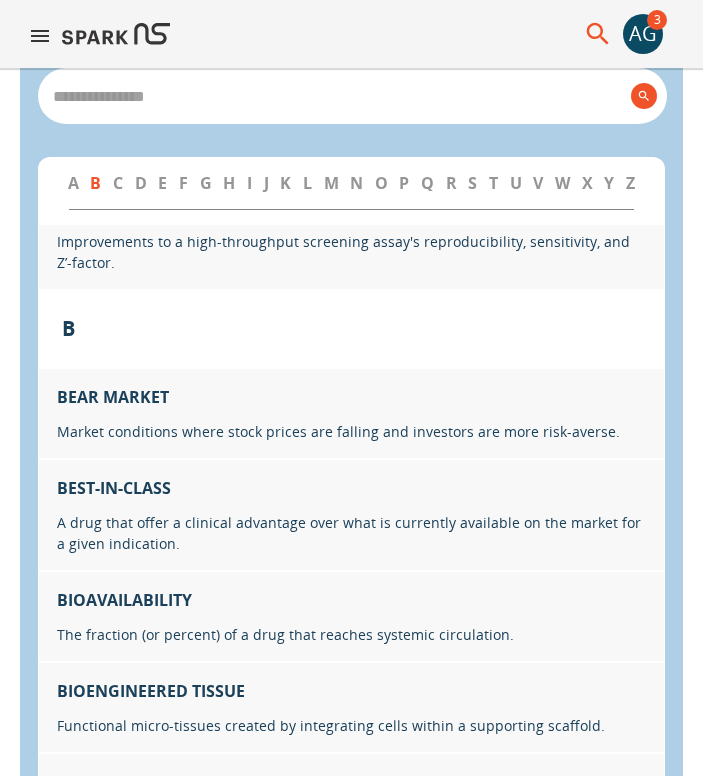 click on "A" at bounding box center [73, 183] 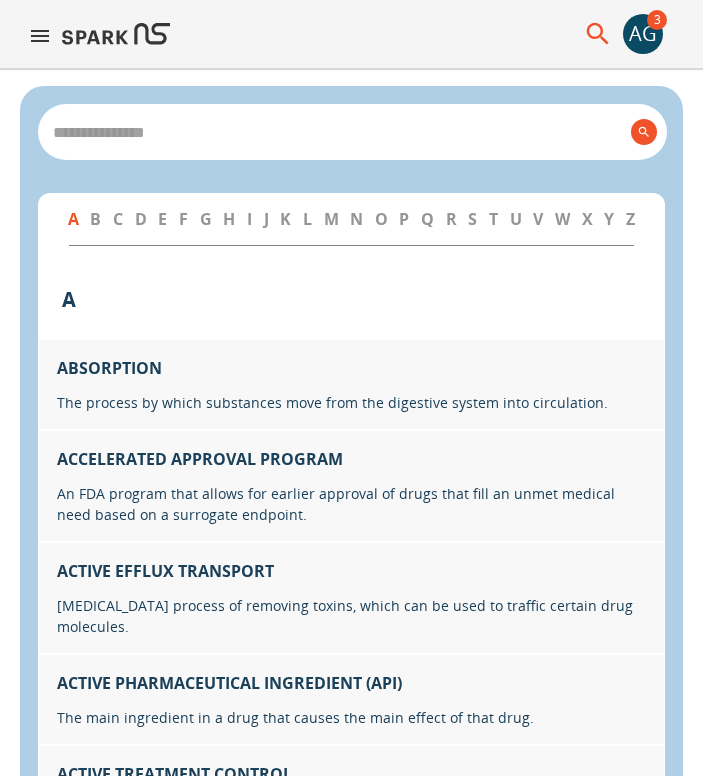 scroll, scrollTop: 173, scrollLeft: 0, axis: vertical 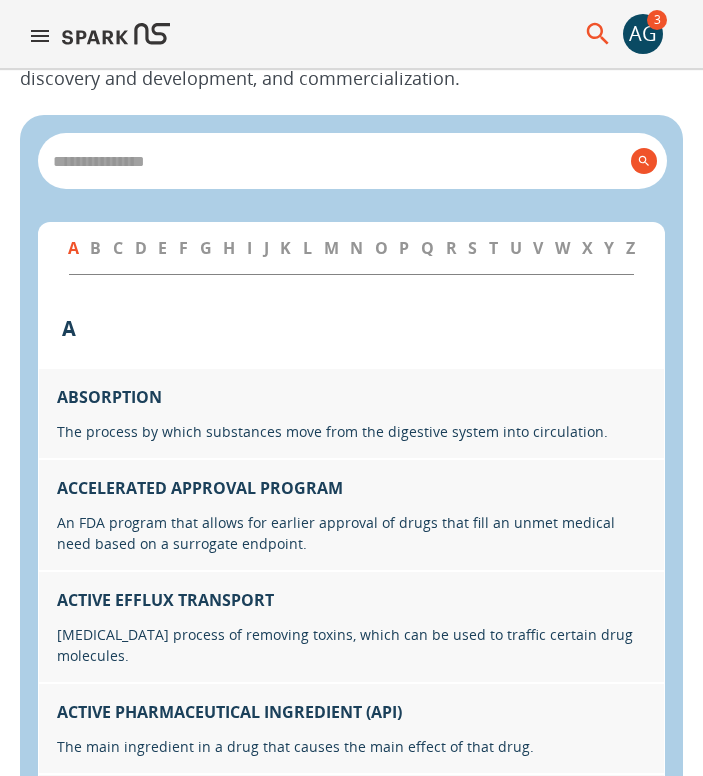 click on "O" at bounding box center [381, 248] 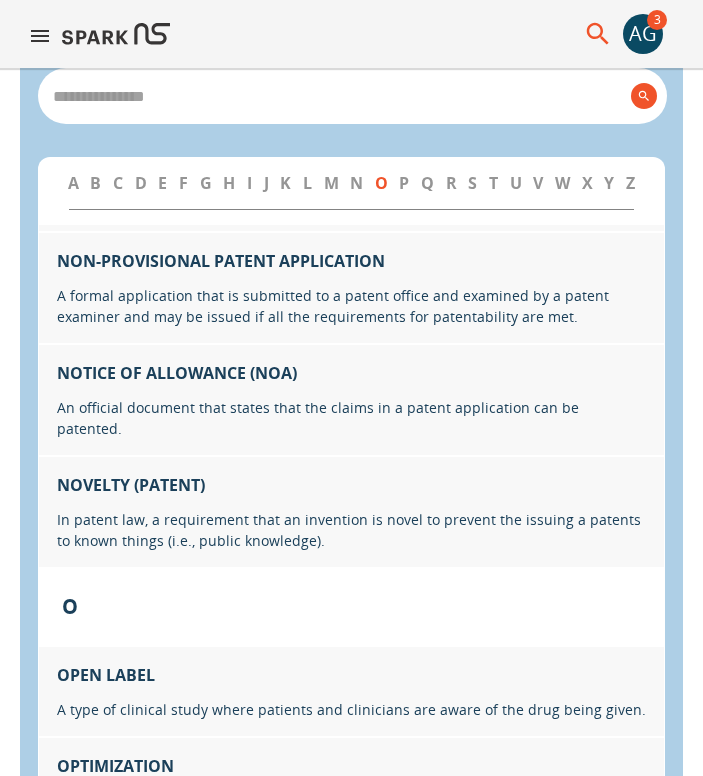 scroll, scrollTop: 16278, scrollLeft: 0, axis: vertical 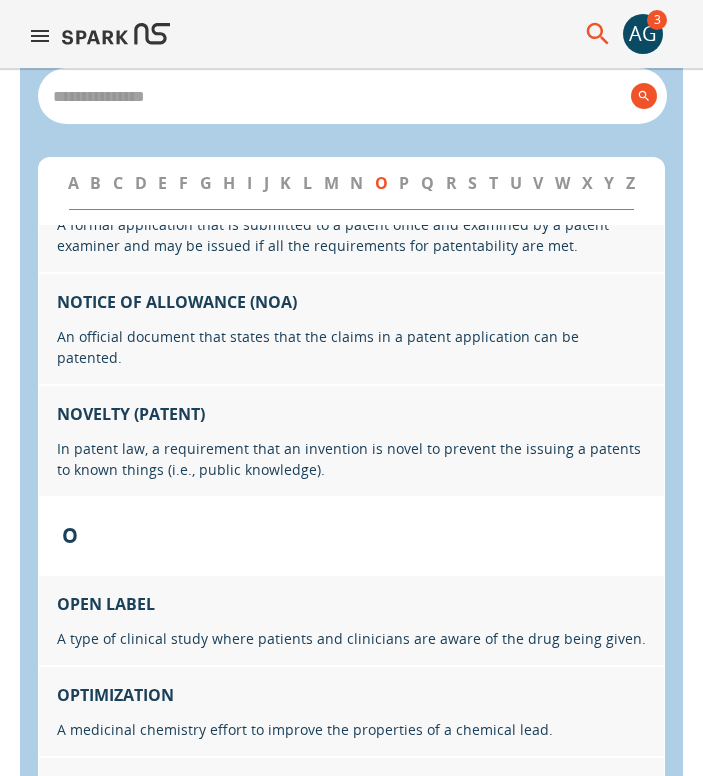 click at bounding box center [334, 96] 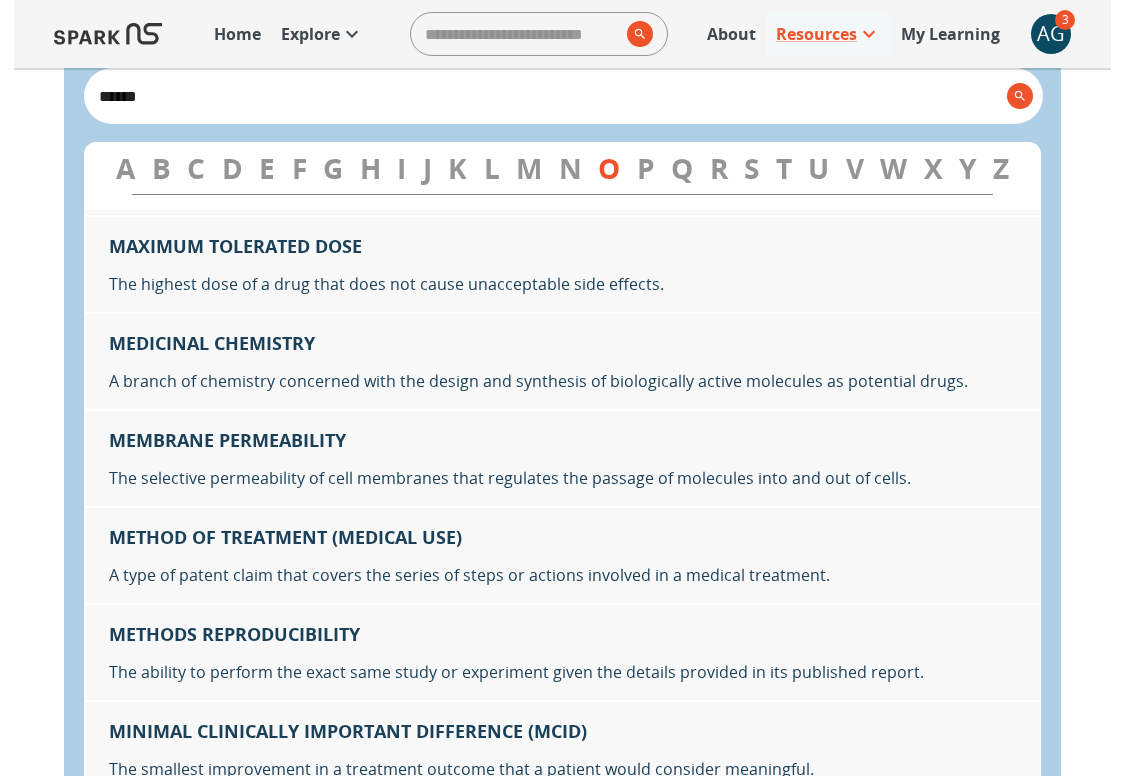 scroll, scrollTop: 13907, scrollLeft: 0, axis: vertical 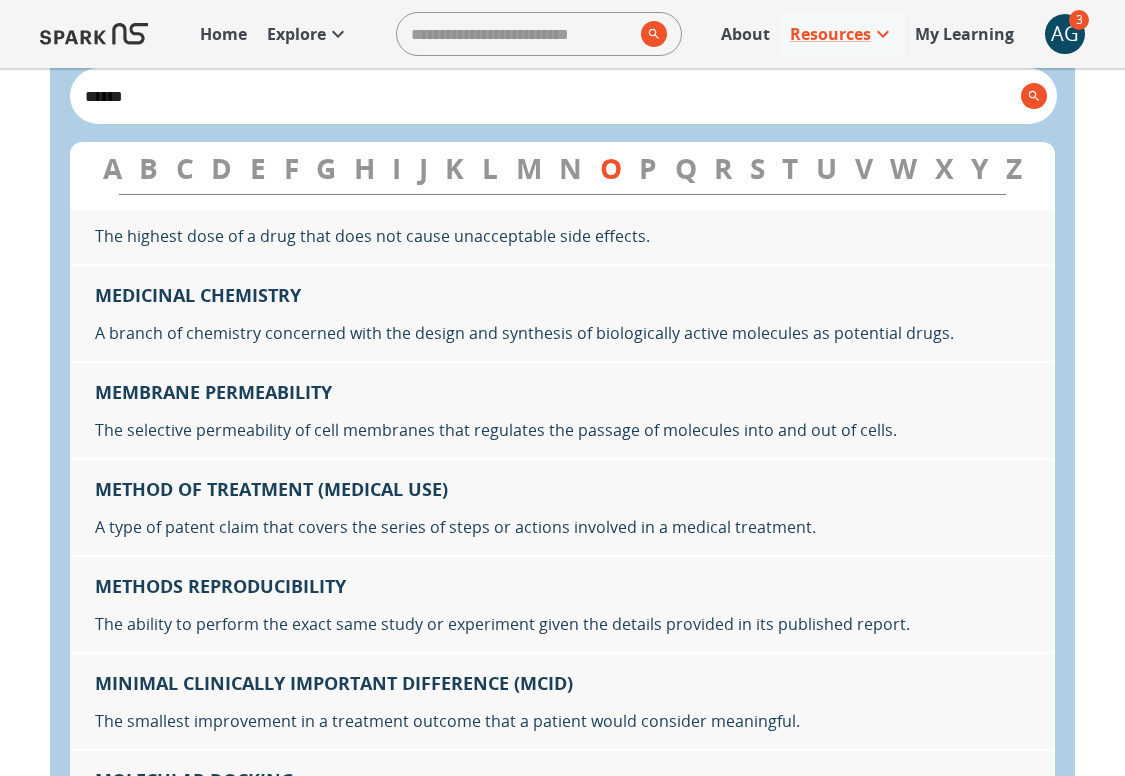 click on "******" at bounding box center (545, 96) 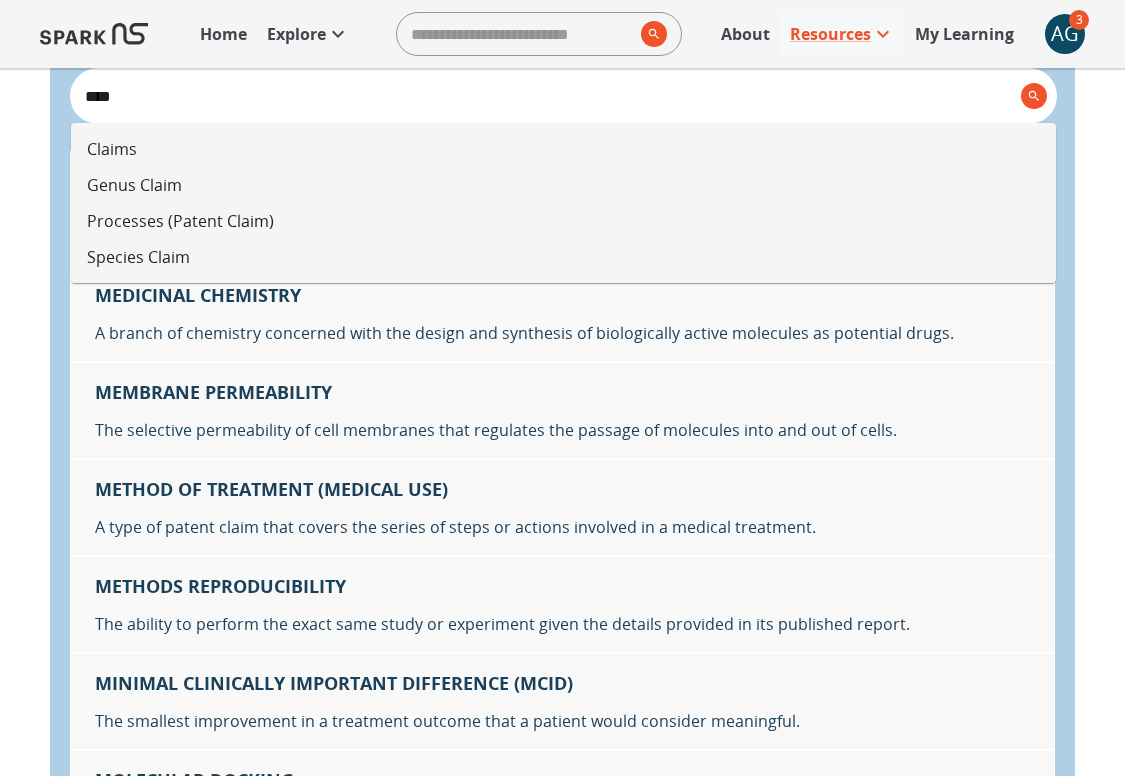 click on "Claims" at bounding box center (563, 149) 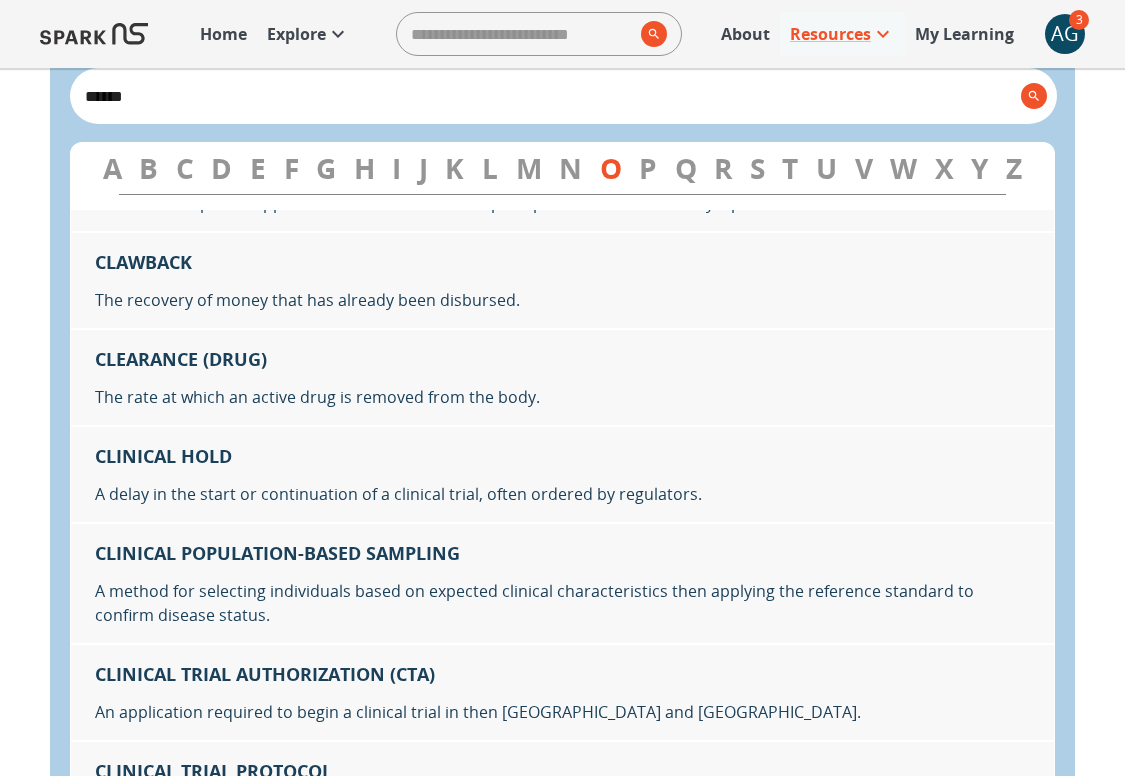 scroll, scrollTop: 3839, scrollLeft: 0, axis: vertical 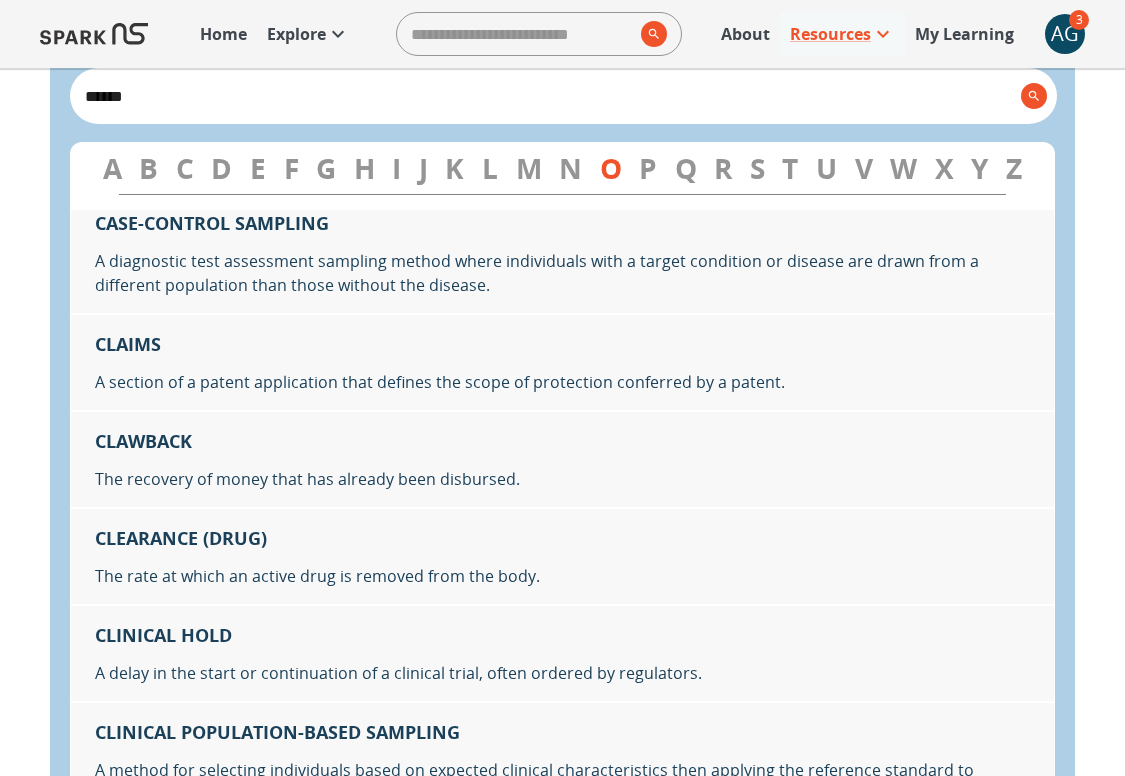 type on "******" 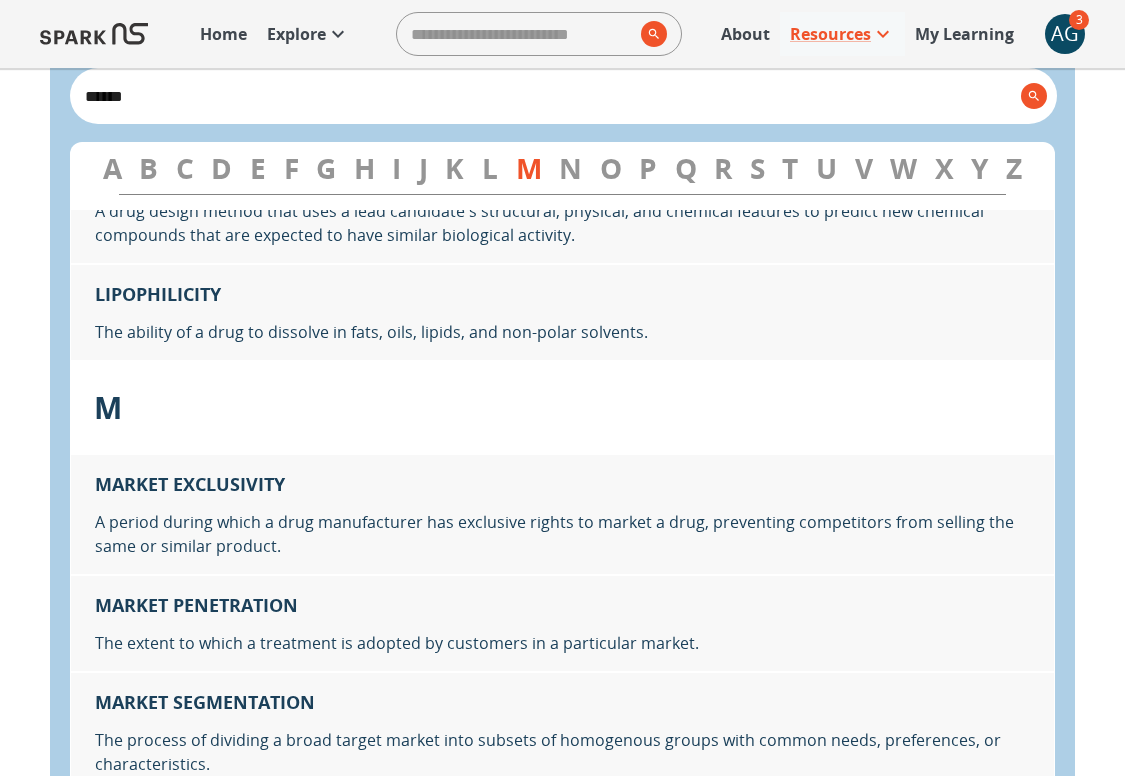 scroll, scrollTop: 13111, scrollLeft: 0, axis: vertical 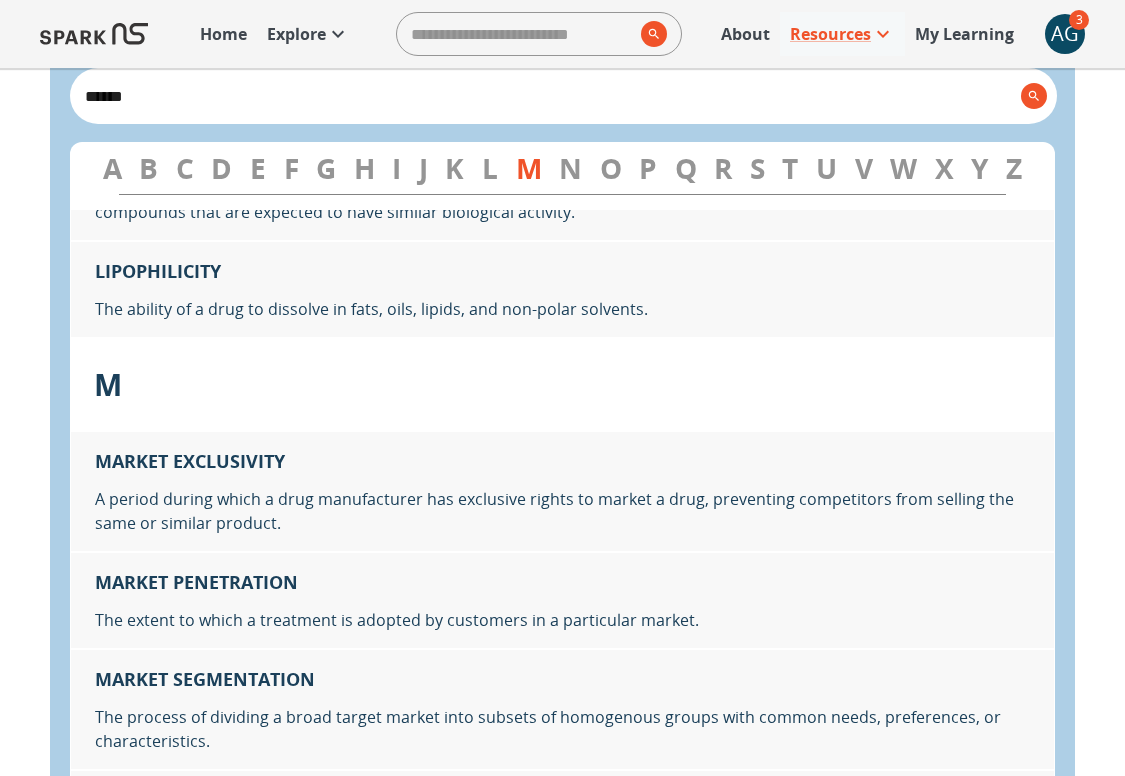 click on "R" at bounding box center [723, 168] 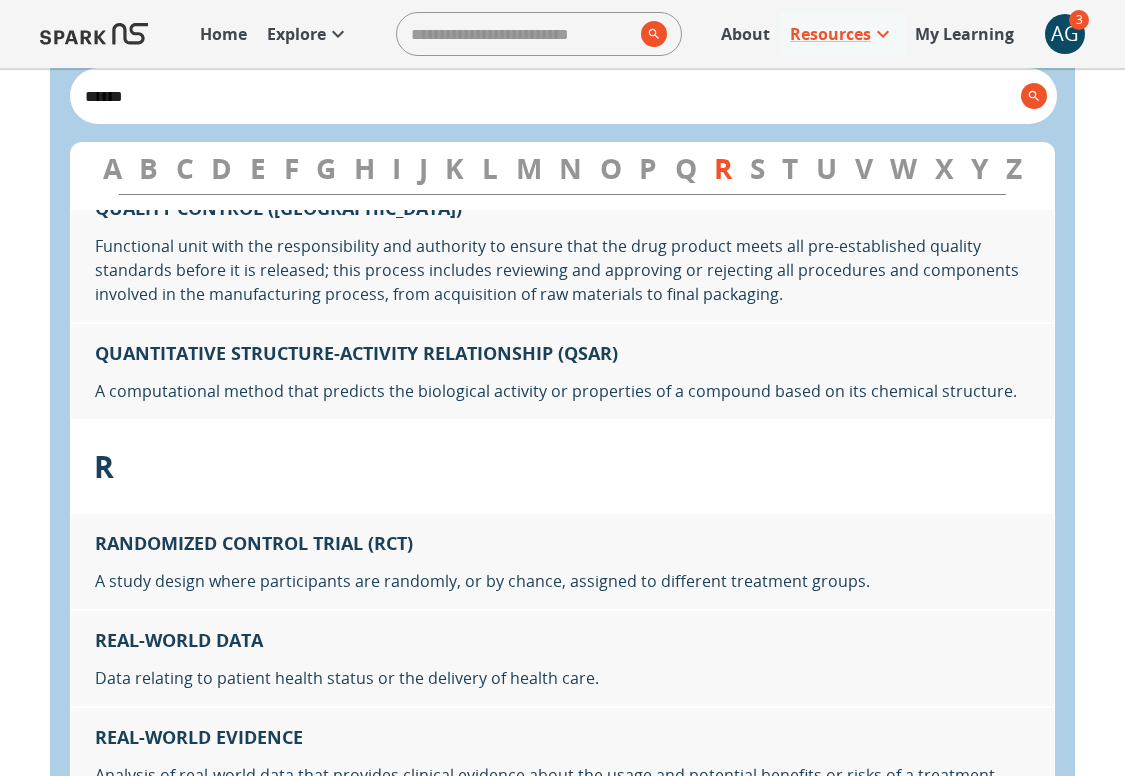 scroll, scrollTop: 20774, scrollLeft: 0, axis: vertical 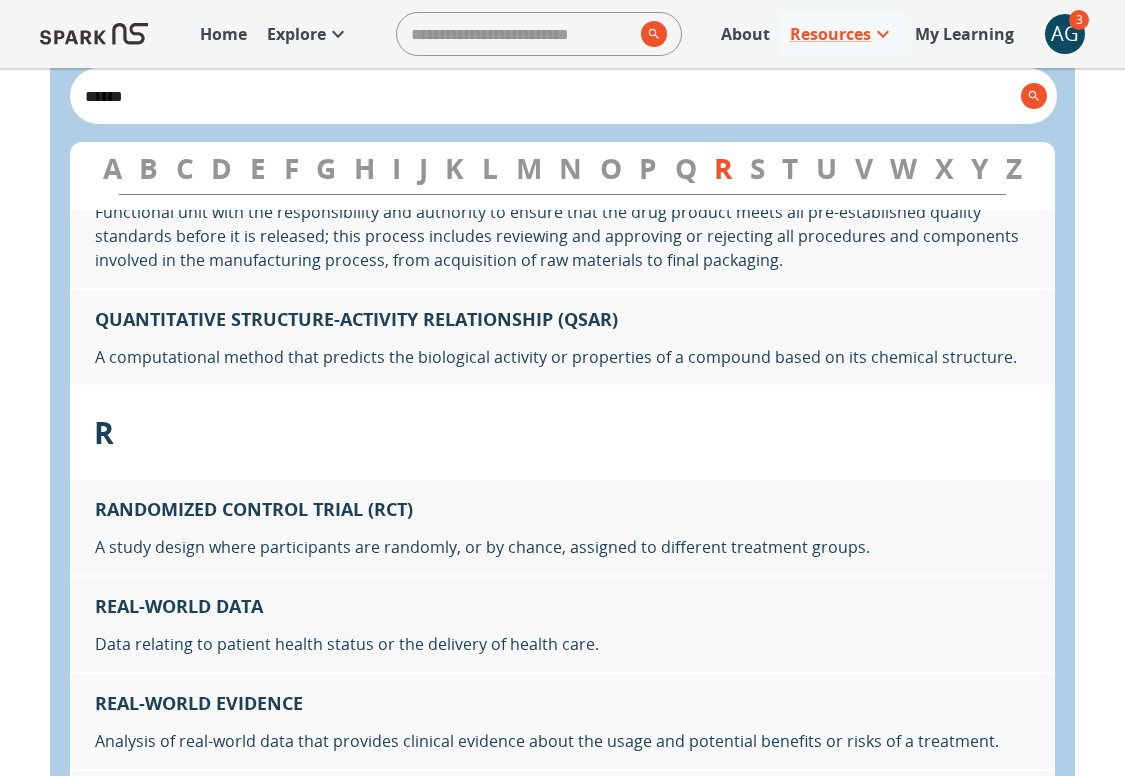 click on "******" at bounding box center [545, 96] 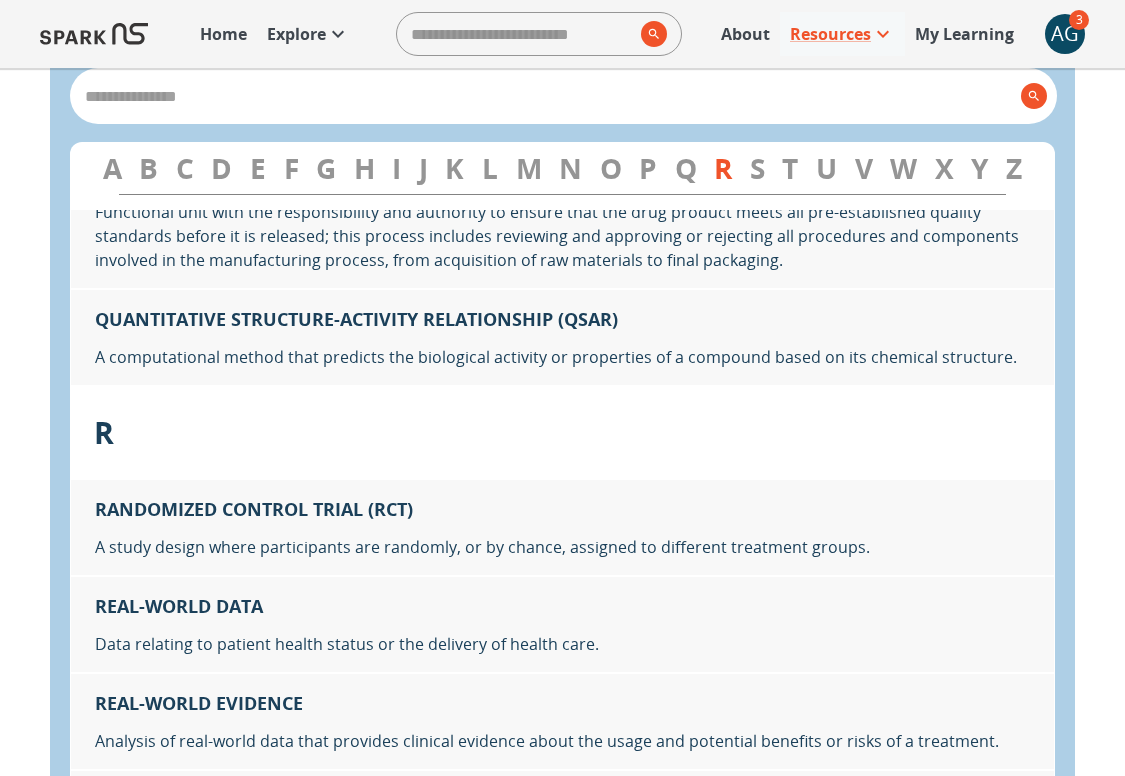 type on "******" 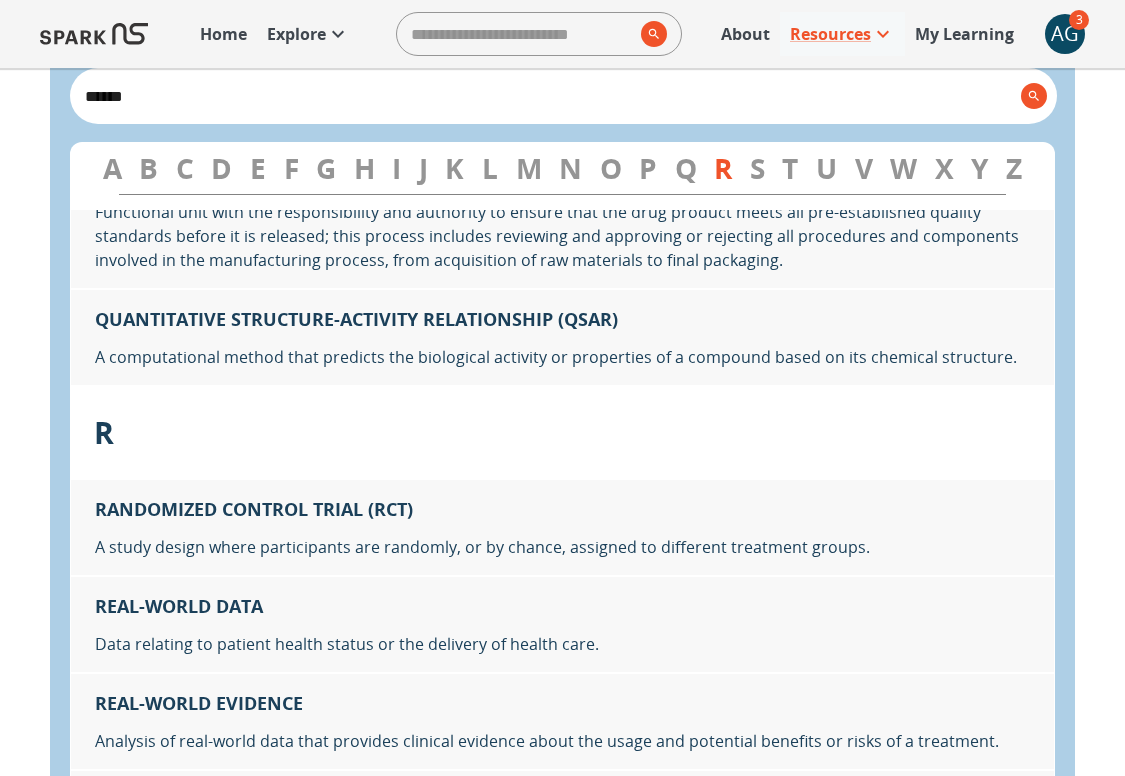click on "R" at bounding box center [723, 168] 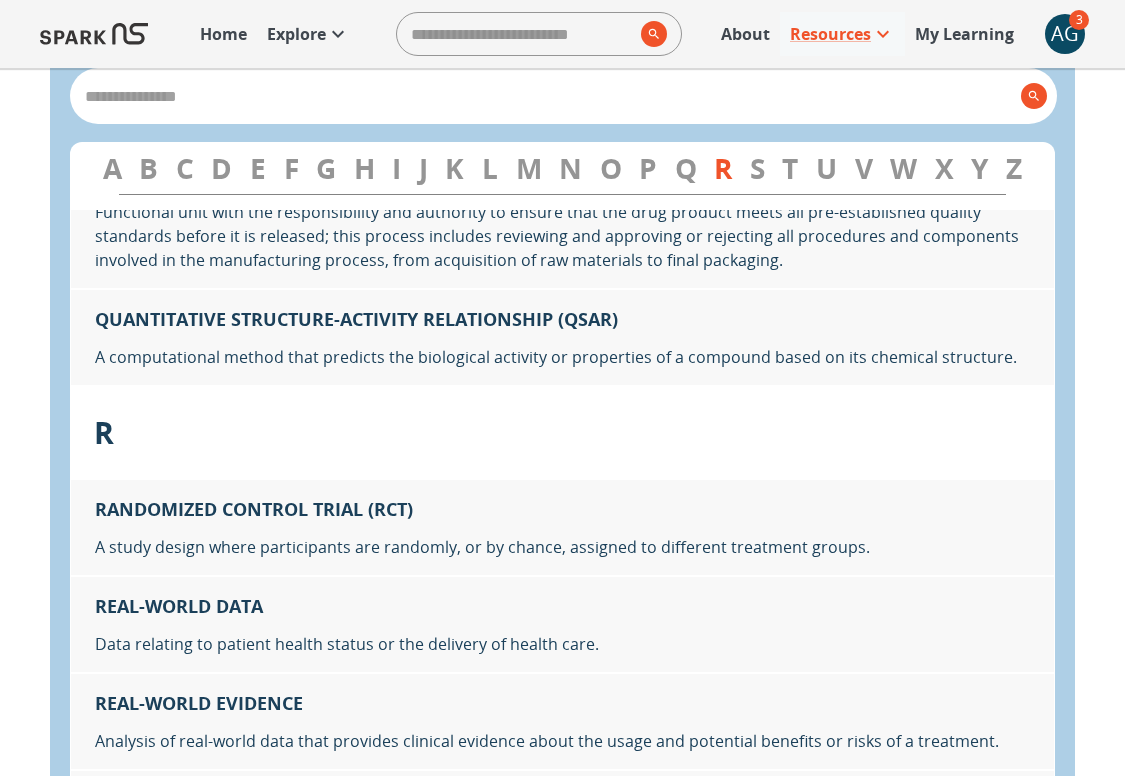 type on "******" 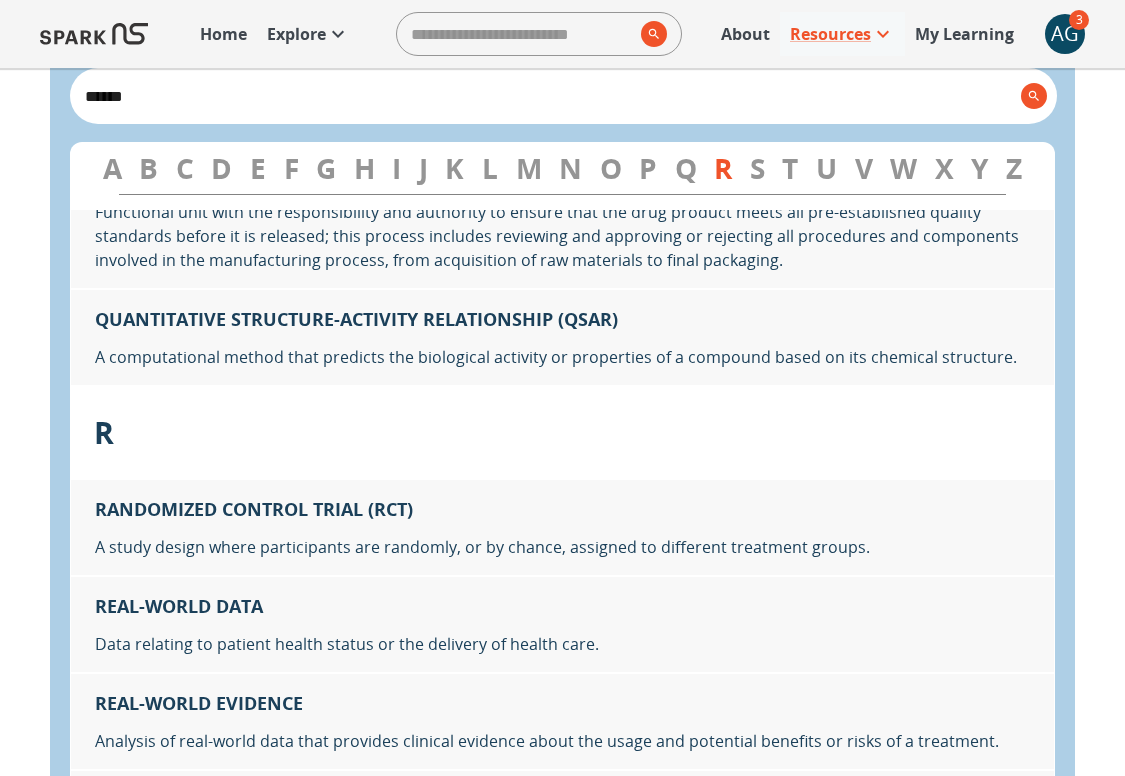 click on "A B C D E F G H I J K L M N O P Q R S T U V W X Y Z" at bounding box center [562, 168] 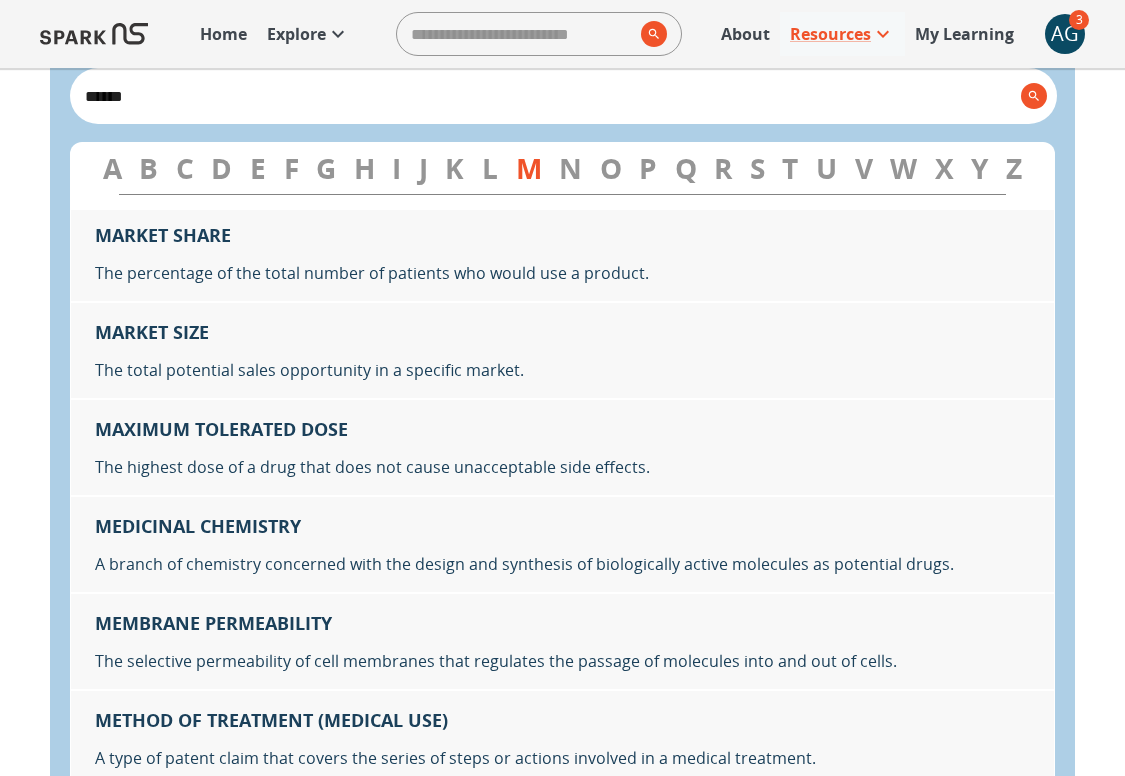 scroll, scrollTop: 13111, scrollLeft: 0, axis: vertical 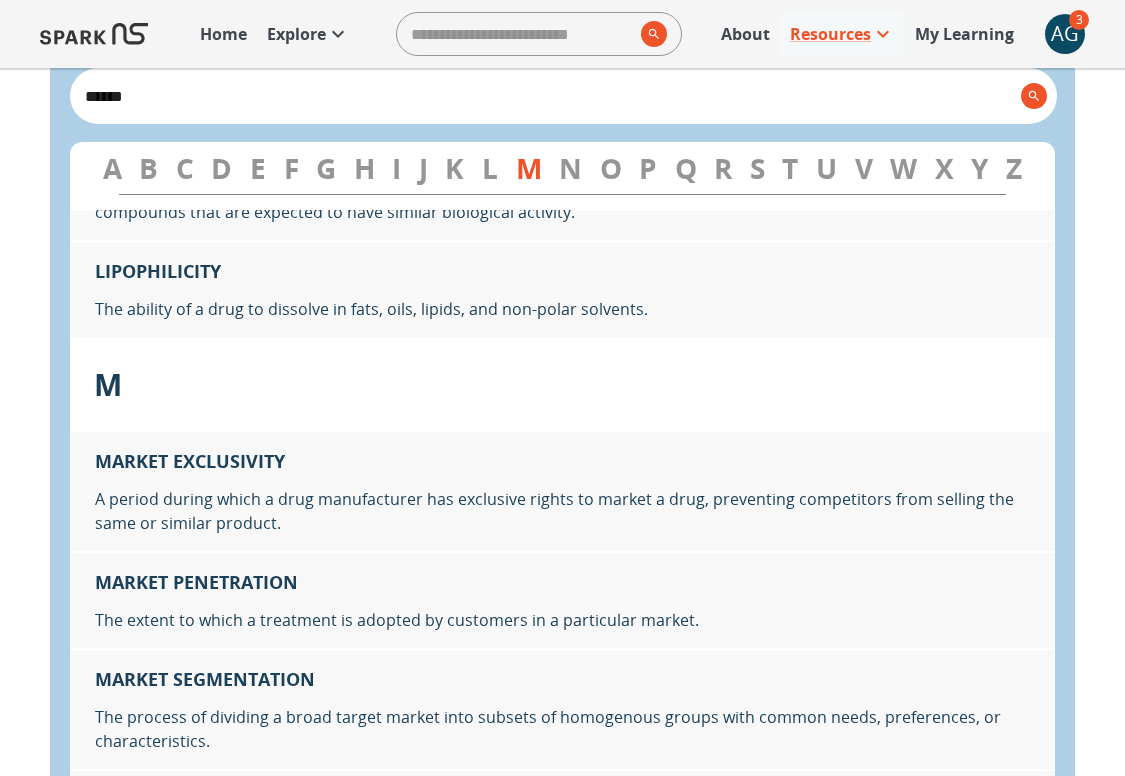 click on "C" at bounding box center (185, 168) 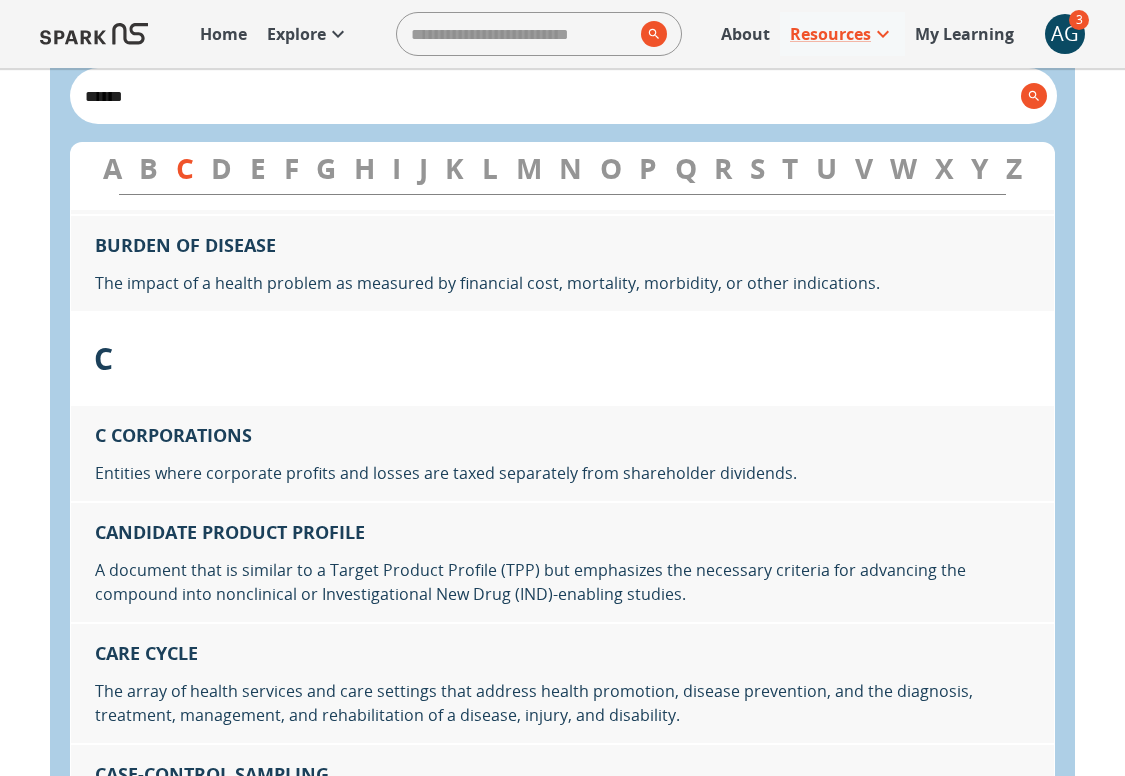 scroll, scrollTop: 3286, scrollLeft: 0, axis: vertical 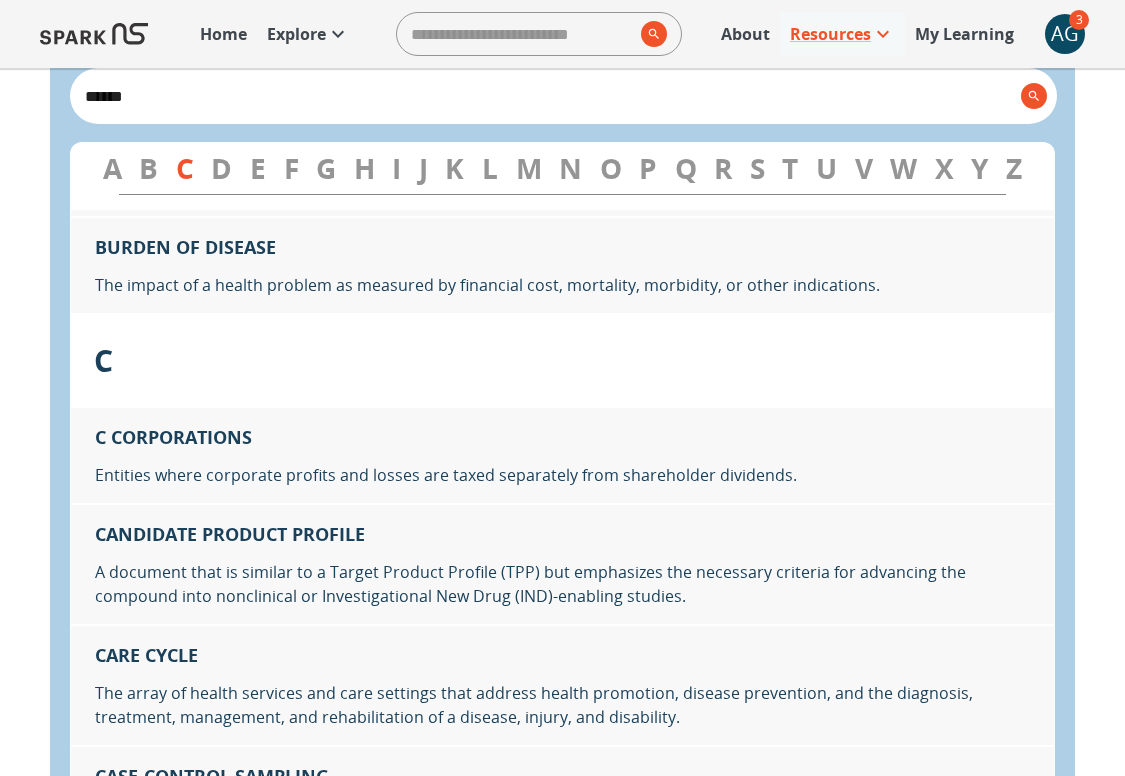 click on "A" at bounding box center [112, 168] 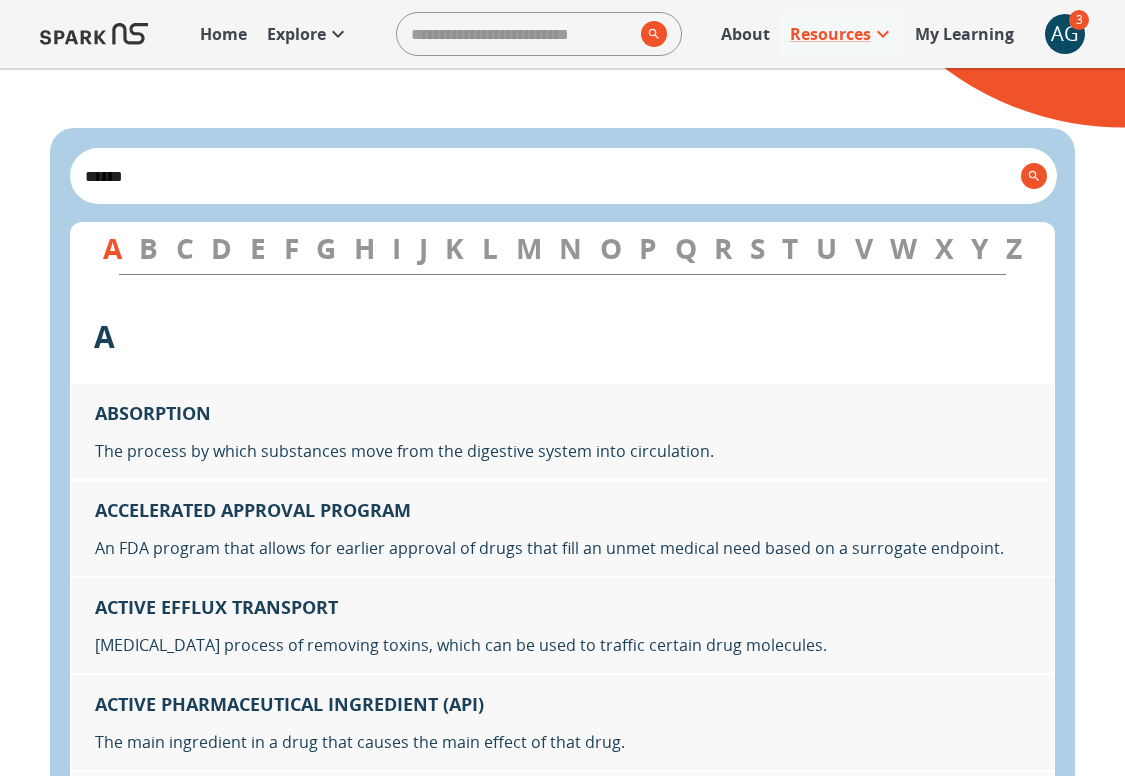 scroll, scrollTop: 240, scrollLeft: 0, axis: vertical 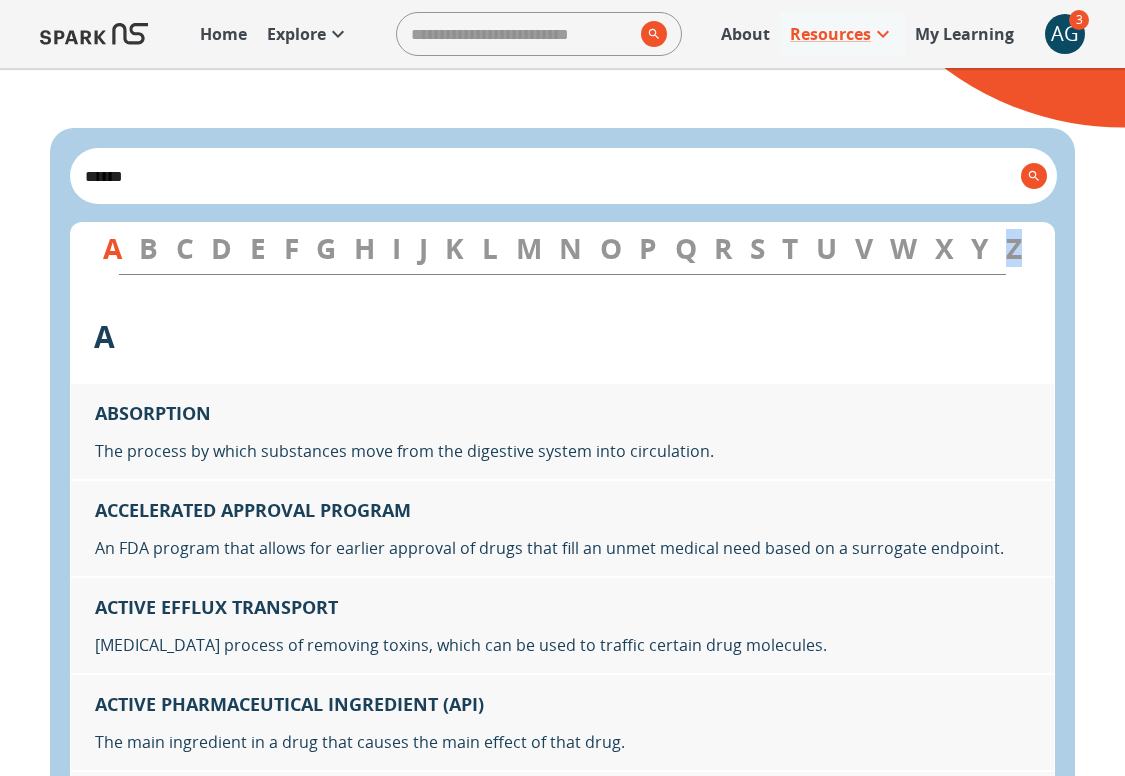 click on "Z" at bounding box center [1014, 248] 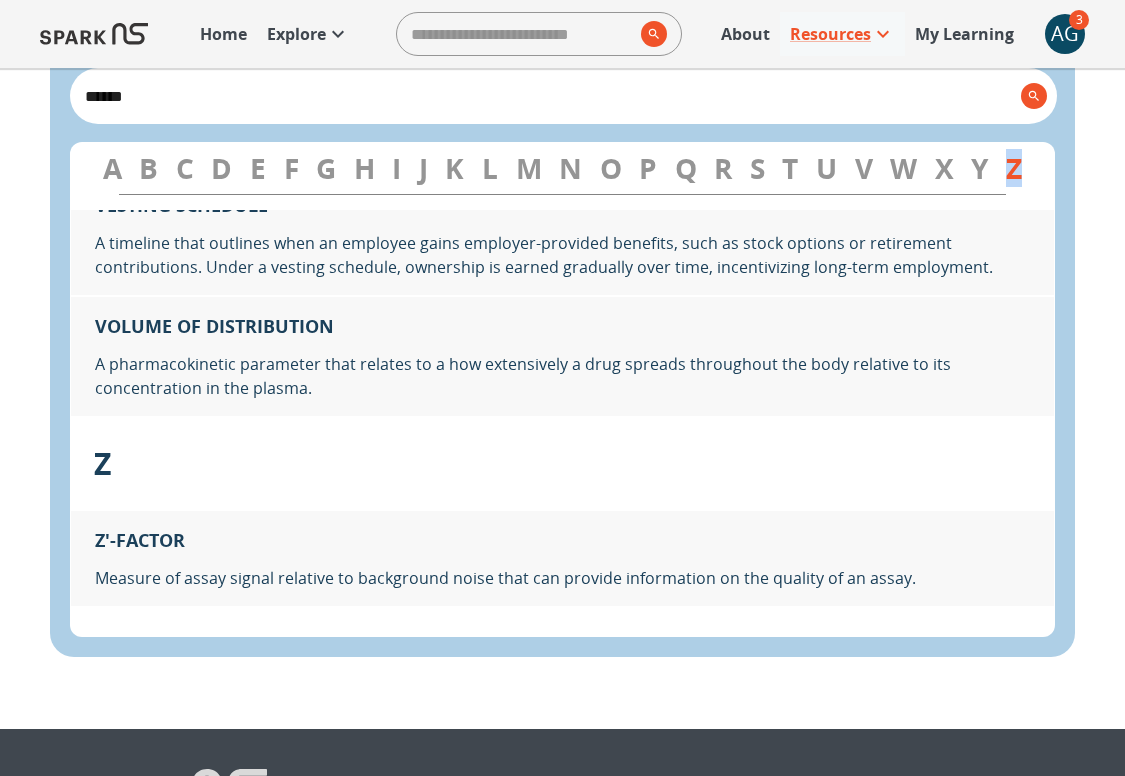 scroll, scrollTop: 26768, scrollLeft: 0, axis: vertical 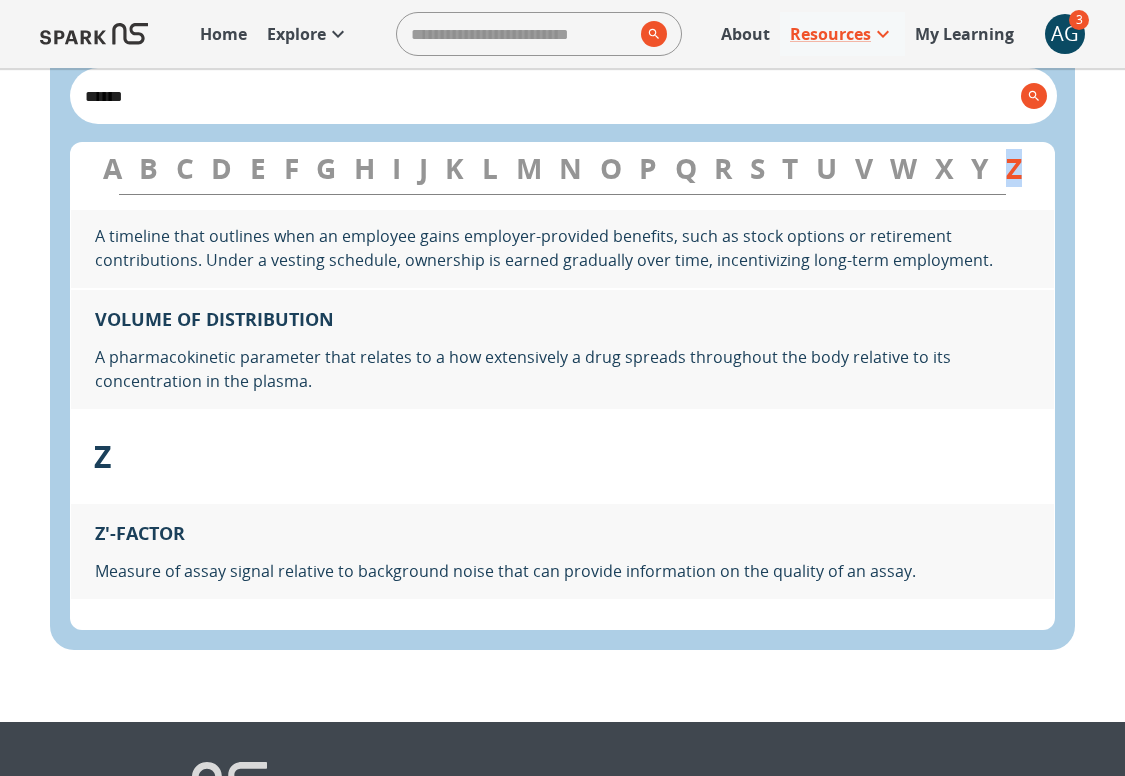click on "V" at bounding box center (864, 168) 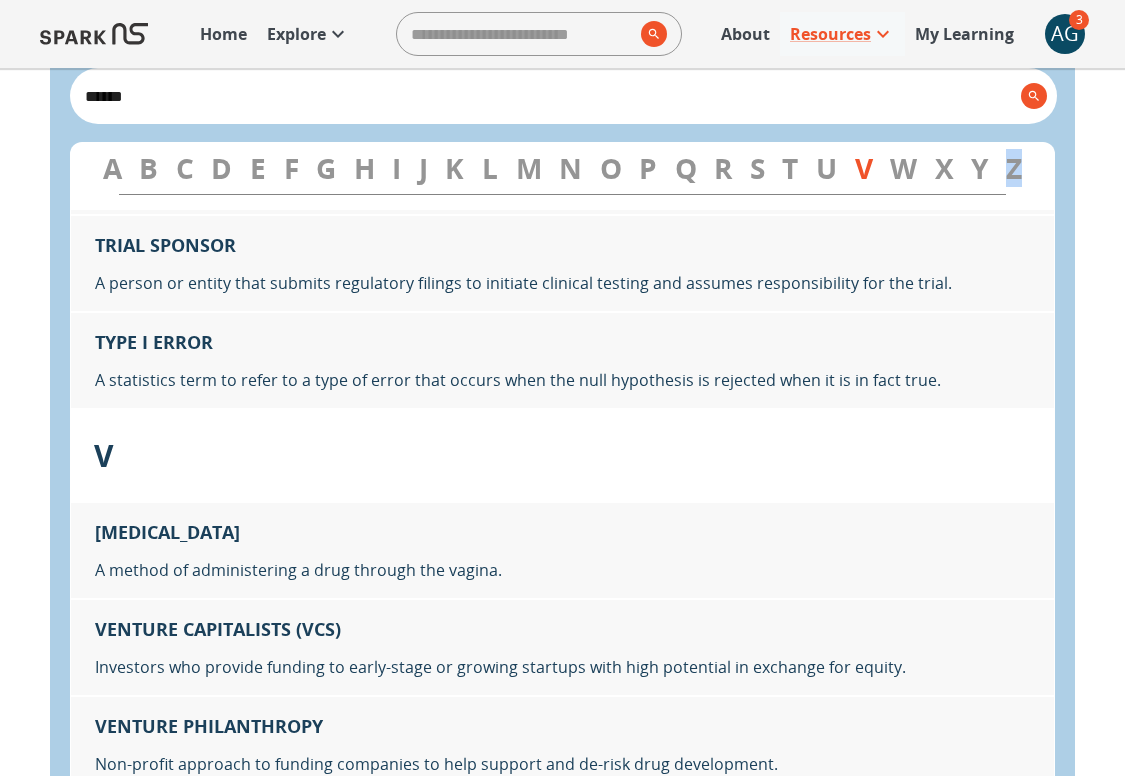 scroll, scrollTop: 26142, scrollLeft: 0, axis: vertical 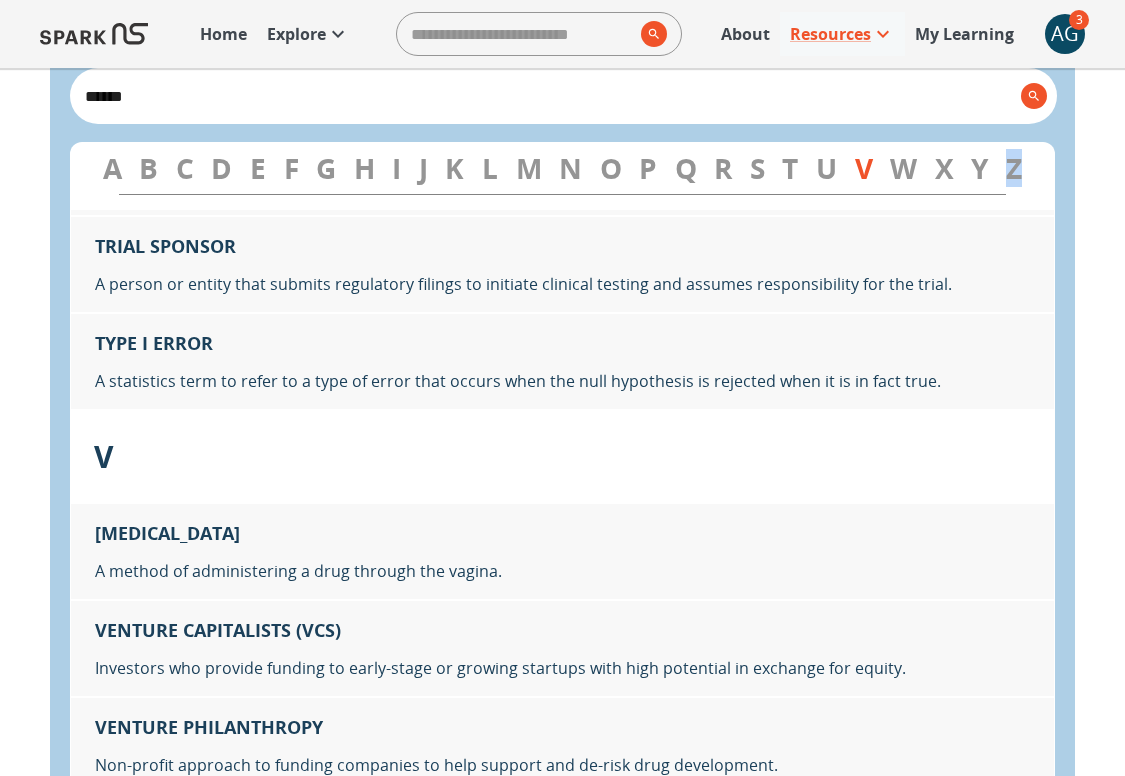 click on "P" at bounding box center [648, 168] 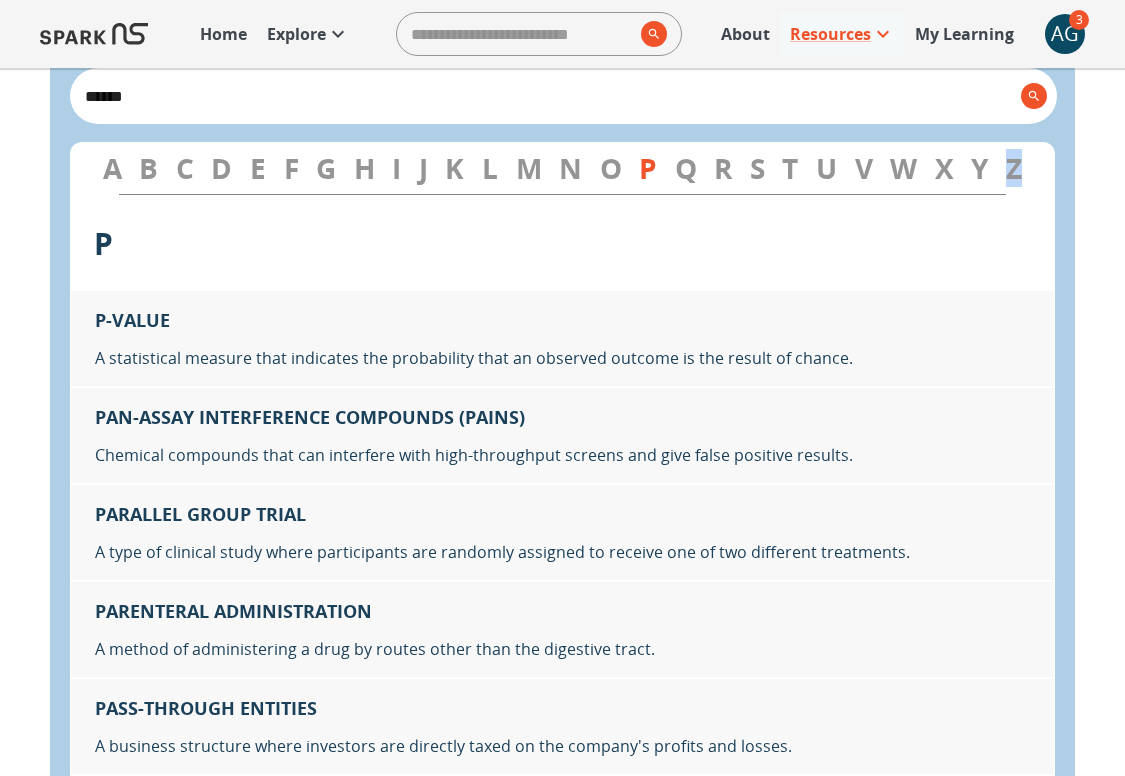 scroll, scrollTop: 16880, scrollLeft: 0, axis: vertical 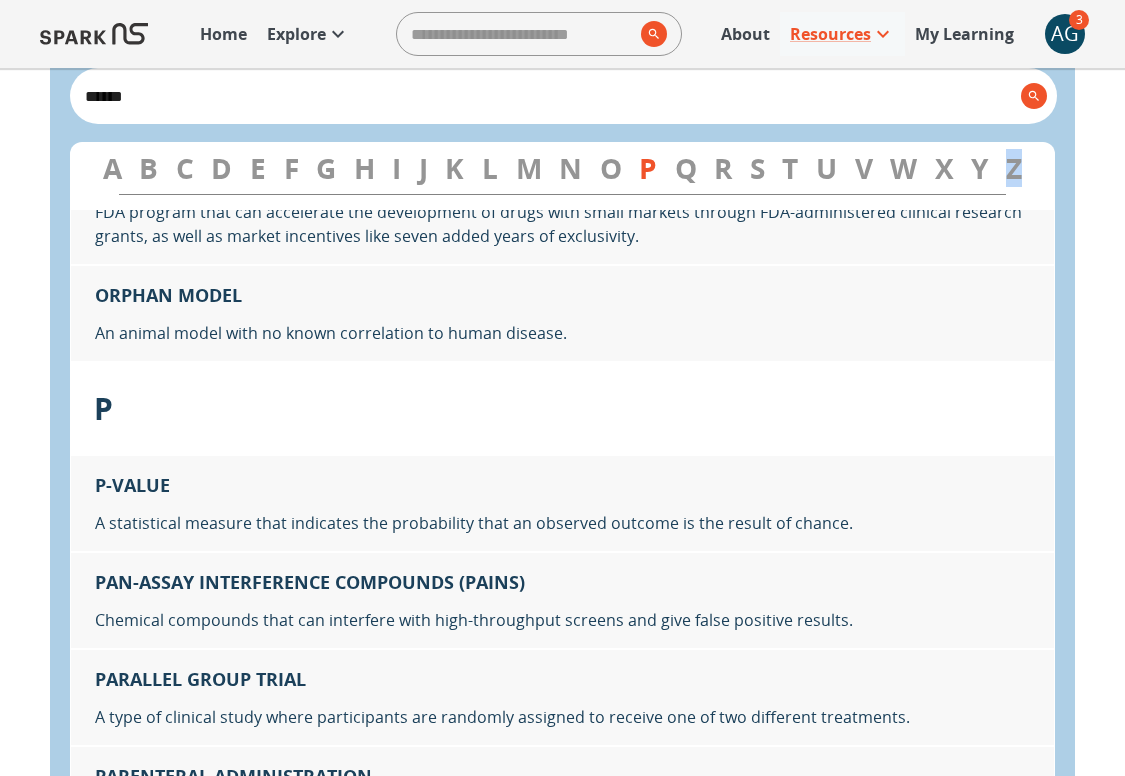 click on "M" at bounding box center [529, 168] 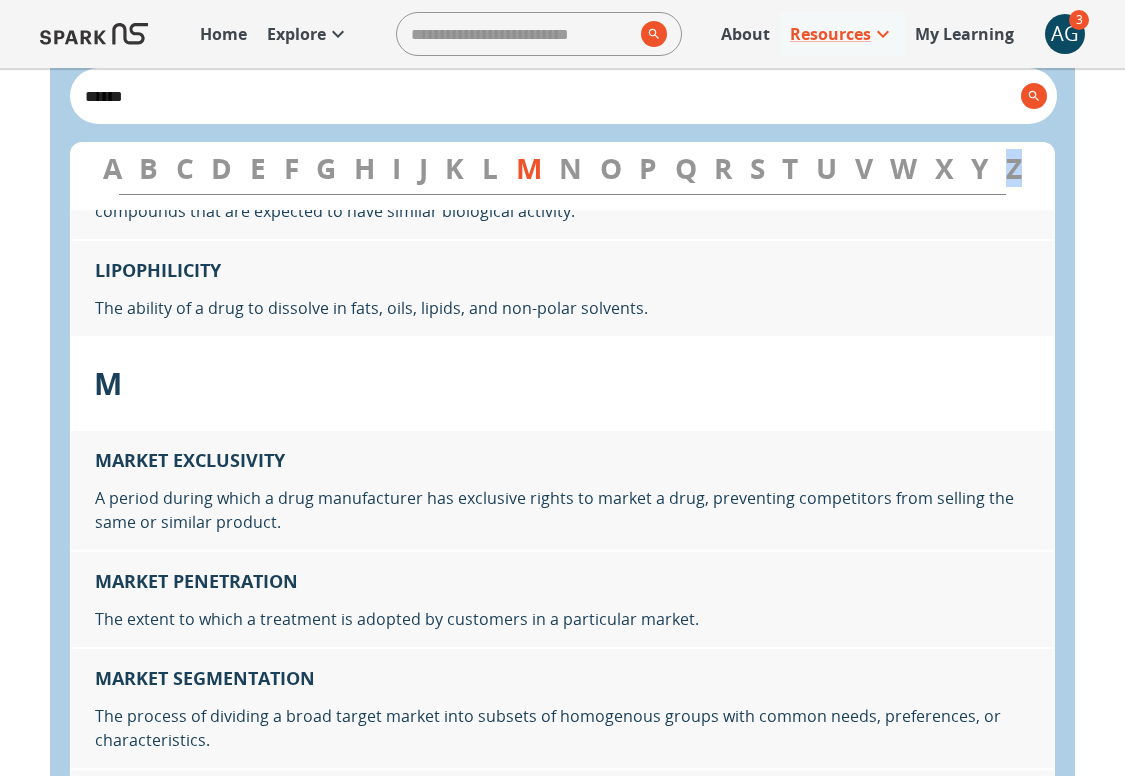 scroll, scrollTop: 13111, scrollLeft: 0, axis: vertical 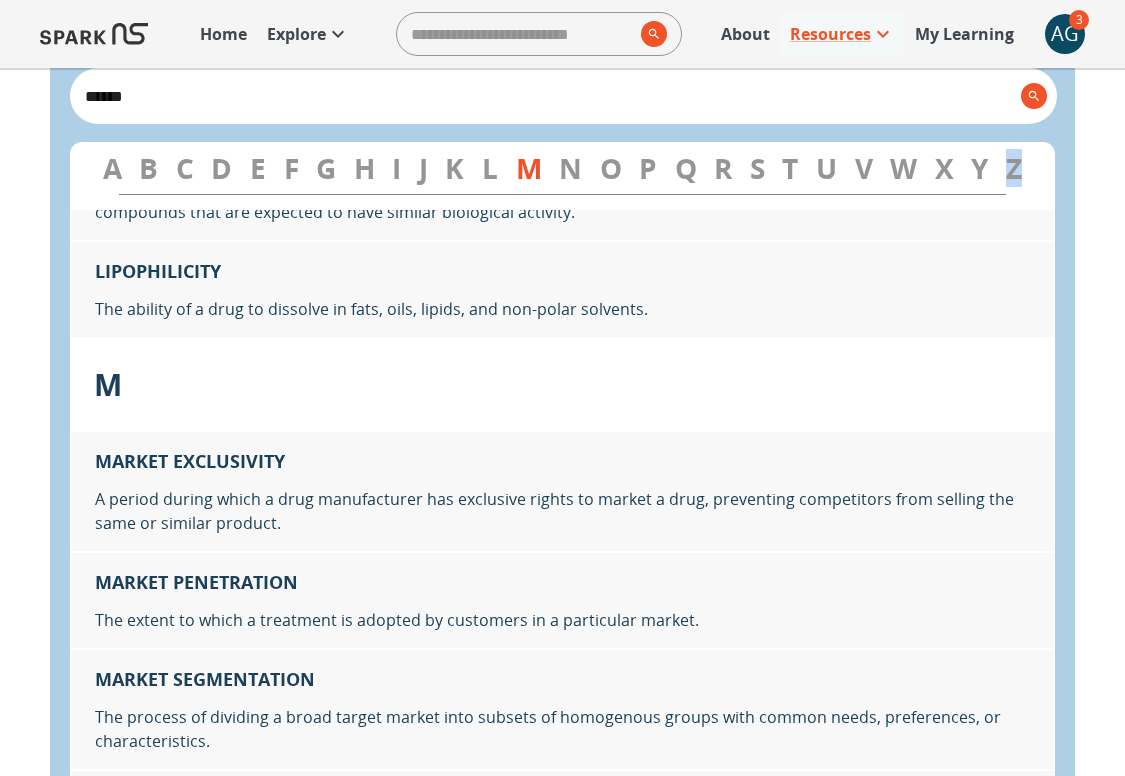 click on "K" at bounding box center [454, 168] 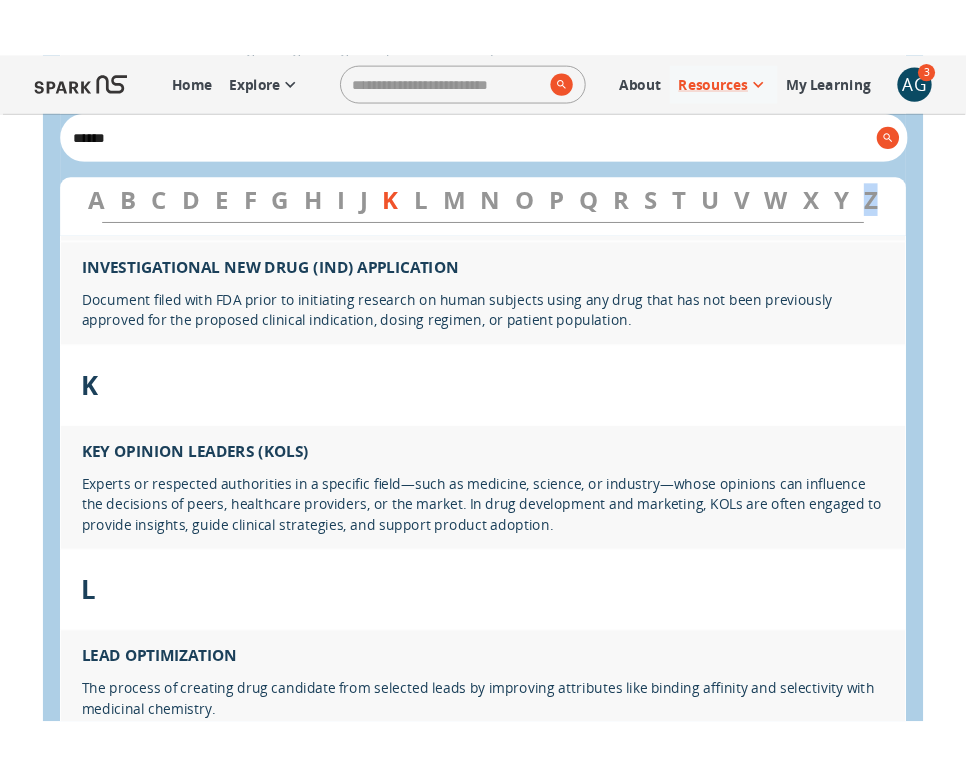 scroll, scrollTop: 13029, scrollLeft: 0, axis: vertical 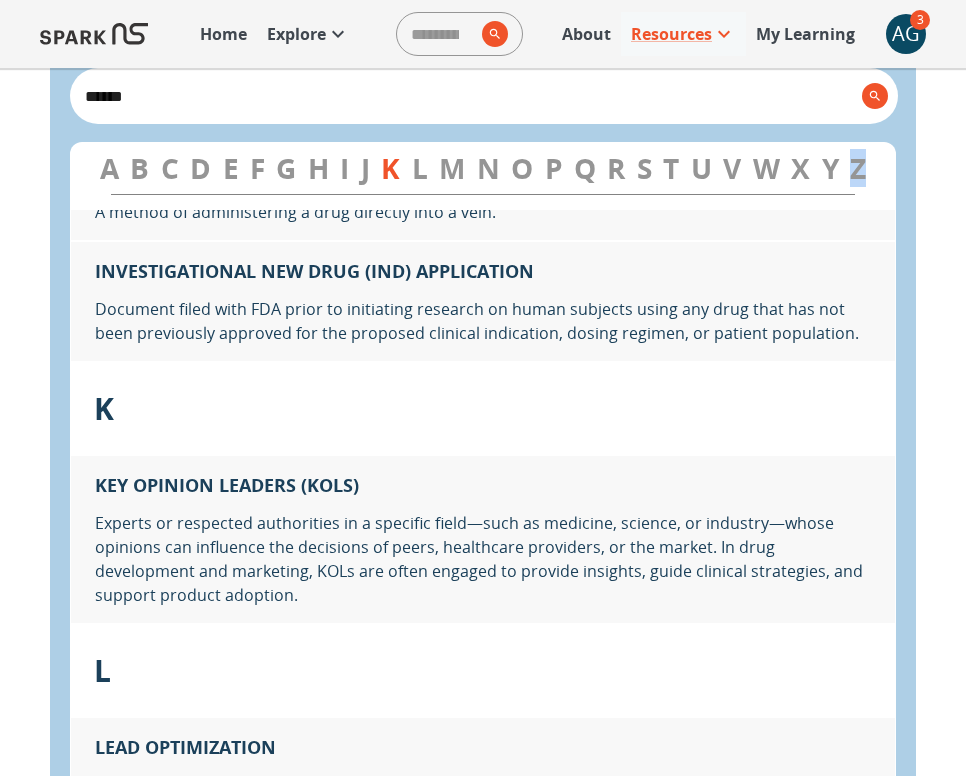 click on "G" at bounding box center [286, 168] 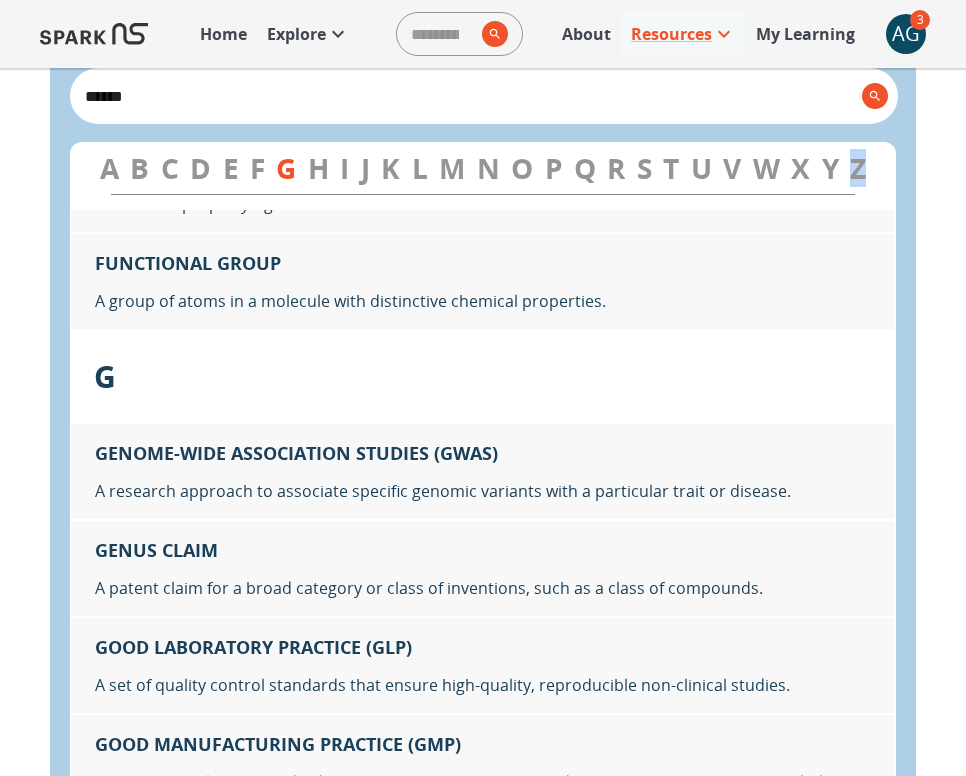 scroll, scrollTop: 9914, scrollLeft: 0, axis: vertical 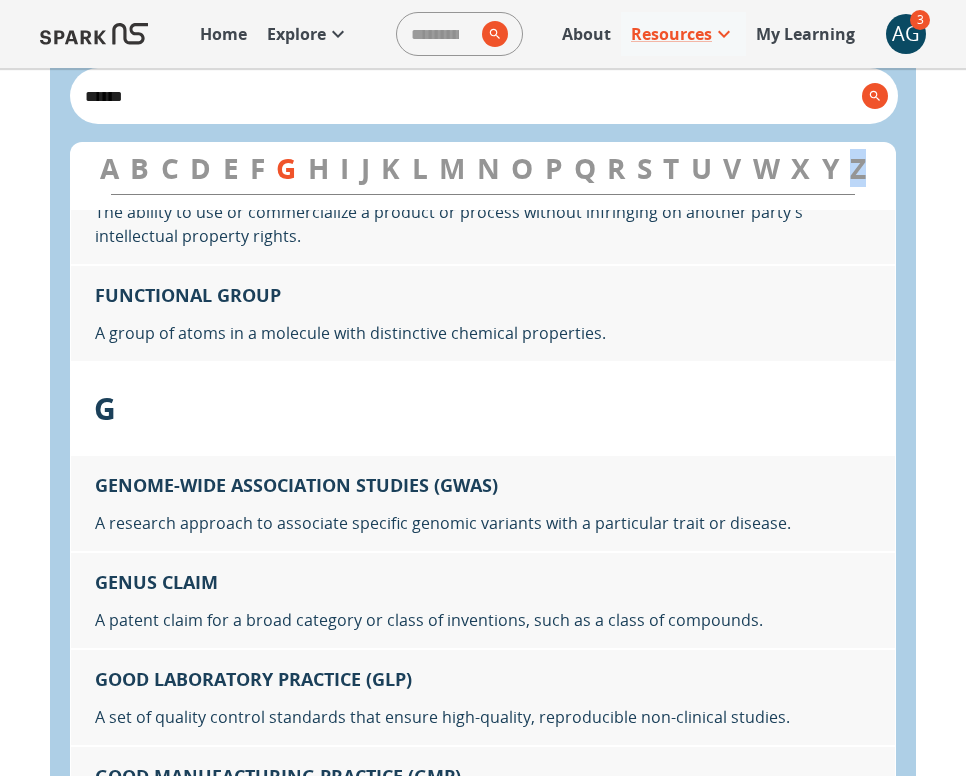 click on "B" at bounding box center (139, 168) 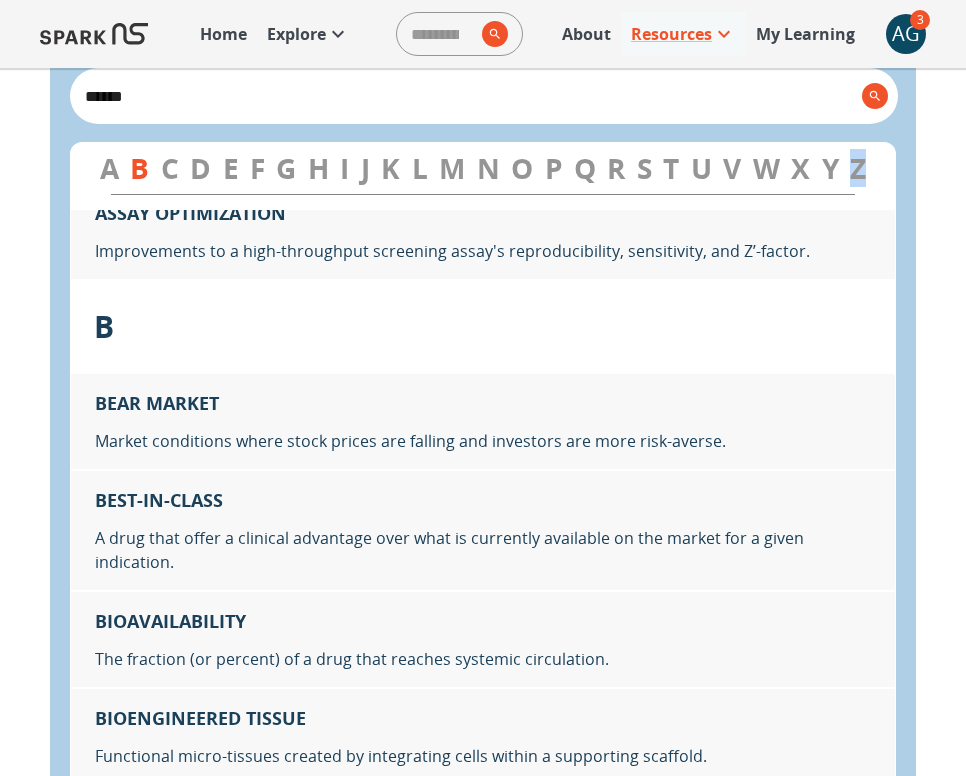 scroll, scrollTop: 1530, scrollLeft: 0, axis: vertical 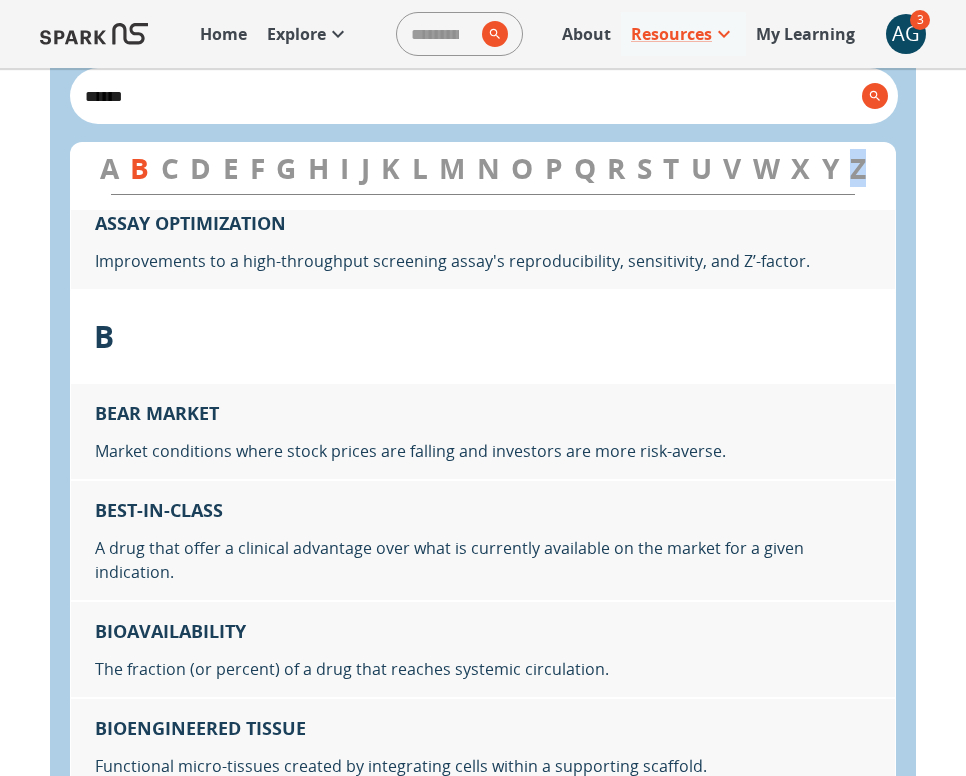 click on "K" at bounding box center [390, 168] 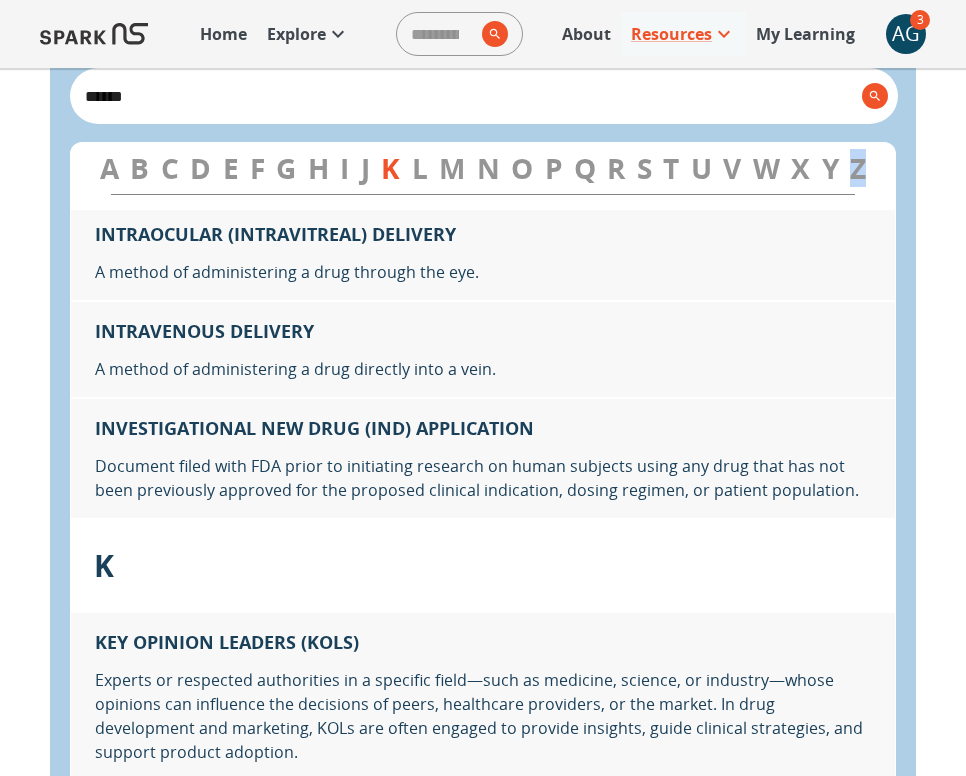 scroll, scrollTop: 13029, scrollLeft: 0, axis: vertical 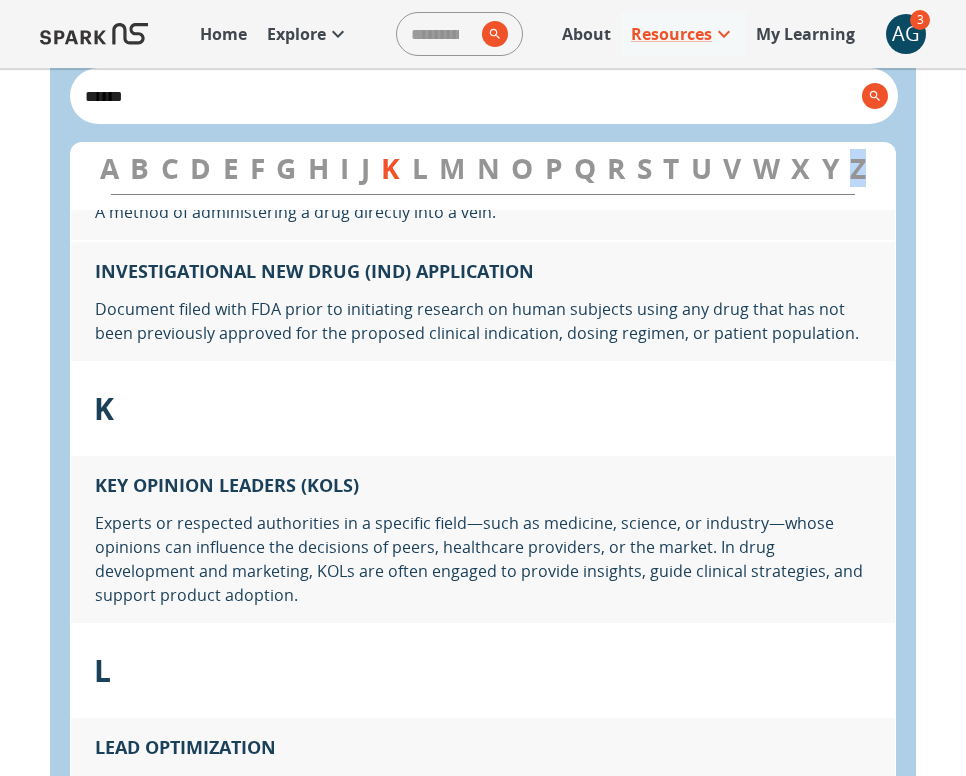 click on "N" at bounding box center (488, 168) 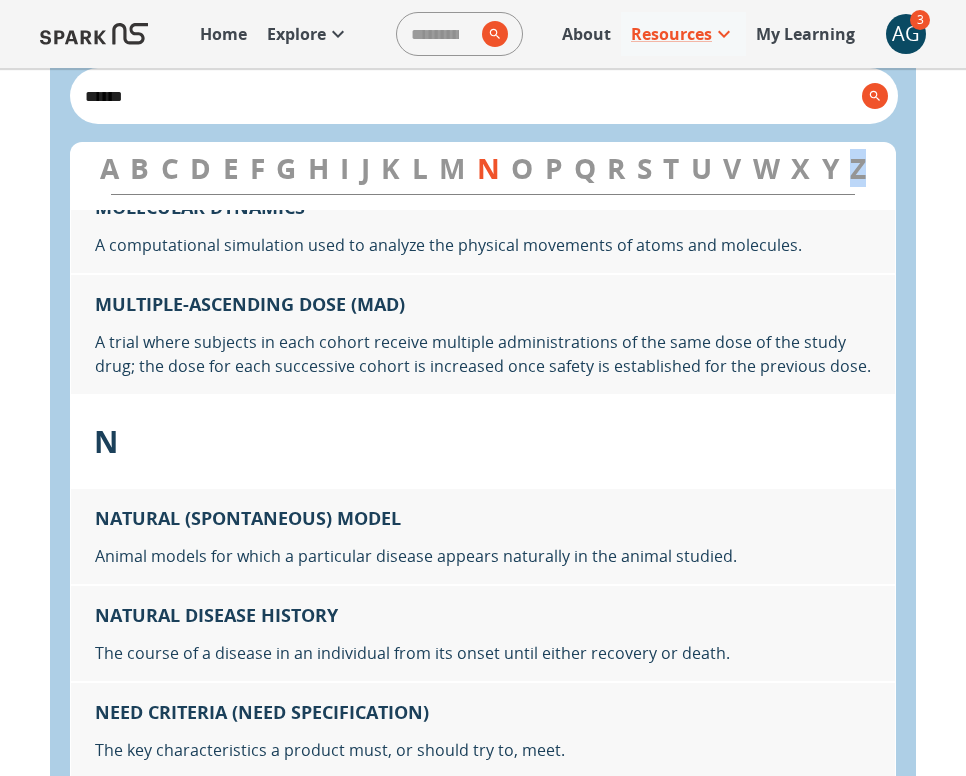 scroll, scrollTop: 15463, scrollLeft: 0, axis: vertical 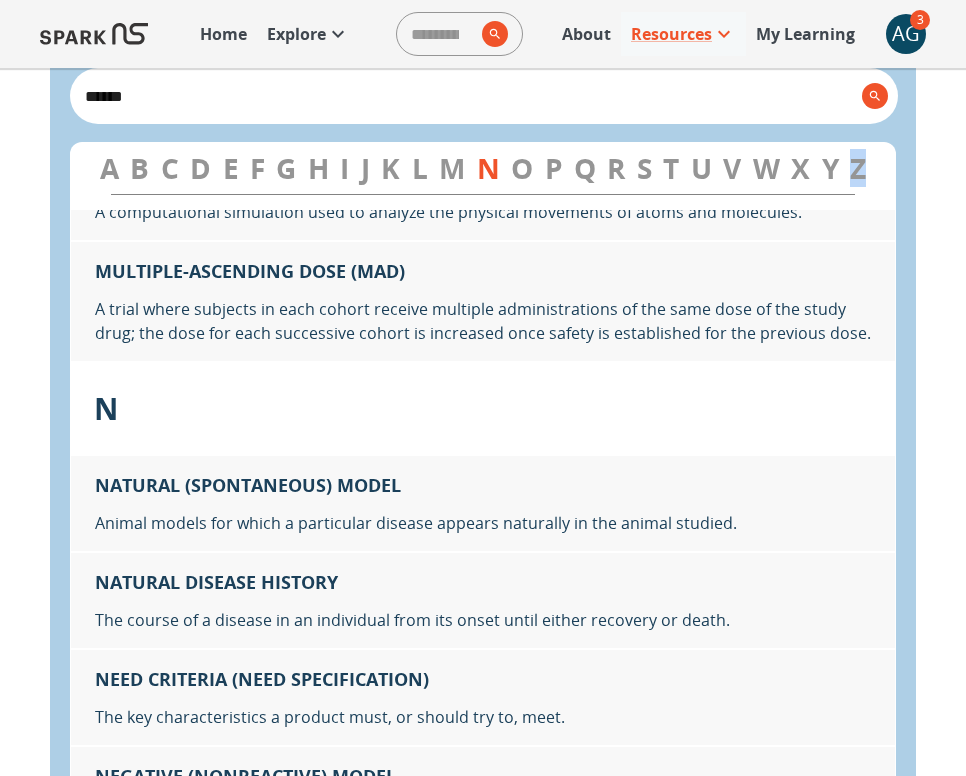 click on "O" at bounding box center [522, 168] 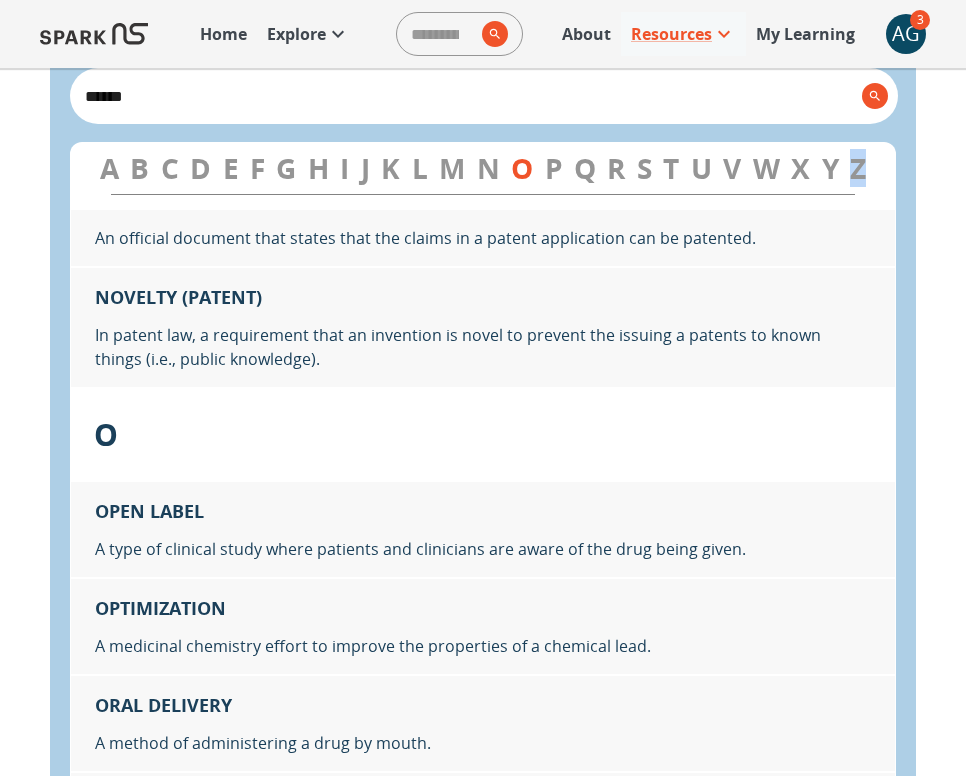 scroll, scrollTop: 16913, scrollLeft: 0, axis: vertical 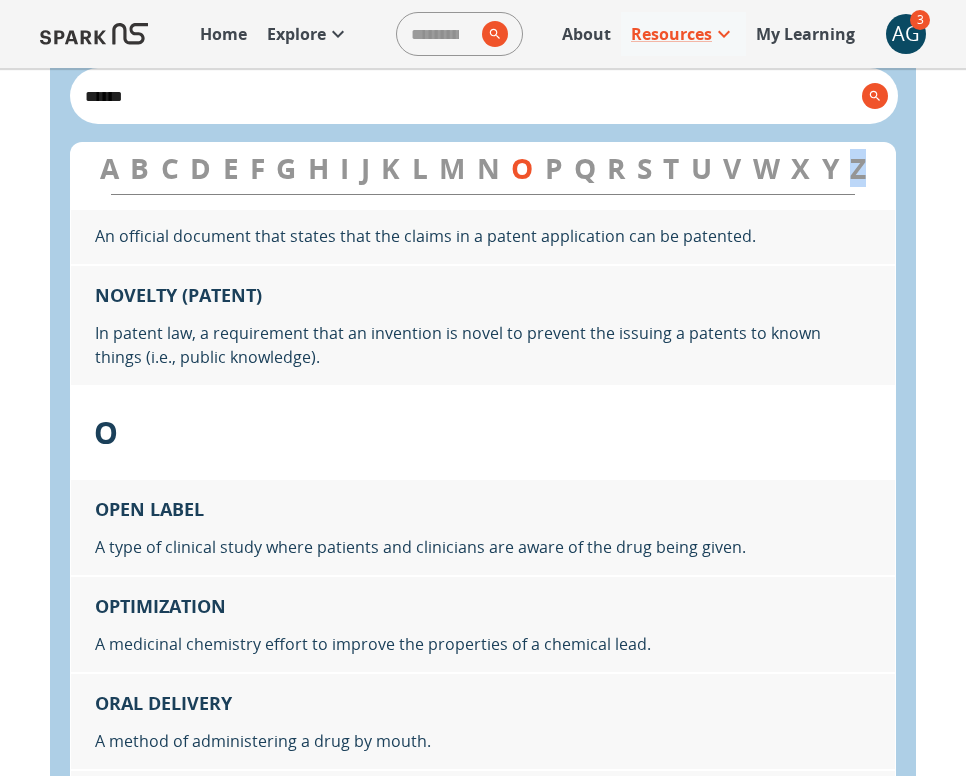 click on "Q" at bounding box center (585, 168) 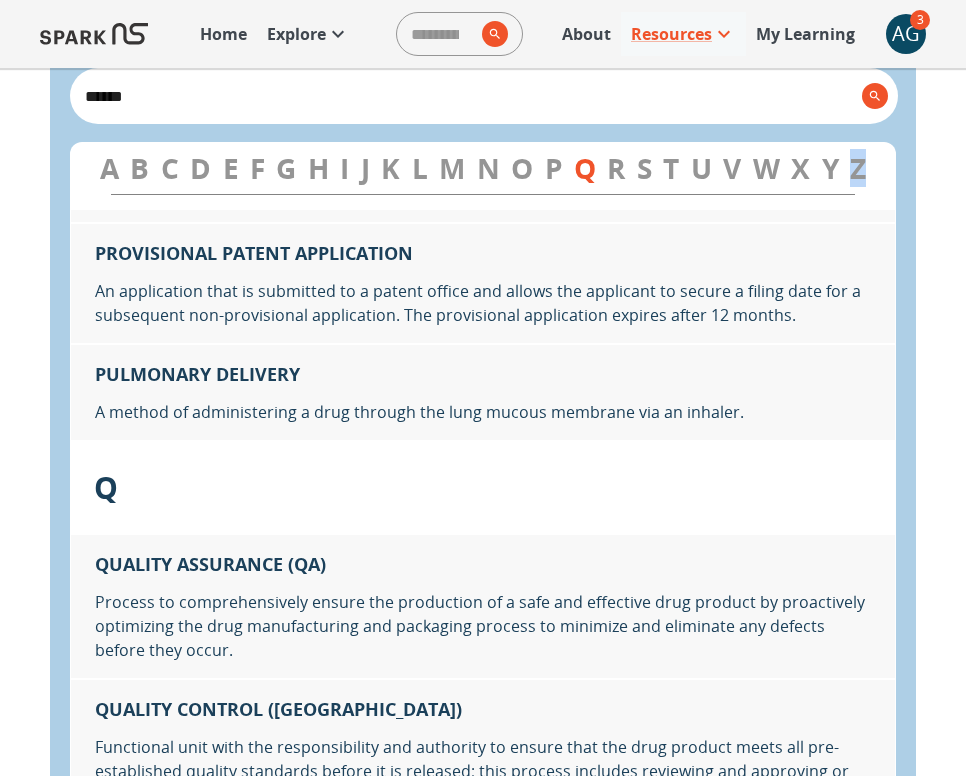scroll, scrollTop: 21387, scrollLeft: 0, axis: vertical 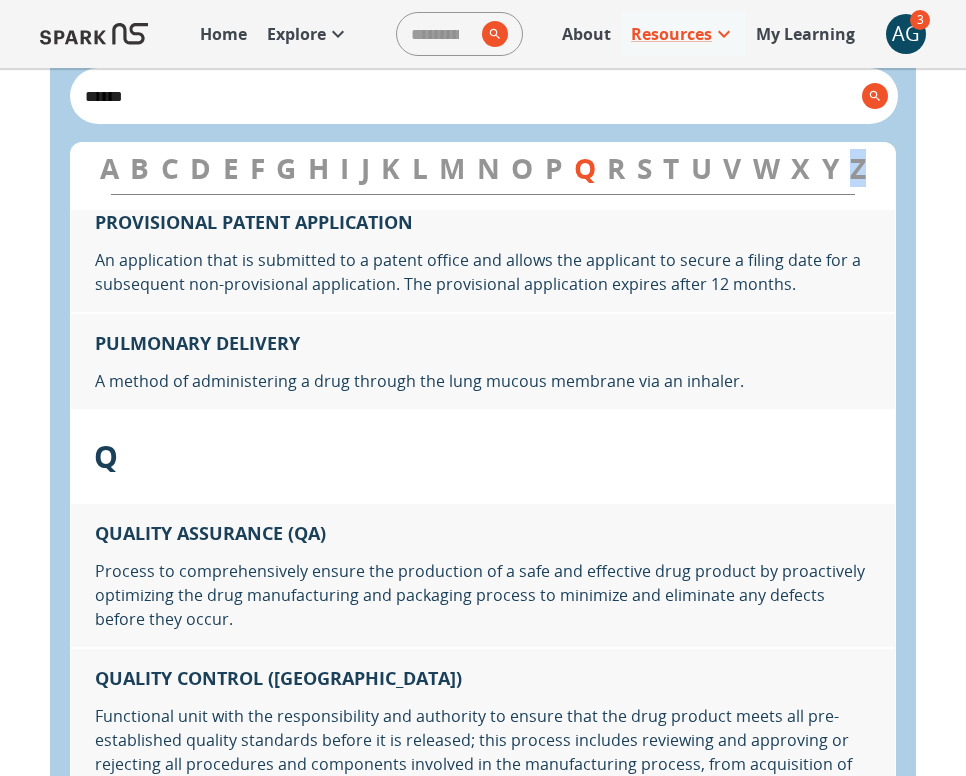click on "S" at bounding box center [644, 168] 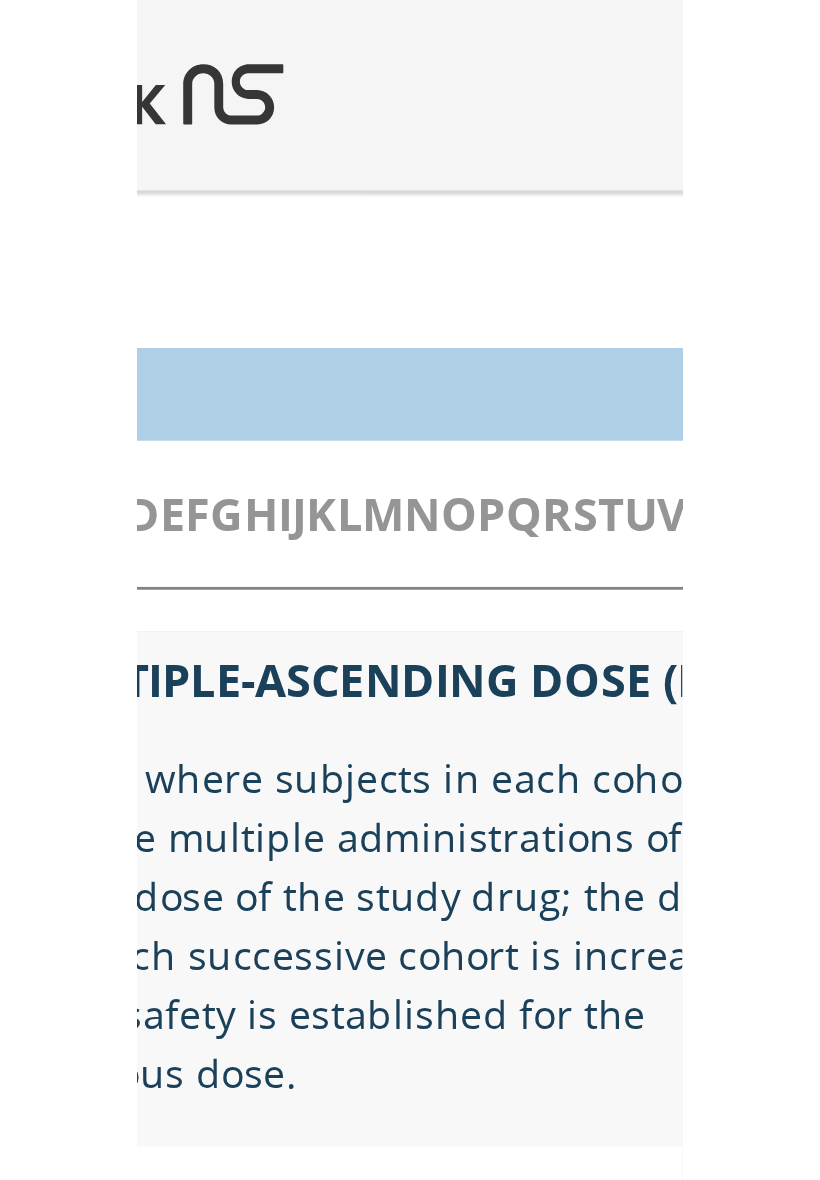scroll, scrollTop: 19897, scrollLeft: 0, axis: vertical 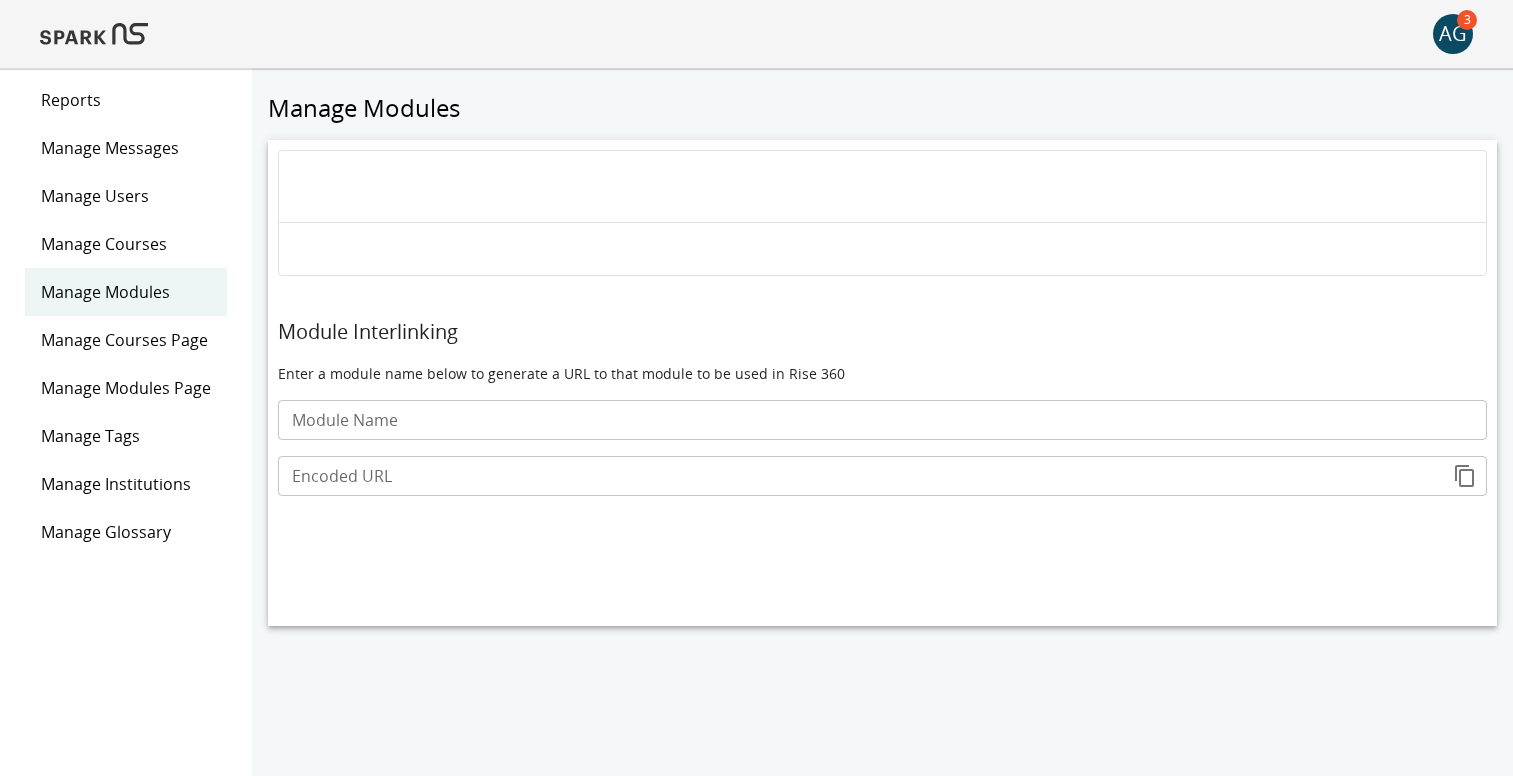 click at bounding box center (94, 34) 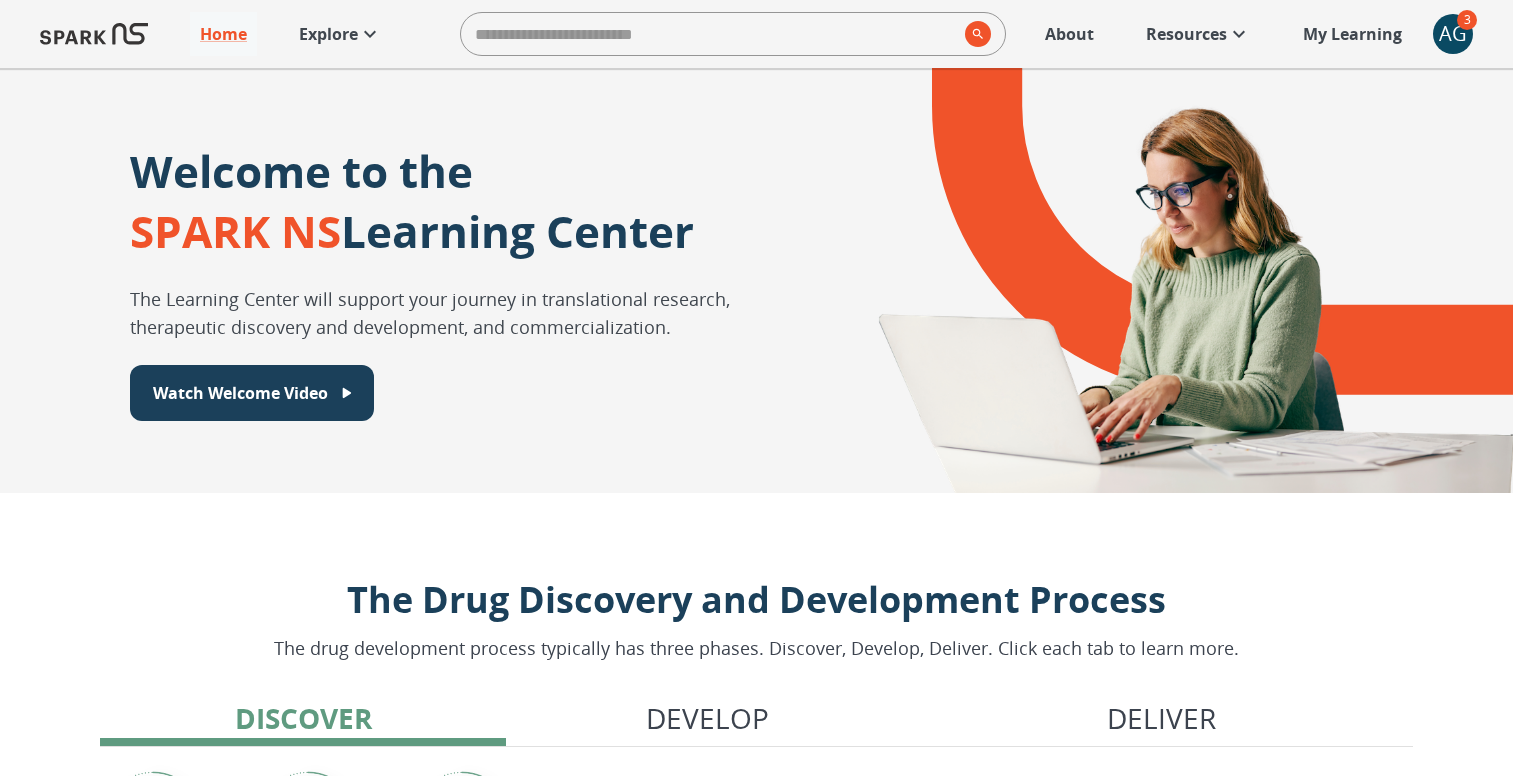 click on "Resources" at bounding box center [1198, 34] 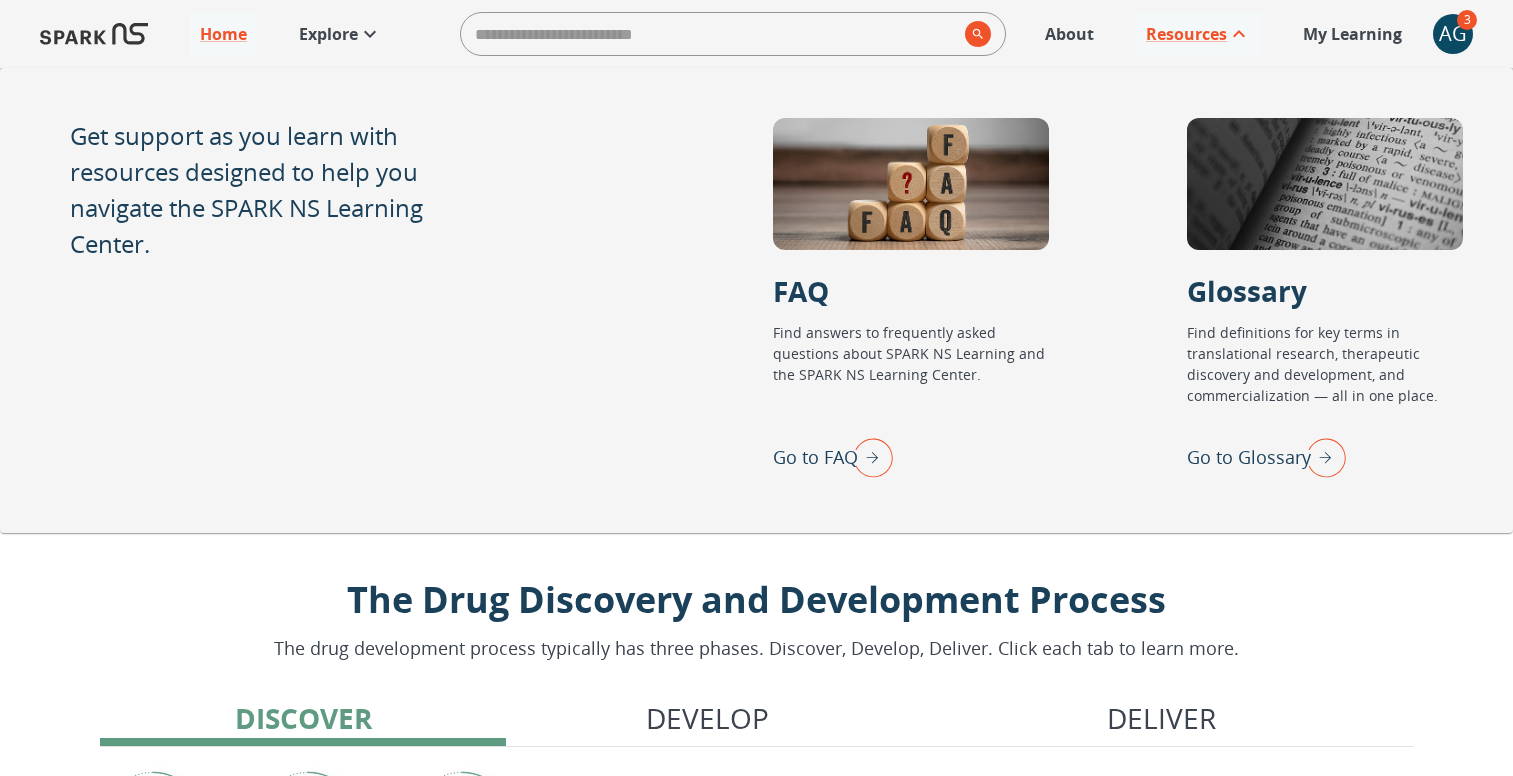 click on "Go to Glossary" at bounding box center [1249, 457] 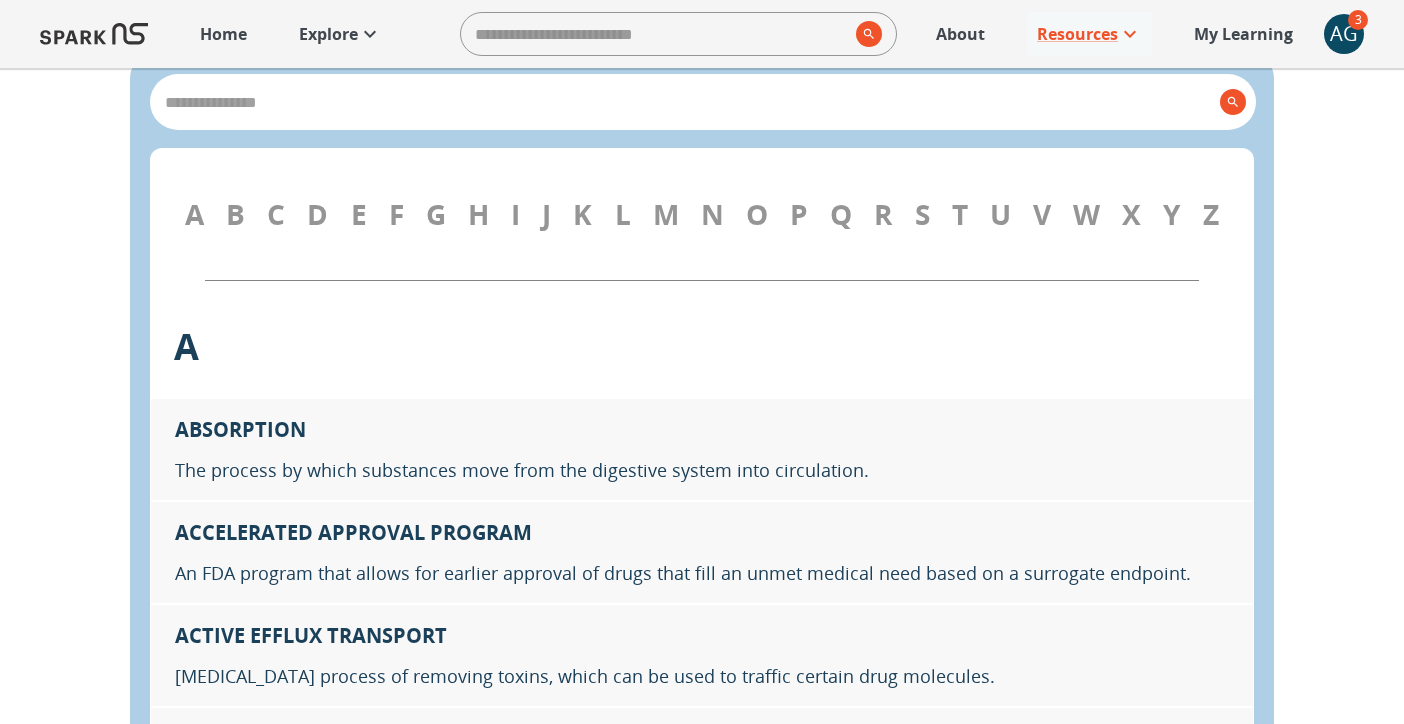 scroll, scrollTop: 318, scrollLeft: 0, axis: vertical 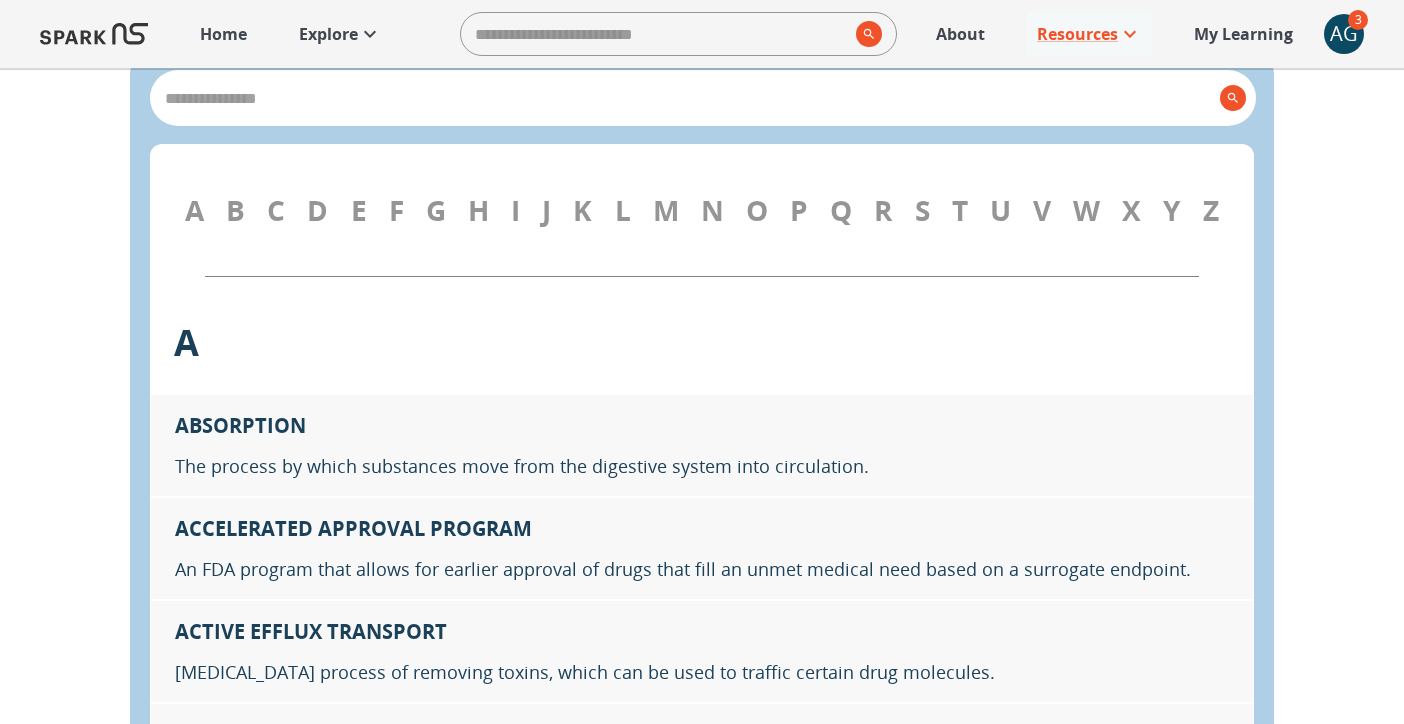 click on "A B C D E F G H I J K L M N O P Q R S T U V W X Y Z" at bounding box center (702, 210) 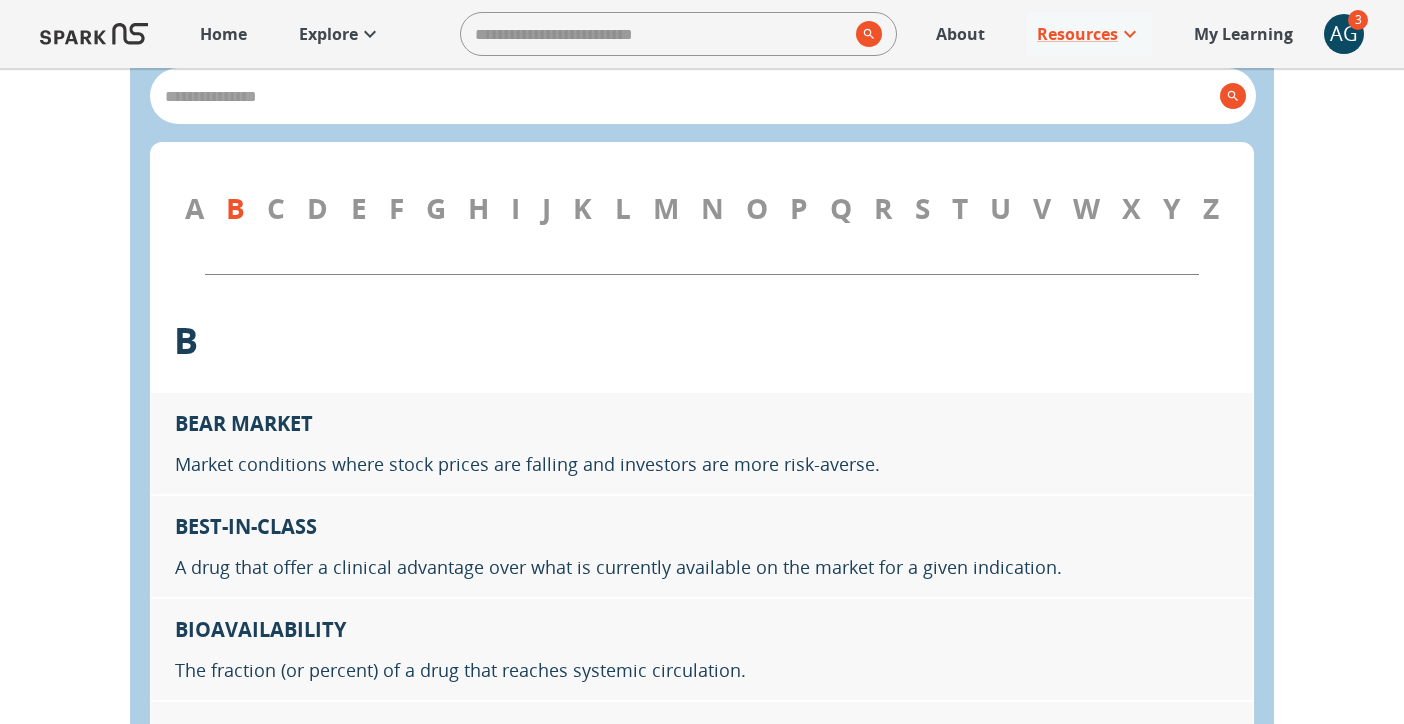 click on "D" at bounding box center [317, 208] 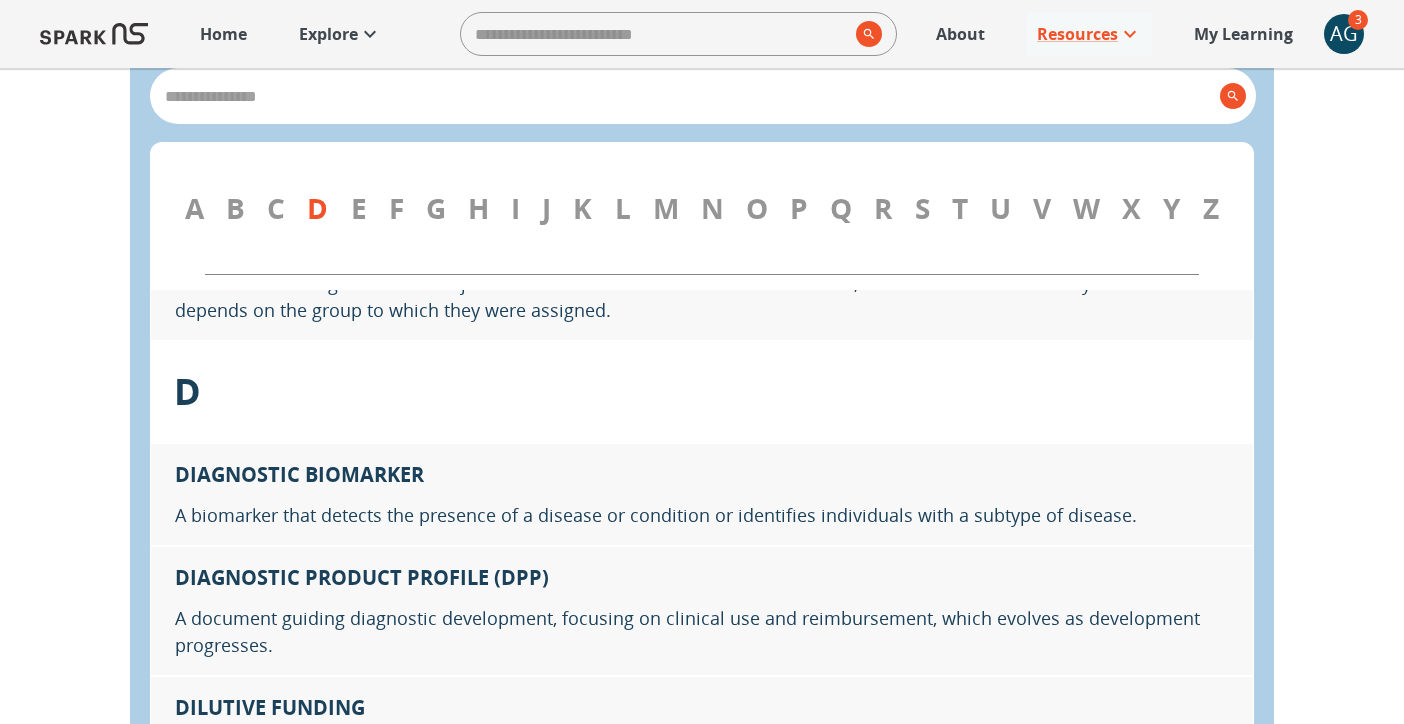 scroll, scrollTop: 7010, scrollLeft: 0, axis: vertical 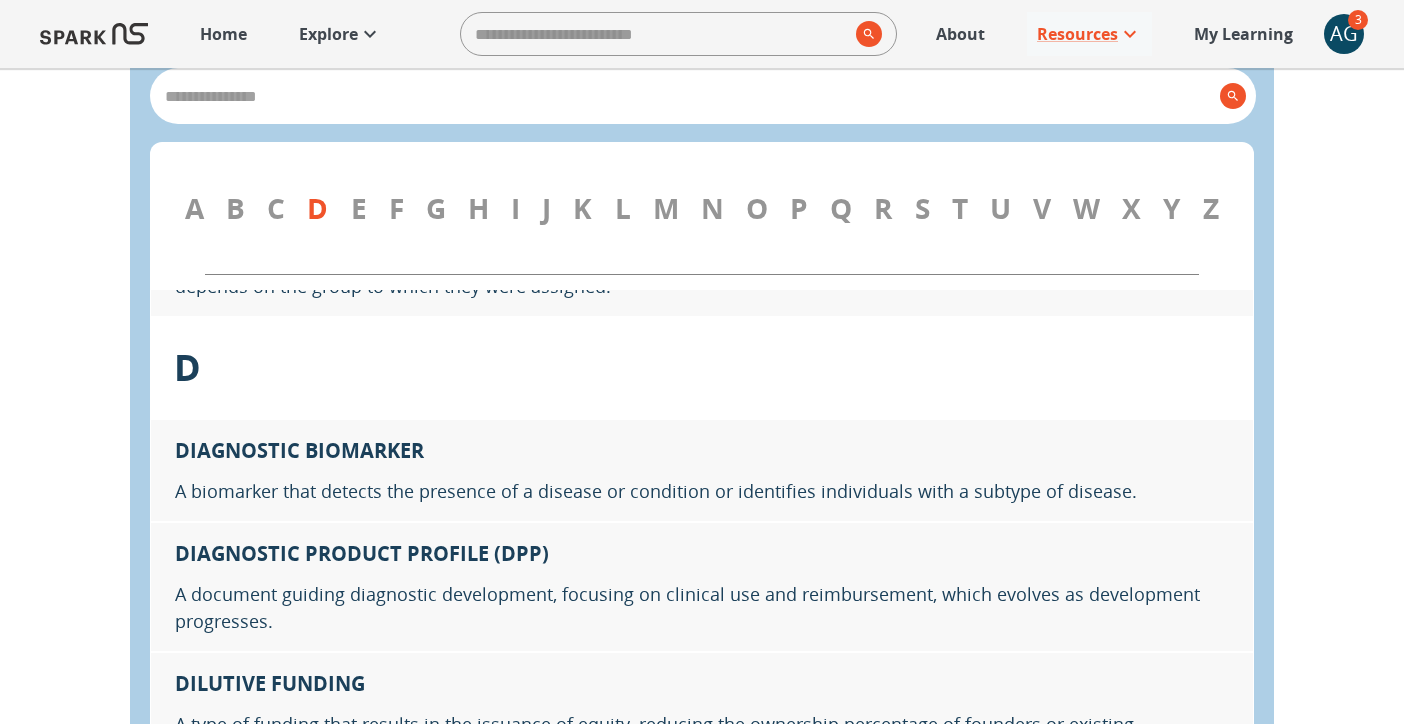 click on "G" at bounding box center (436, 208) 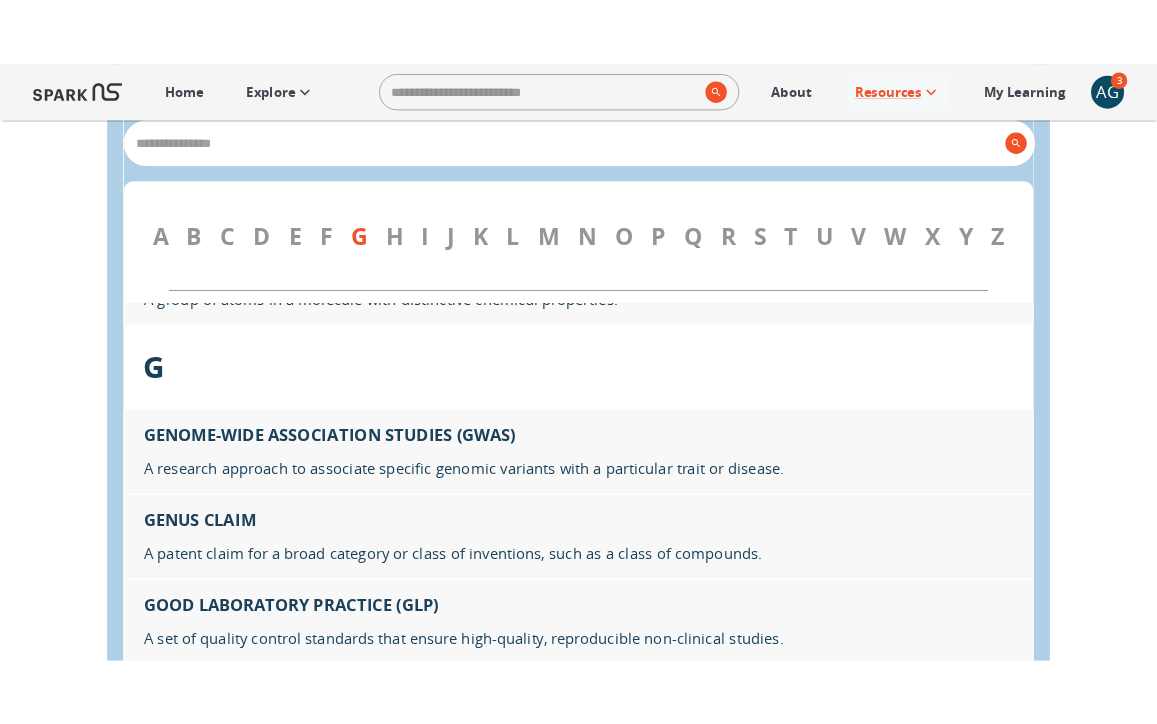 scroll, scrollTop: 10801, scrollLeft: 0, axis: vertical 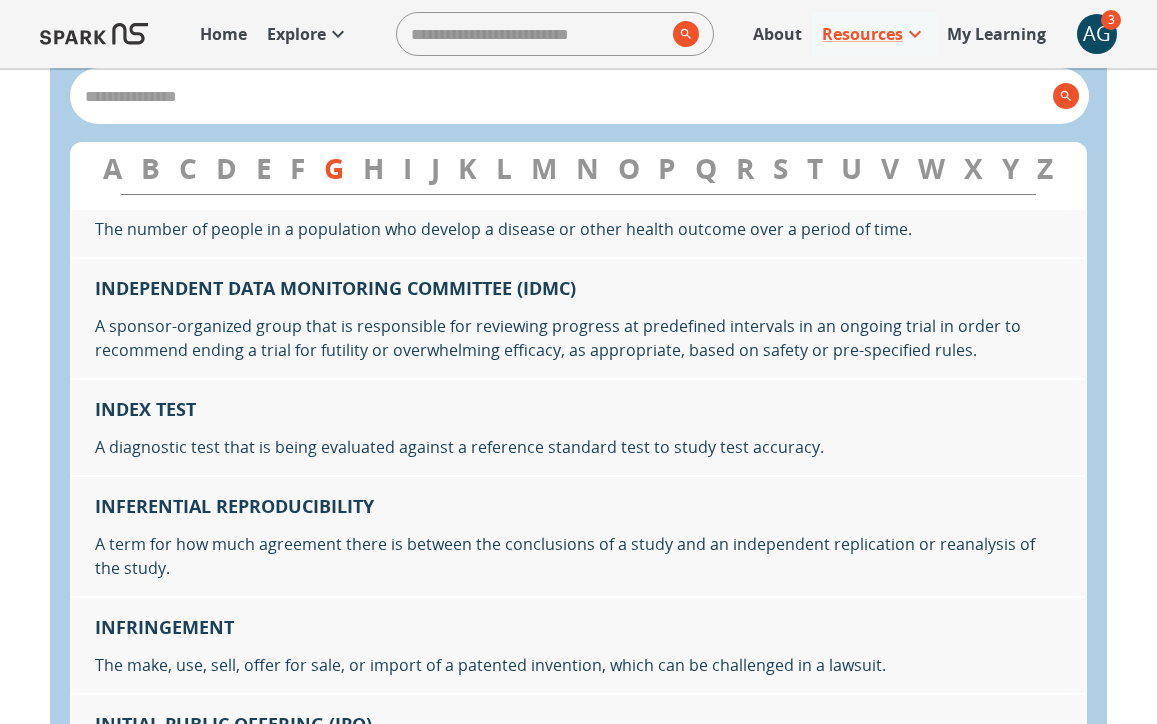 click on "Z" at bounding box center (1045, 168) 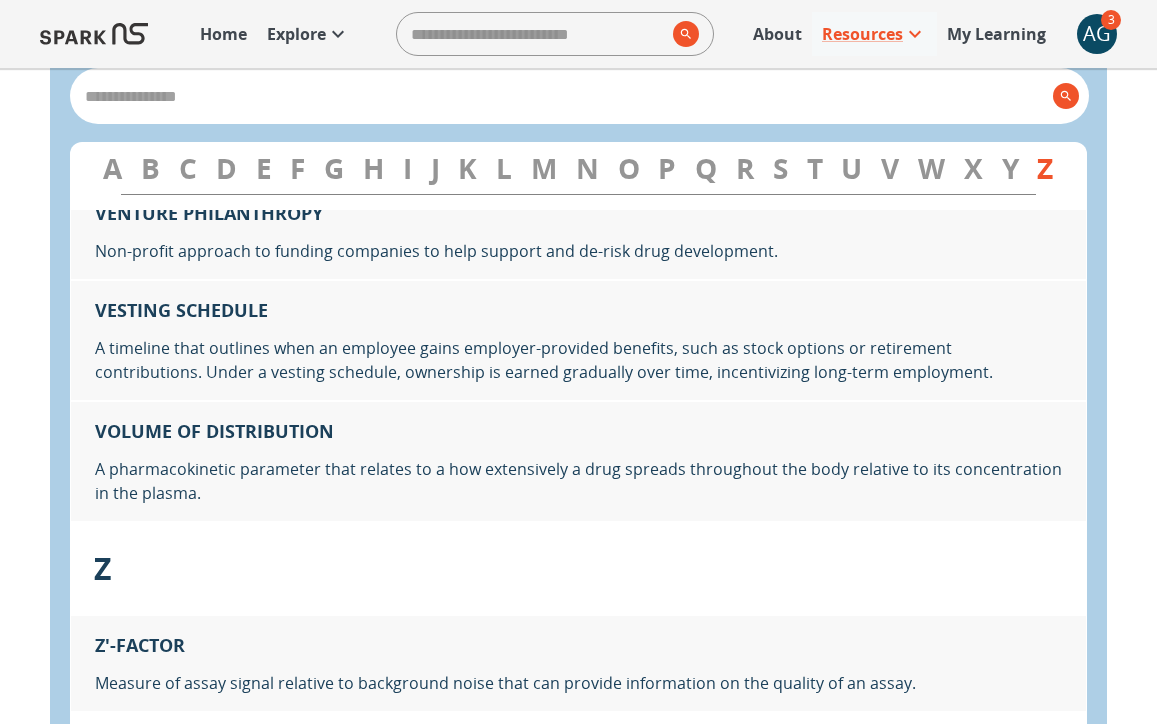 scroll, scrollTop: 26648, scrollLeft: 0, axis: vertical 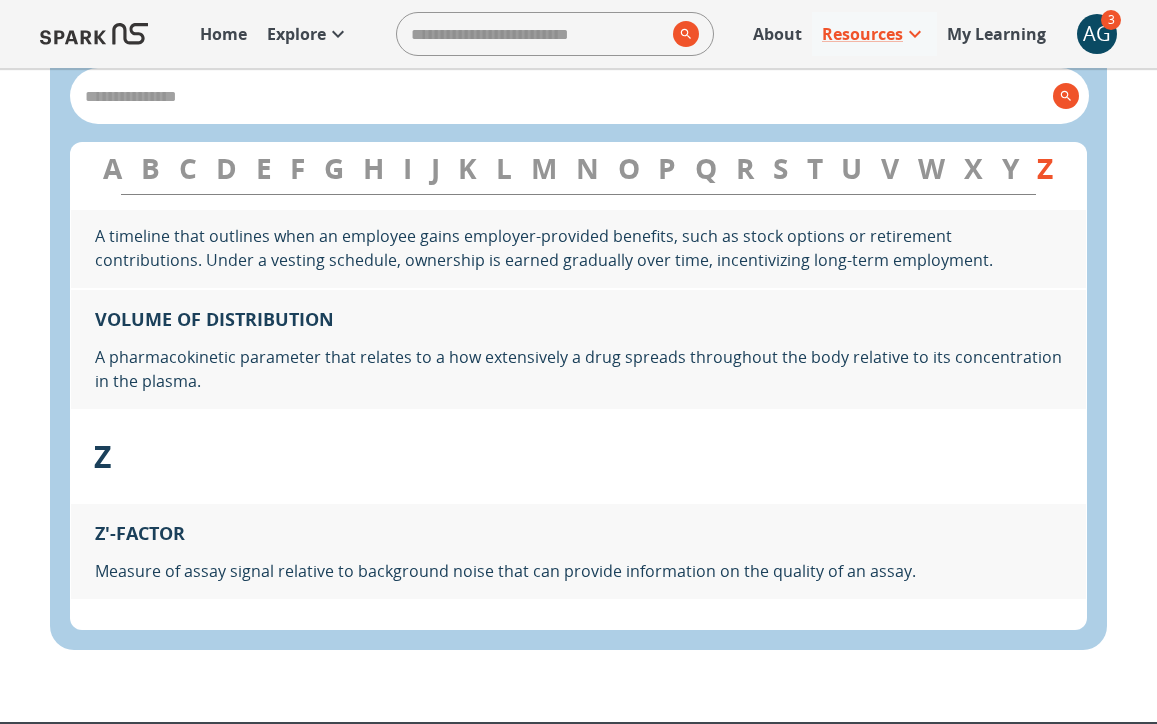 click on "R" at bounding box center [745, 168] 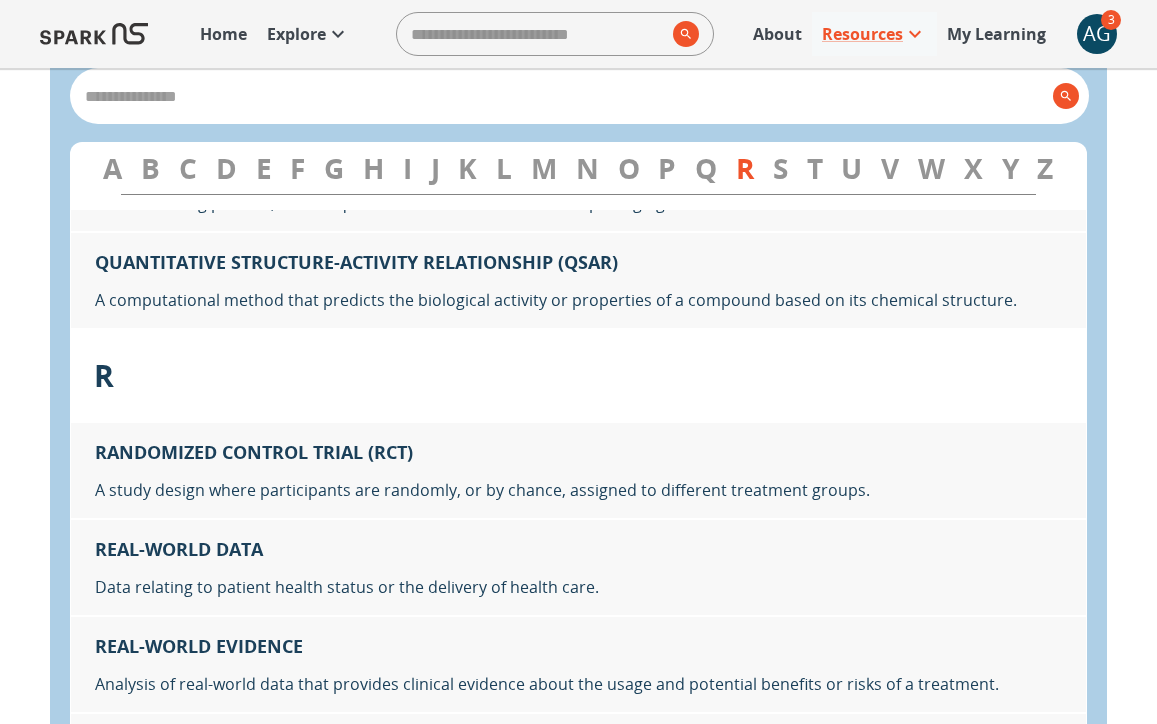 scroll, scrollTop: 20678, scrollLeft: 0, axis: vertical 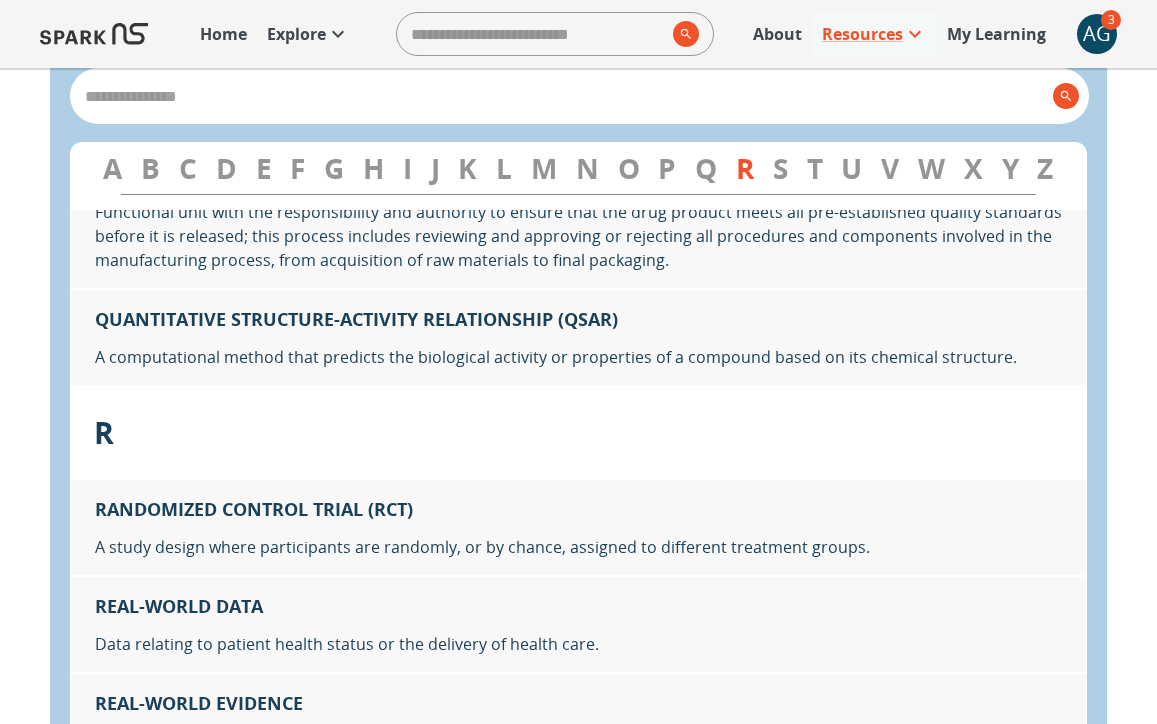 click on "H" at bounding box center (373, 168) 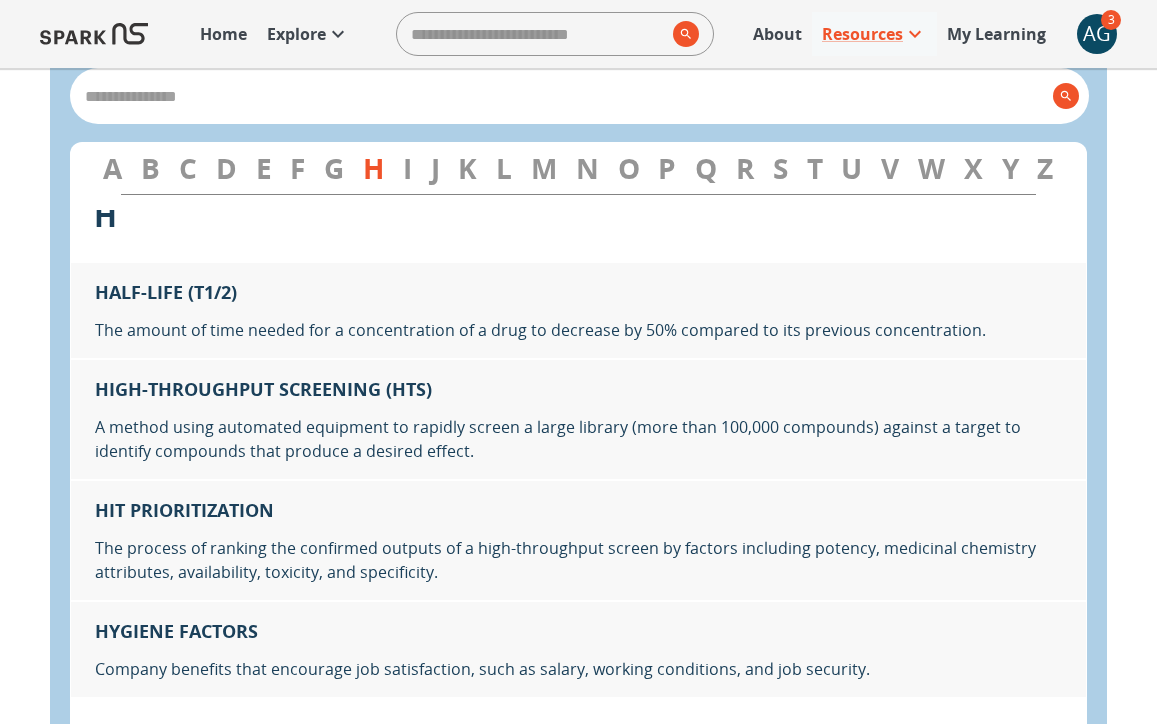 scroll, scrollTop: 9857, scrollLeft: 0, axis: vertical 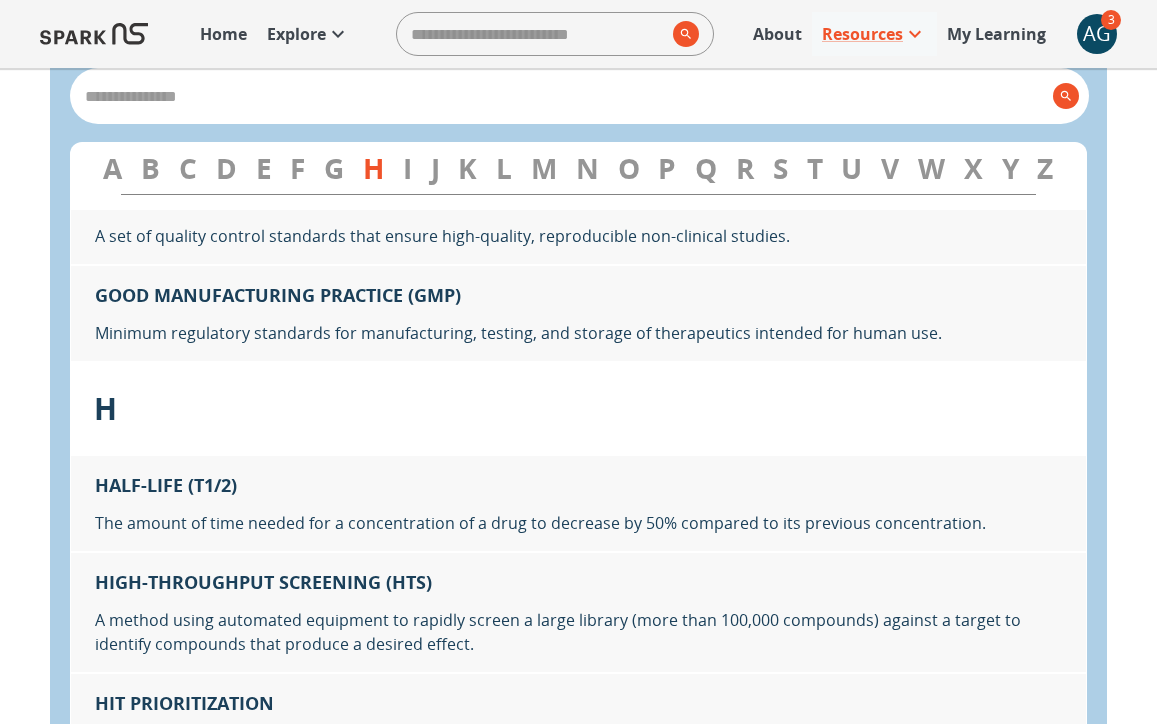 click on "D" at bounding box center [226, 168] 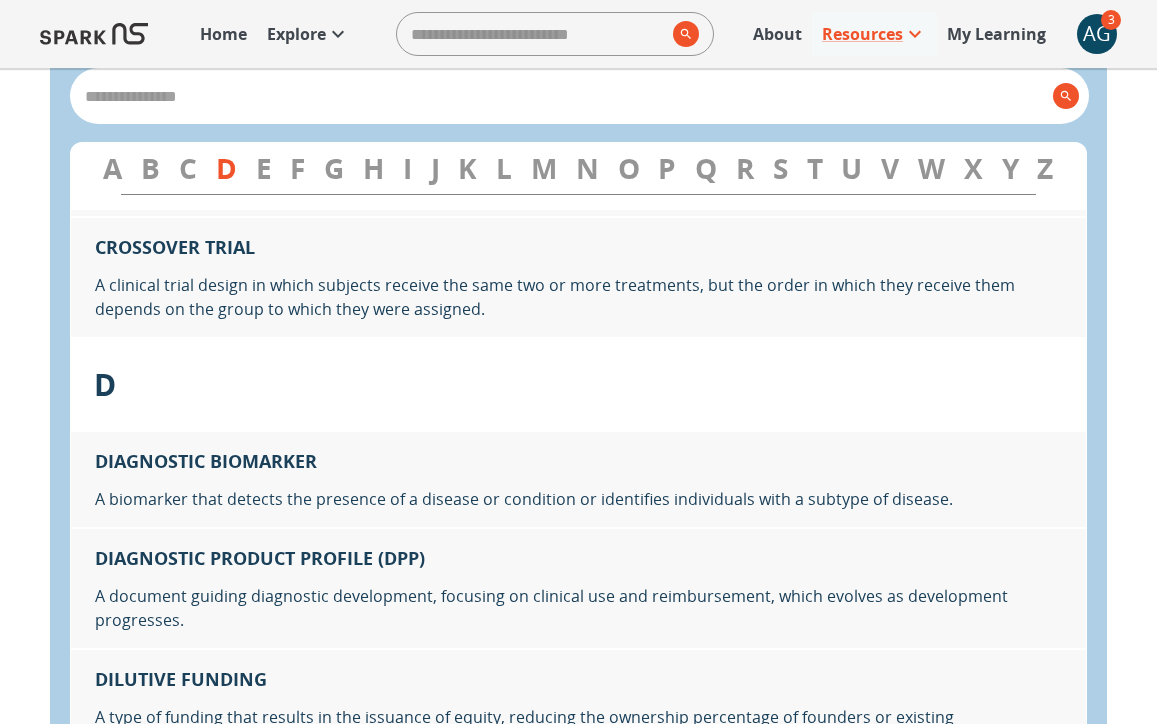 click on "B" at bounding box center [150, 168] 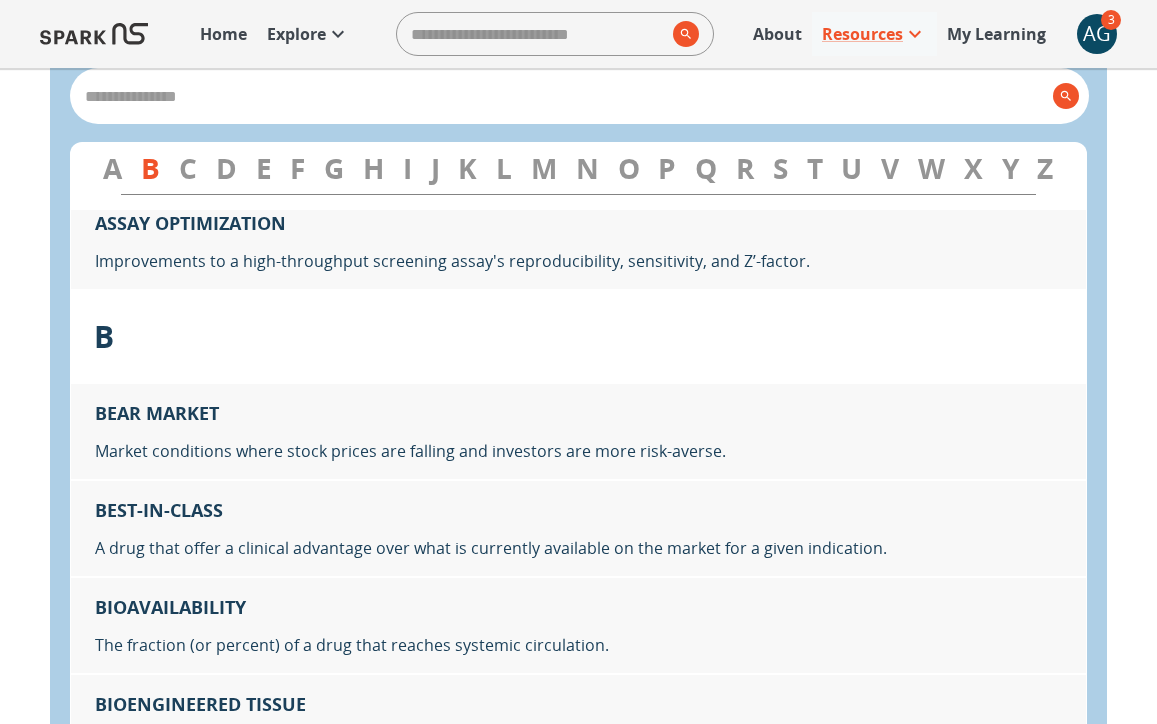 click on "K" at bounding box center (467, 168) 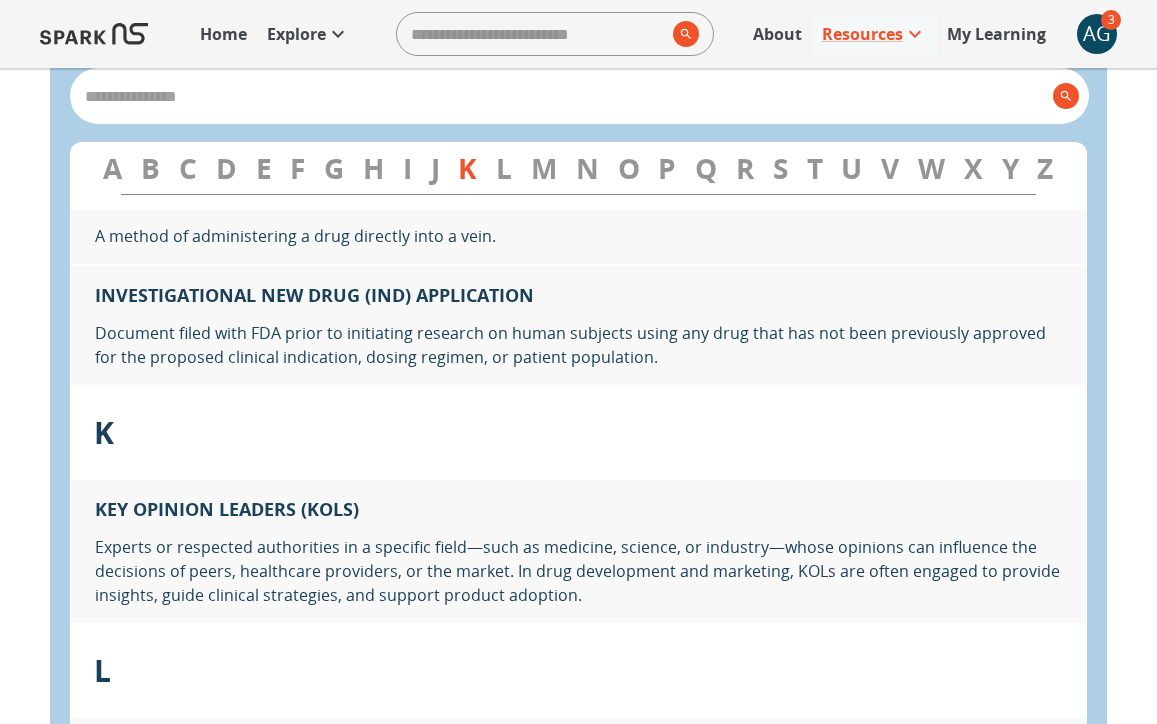 click on "N" at bounding box center [587, 168] 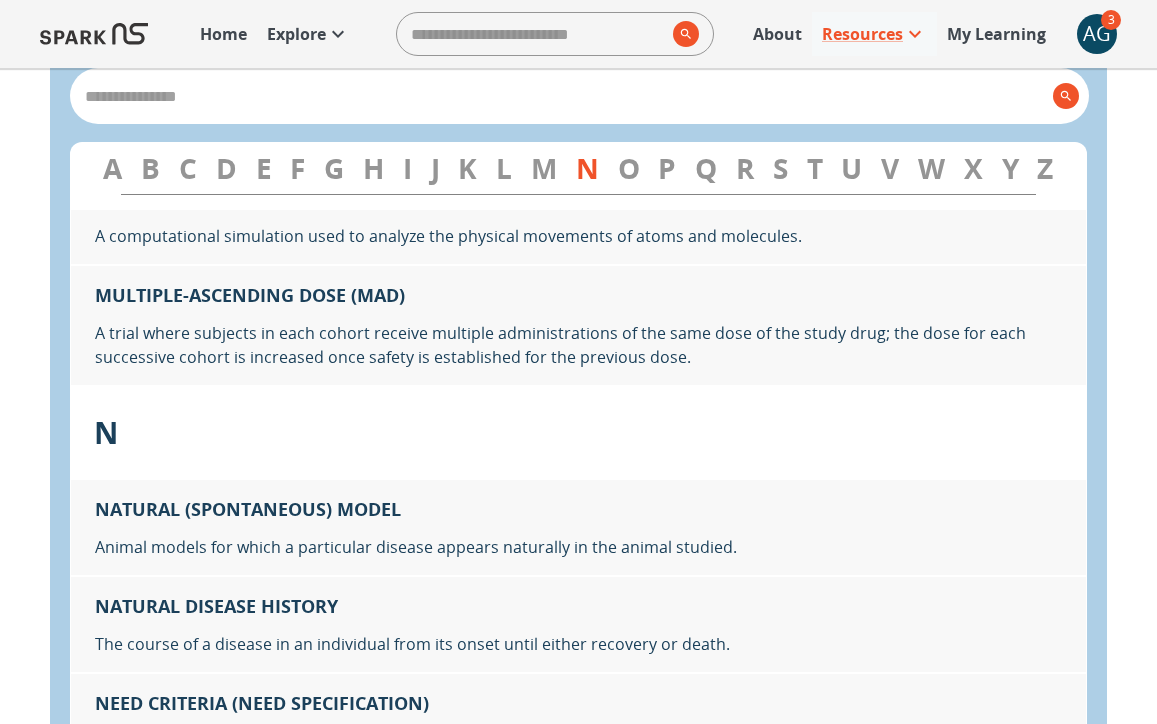 click on "G" at bounding box center (334, 168) 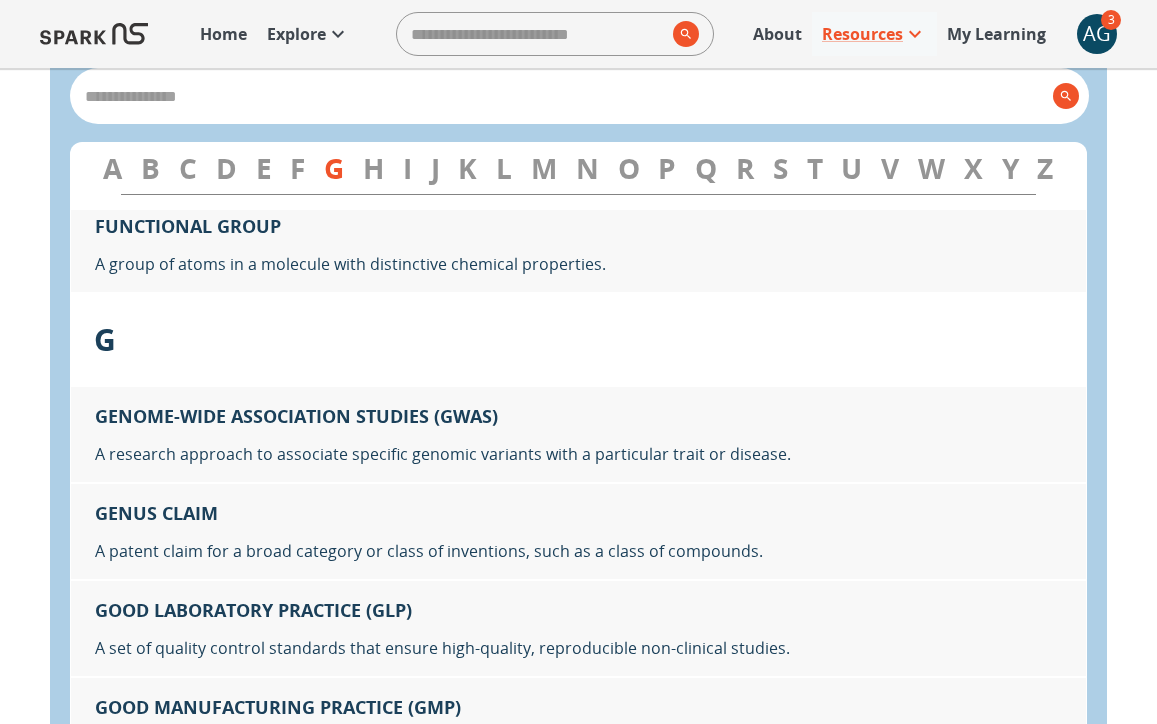scroll, scrollTop: 9376, scrollLeft: 0, axis: vertical 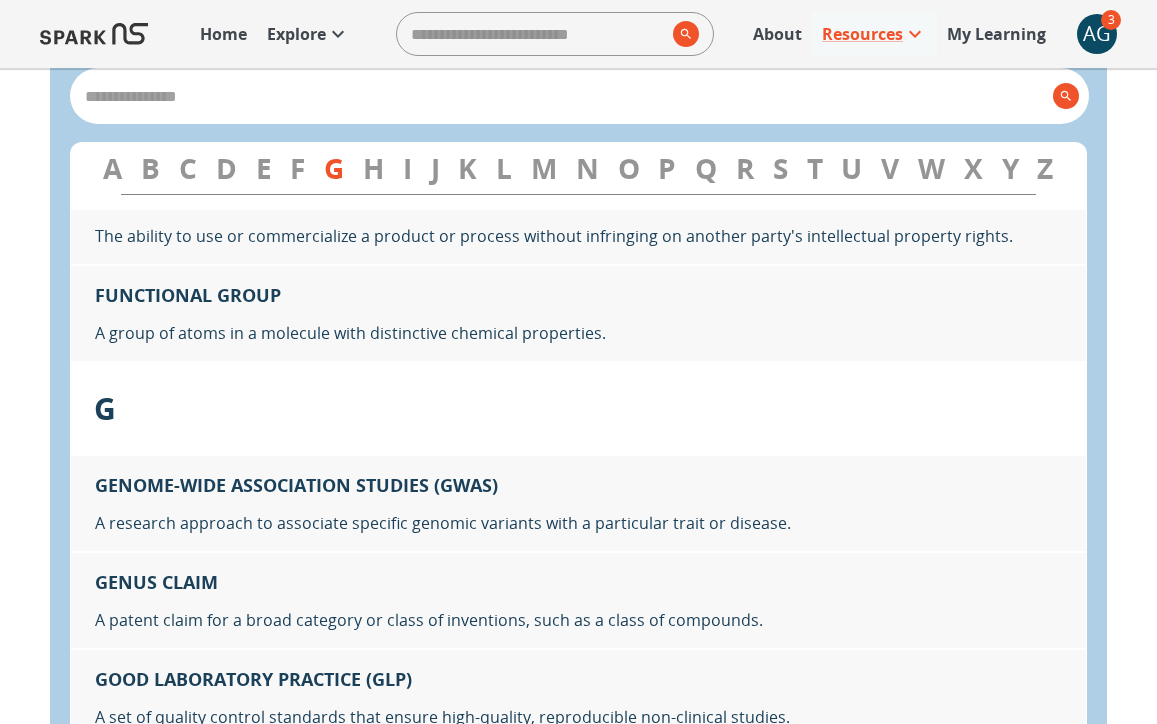 click on "J" at bounding box center (435, 168) 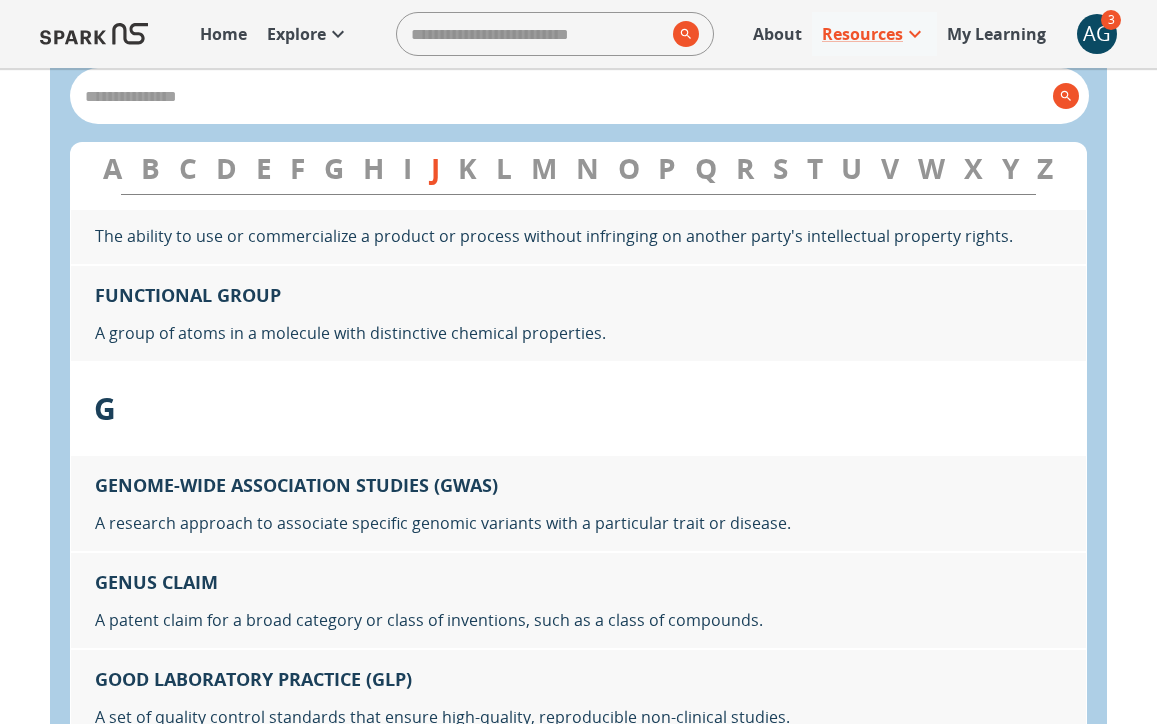 click on "Q" at bounding box center [706, 168] 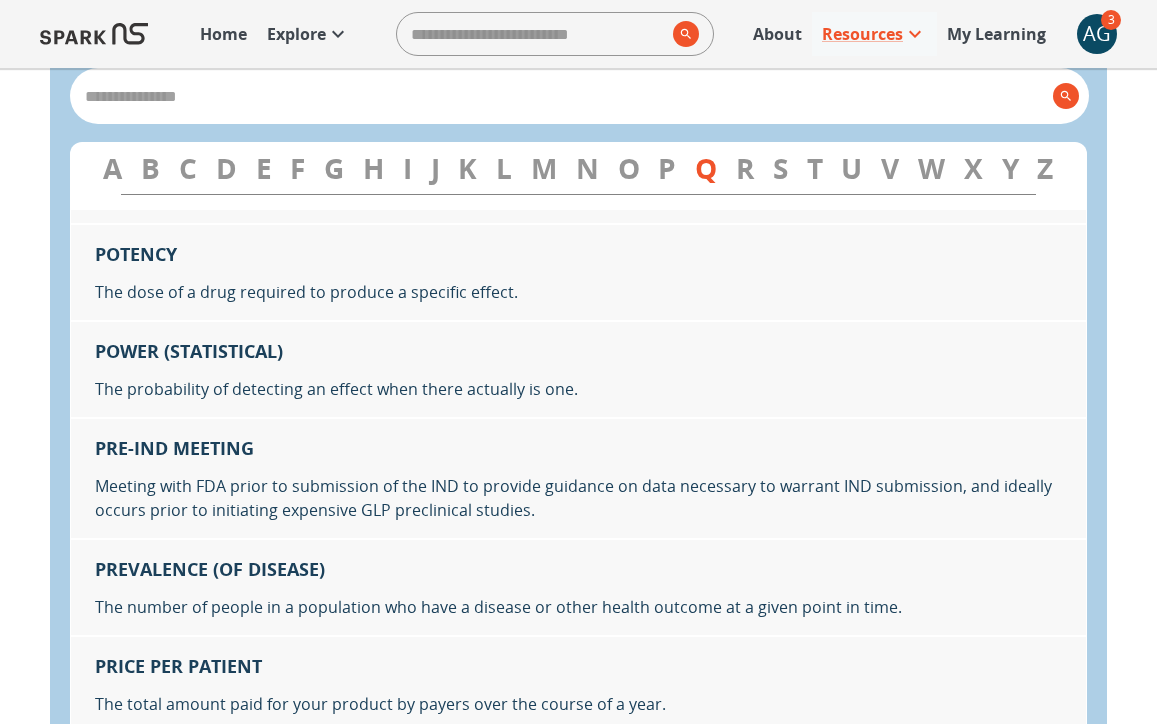 scroll, scrollTop: 20222, scrollLeft: 0, axis: vertical 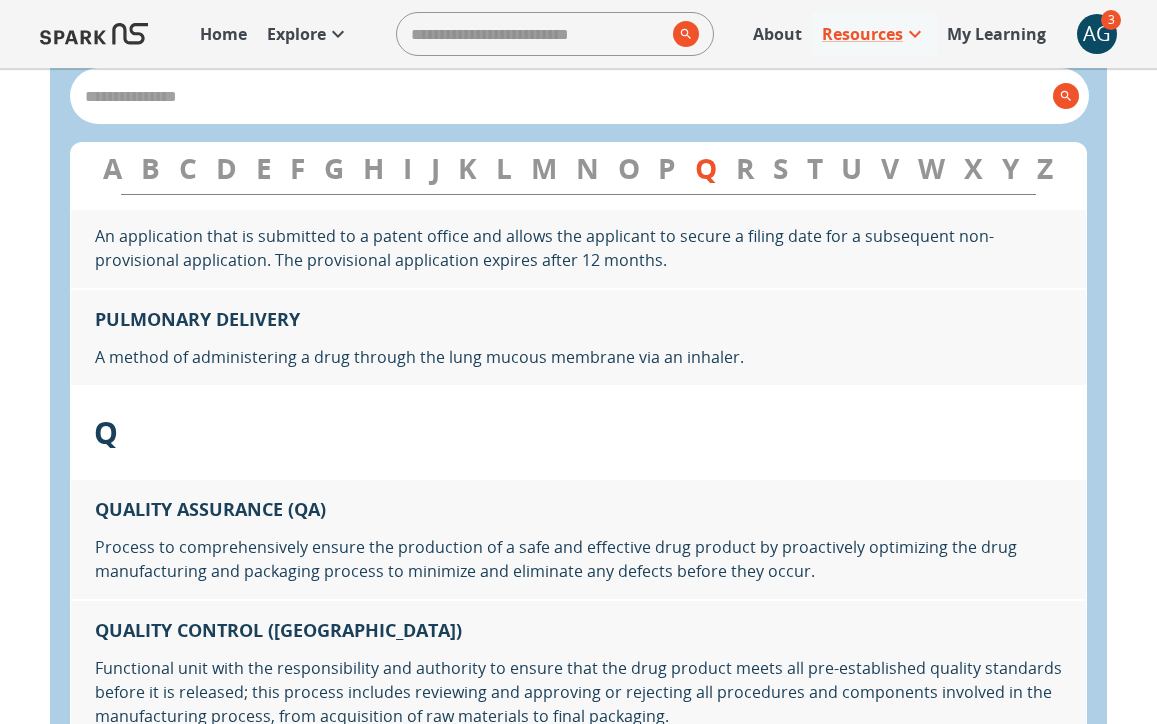 click on "T" at bounding box center (815, 168) 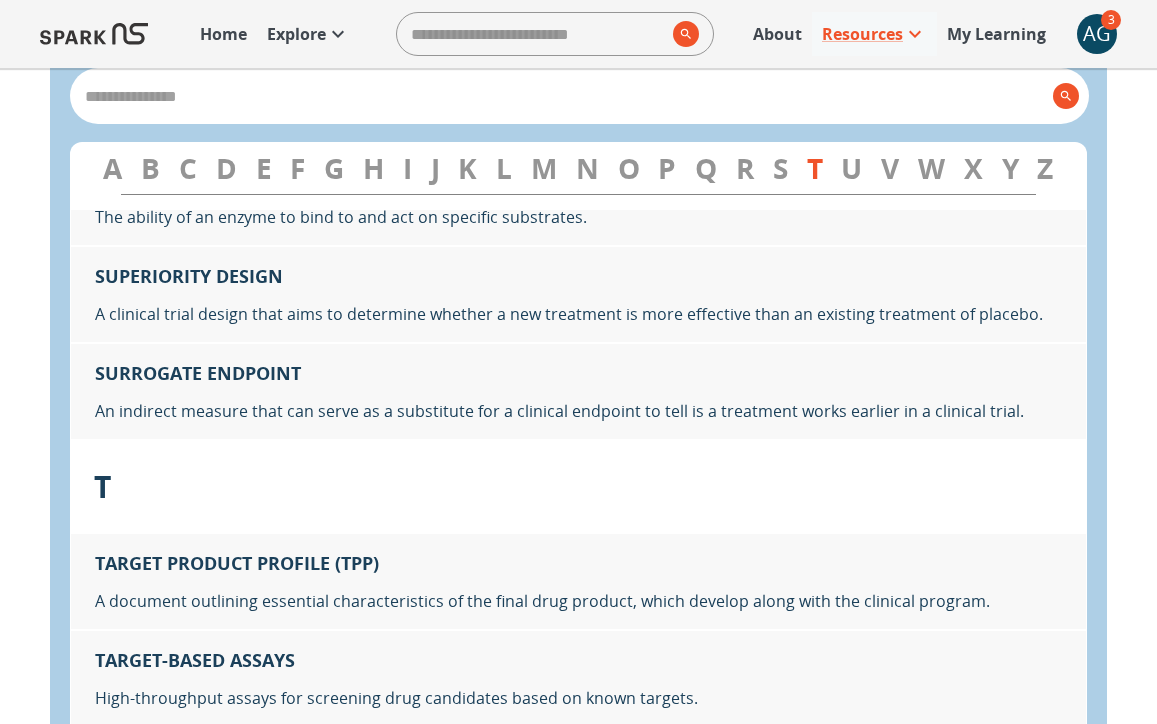 scroll, scrollTop: 24572, scrollLeft: 0, axis: vertical 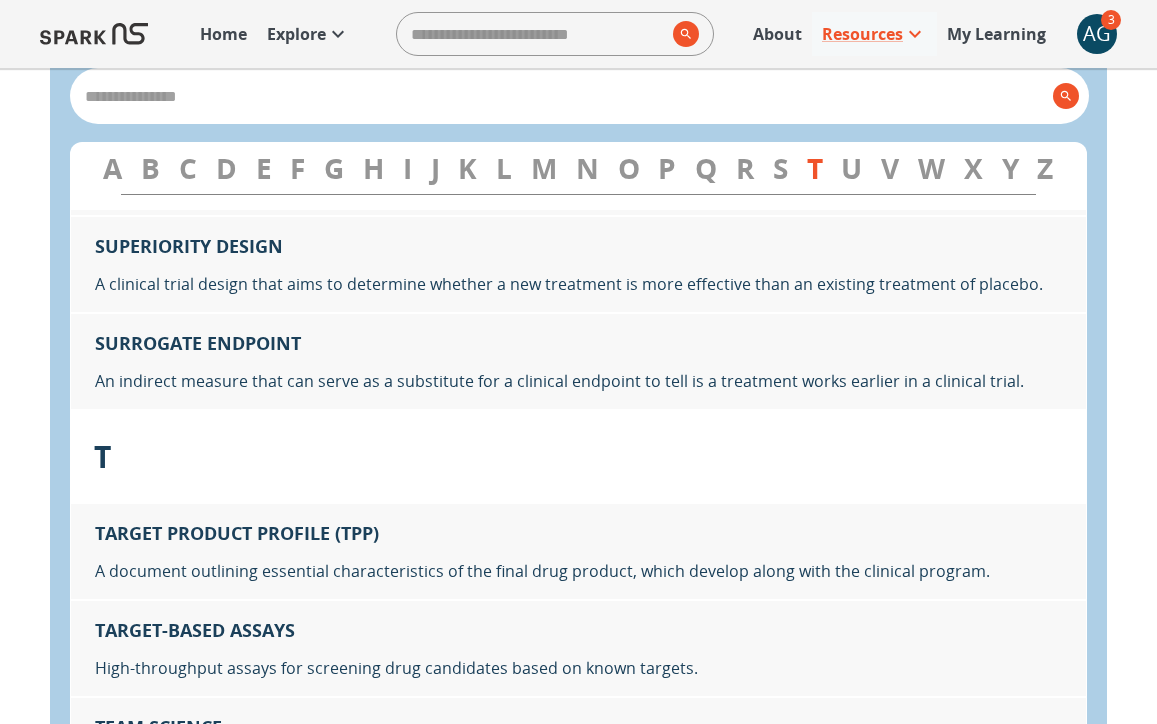 click on "V" at bounding box center [890, 168] 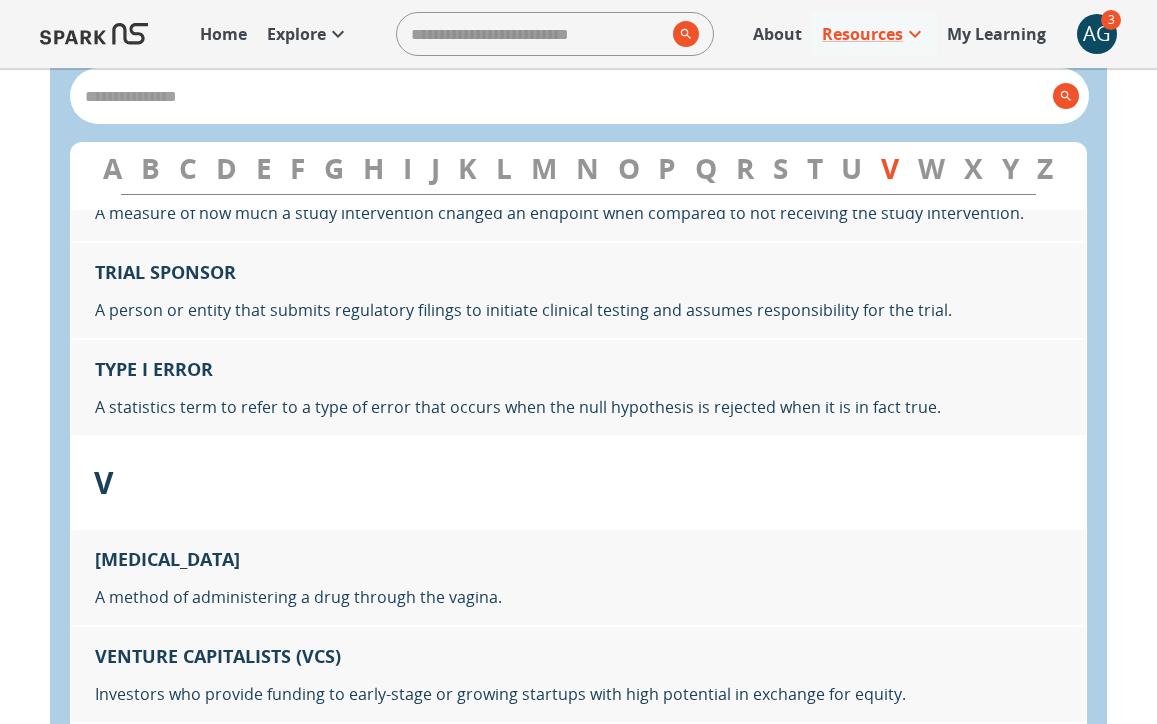 scroll, scrollTop: 26022, scrollLeft: 0, axis: vertical 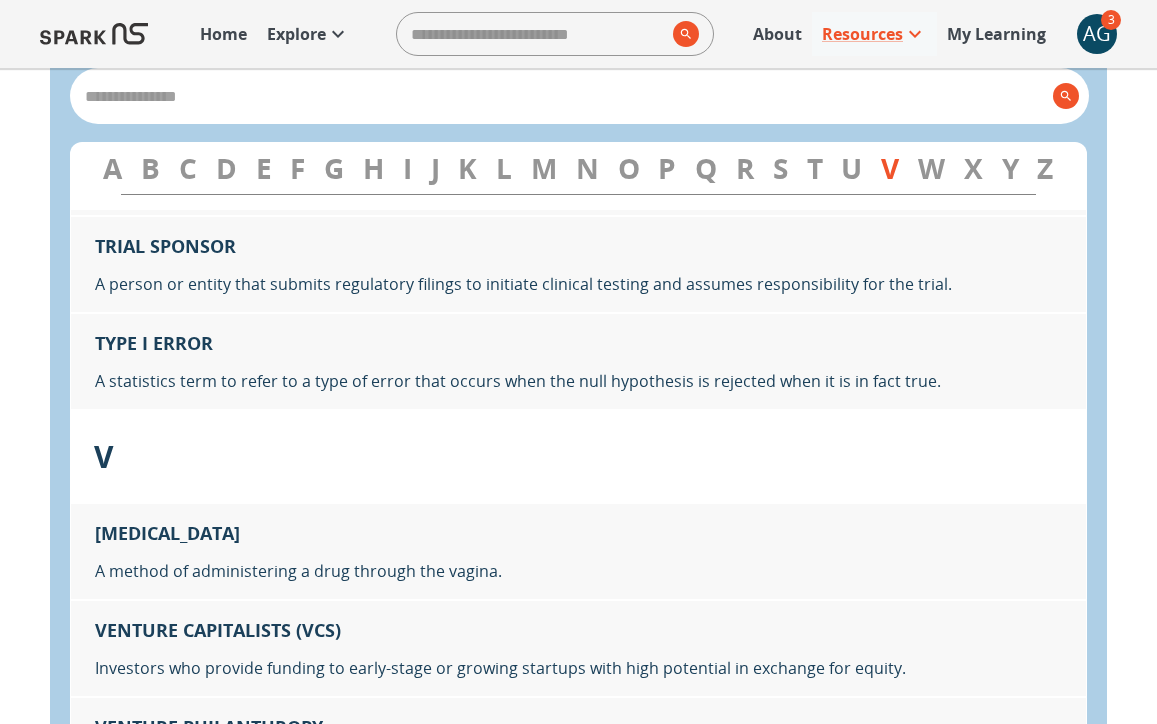 click on "Z" at bounding box center [1045, 168] 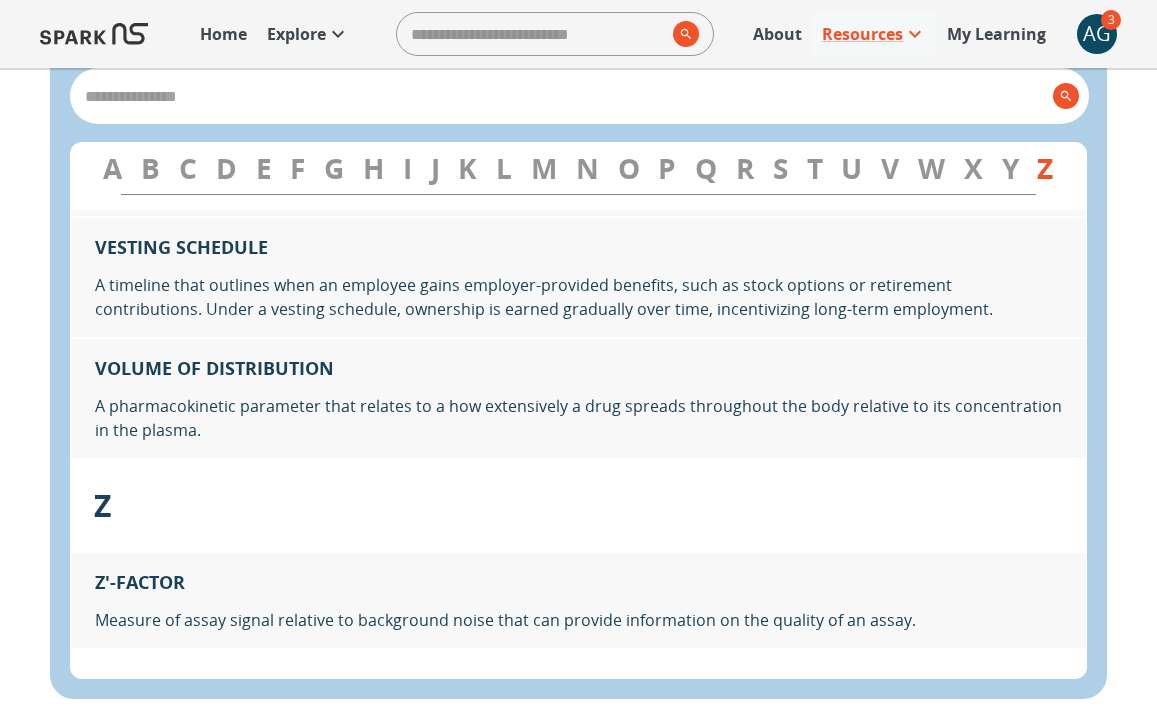 scroll, scrollTop: 26648, scrollLeft: 0, axis: vertical 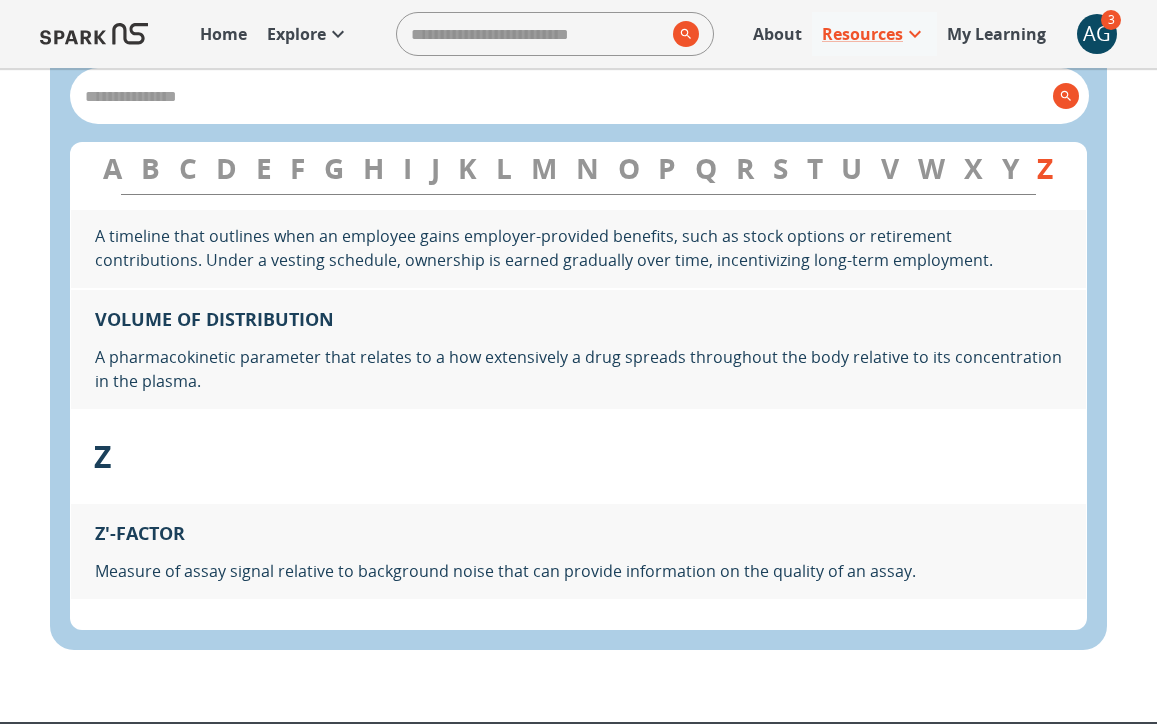 click on "W" at bounding box center [931, 168] 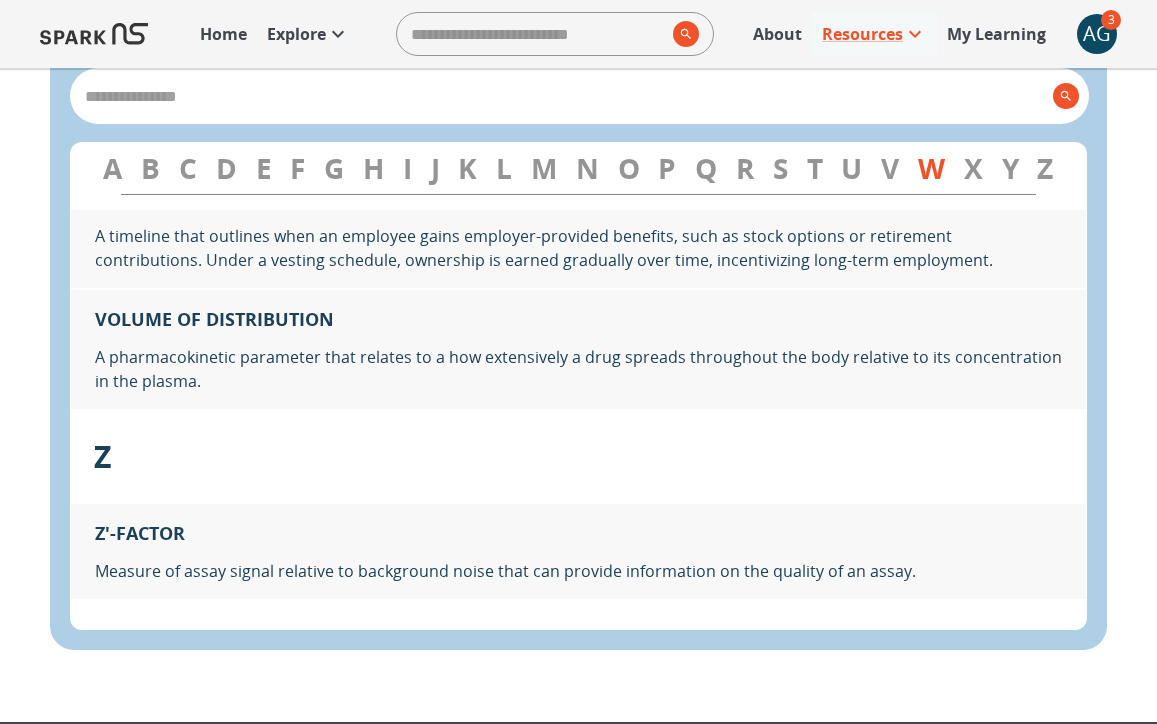 click on "A B C D E F G H I J K L M N O P Q R S T U V W X Y Z" at bounding box center (578, 168) 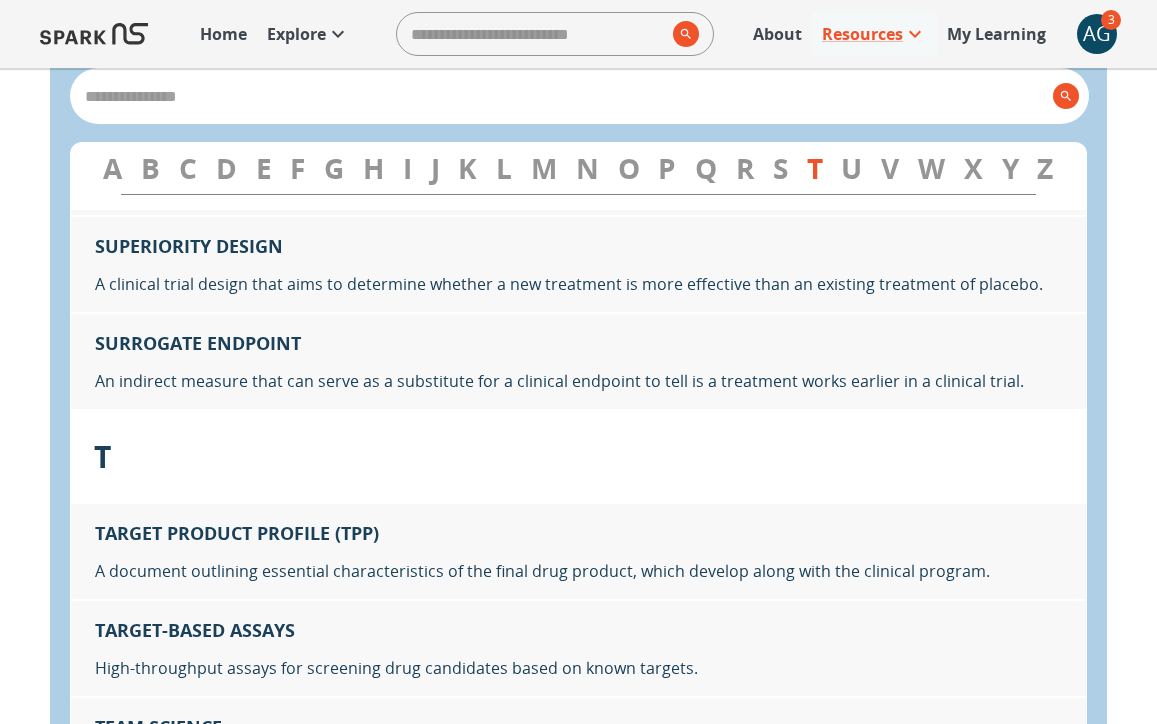 click on "P" at bounding box center [667, 168] 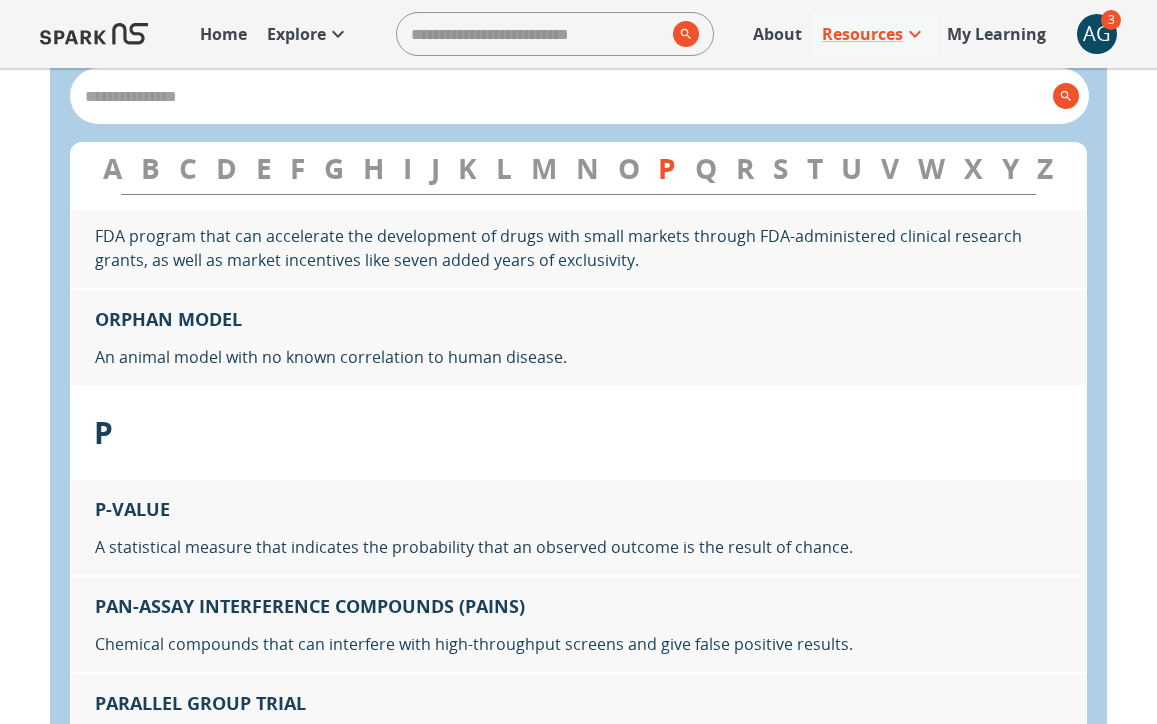 click on "M" at bounding box center (544, 168) 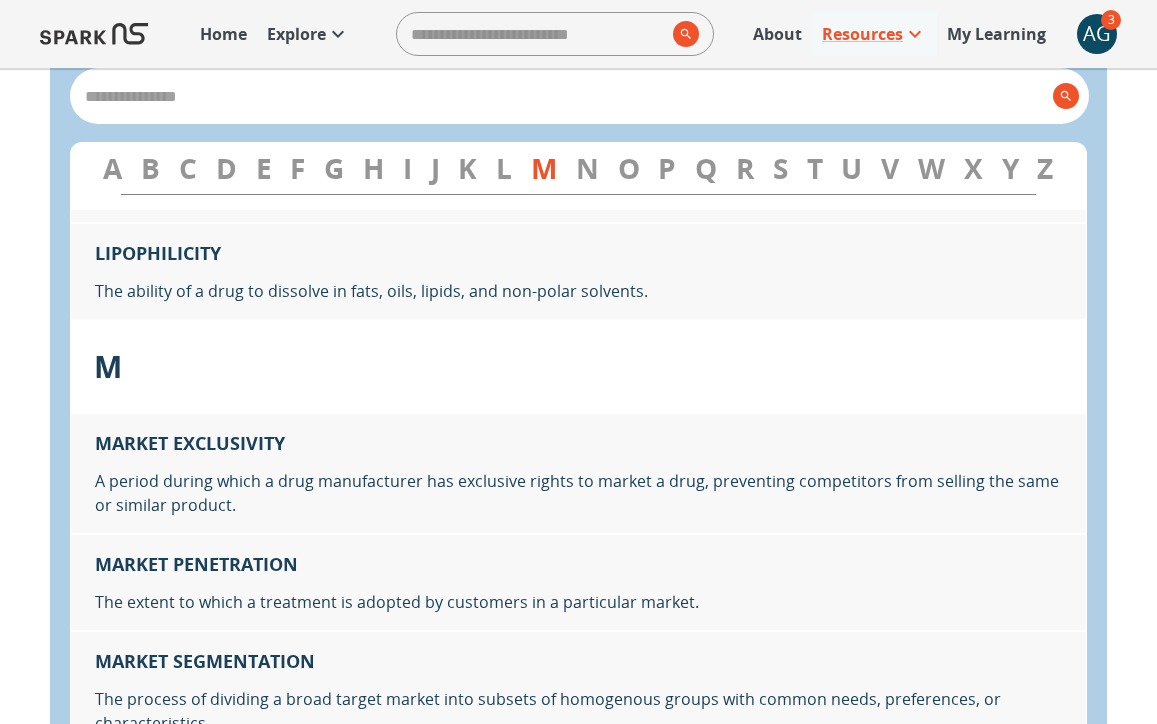 scroll, scrollTop: 13063, scrollLeft: 0, axis: vertical 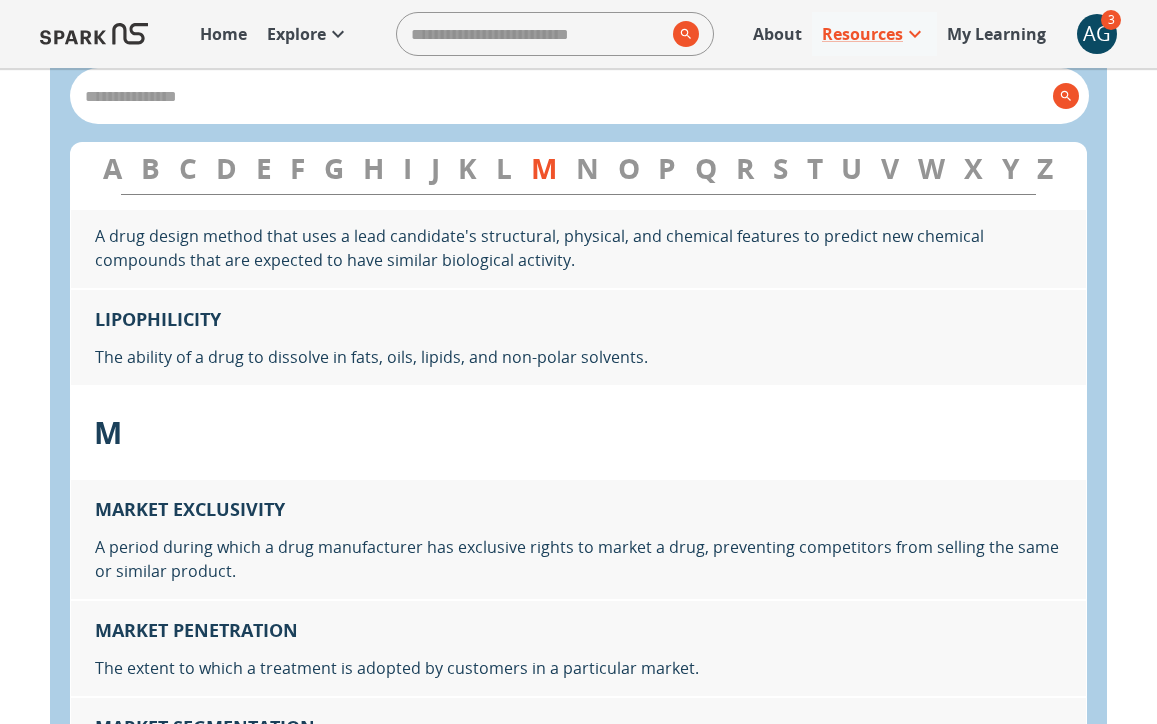 click at bounding box center (561, 96) 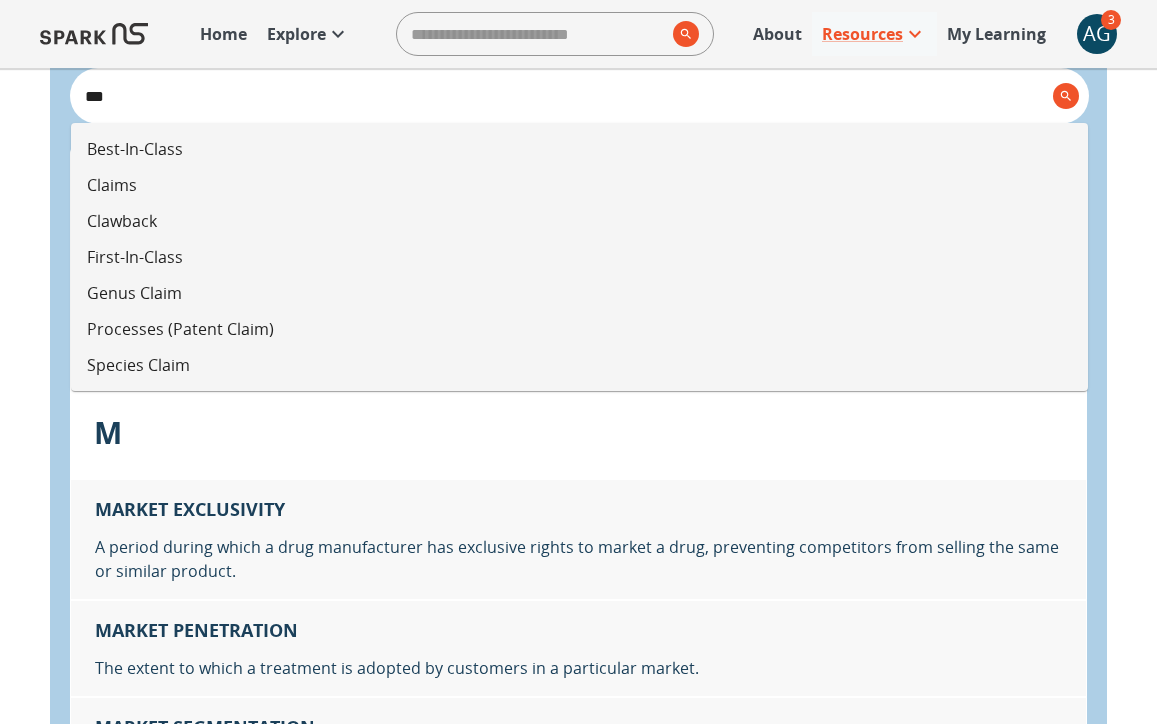 click on "Claims" at bounding box center (579, 185) 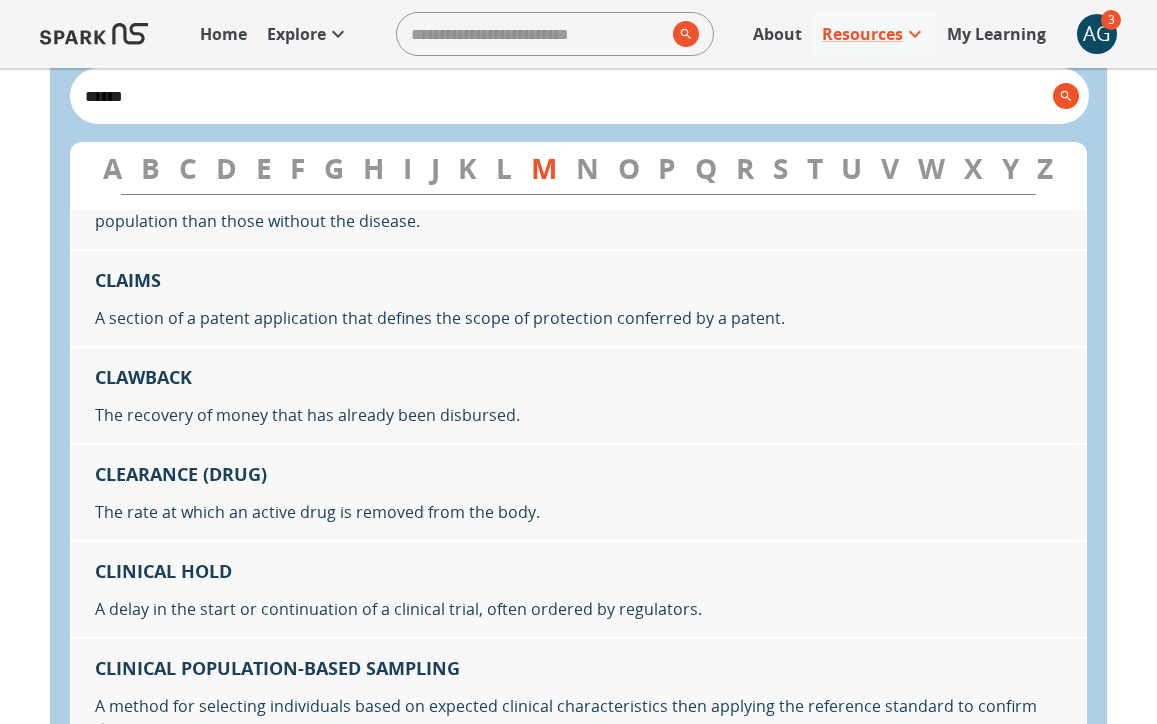 scroll, scrollTop: 3839, scrollLeft: 0, axis: vertical 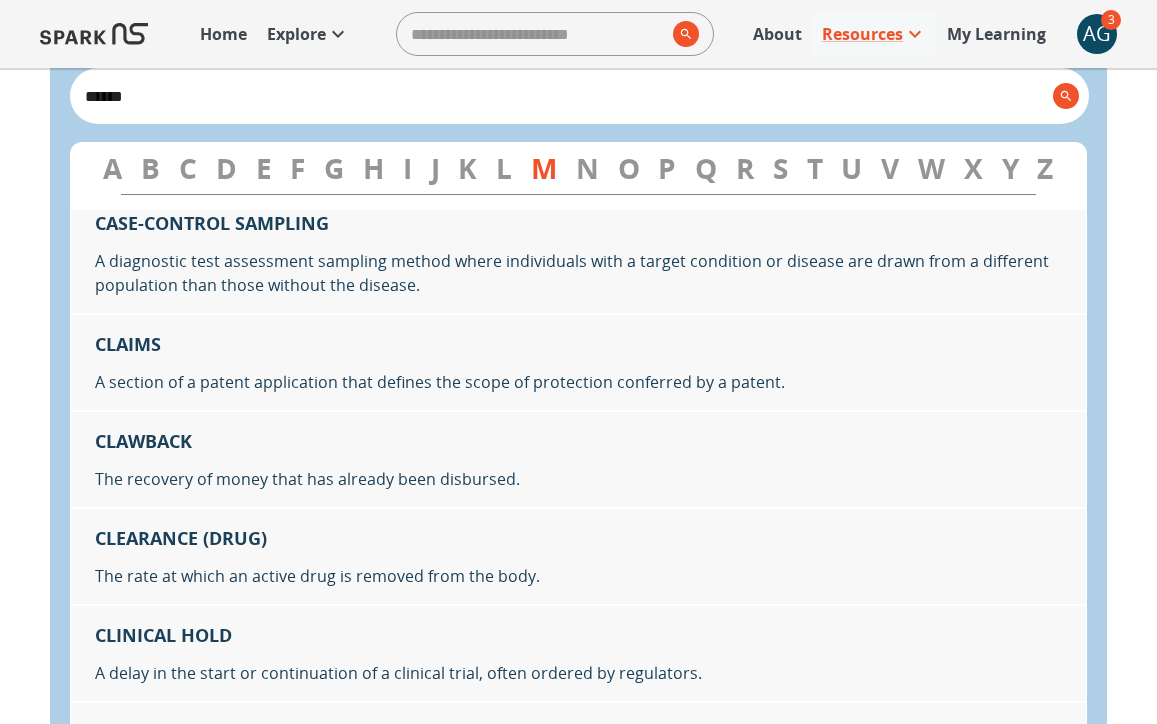 type on "******" 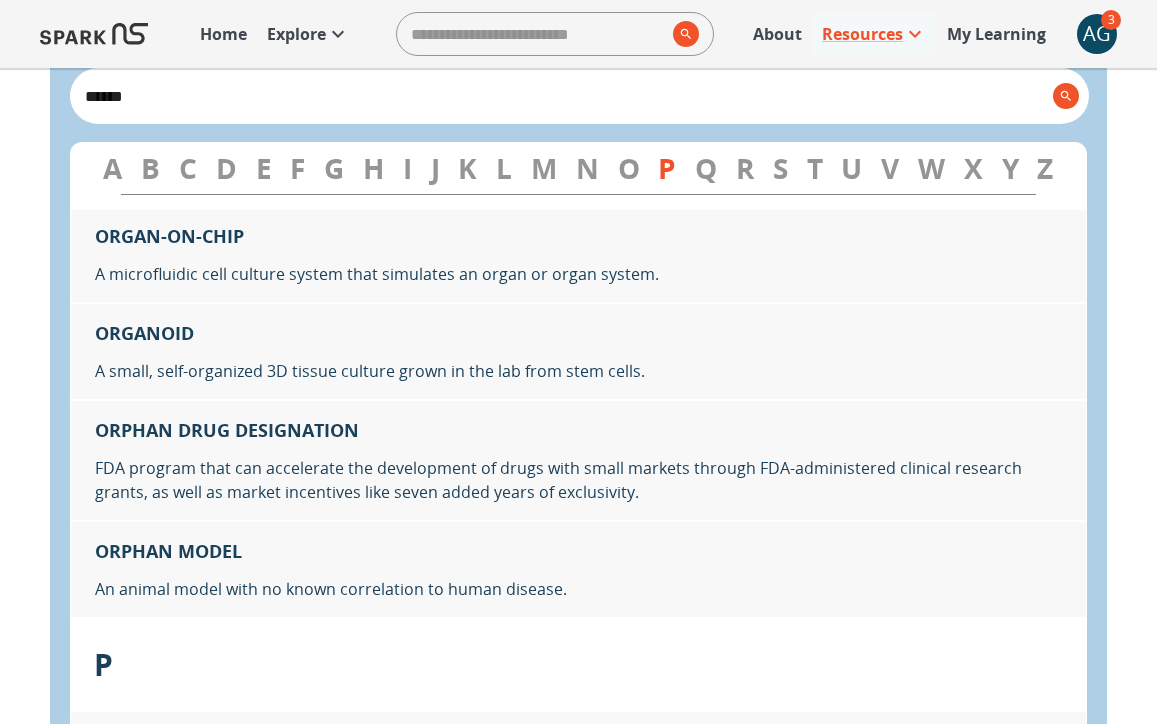 scroll, scrollTop: 16784, scrollLeft: 0, axis: vertical 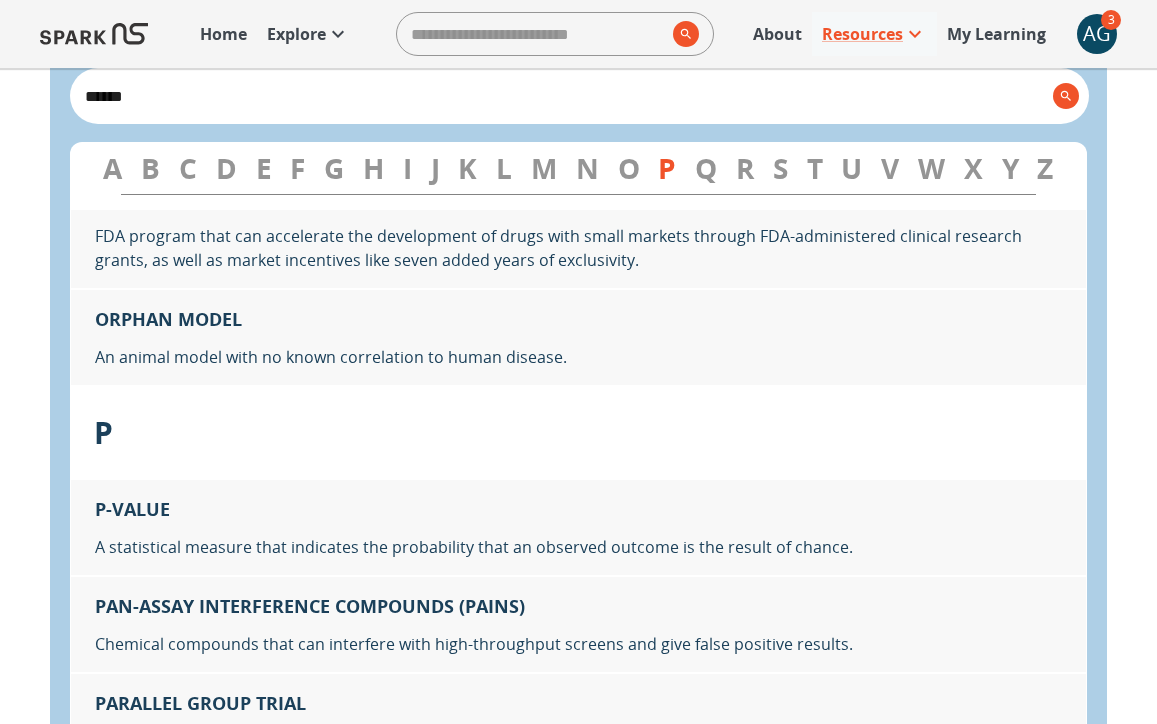 click on "J" at bounding box center [435, 168] 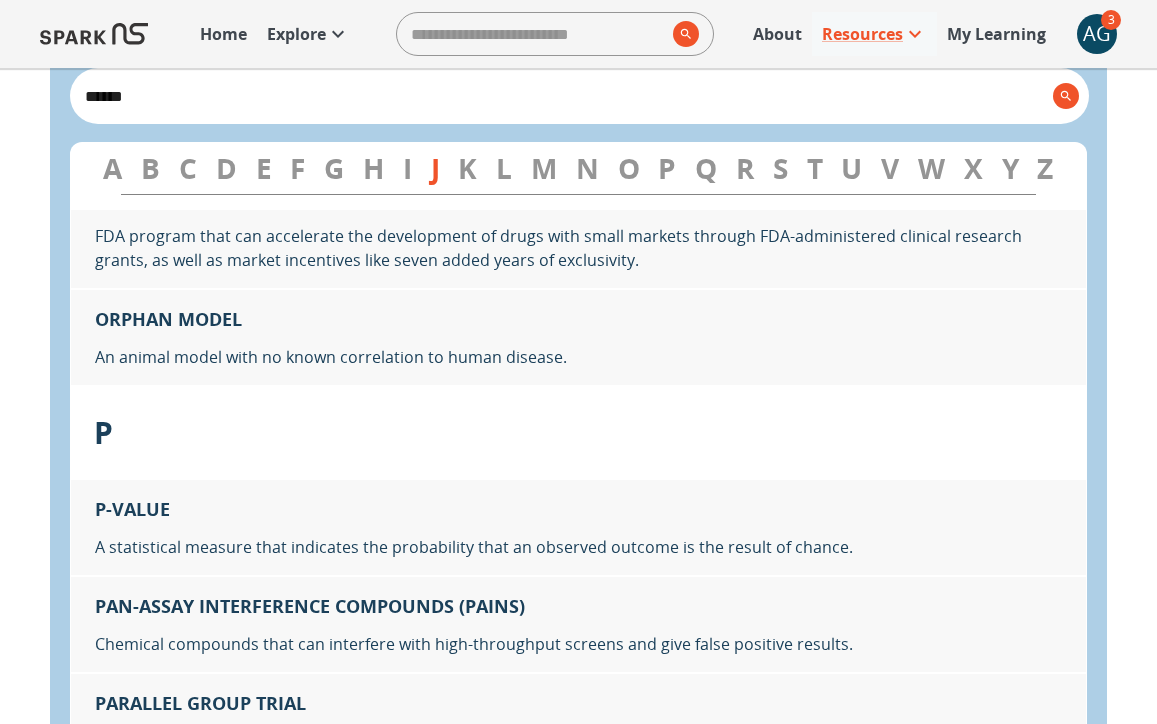 click on "I" at bounding box center [407, 168] 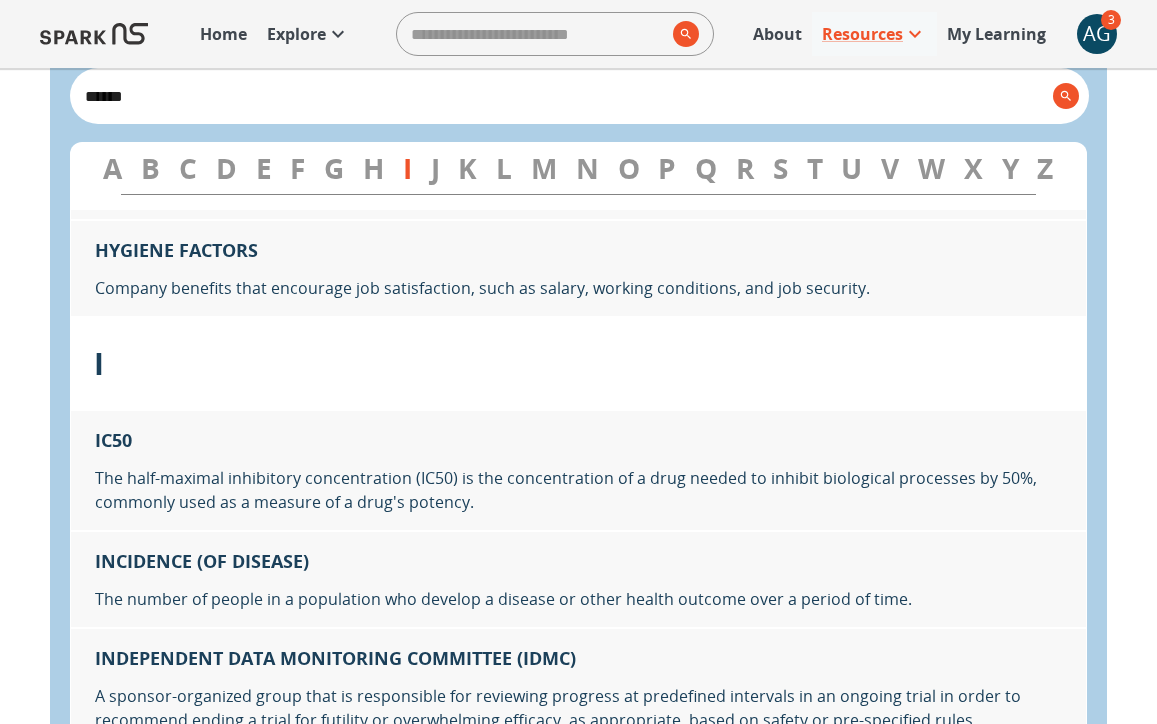 scroll, scrollTop: 10386, scrollLeft: 0, axis: vertical 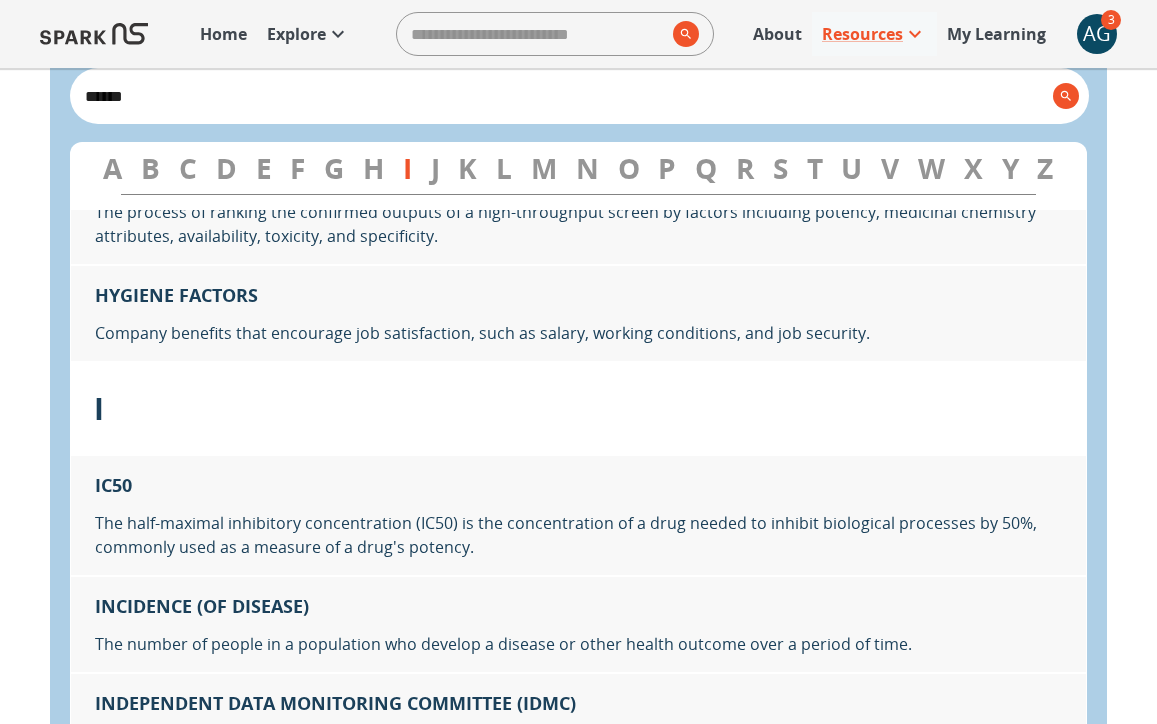 click on "E" at bounding box center (264, 168) 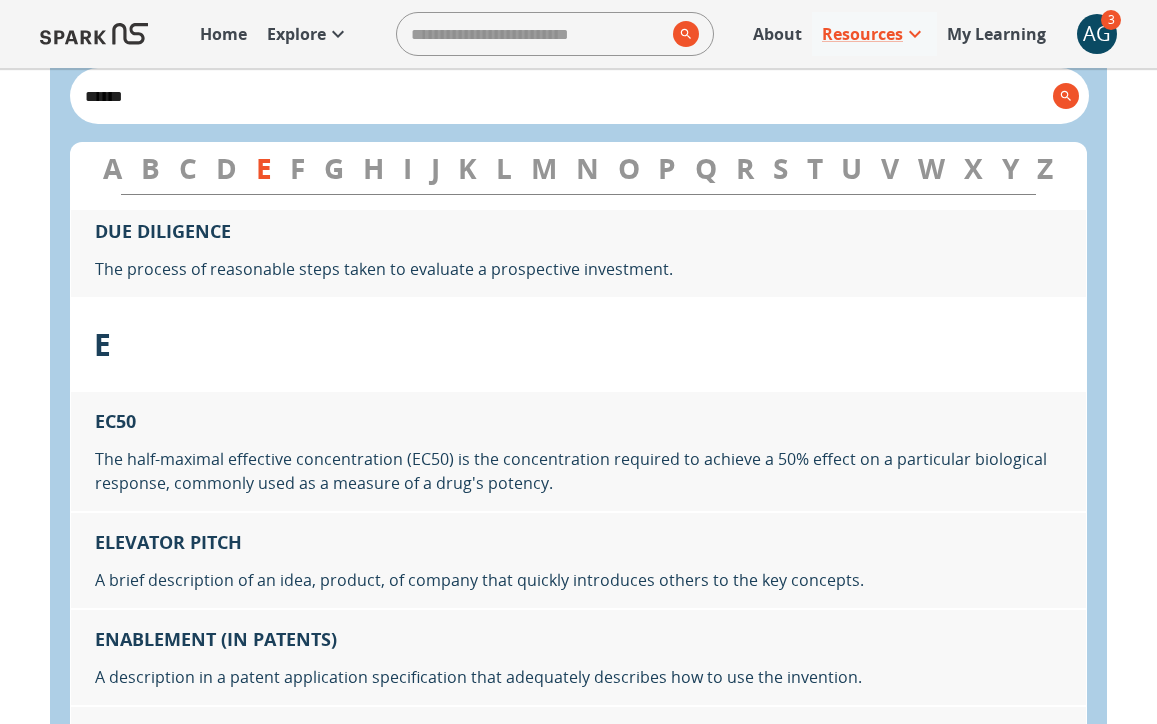 scroll, scrollTop: 7494, scrollLeft: 0, axis: vertical 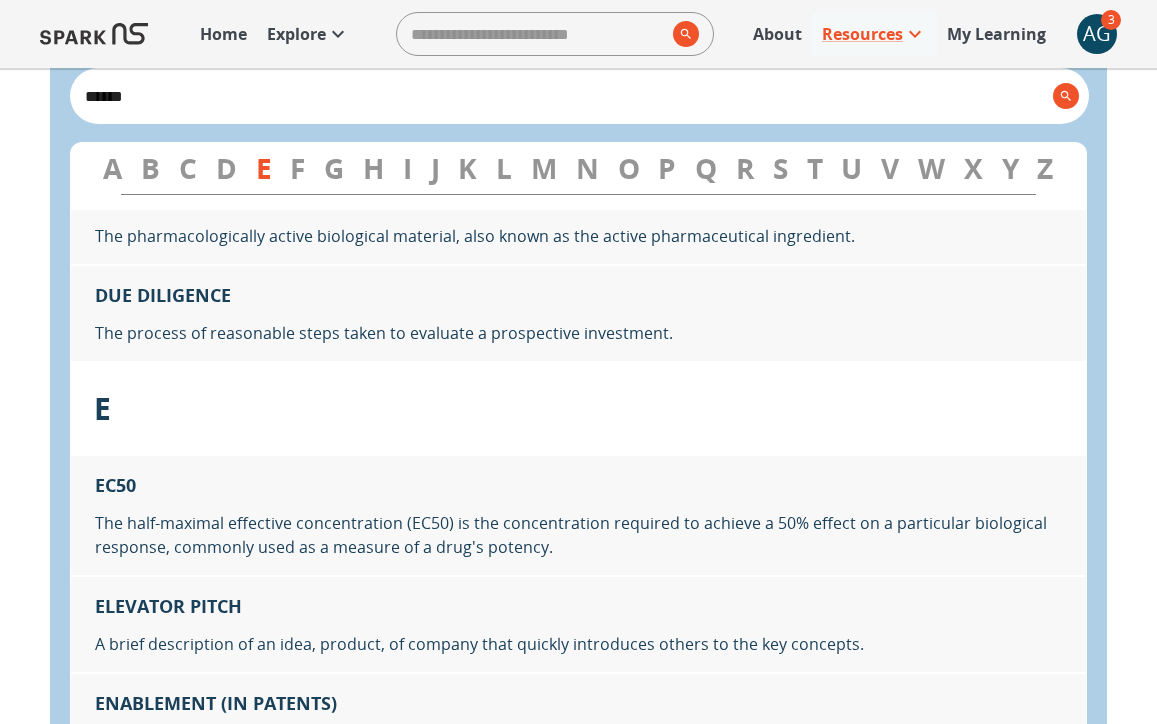 click on "J" at bounding box center [435, 168] 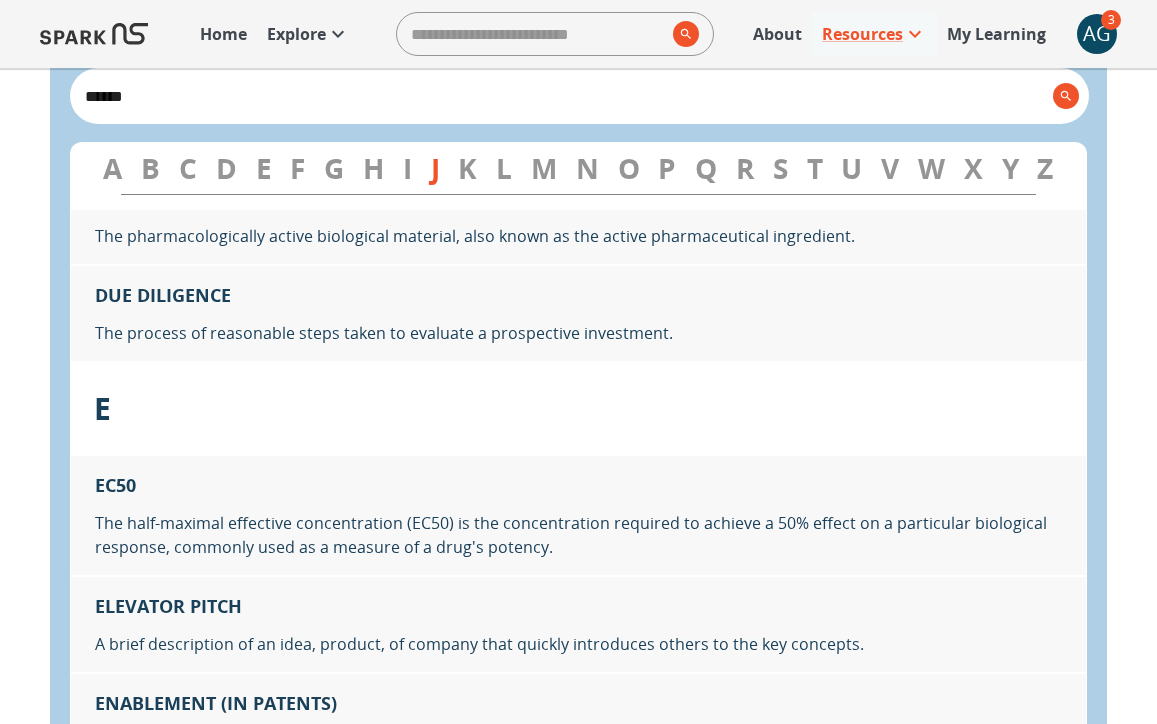click on "I" at bounding box center (407, 168) 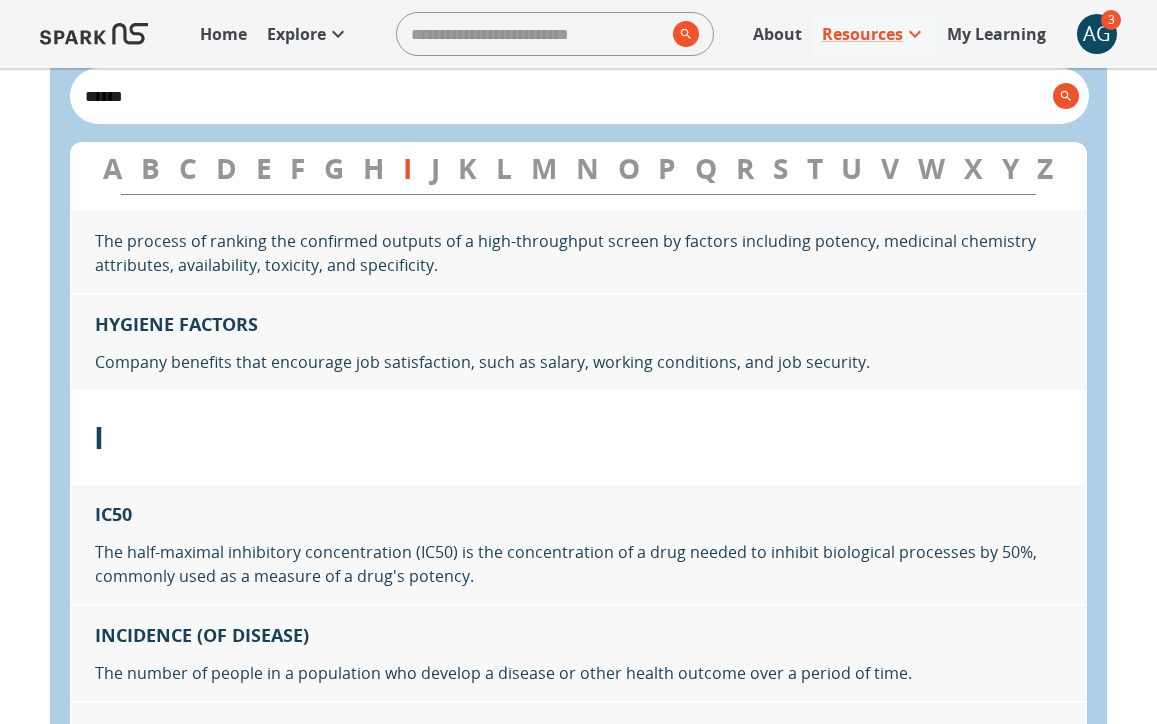 scroll, scrollTop: 10386, scrollLeft: 0, axis: vertical 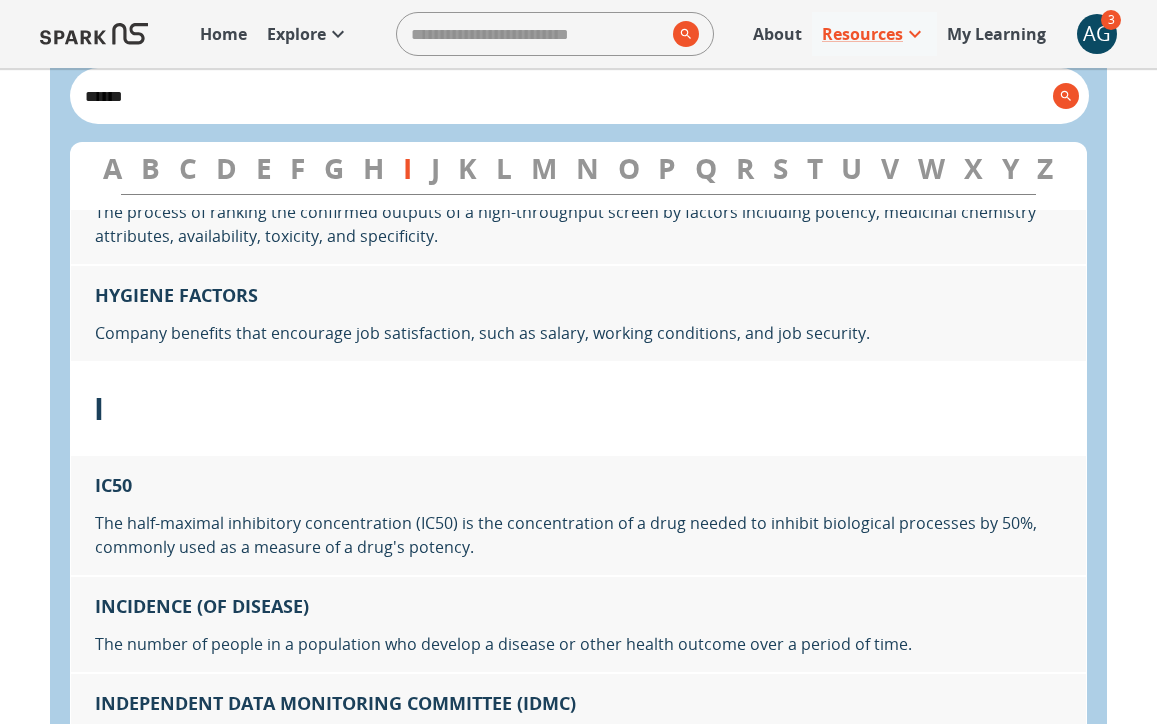 click on "C" at bounding box center (188, 168) 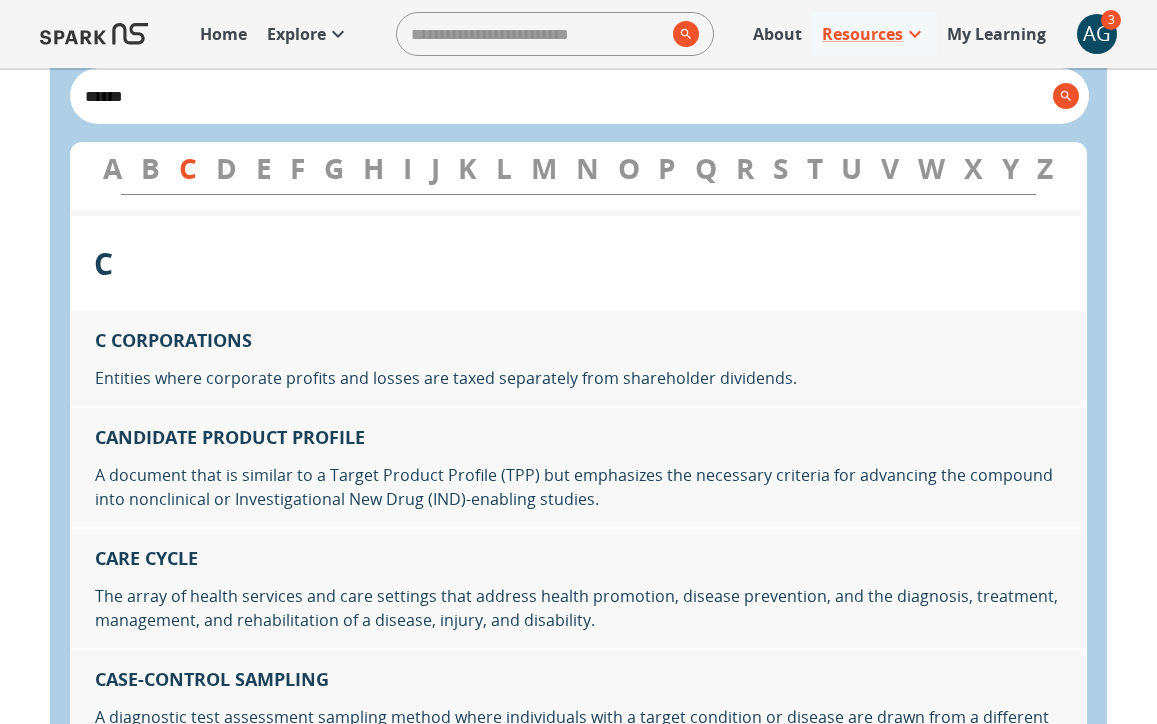 scroll, scrollTop: 3286, scrollLeft: 0, axis: vertical 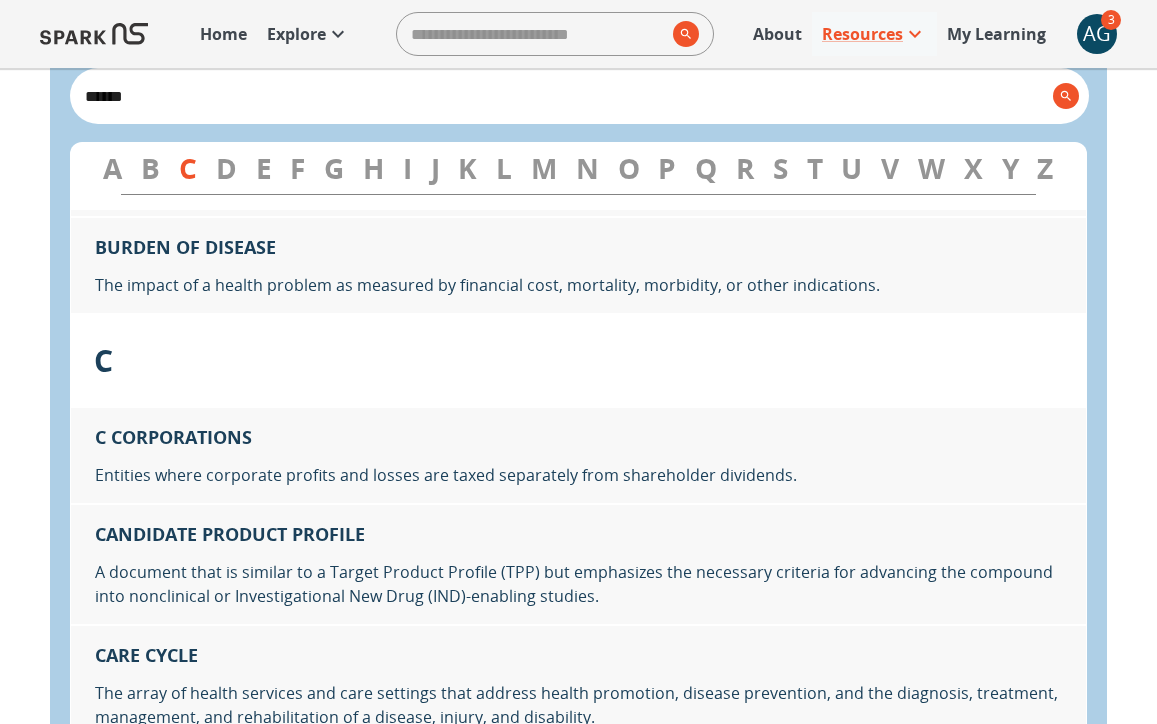 click on "B" at bounding box center [150, 168] 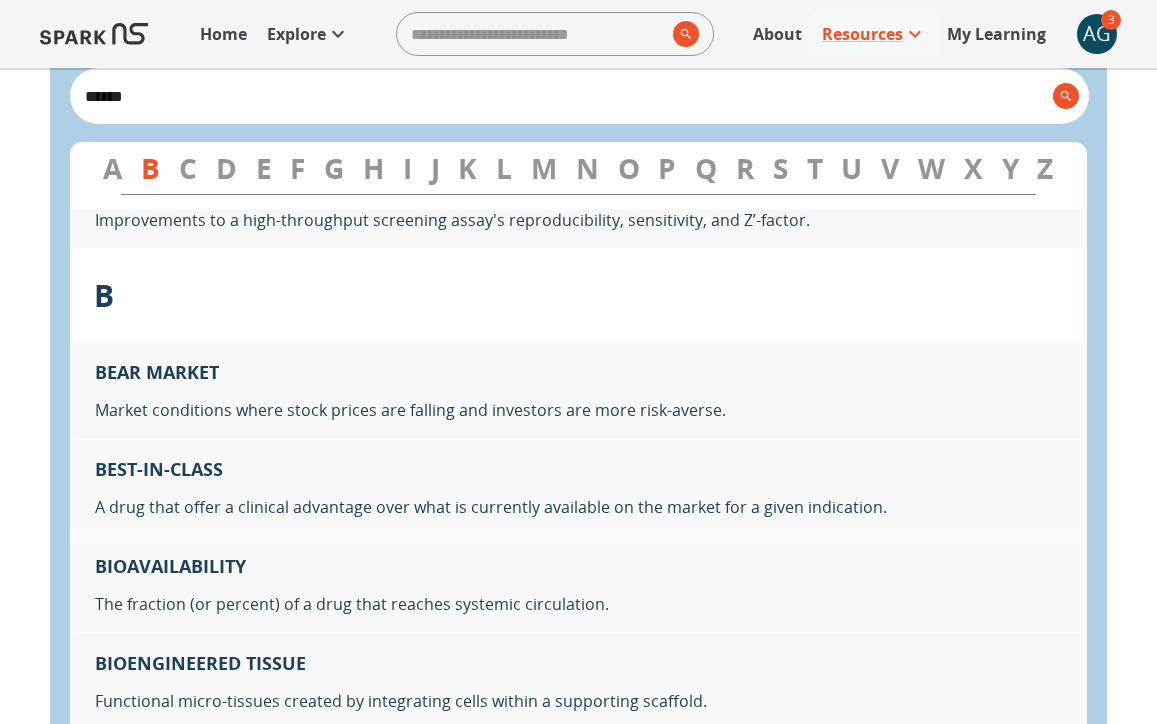 scroll, scrollTop: 1448, scrollLeft: 0, axis: vertical 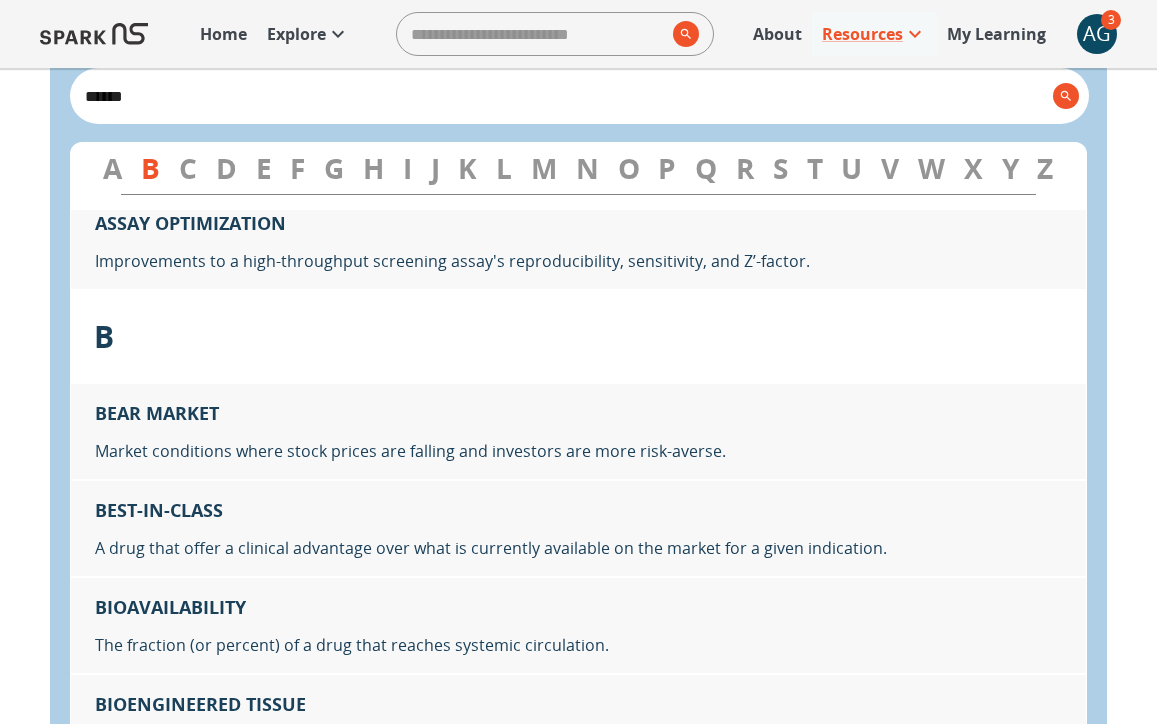 click on "Z" at bounding box center (1045, 168) 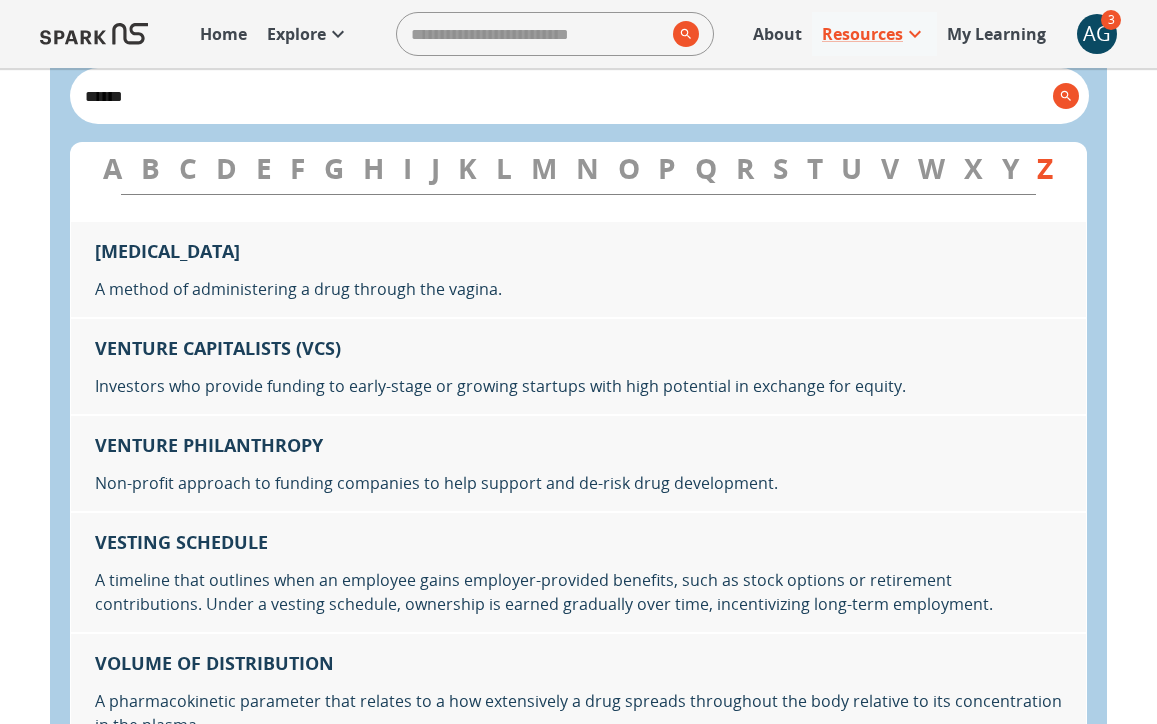 scroll, scrollTop: 26648, scrollLeft: 0, axis: vertical 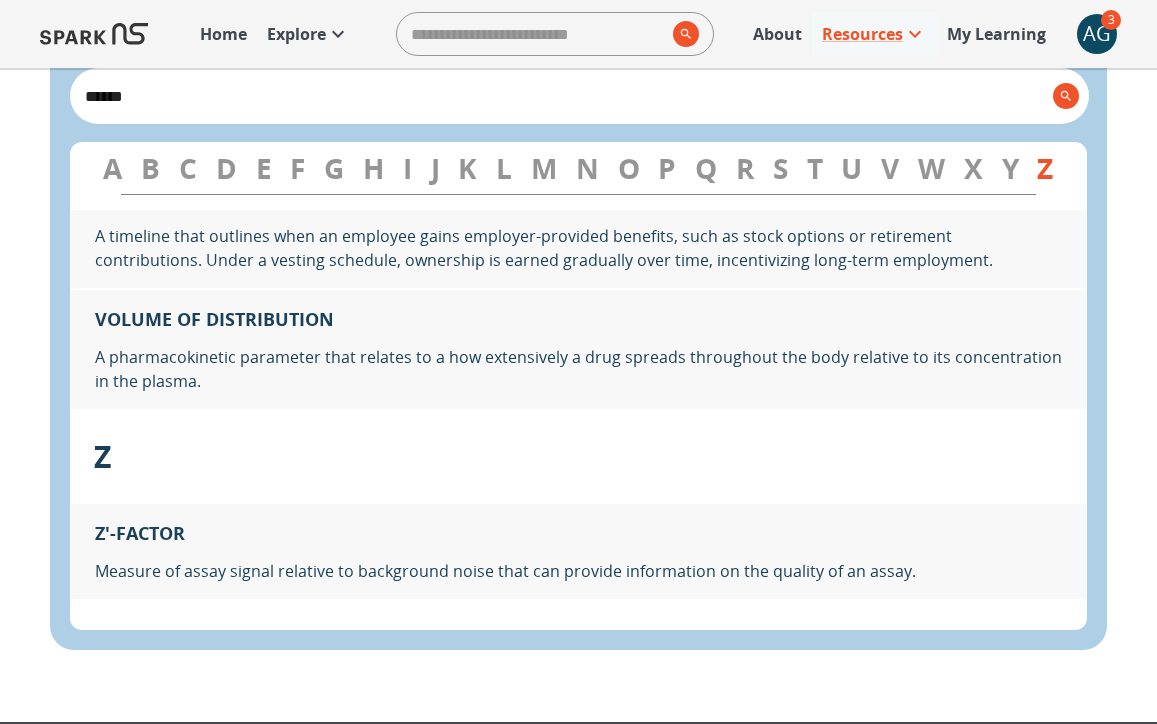 click on "X" at bounding box center (973, 168) 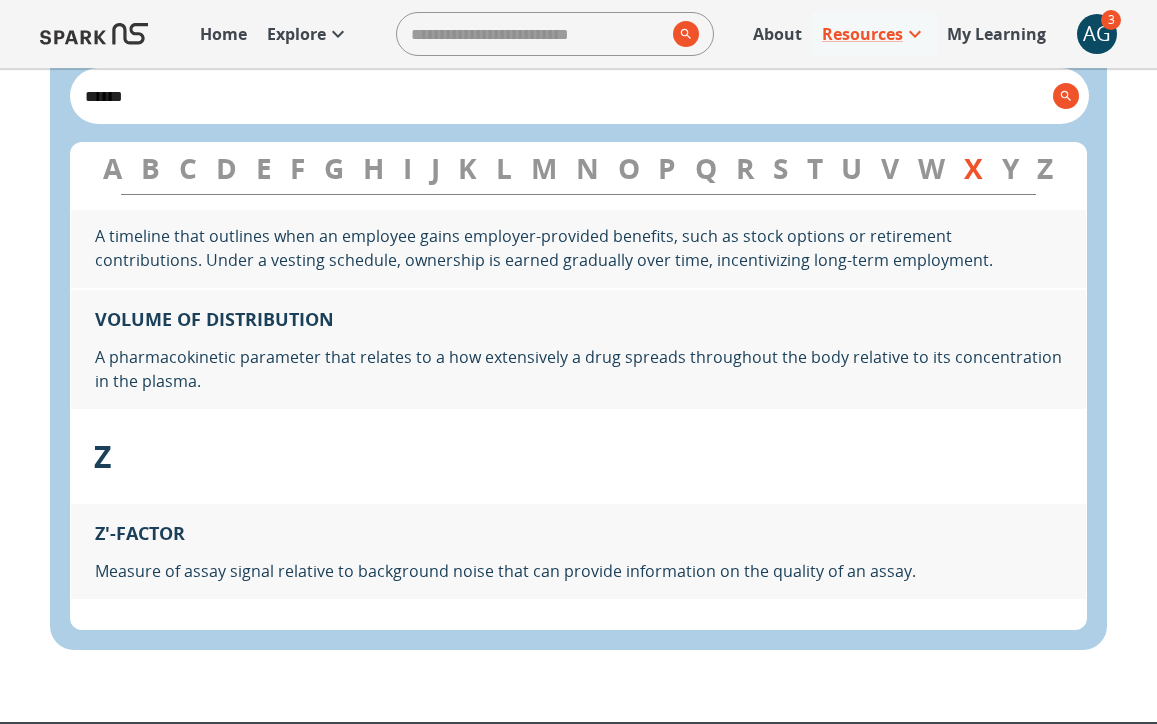 click on "W" at bounding box center [931, 168] 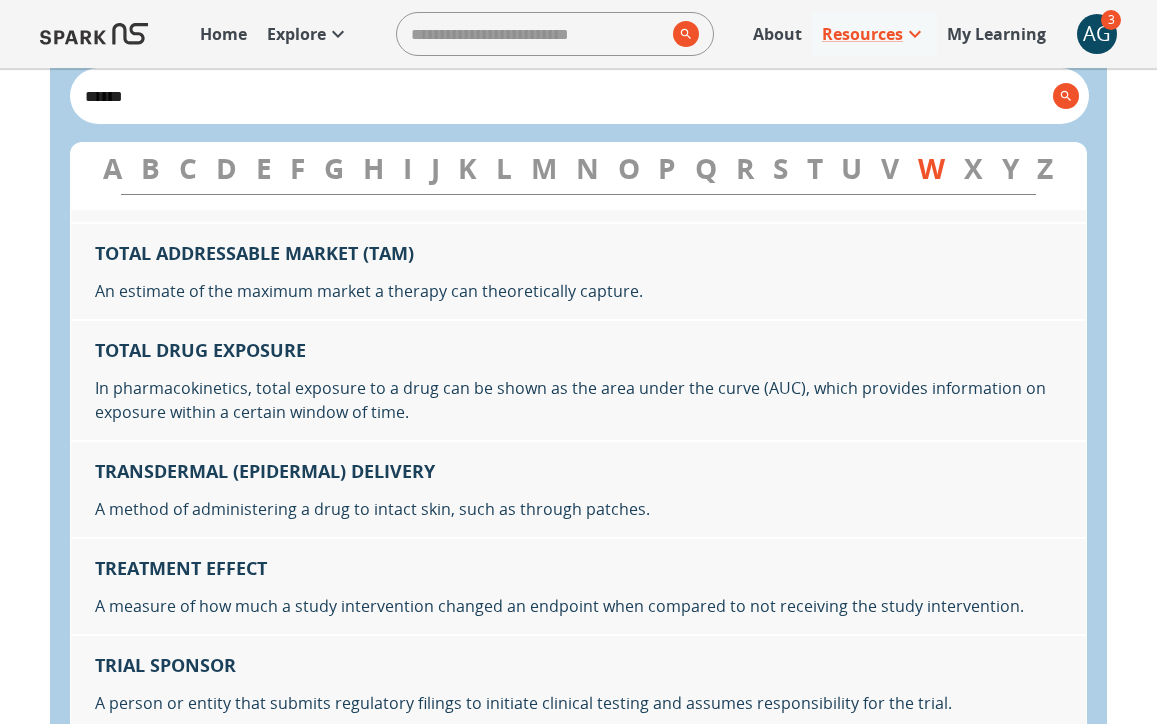 click on "N" at bounding box center [587, 168] 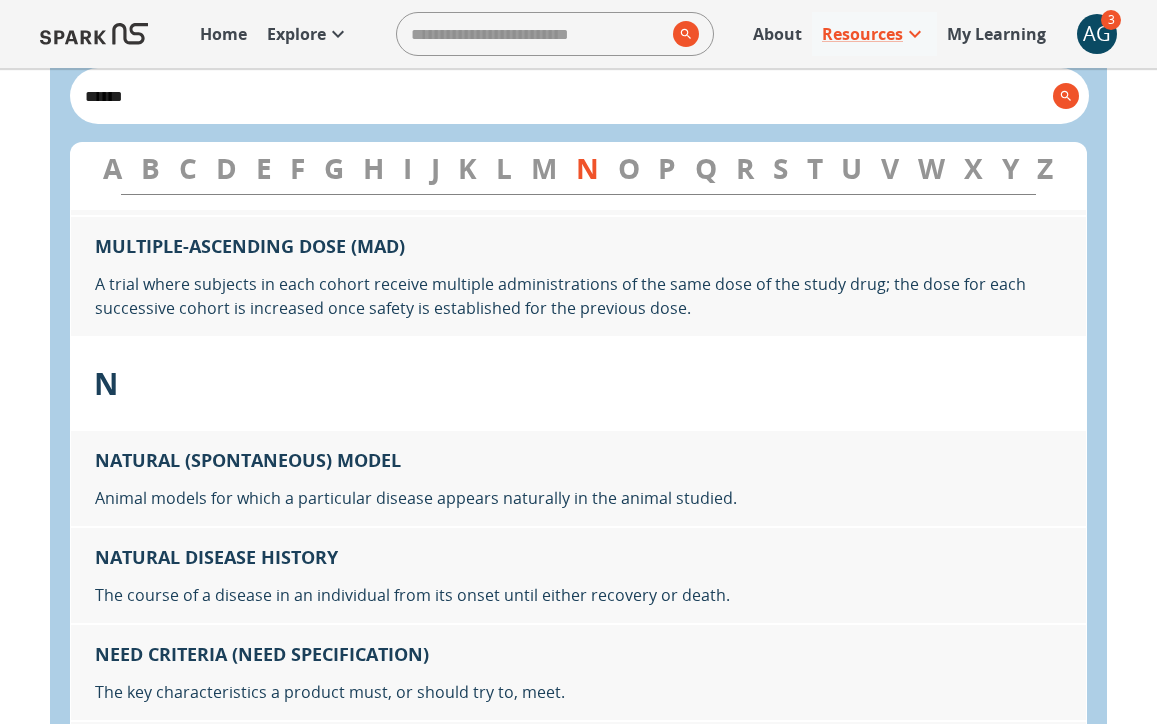 scroll, scrollTop: 14586, scrollLeft: 0, axis: vertical 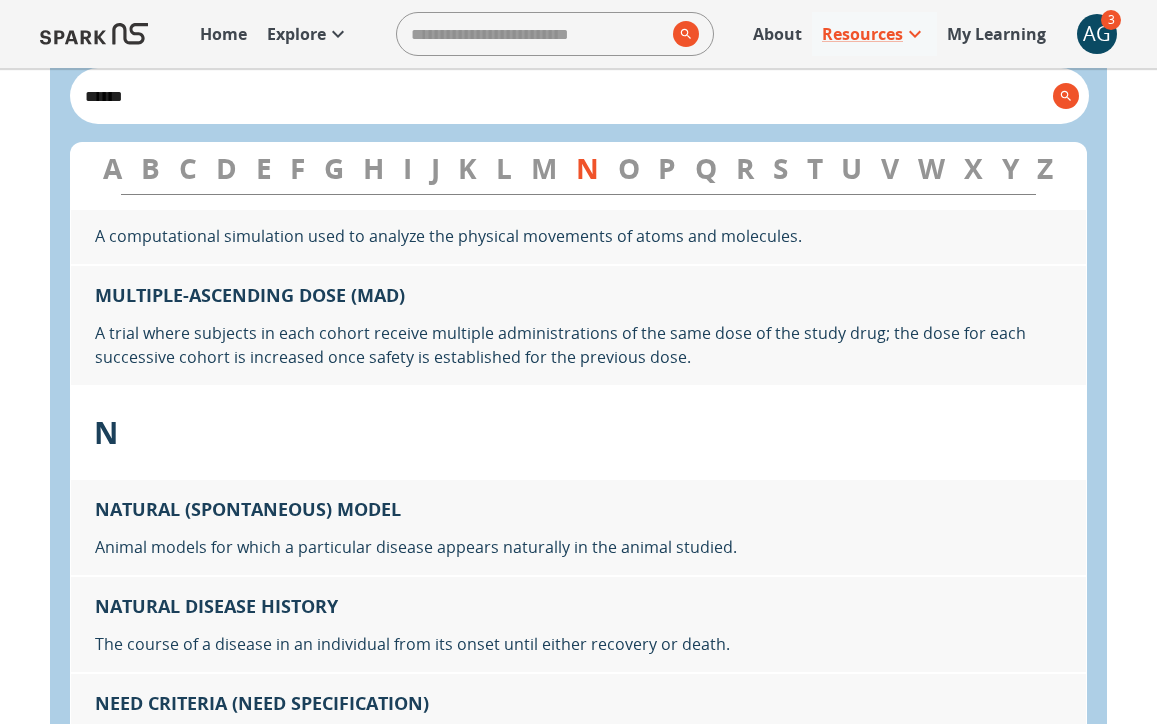 click on "K" at bounding box center (467, 168) 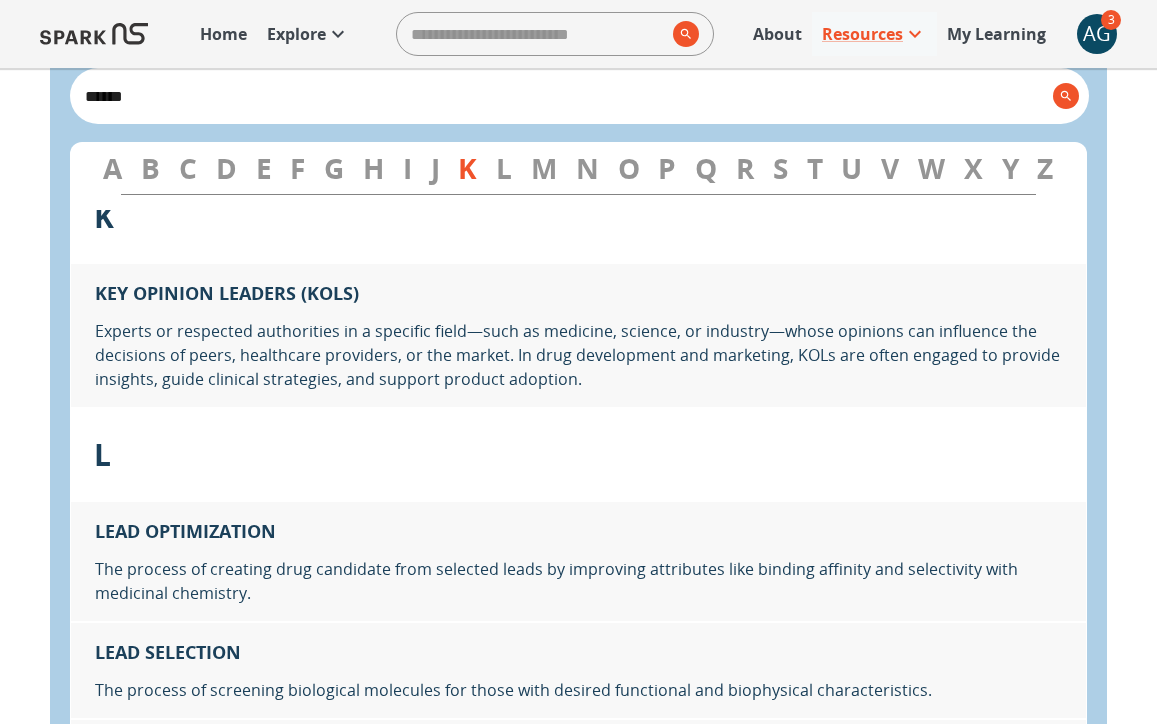 scroll, scrollTop: 12296, scrollLeft: 0, axis: vertical 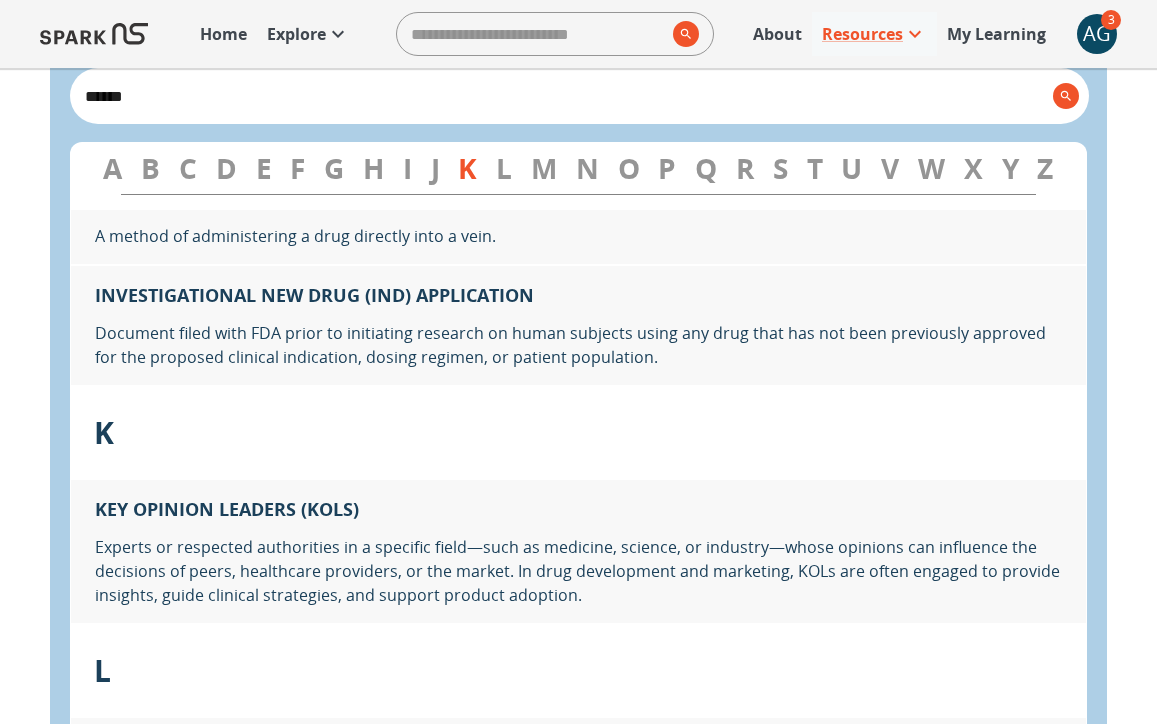 click on "H" at bounding box center (373, 168) 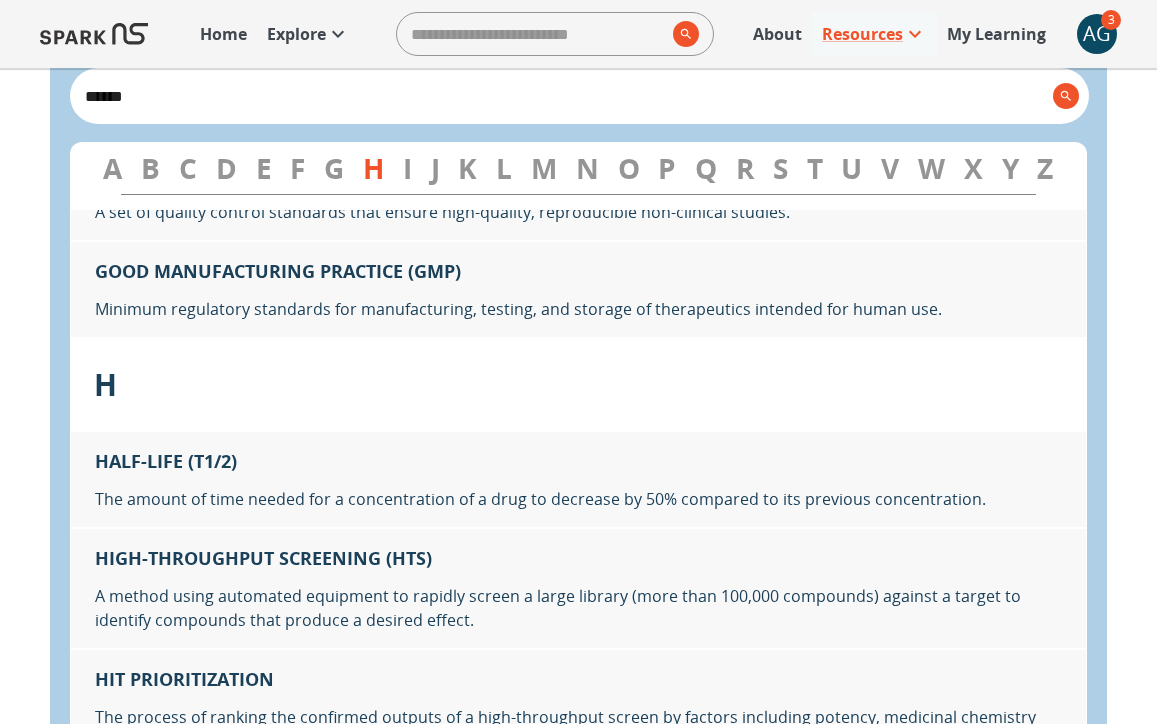 scroll, scrollTop: 9857, scrollLeft: 0, axis: vertical 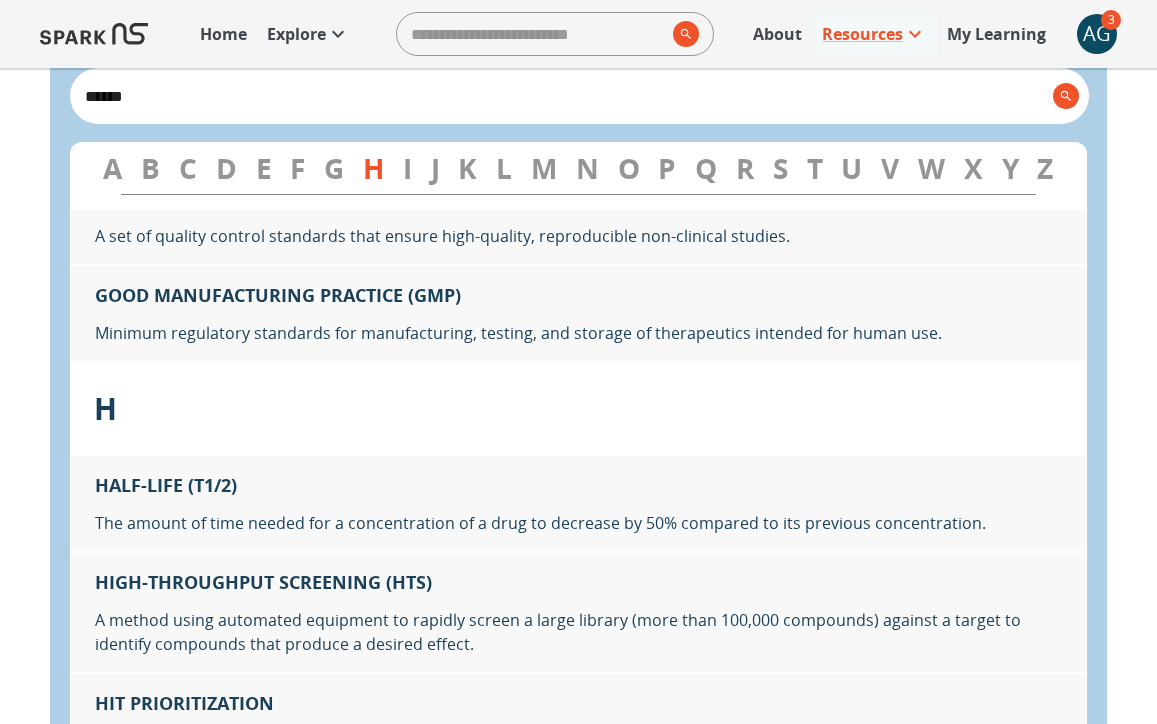 click on "E" at bounding box center (264, 168) 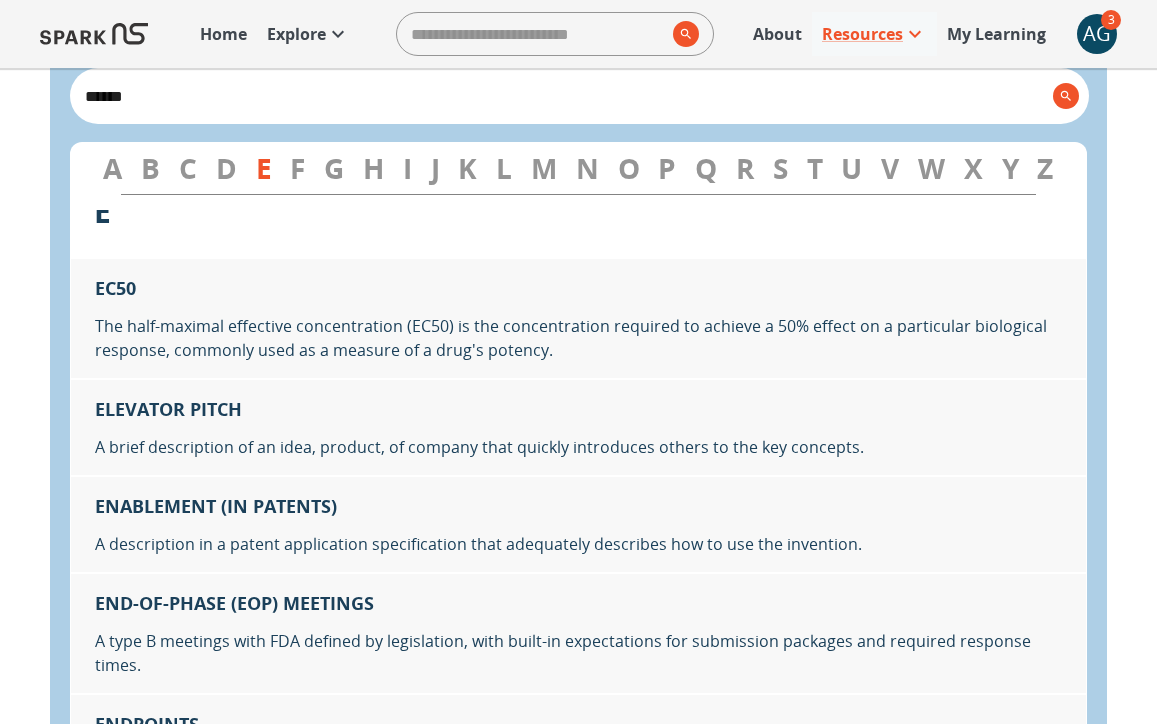 scroll, scrollTop: 7494, scrollLeft: 0, axis: vertical 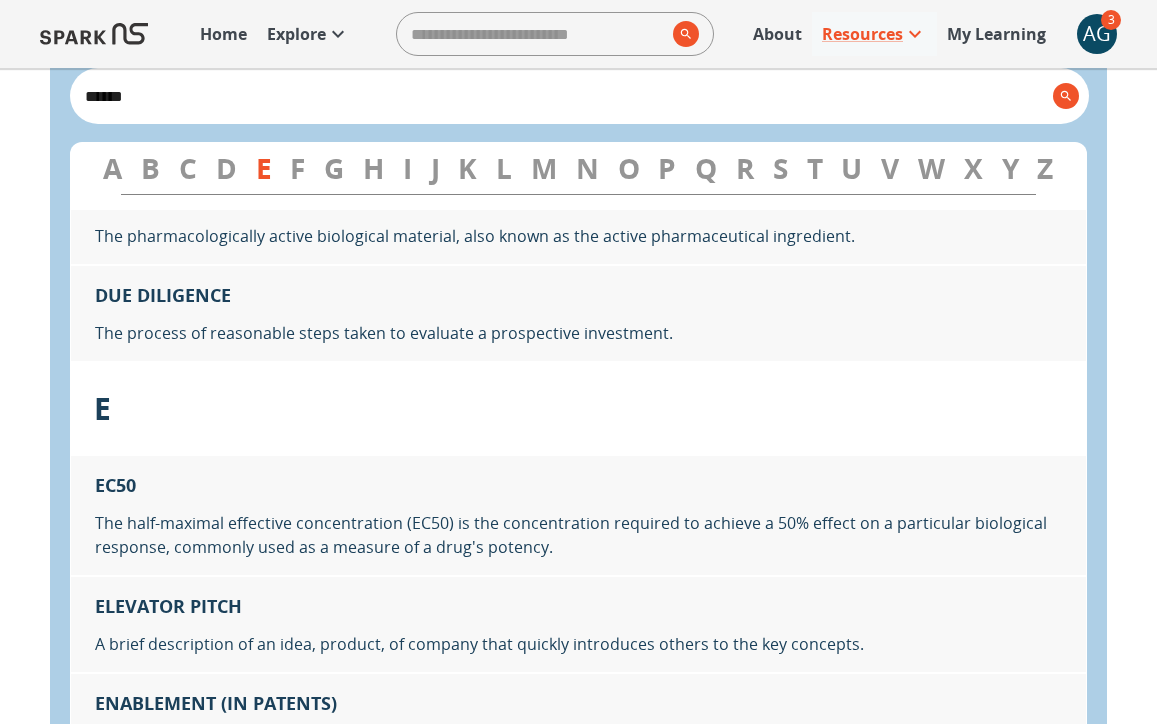 click on "B" at bounding box center (150, 168) 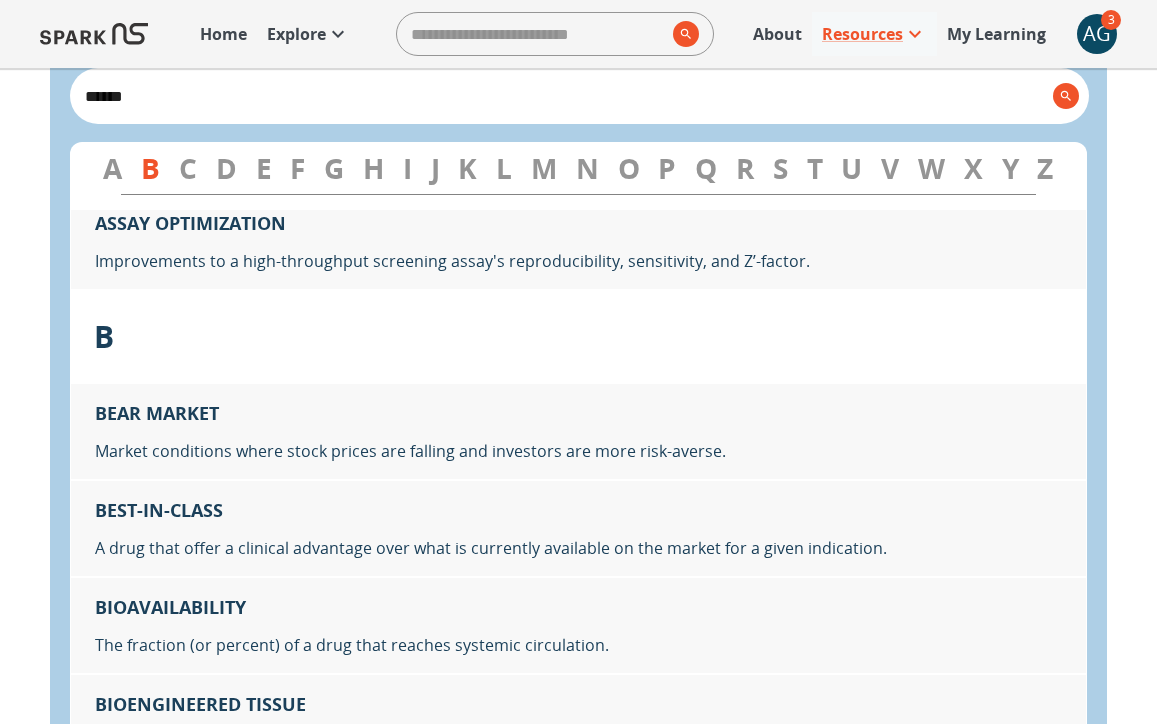 click on "A" at bounding box center [112, 168] 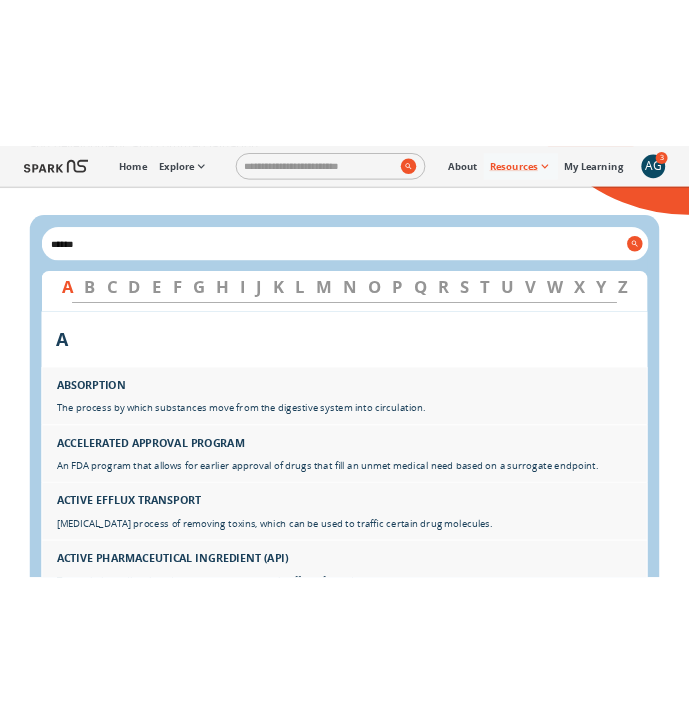 scroll, scrollTop: 240, scrollLeft: 0, axis: vertical 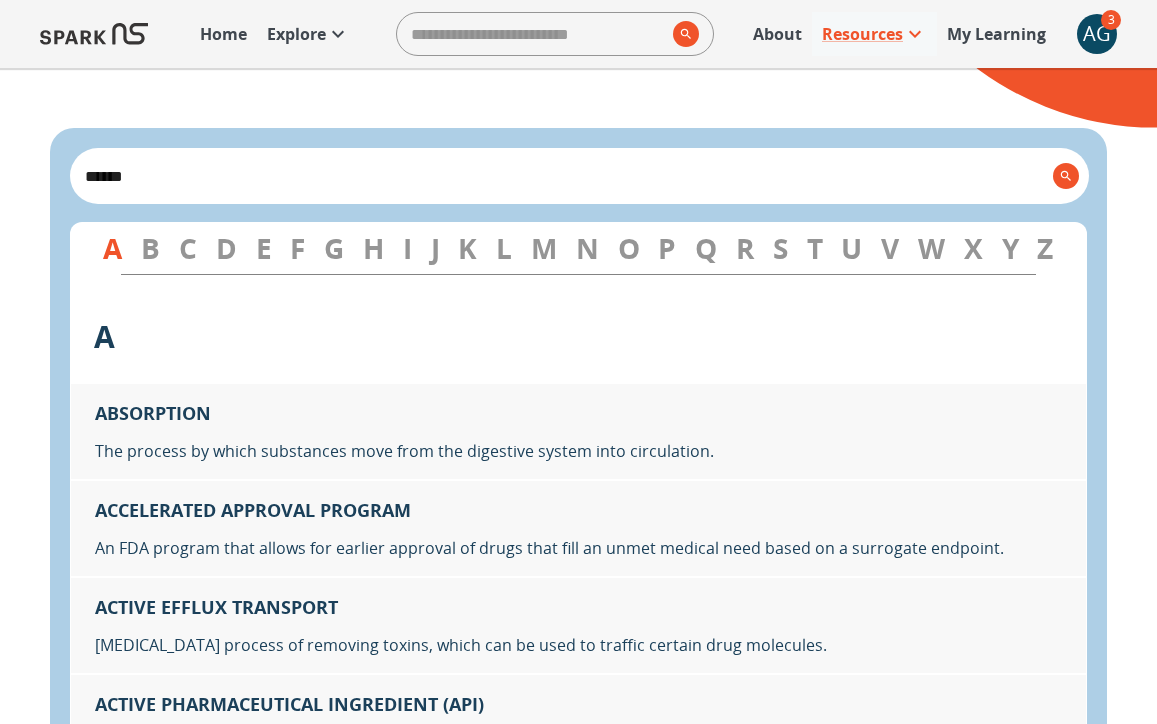 click on "******" at bounding box center [561, 176] 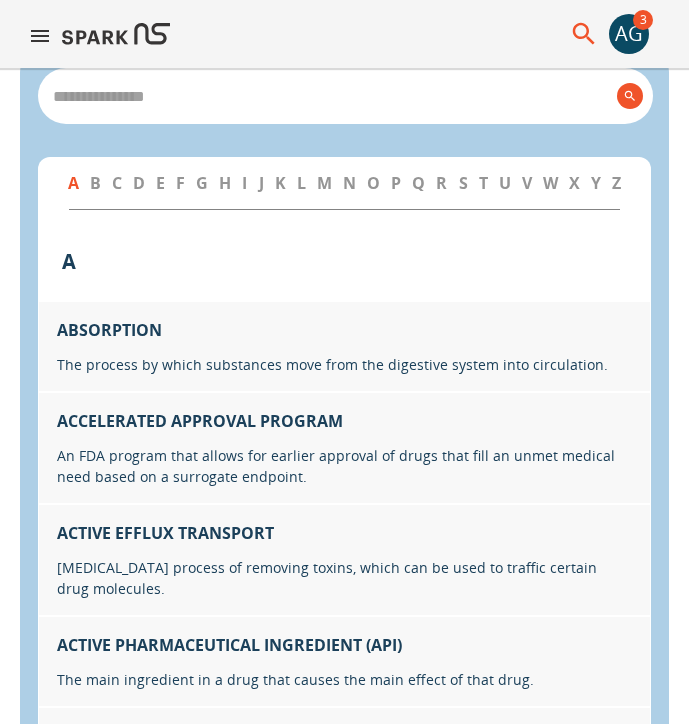 type on "******" 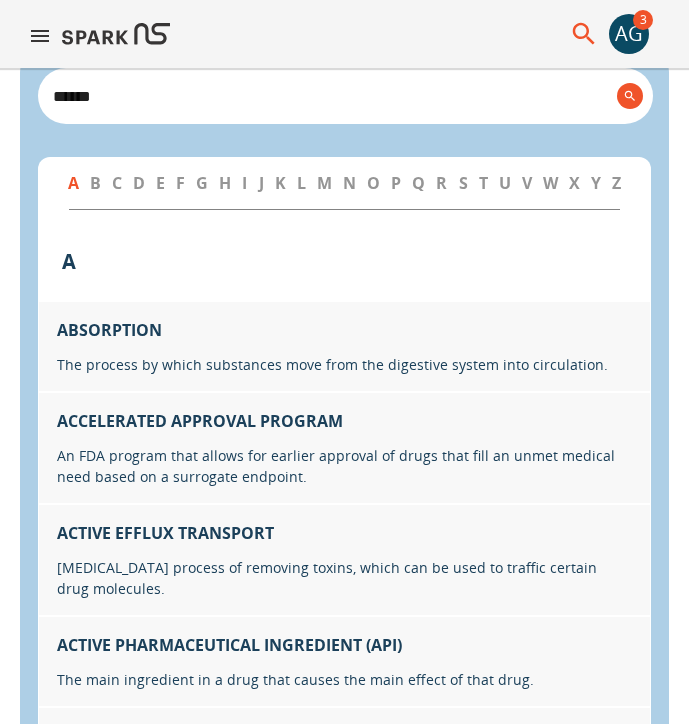 click on "V" at bounding box center (527, 183) 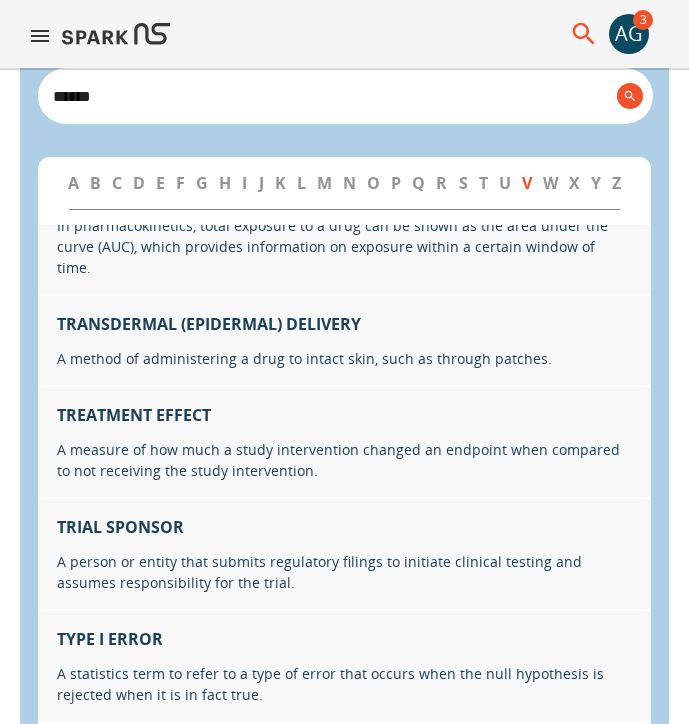 scroll, scrollTop: 26798, scrollLeft: 0, axis: vertical 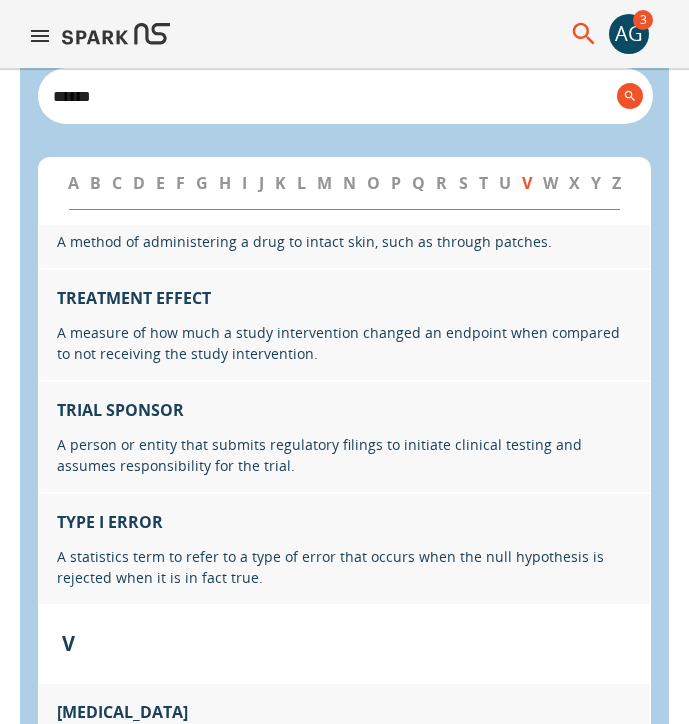 click on "A B C D E F G H I J K L M N O P Q R S T U V W X Y Z" at bounding box center (344, 183) 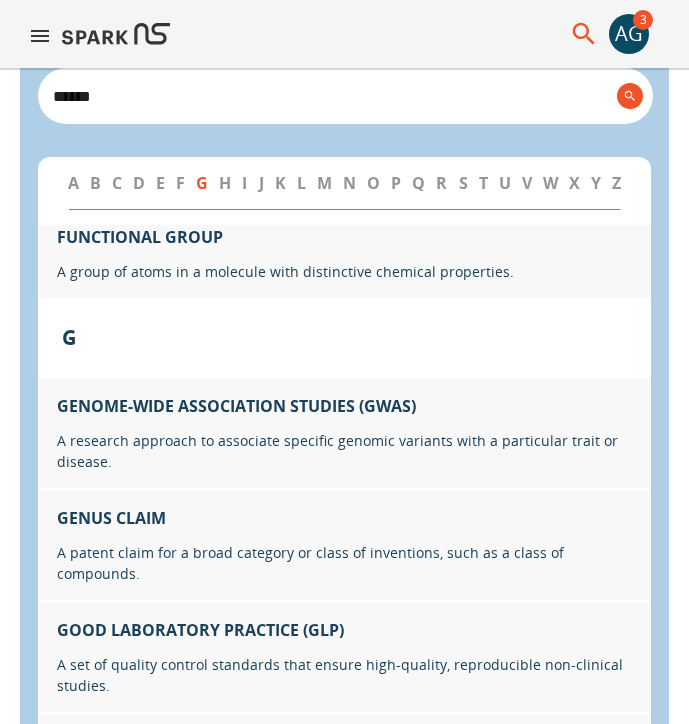 scroll, scrollTop: 9639, scrollLeft: 0, axis: vertical 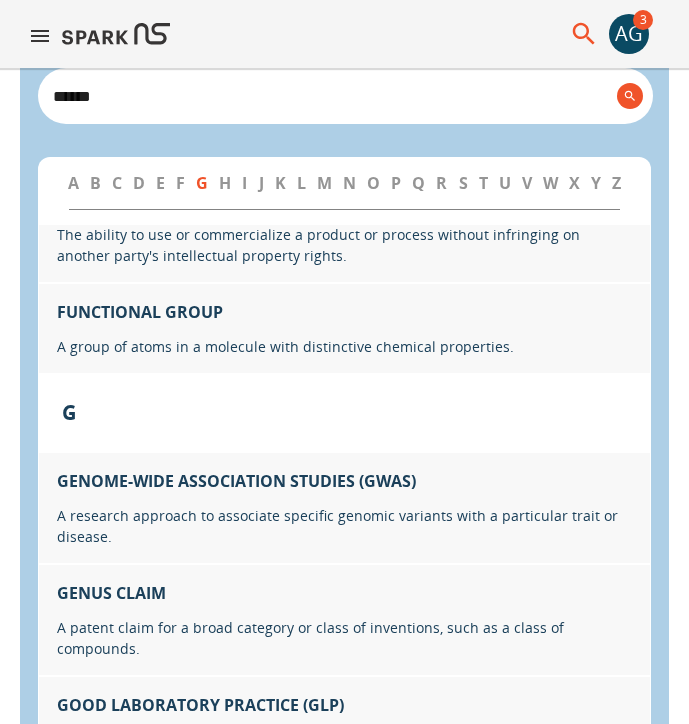 click on "L" at bounding box center [301, 183] 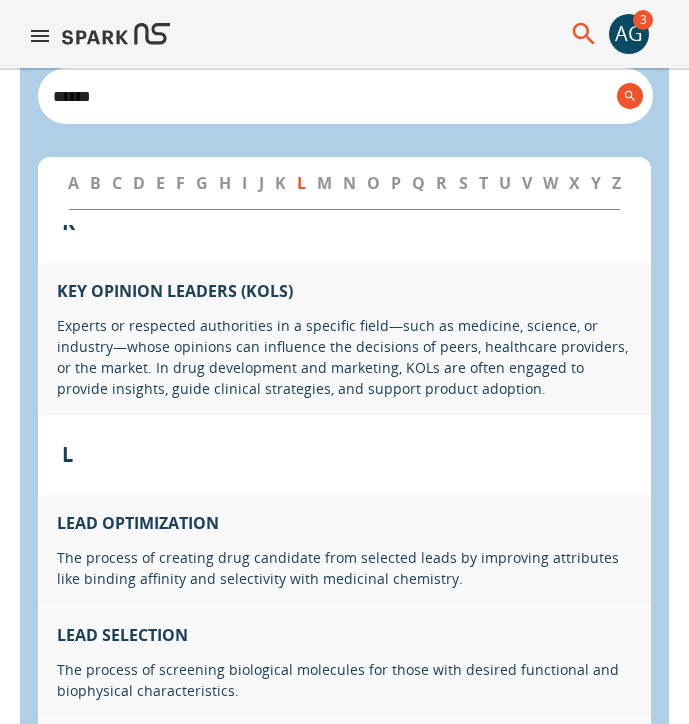 click on "M" at bounding box center (324, 183) 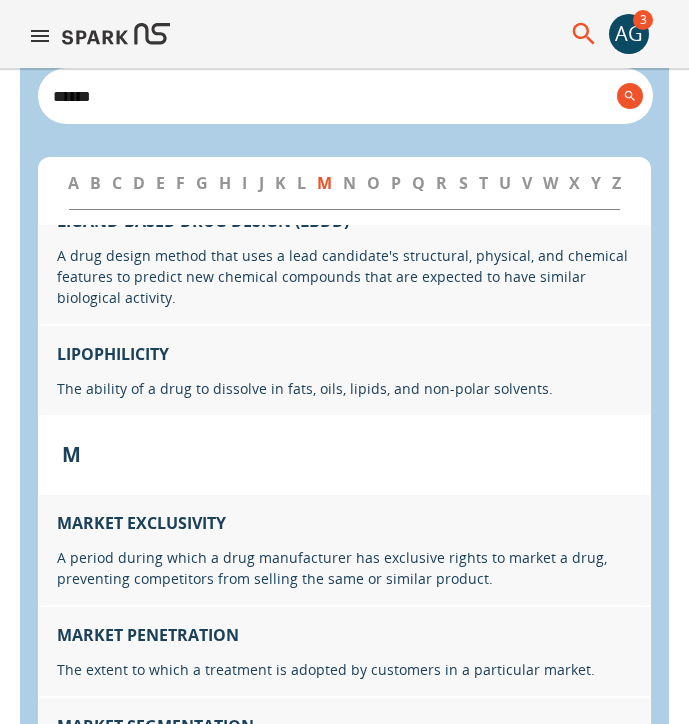 click on "P" at bounding box center [396, 183] 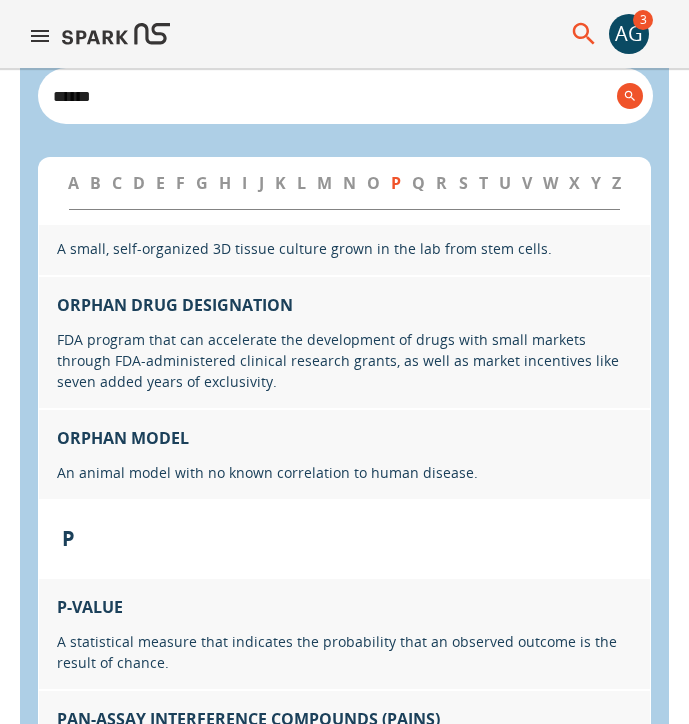 click on "C" at bounding box center [117, 183] 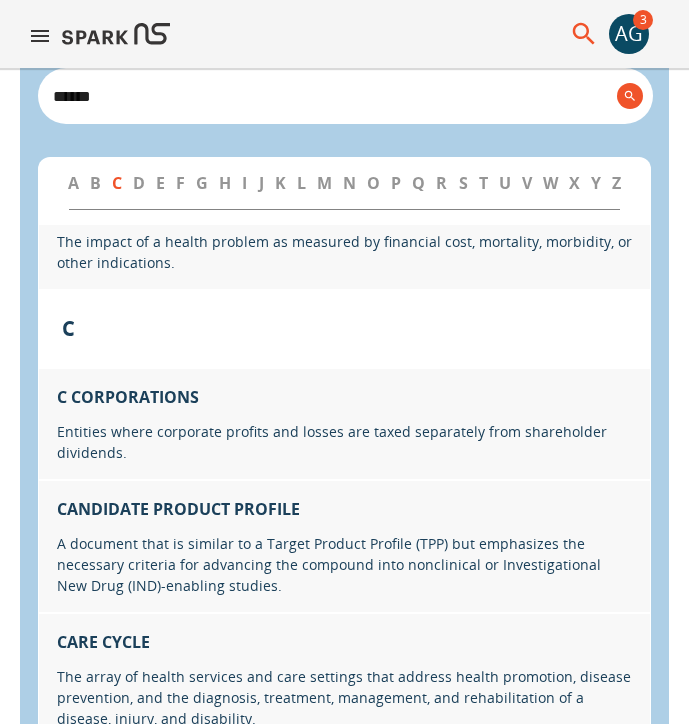 click on "F" at bounding box center [180, 183] 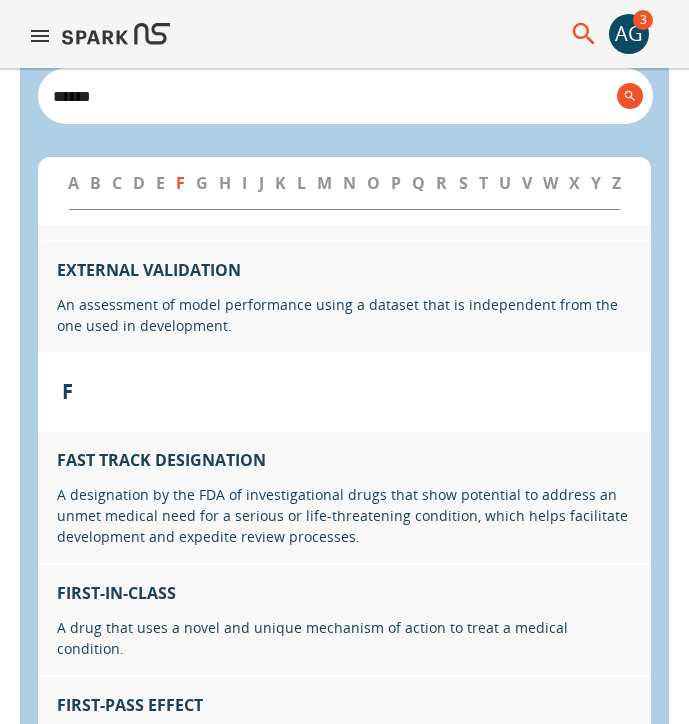click on "I" at bounding box center [244, 183] 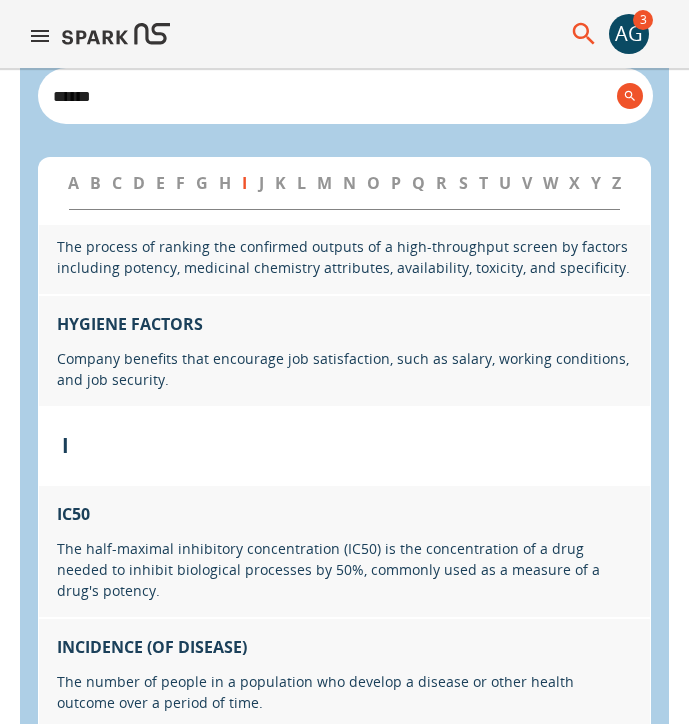 scroll, scrollTop: 10691, scrollLeft: 0, axis: vertical 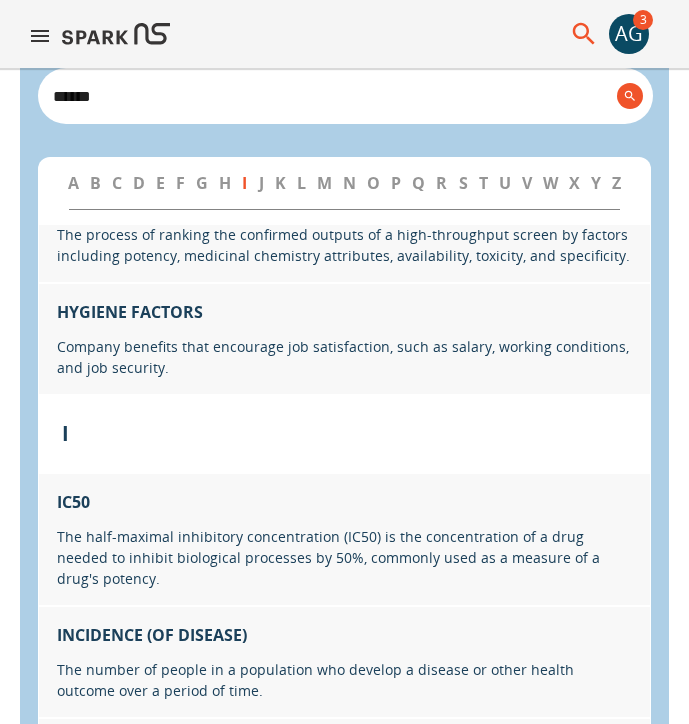 click on "U" at bounding box center (505, 183) 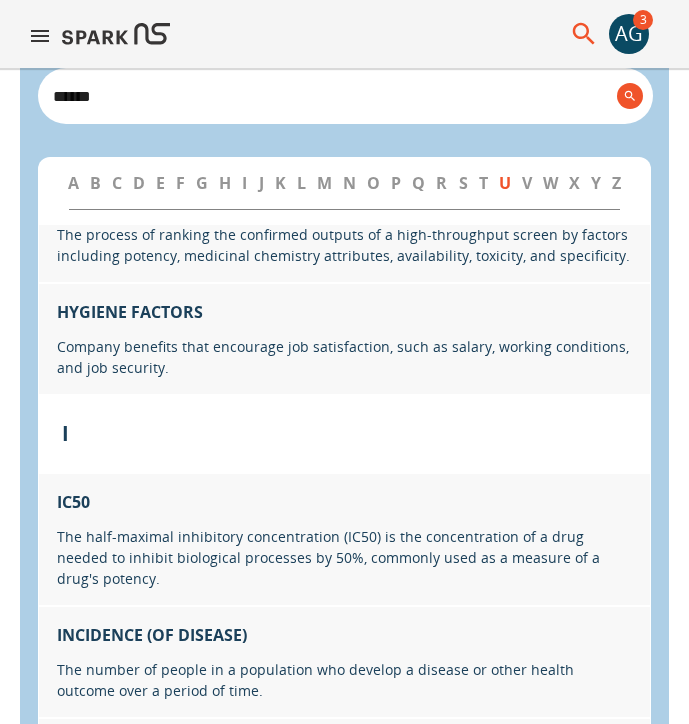 click on "W" at bounding box center [550, 183] 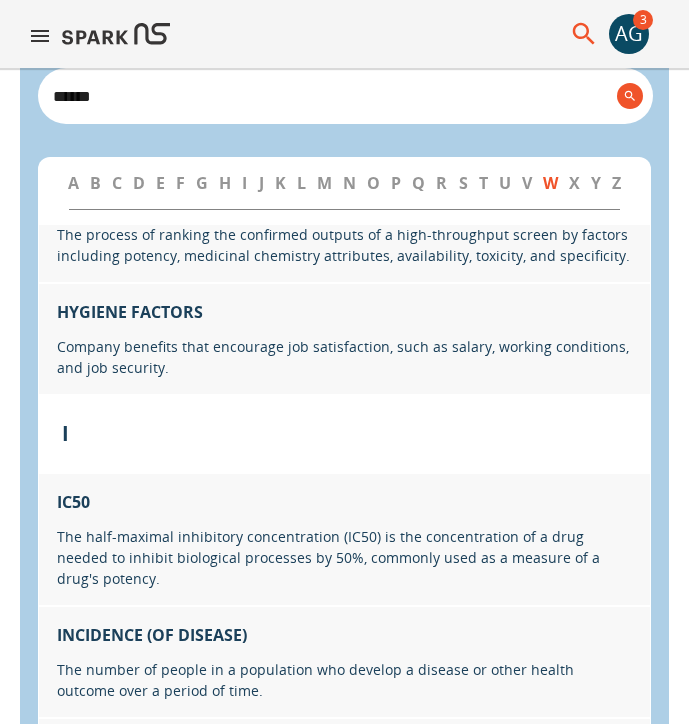 click on "****** ​" at bounding box center [345, 96] 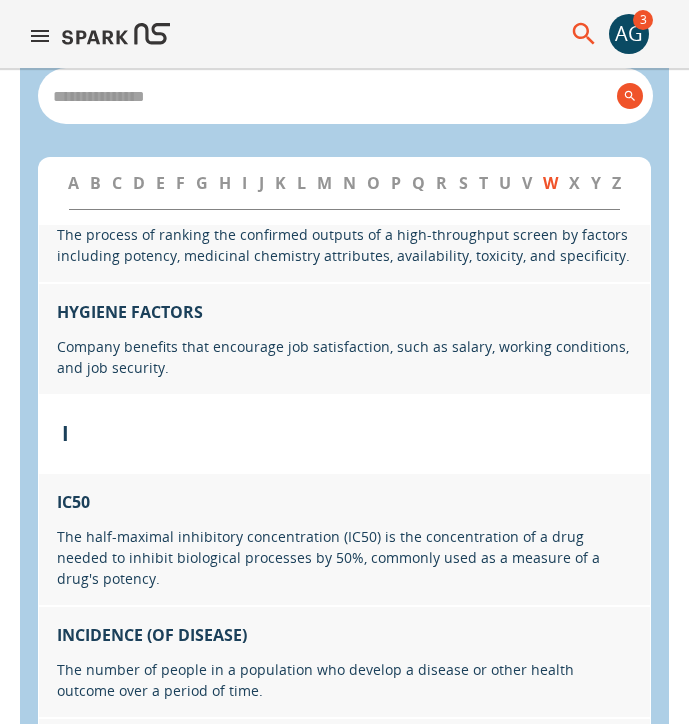 click at bounding box center [327, 96] 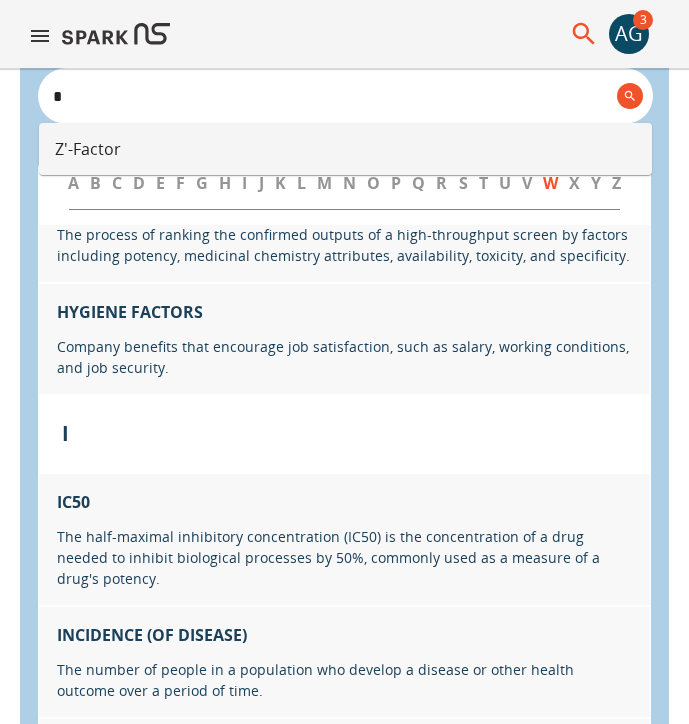 click on "Z'-Factor" at bounding box center (345, 149) 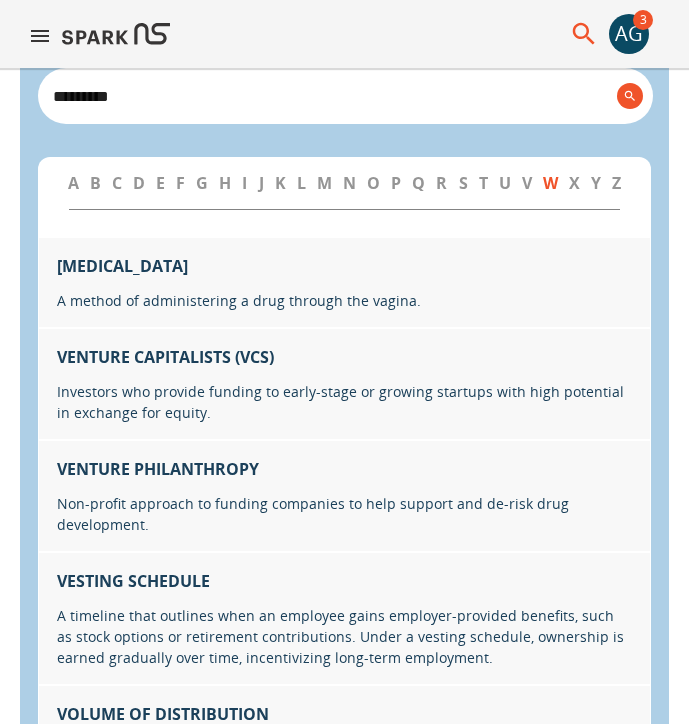 scroll, scrollTop: 27514, scrollLeft: 0, axis: vertical 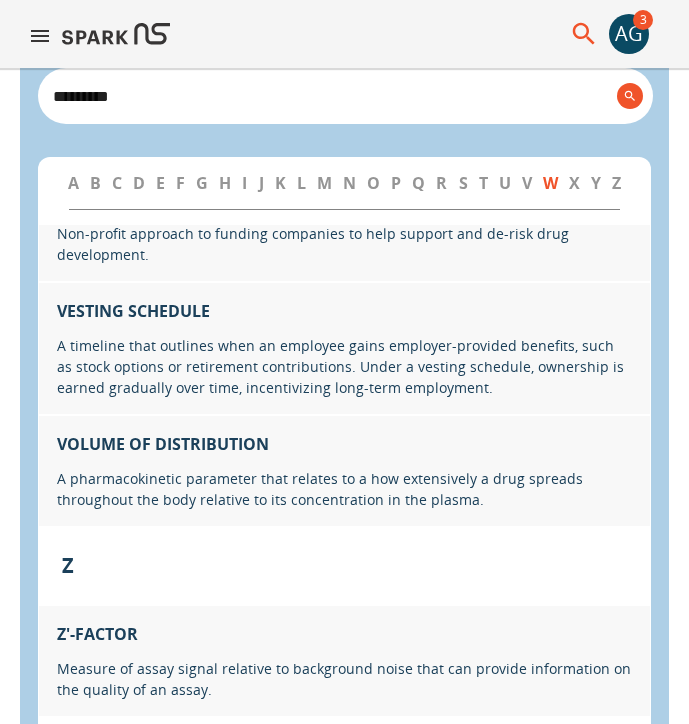 click on "L" at bounding box center [301, 183] 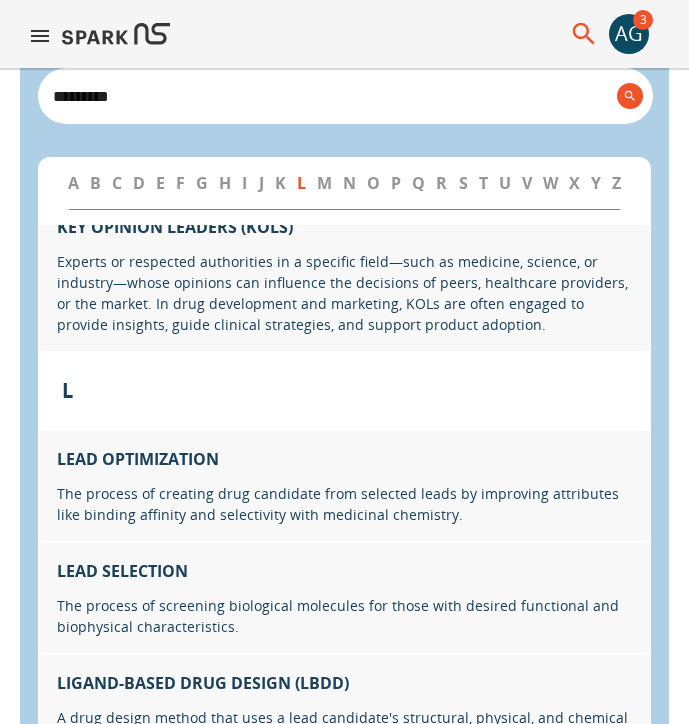 scroll, scrollTop: 12908, scrollLeft: 0, axis: vertical 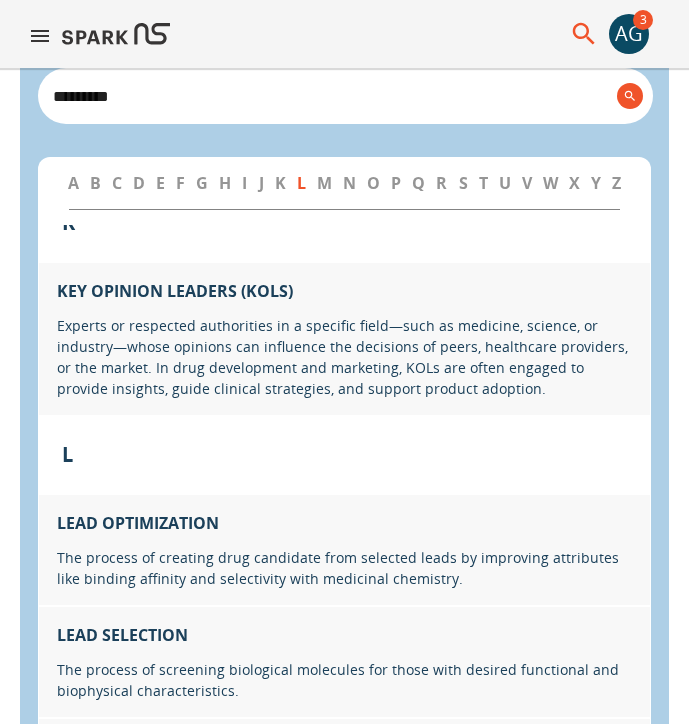 click on "A B C D E F G H I J K L M N O P Q R S T U V W X Y Z" at bounding box center [344, 183] 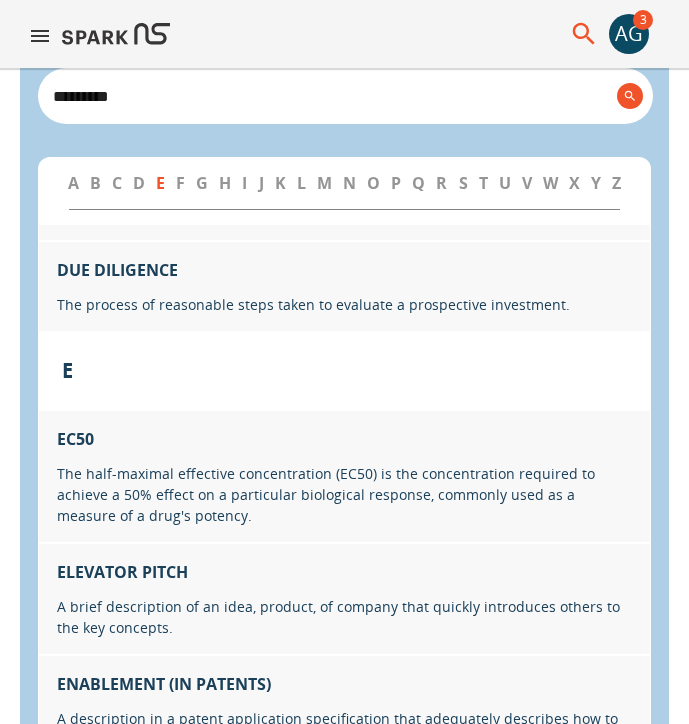 click on "B" at bounding box center (95, 183) 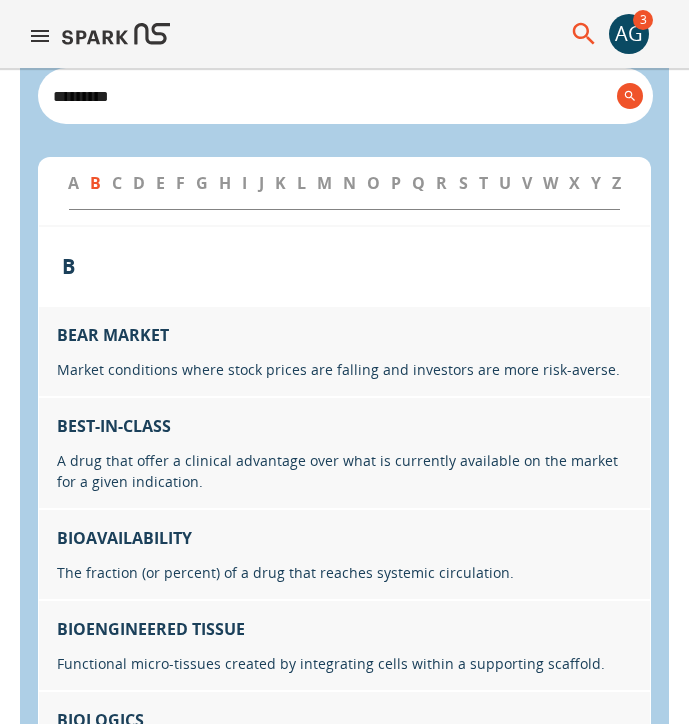 scroll, scrollTop: 1441, scrollLeft: 0, axis: vertical 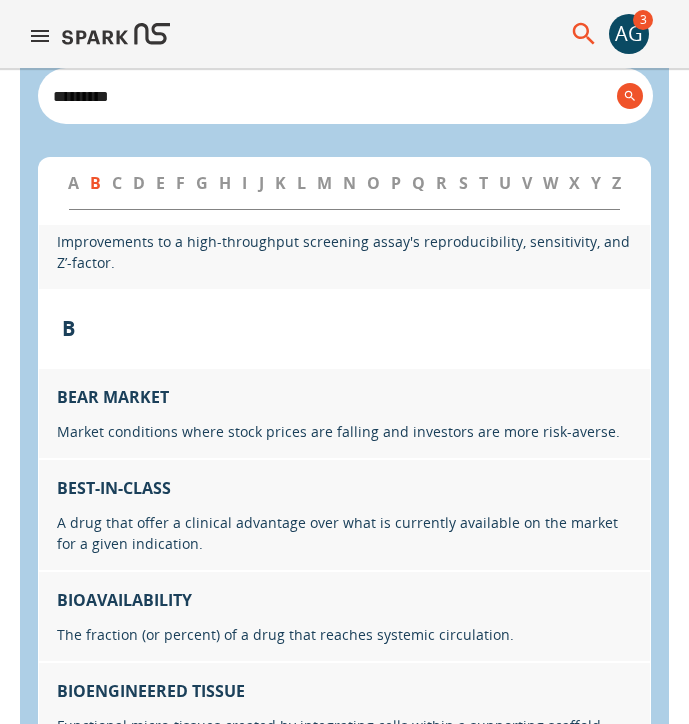 click on "J" at bounding box center [261, 183] 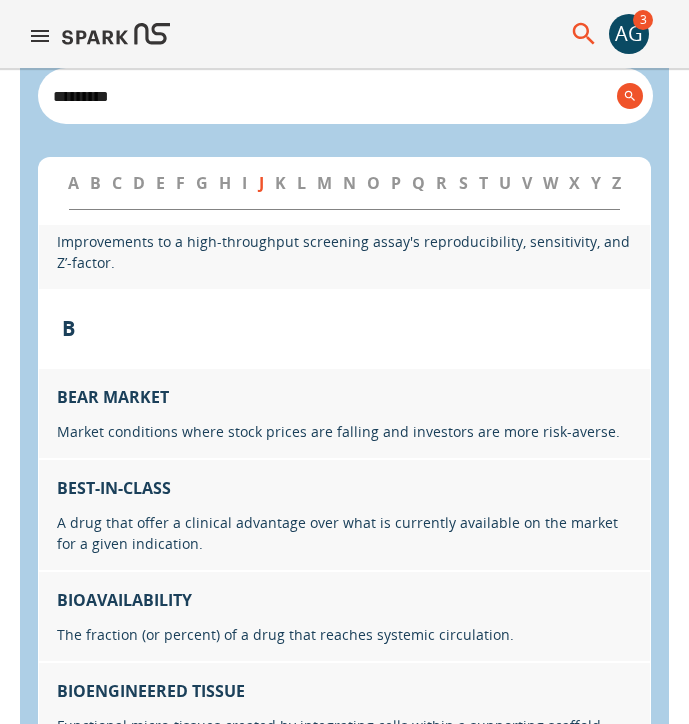 click on "L" at bounding box center (301, 183) 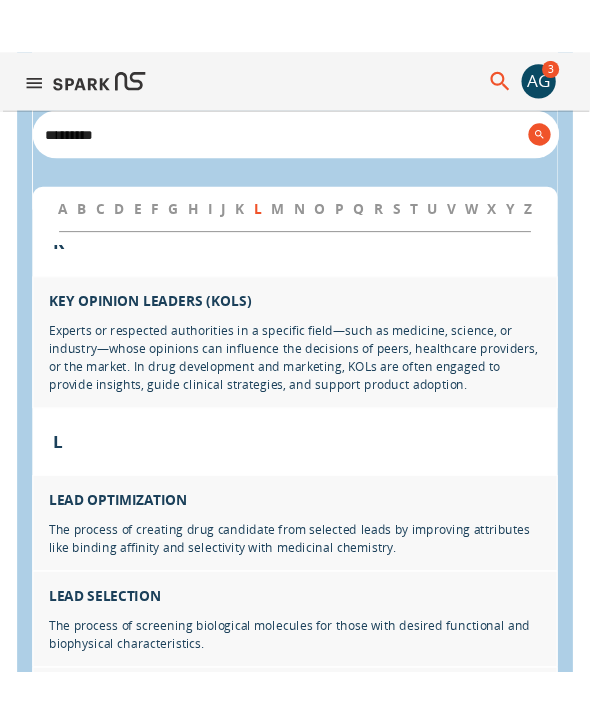scroll, scrollTop: 13452, scrollLeft: 0, axis: vertical 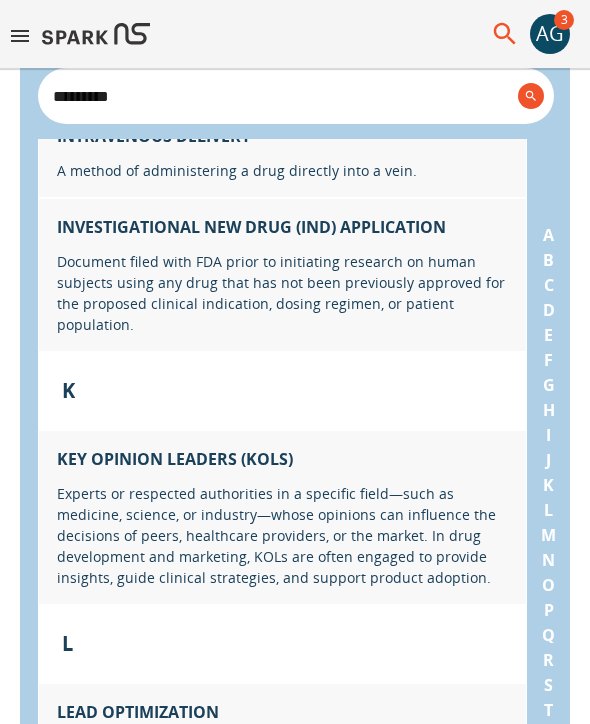 click on "C" at bounding box center (549, 285) 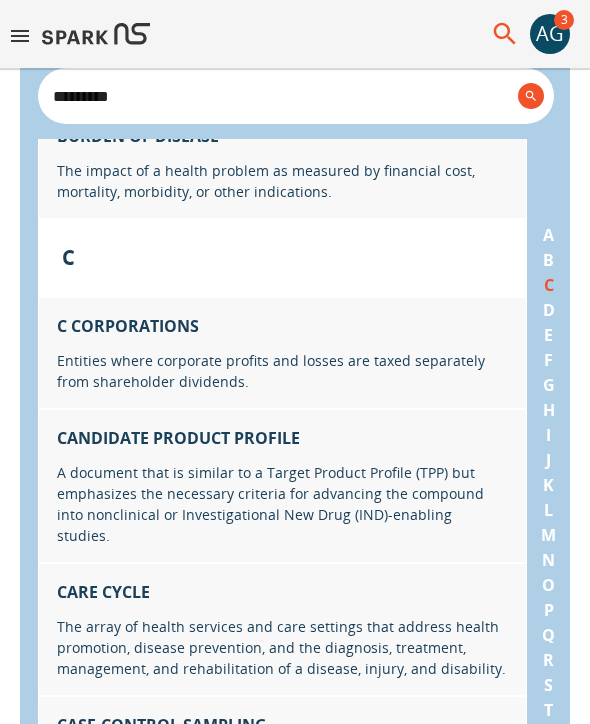 scroll, scrollTop: 3549, scrollLeft: 0, axis: vertical 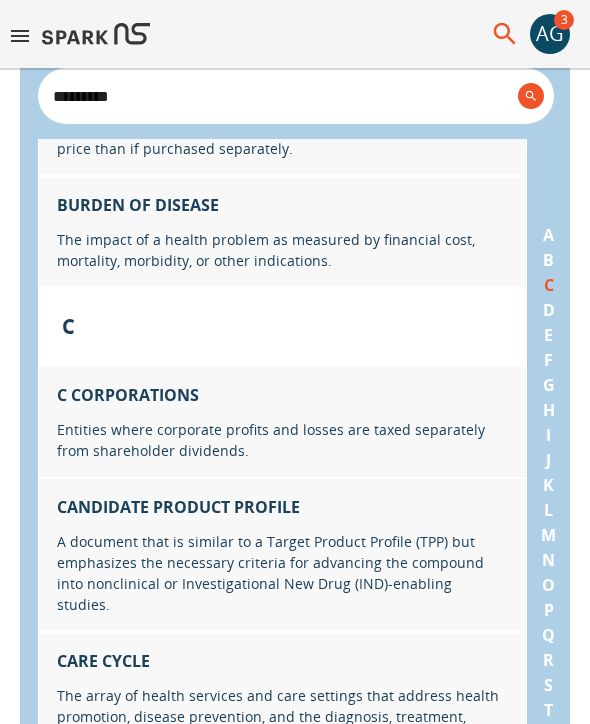 click on "*********" at bounding box center [277, 96] 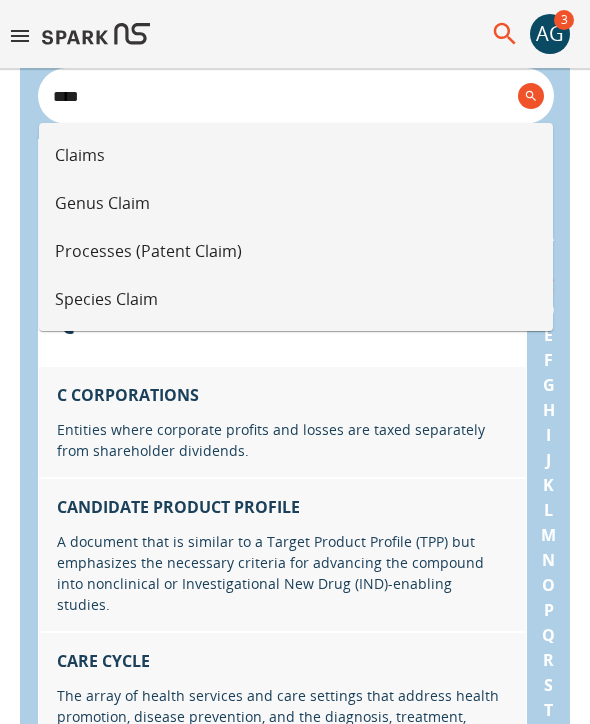 click on "Claims" at bounding box center [296, 155] 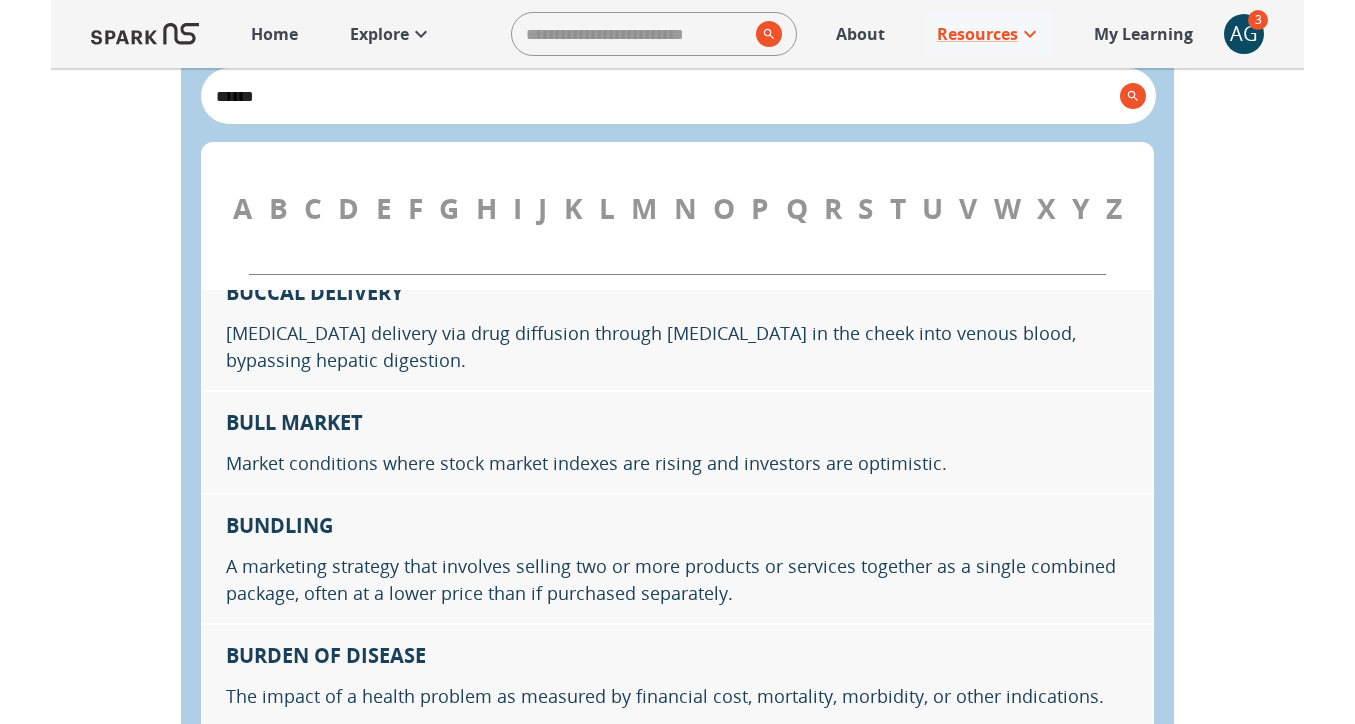 scroll, scrollTop: 3268, scrollLeft: 0, axis: vertical 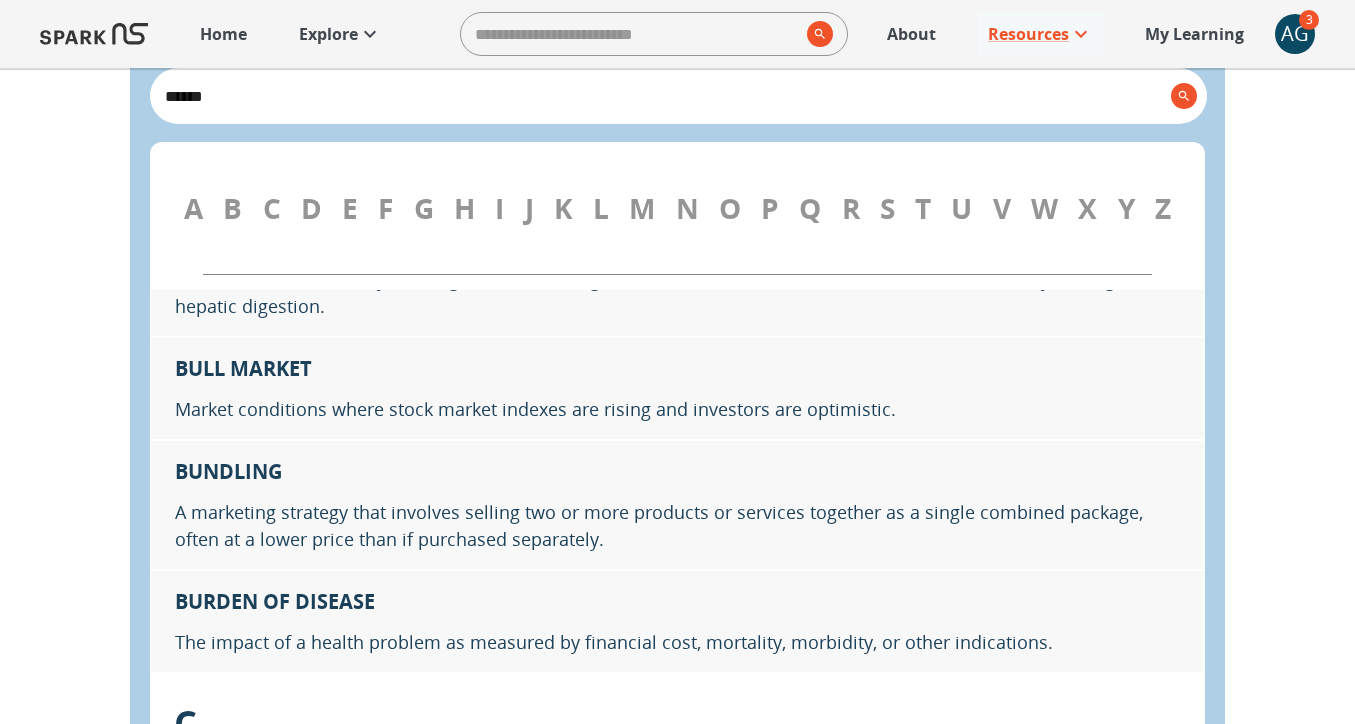 type on "******" 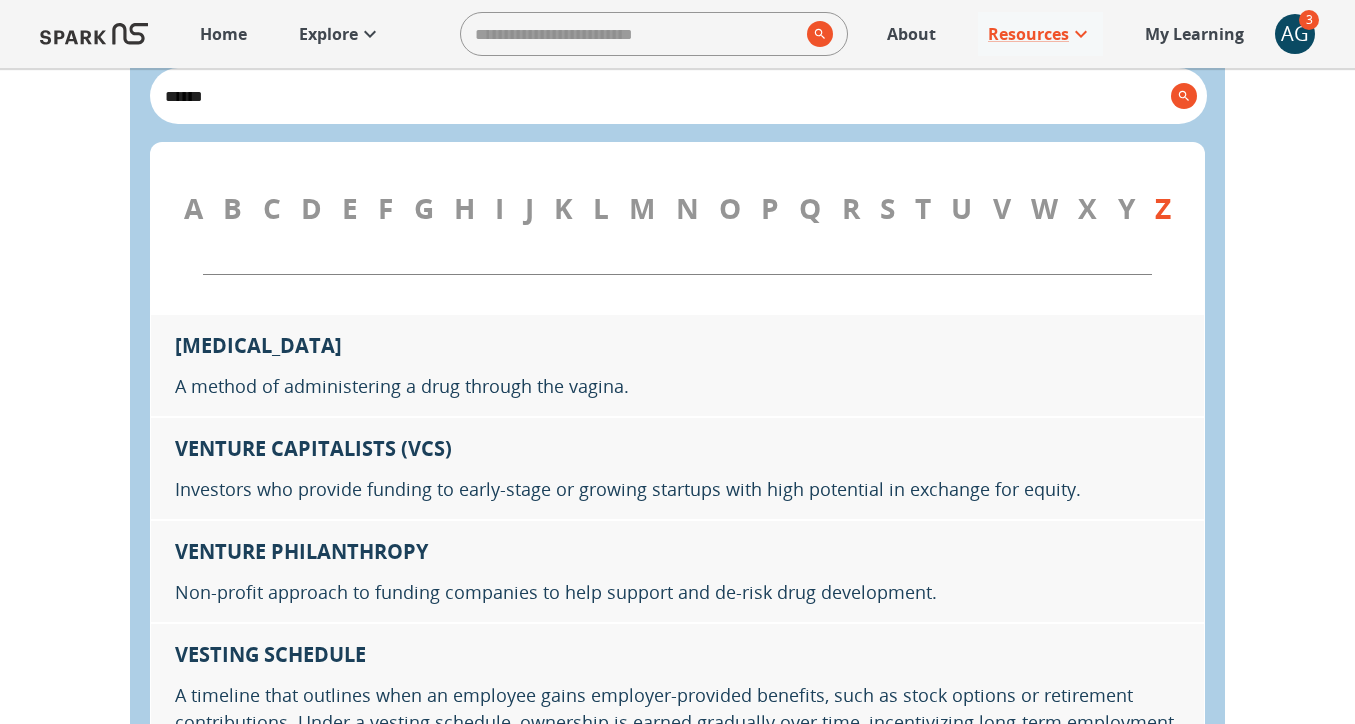 scroll, scrollTop: 29073, scrollLeft: 0, axis: vertical 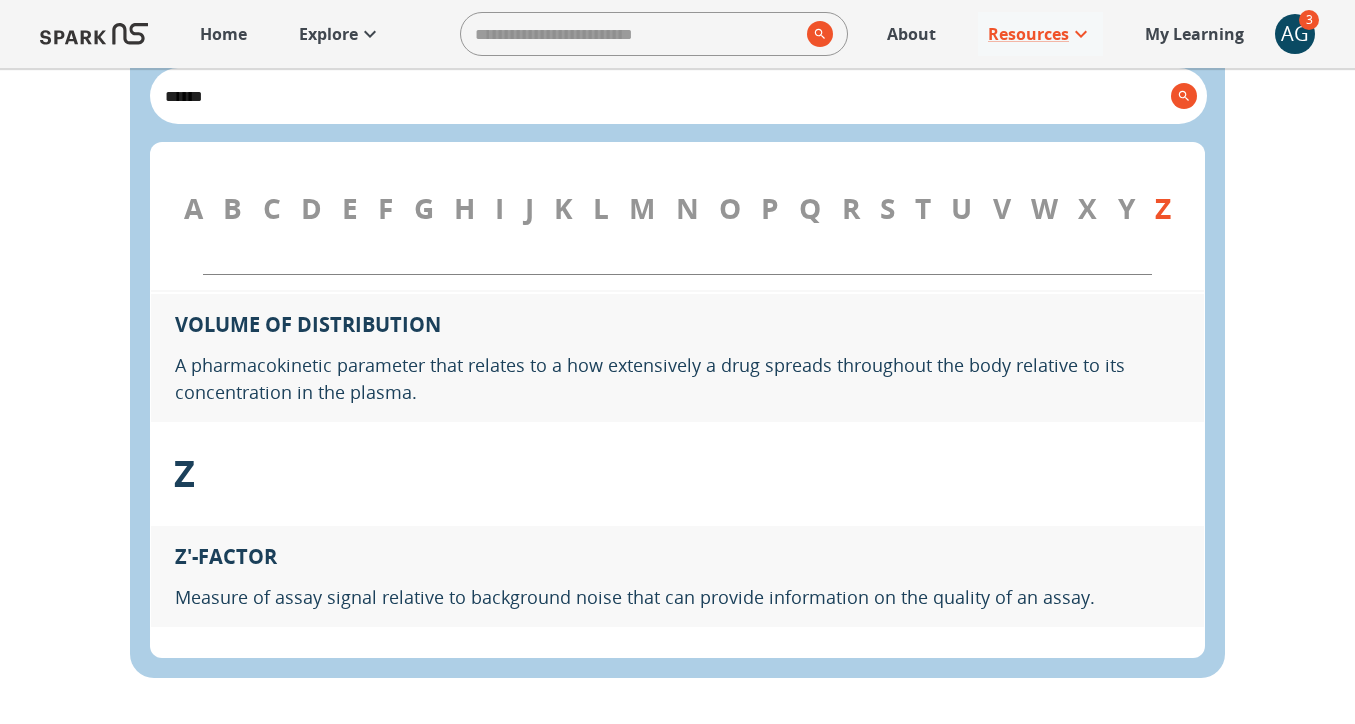 click on "A B C D E F G H I J K L M N O P Q R S T U V W X Y Z" at bounding box center (677, 208) 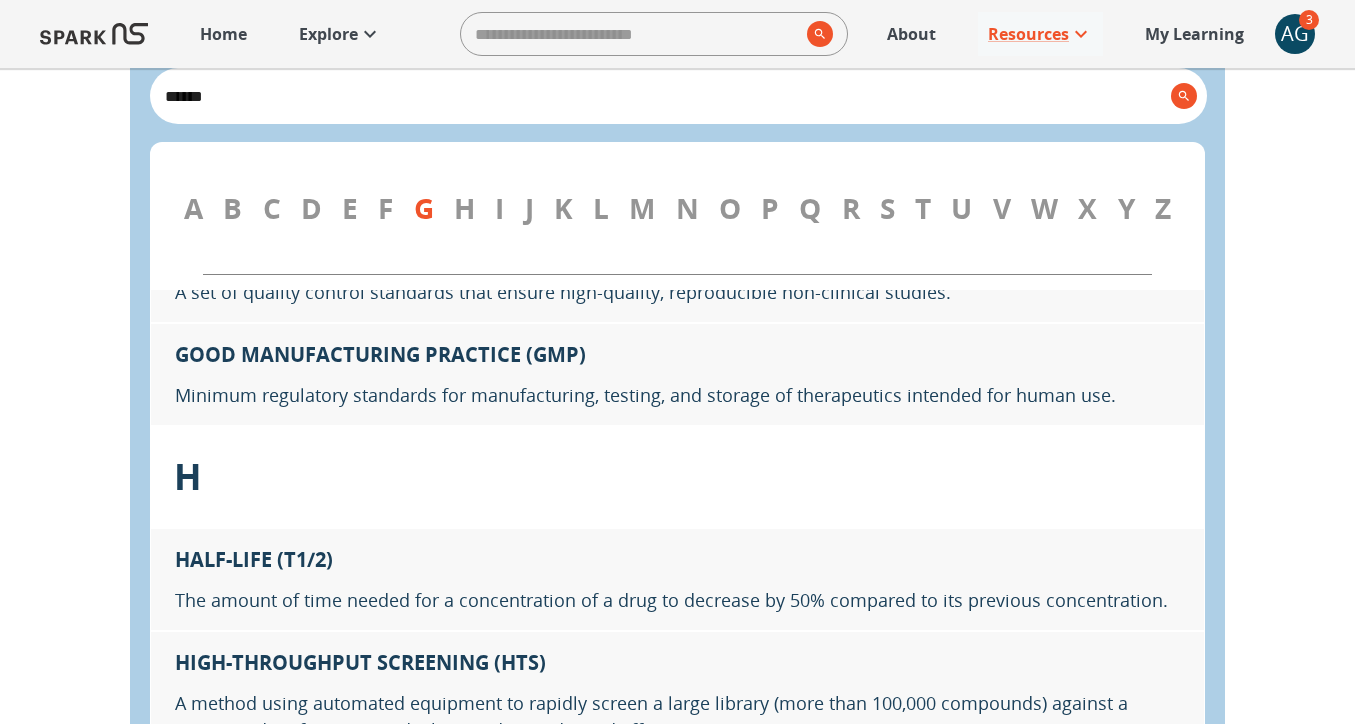 scroll, scrollTop: 10393, scrollLeft: 0, axis: vertical 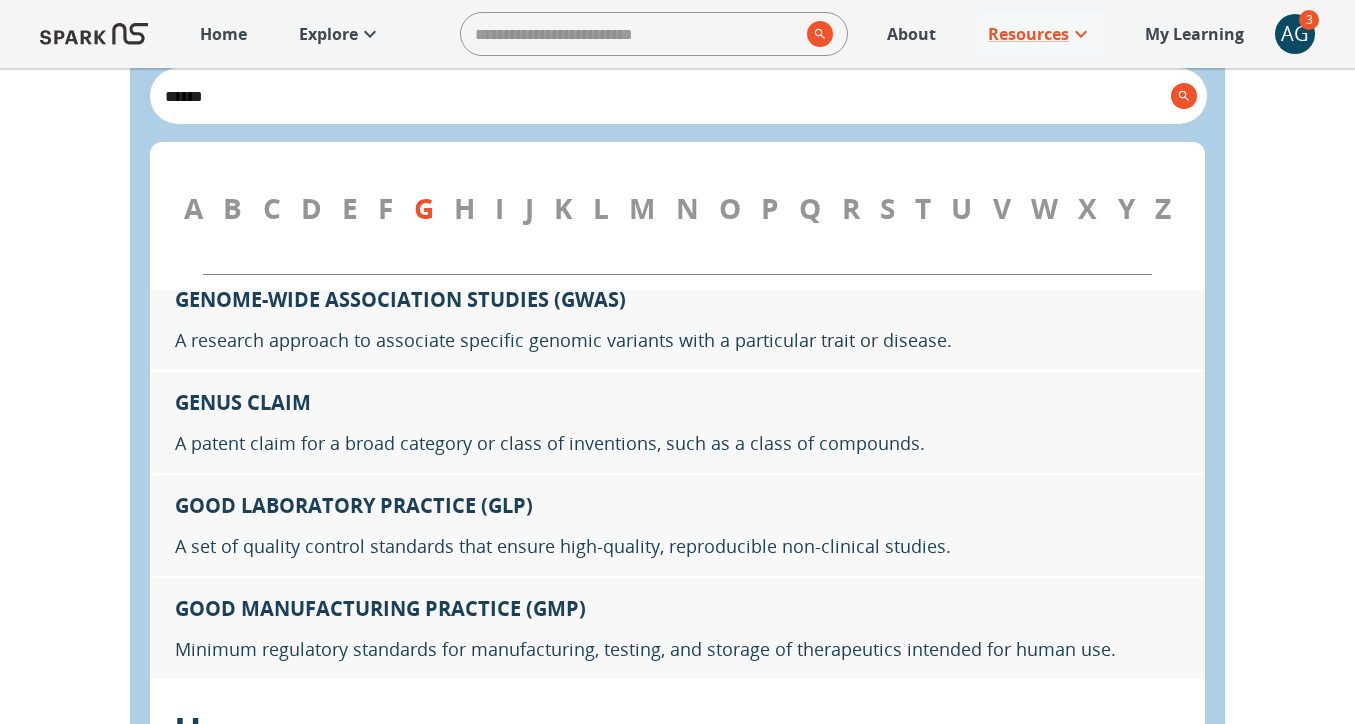 click on "B" at bounding box center [232, 208] 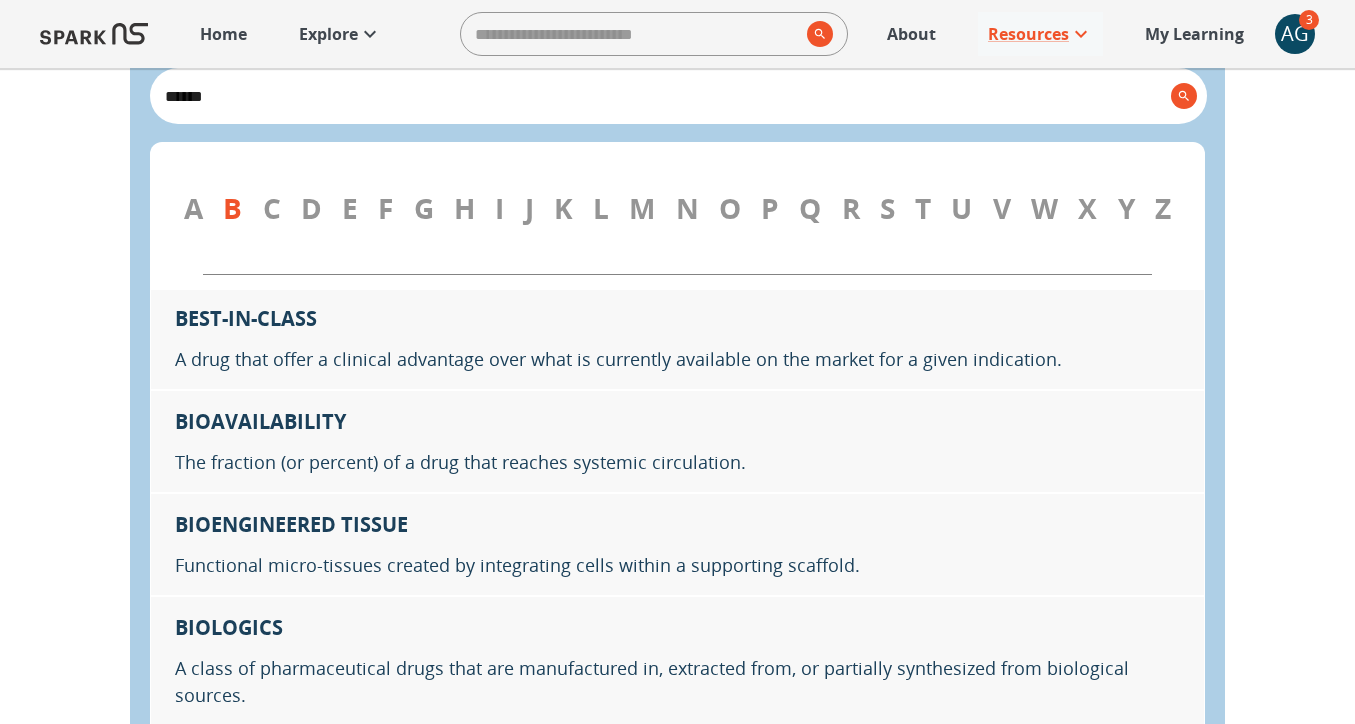 scroll, scrollTop: 1787, scrollLeft: 0, axis: vertical 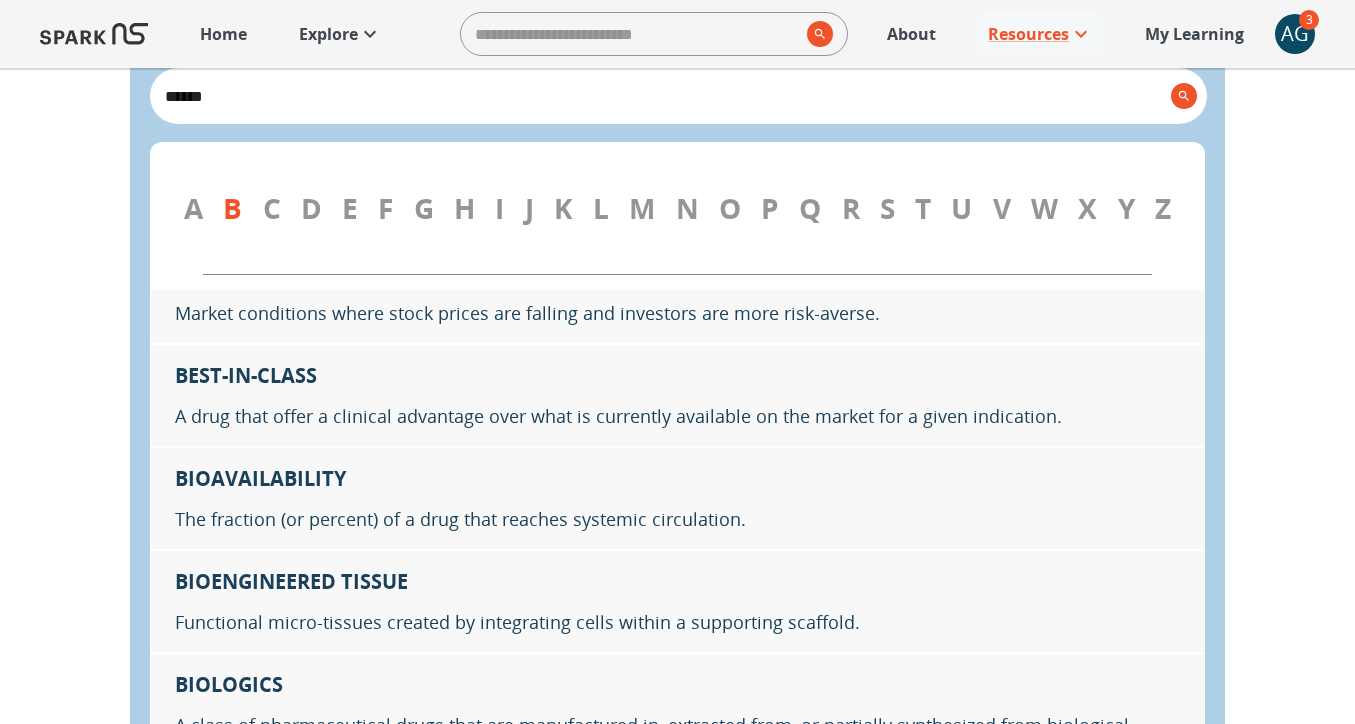 click on "A" at bounding box center [193, 208] 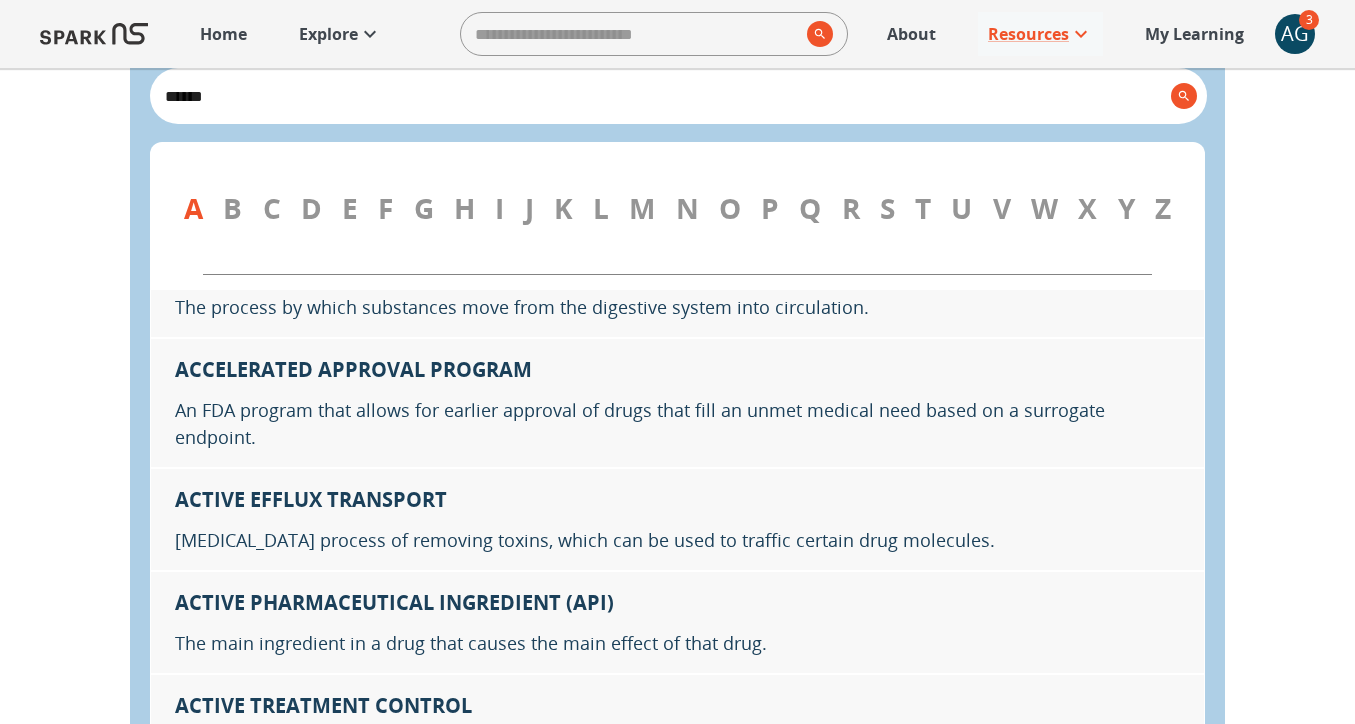 scroll, scrollTop: 471, scrollLeft: 0, axis: vertical 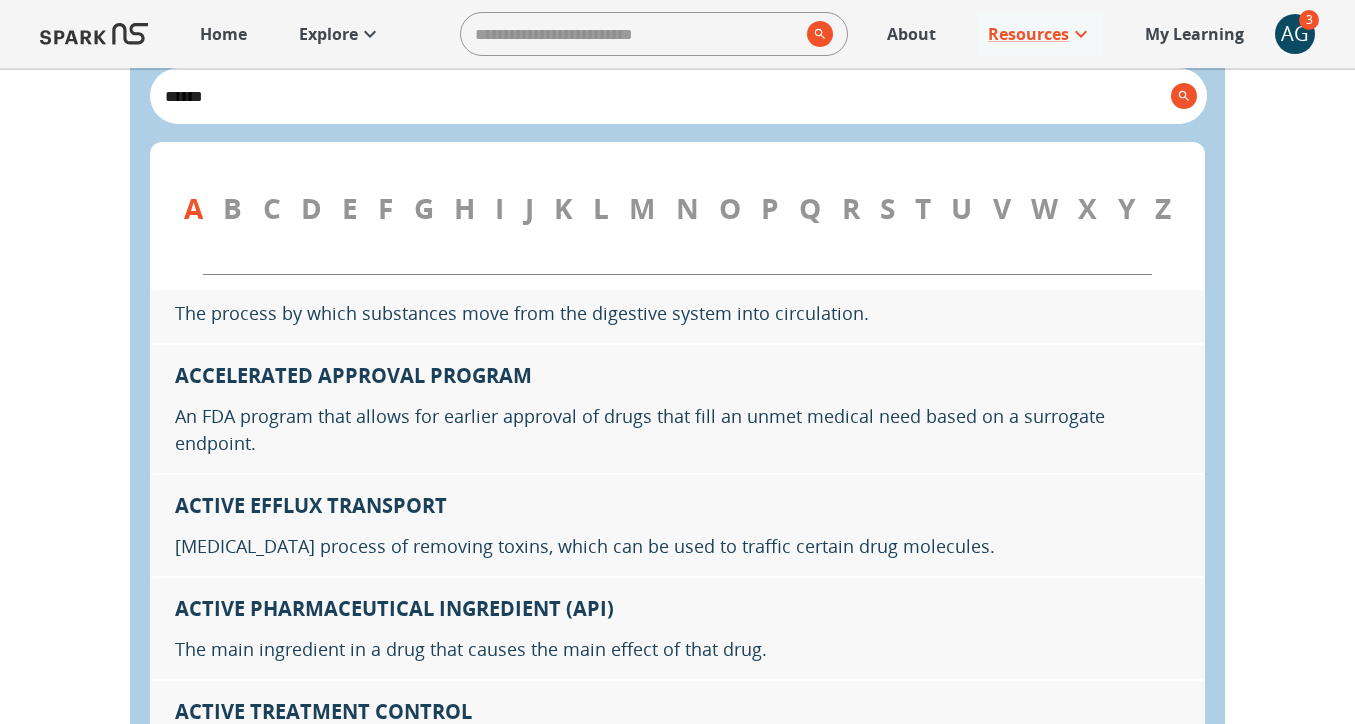 click on "N" at bounding box center [687, 208] 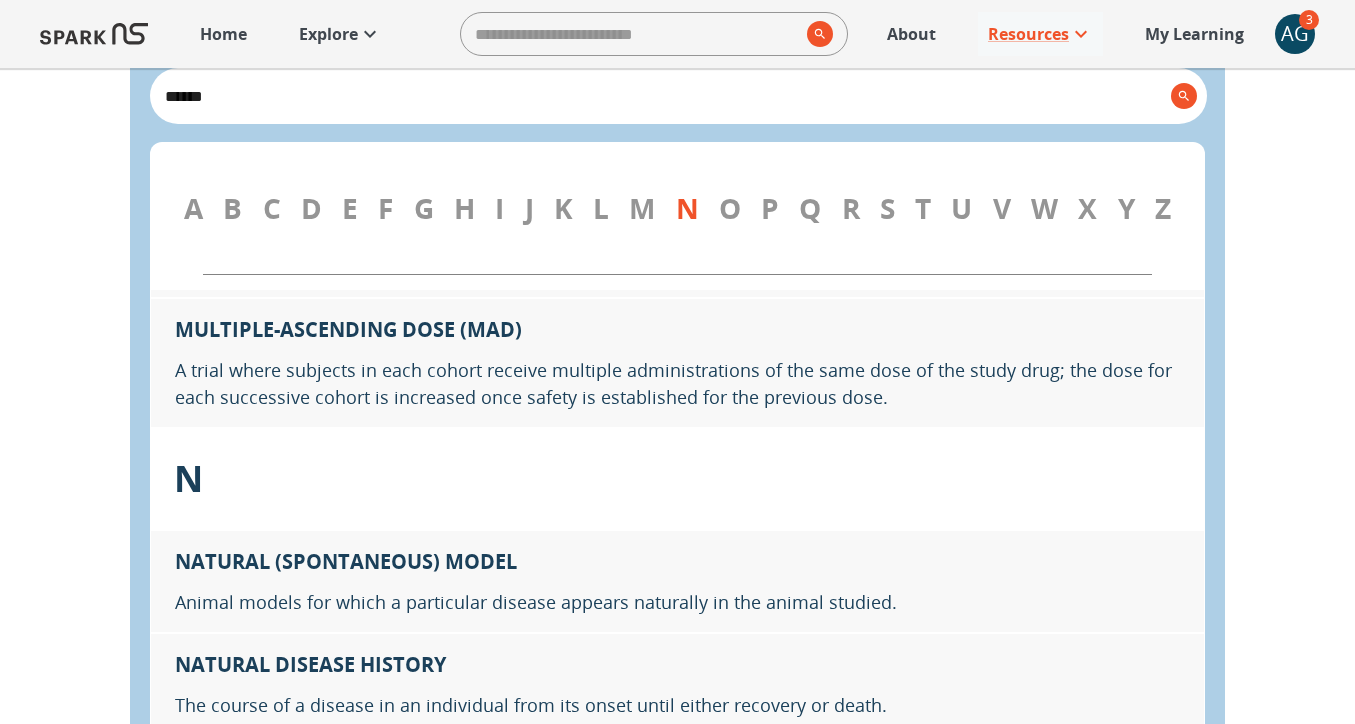 scroll, scrollTop: 15996, scrollLeft: 0, axis: vertical 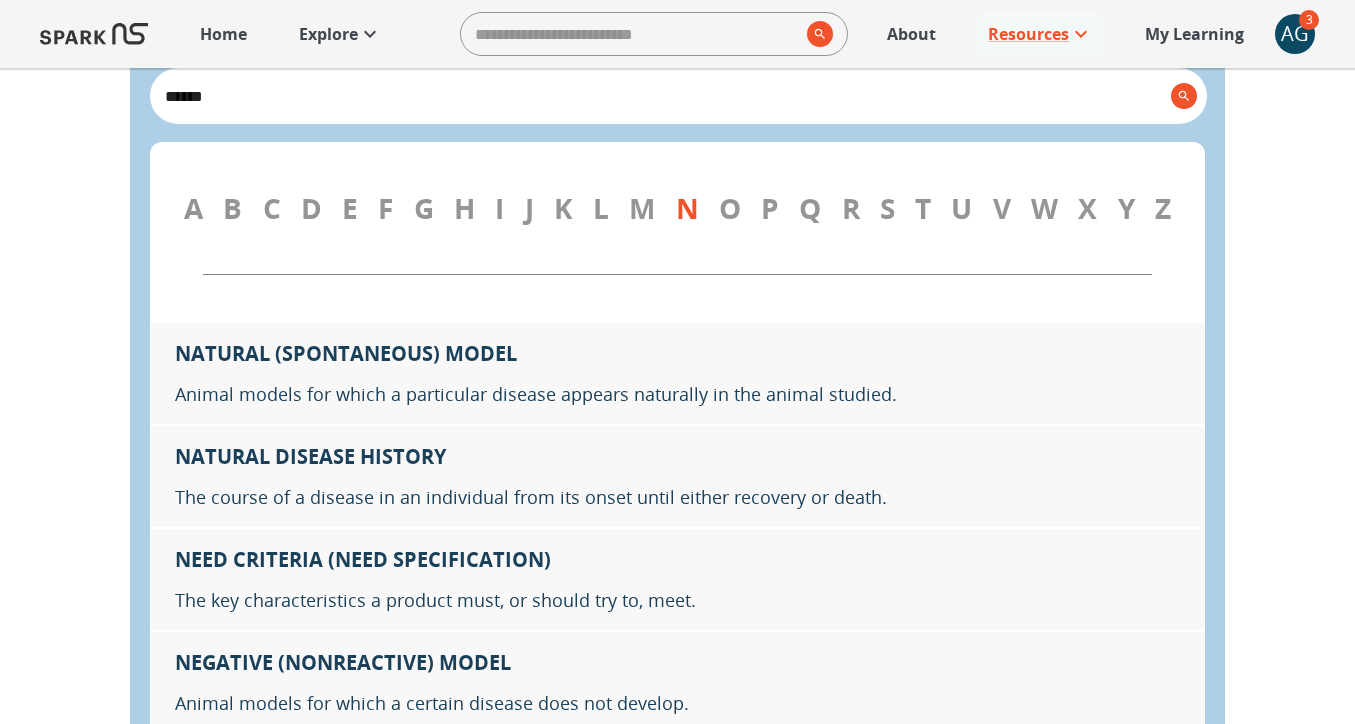 click on "R" at bounding box center [851, 208] 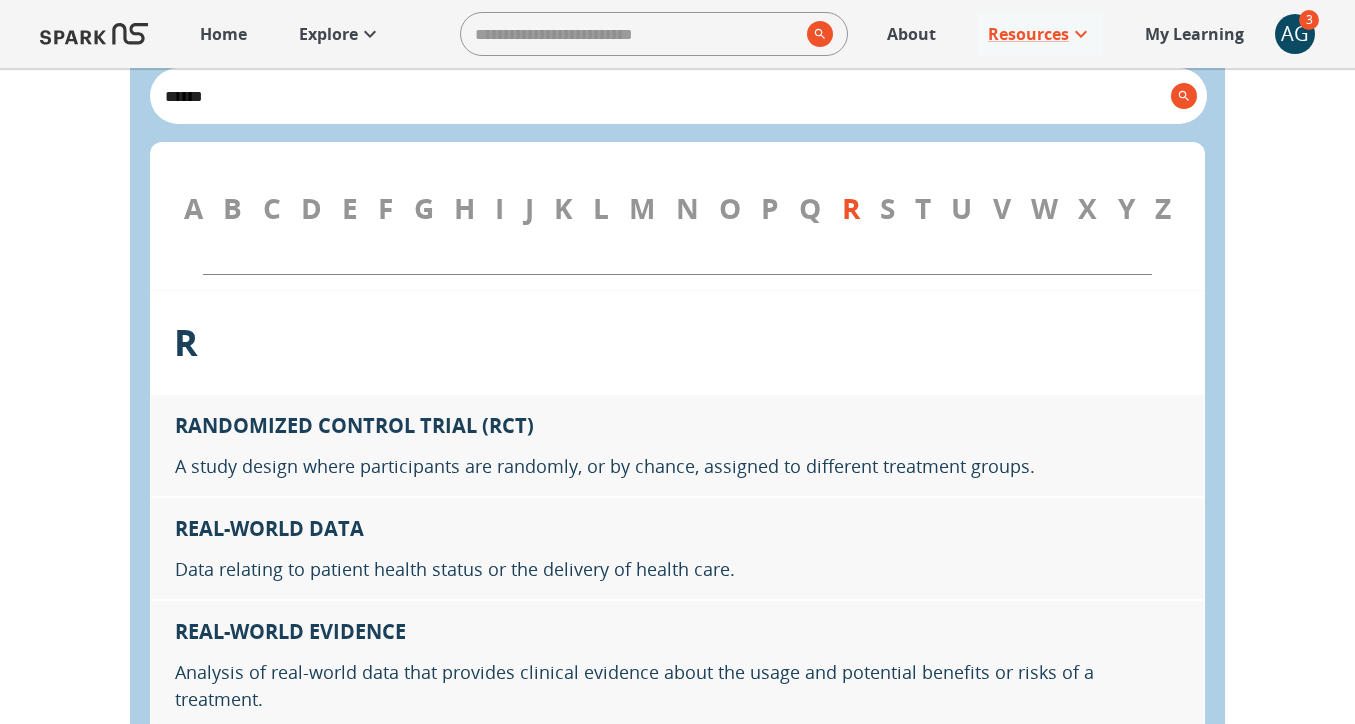 scroll, scrollTop: 22685, scrollLeft: 0, axis: vertical 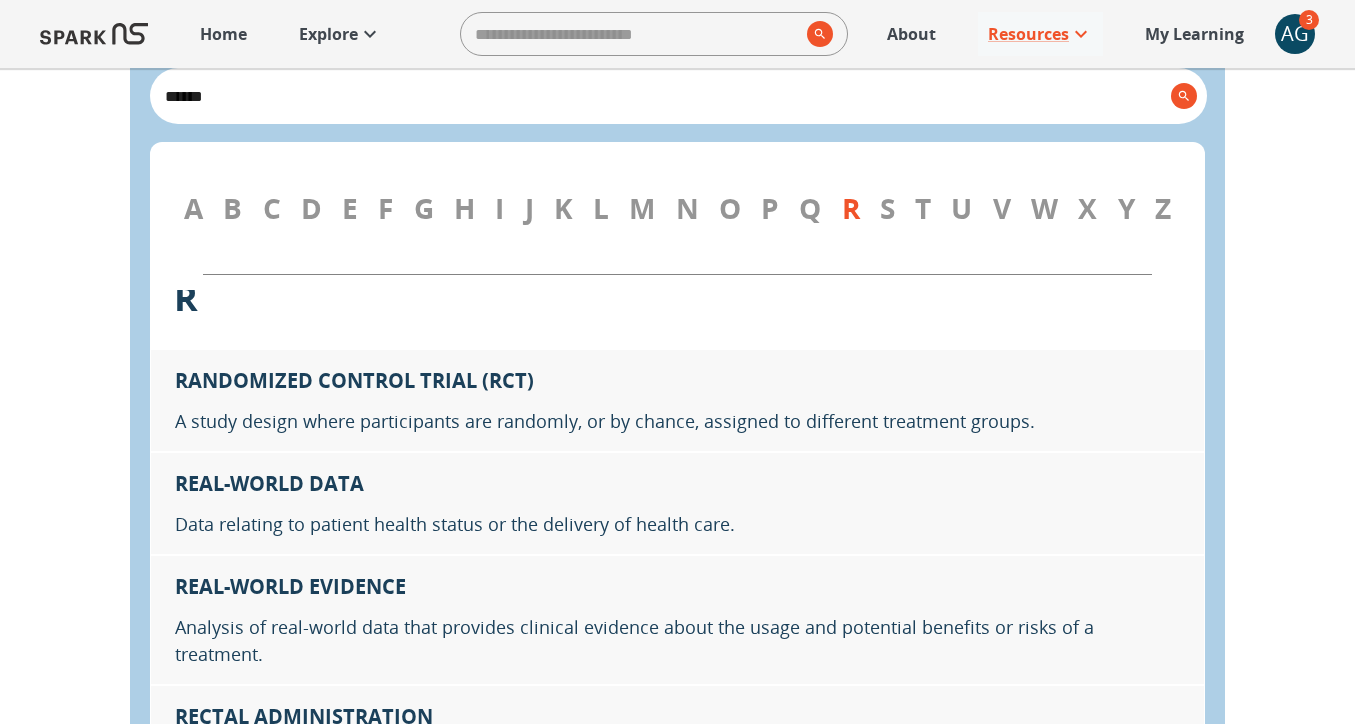 click on "S" at bounding box center (887, 208) 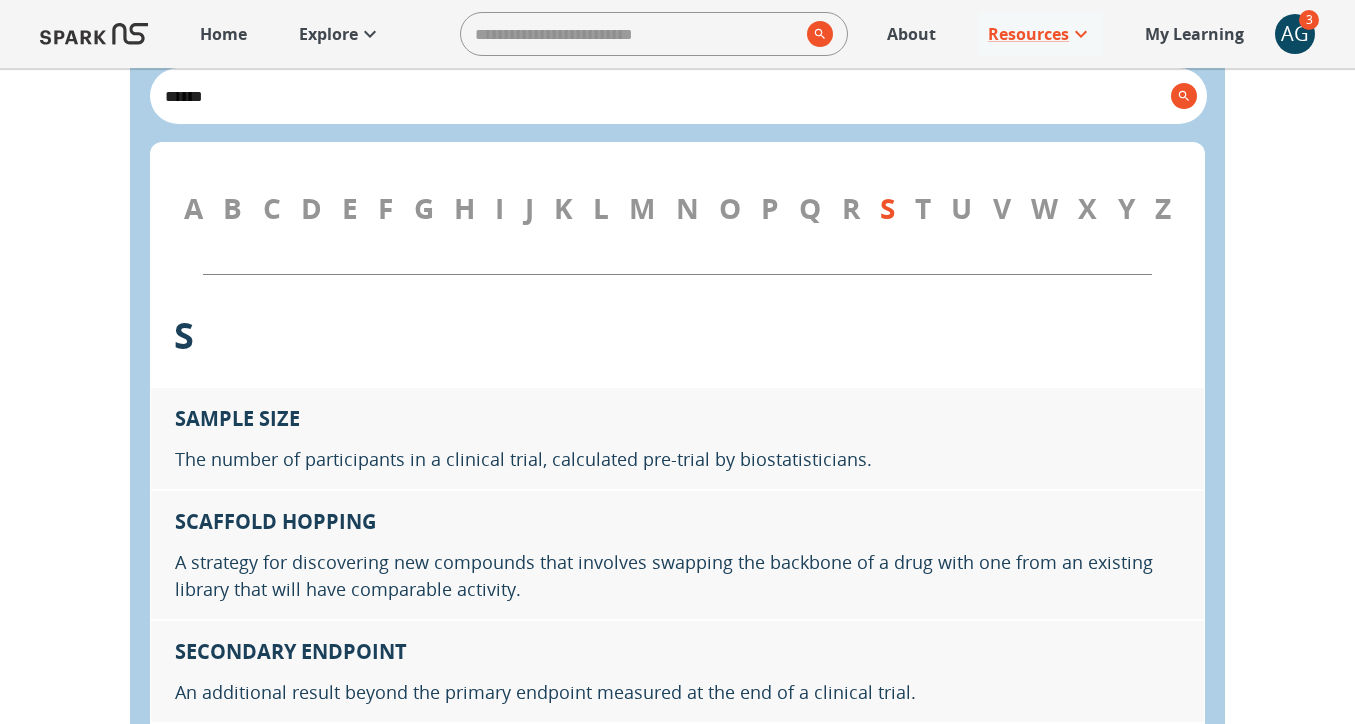 scroll, scrollTop: 23768, scrollLeft: 0, axis: vertical 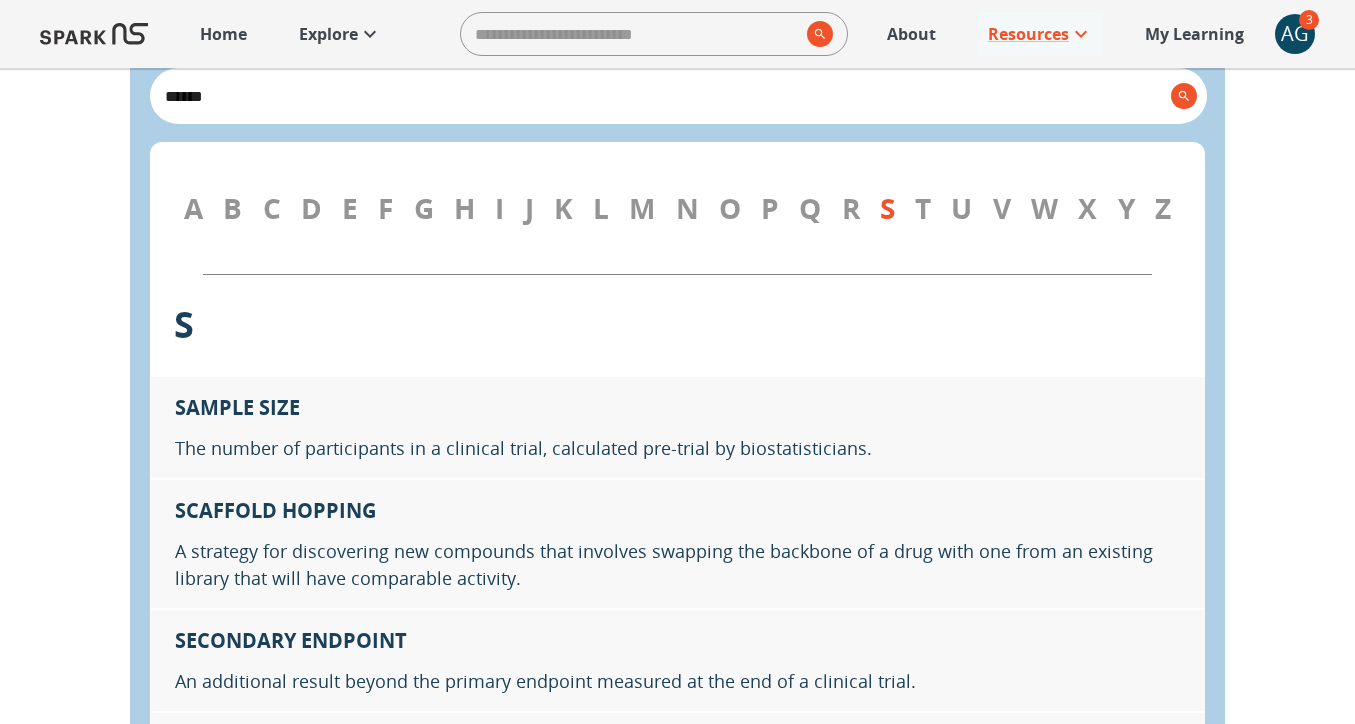 click on "******" at bounding box center [660, 96] 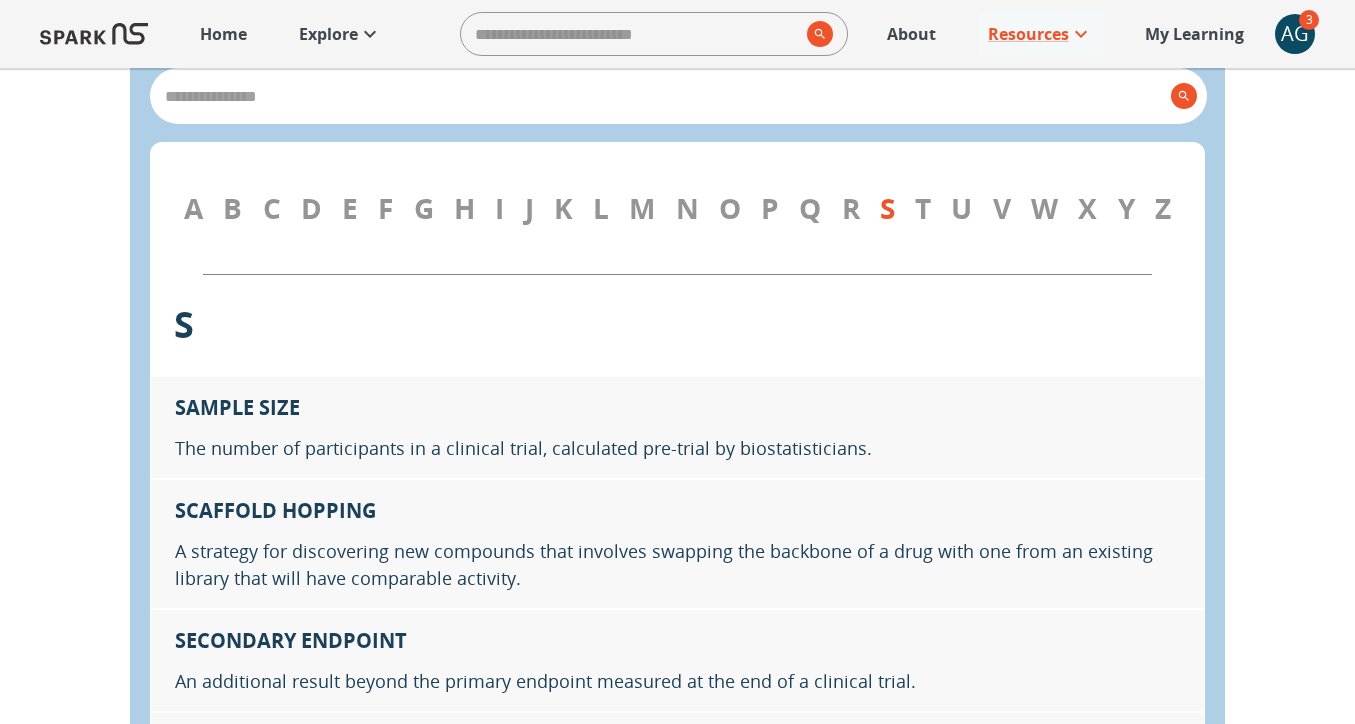 click at bounding box center [660, 96] 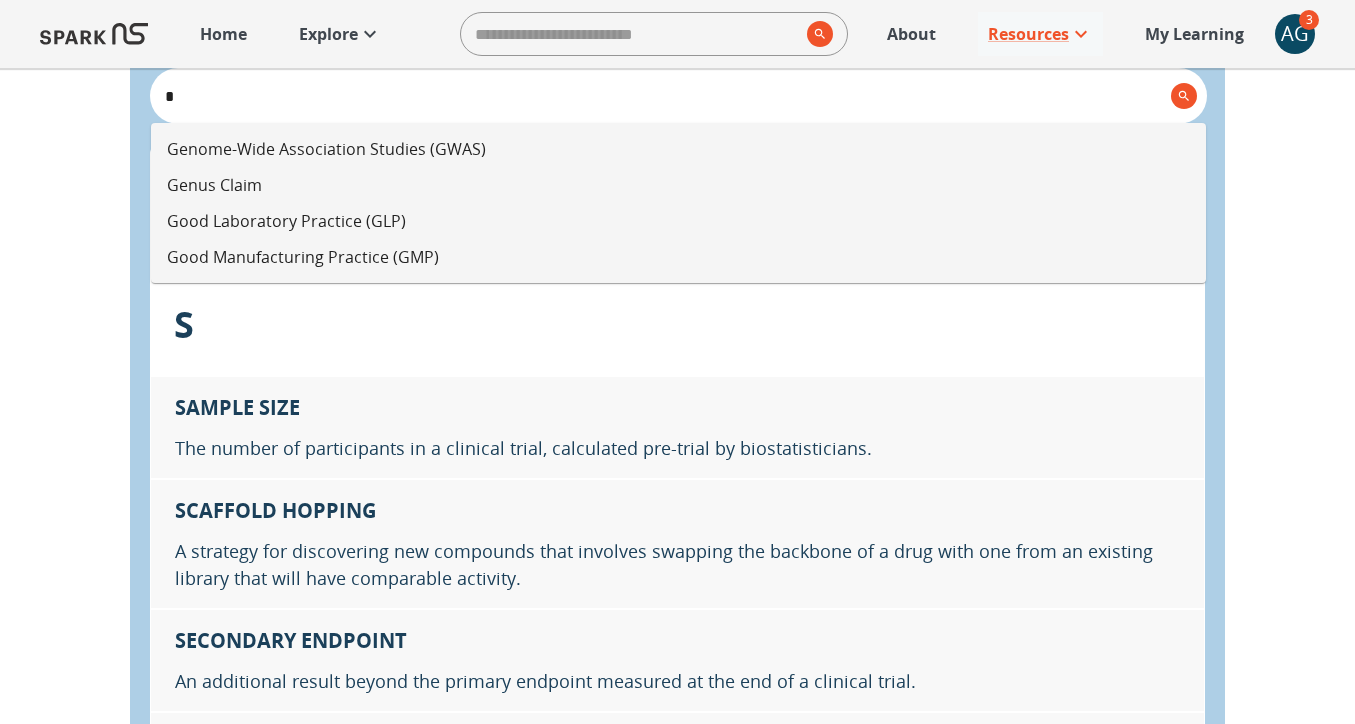 click on "Genus Claim" at bounding box center [678, 185] 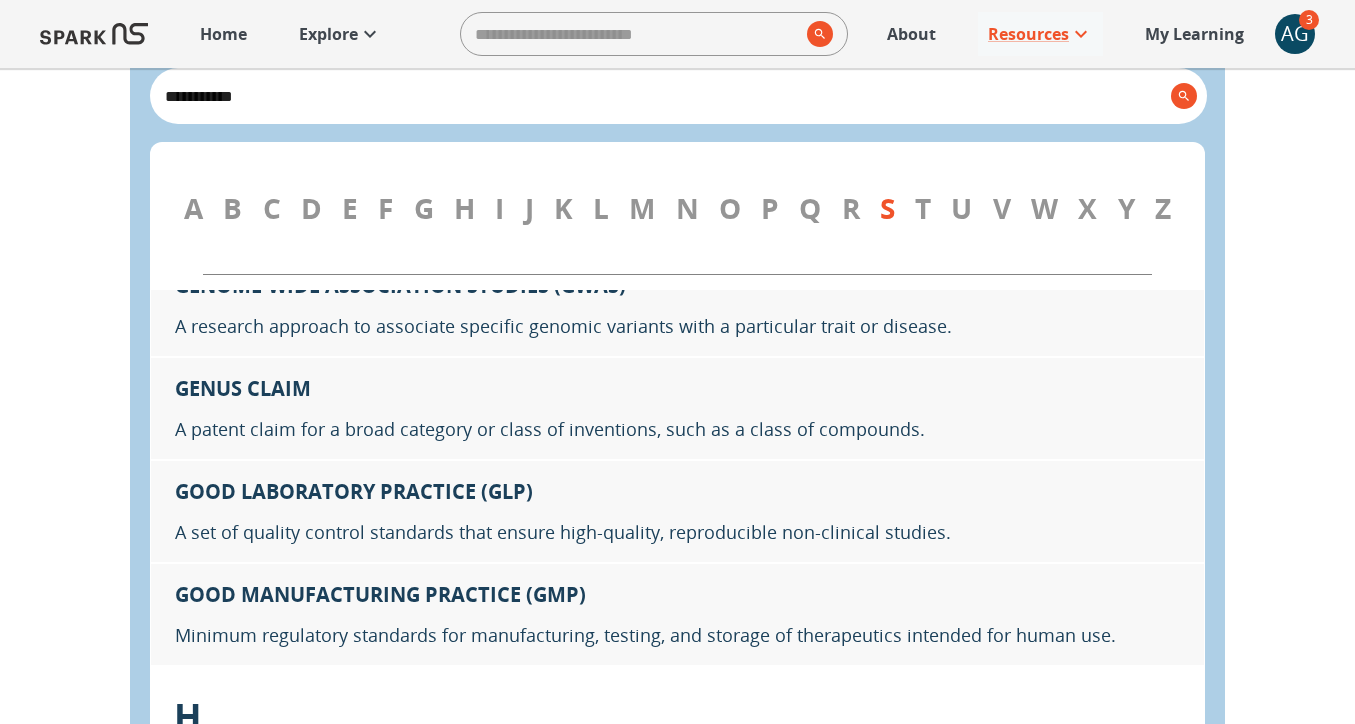 scroll, scrollTop: 10403, scrollLeft: 0, axis: vertical 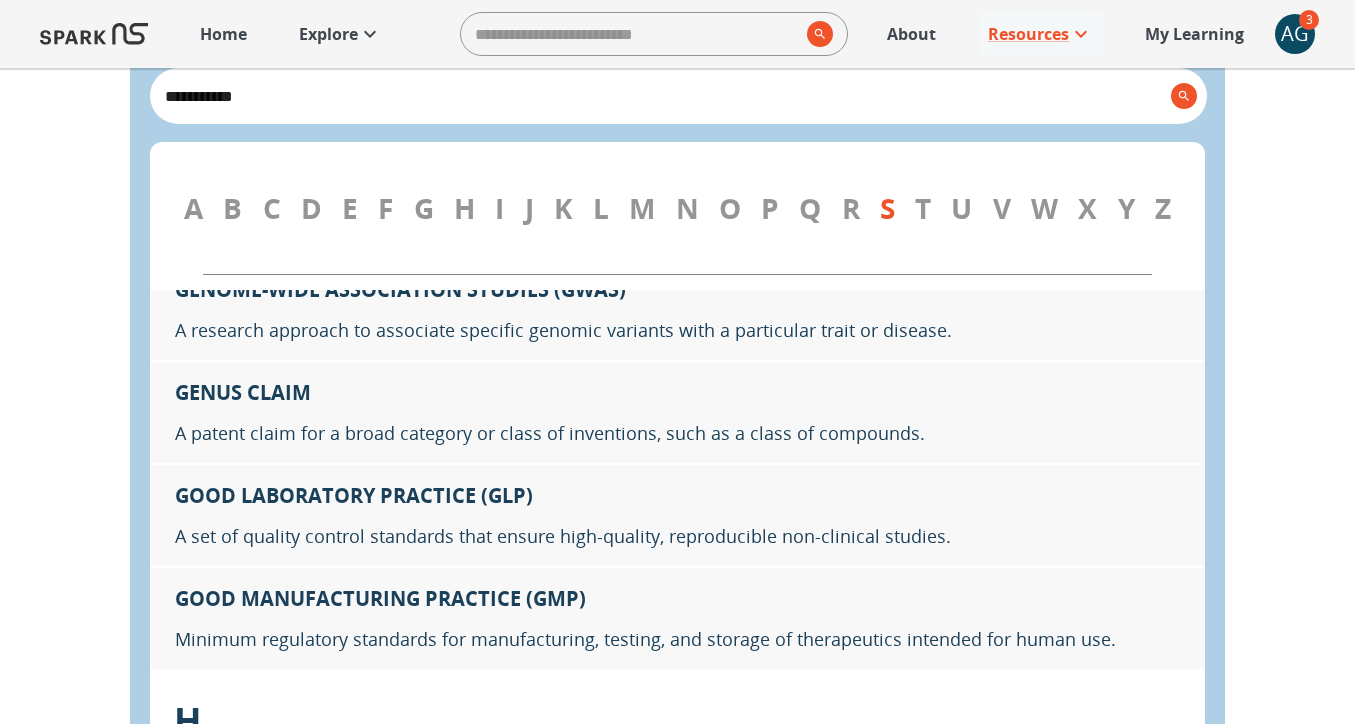 click on "**********" at bounding box center [660, 96] 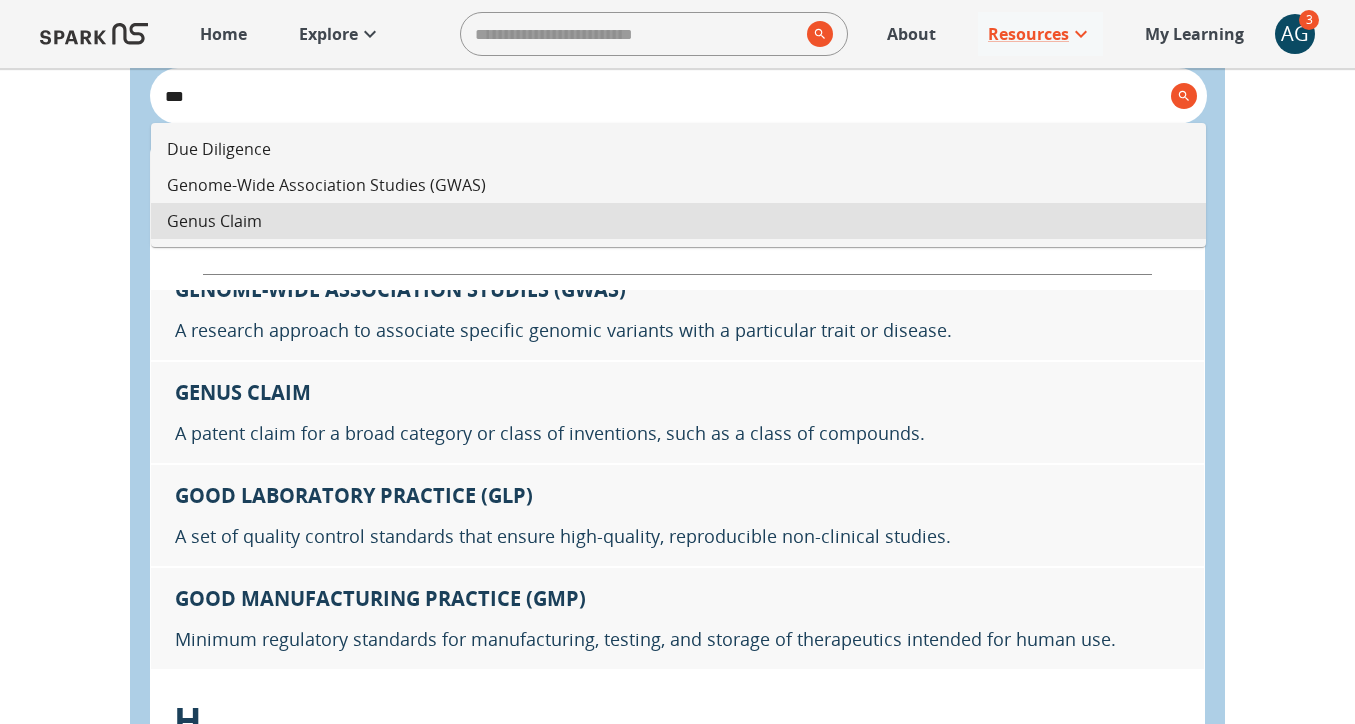 click on "Genus Claim" at bounding box center (678, 221) 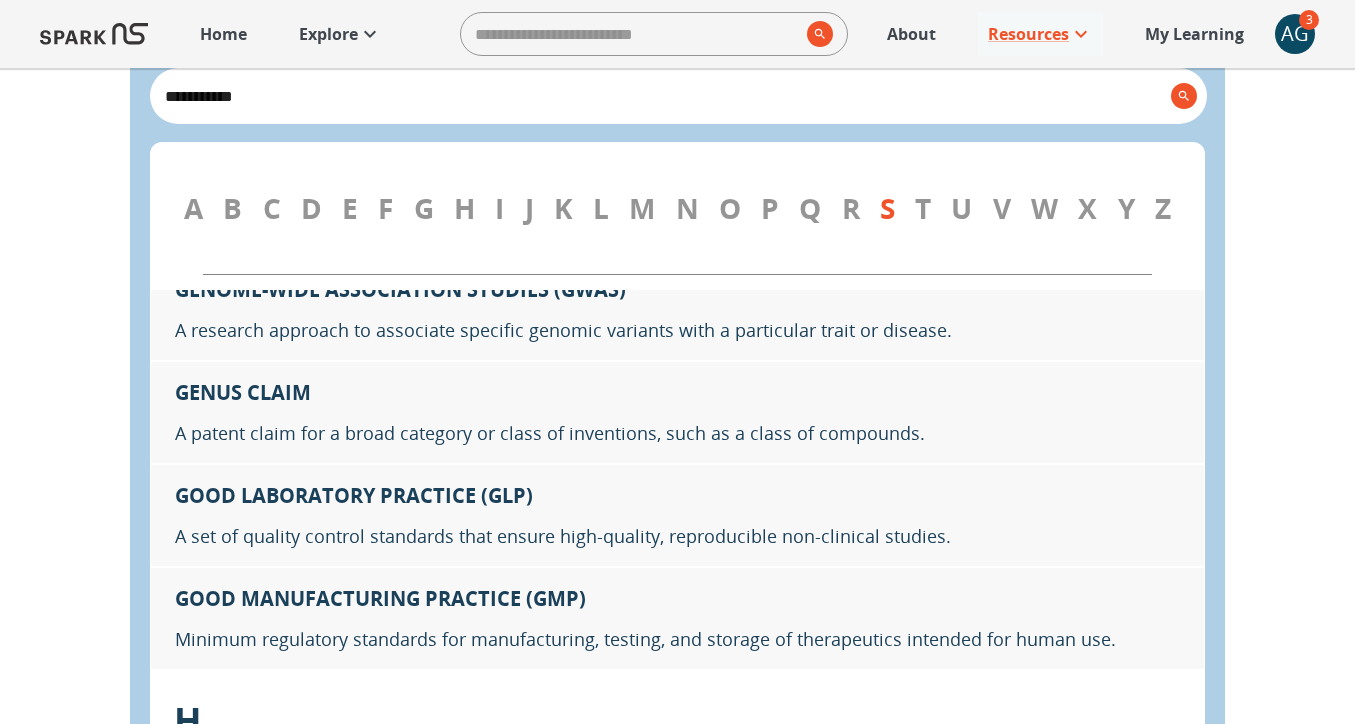 click on "**********" at bounding box center [660, 96] 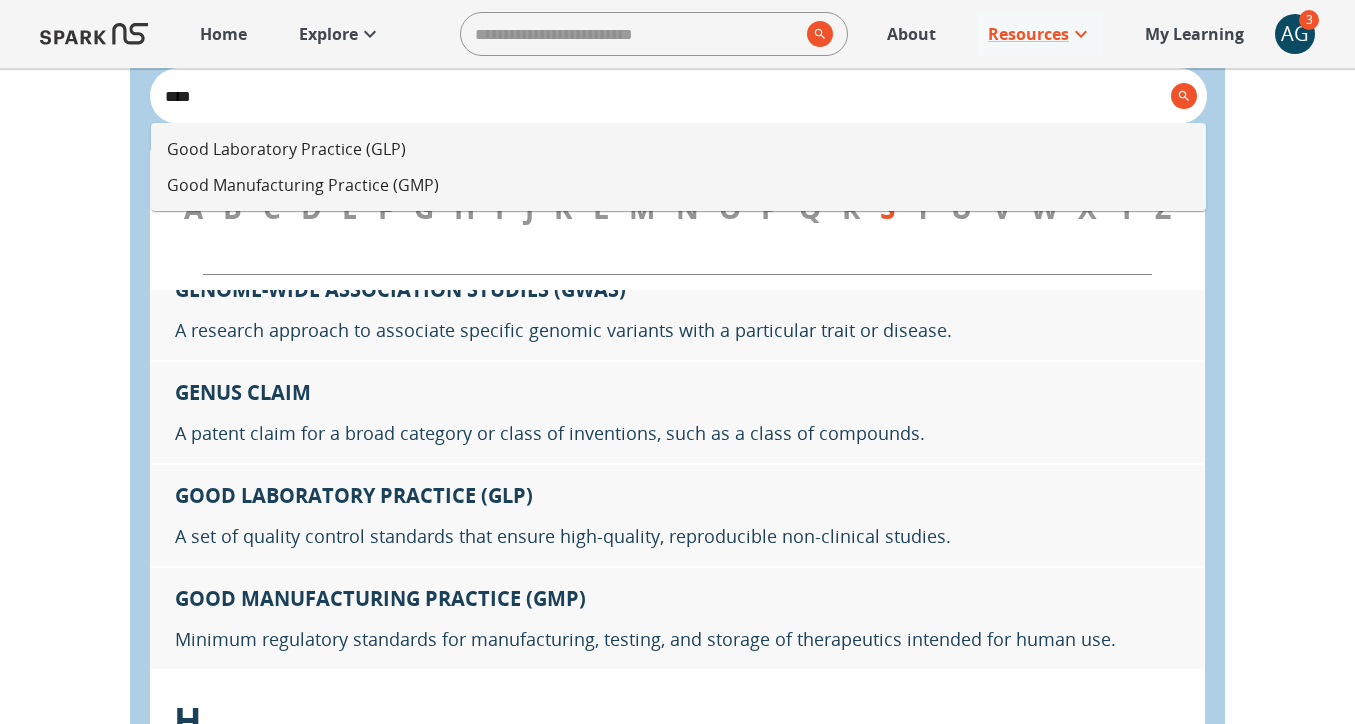 click on "Good Laboratory Practice (GLP)" at bounding box center (678, 149) 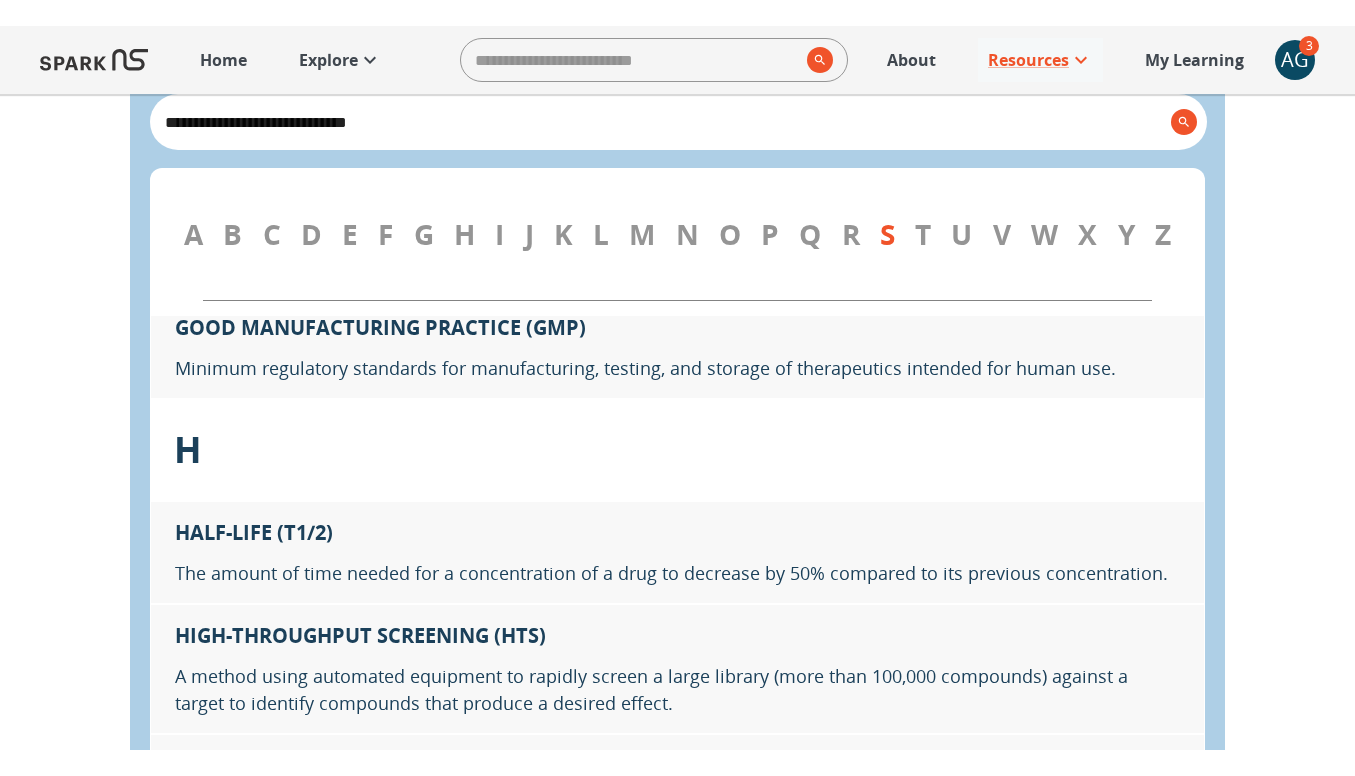 scroll, scrollTop: 10701, scrollLeft: 0, axis: vertical 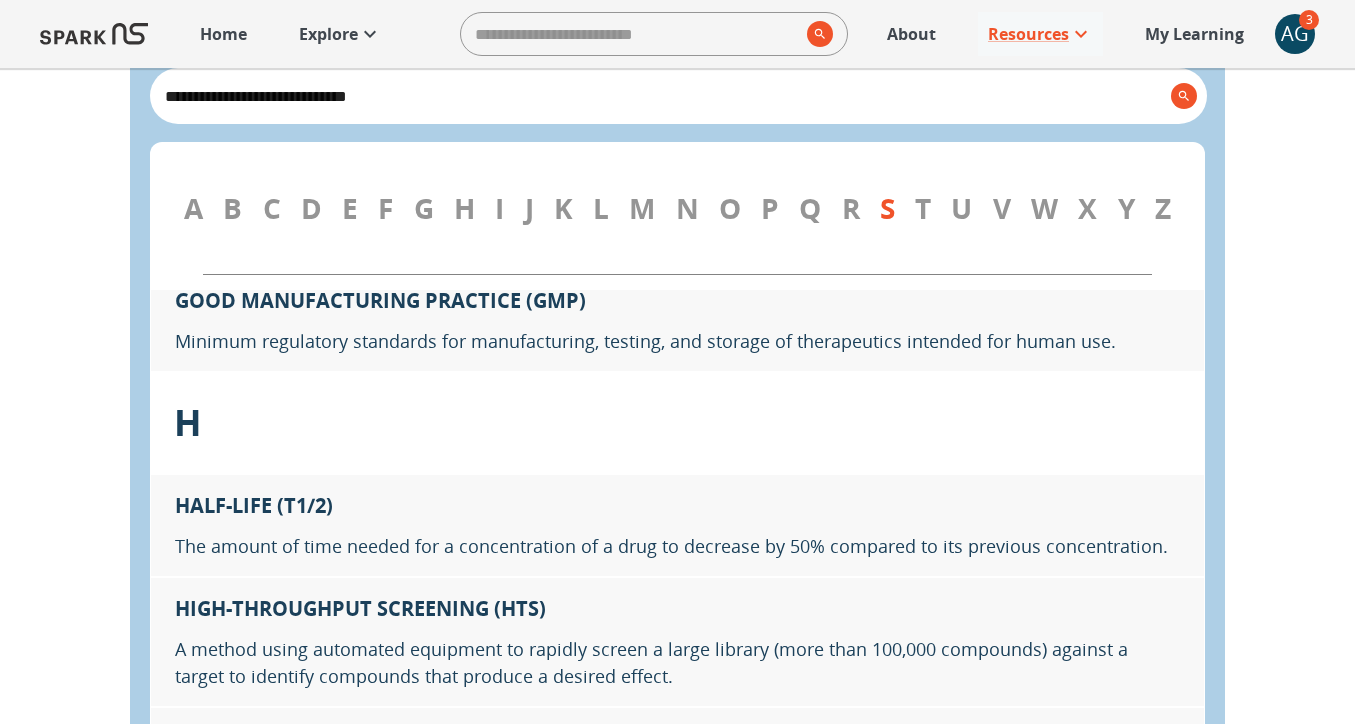 type on "**********" 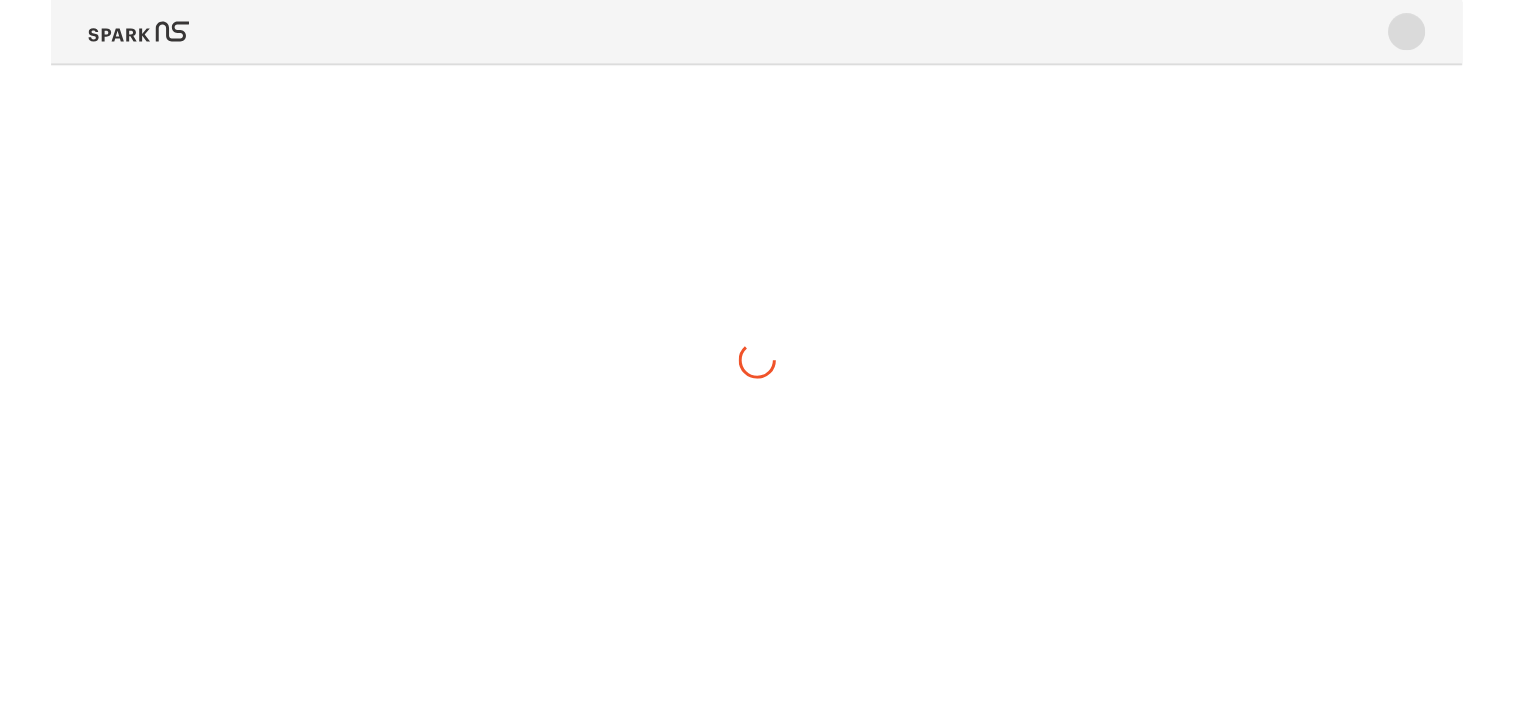 scroll, scrollTop: 0, scrollLeft: 0, axis: both 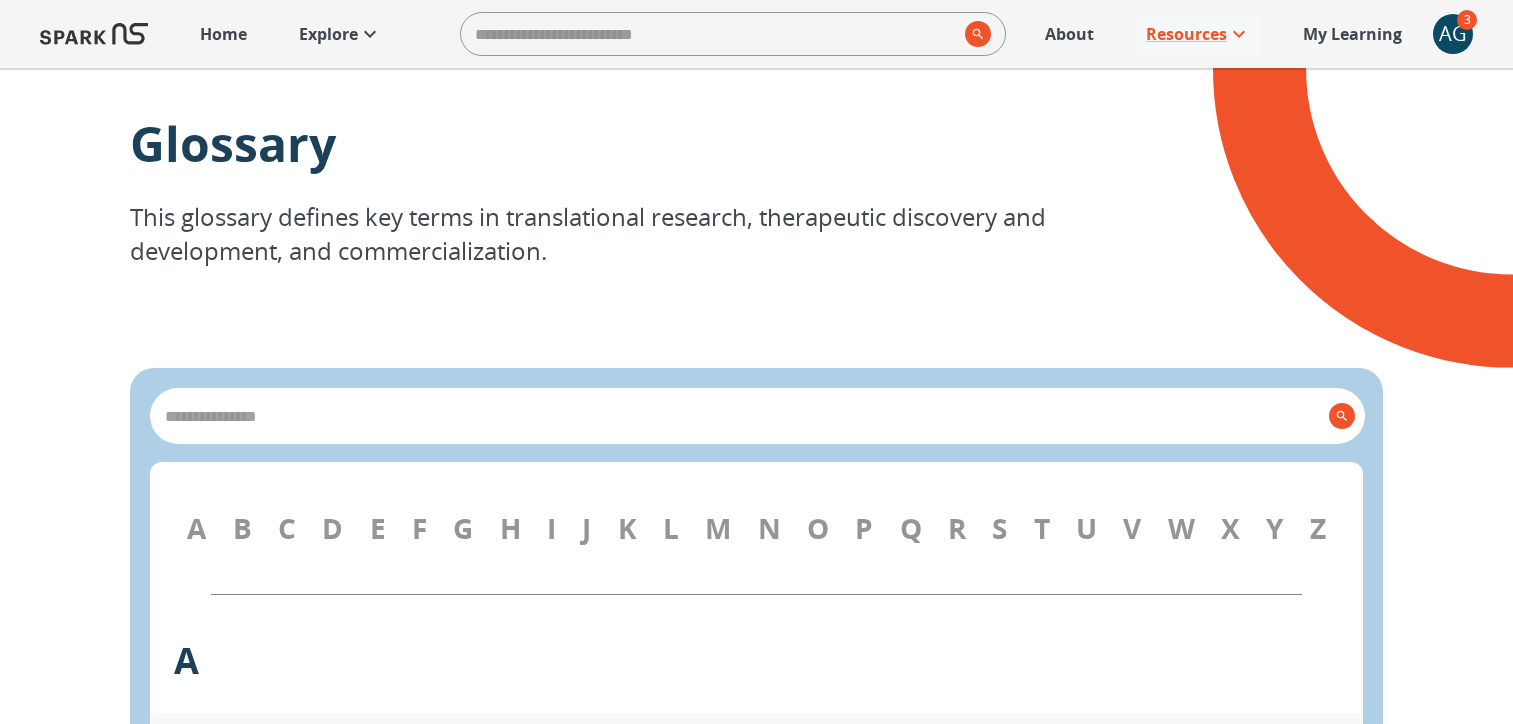 click on "H" at bounding box center [510, 528] 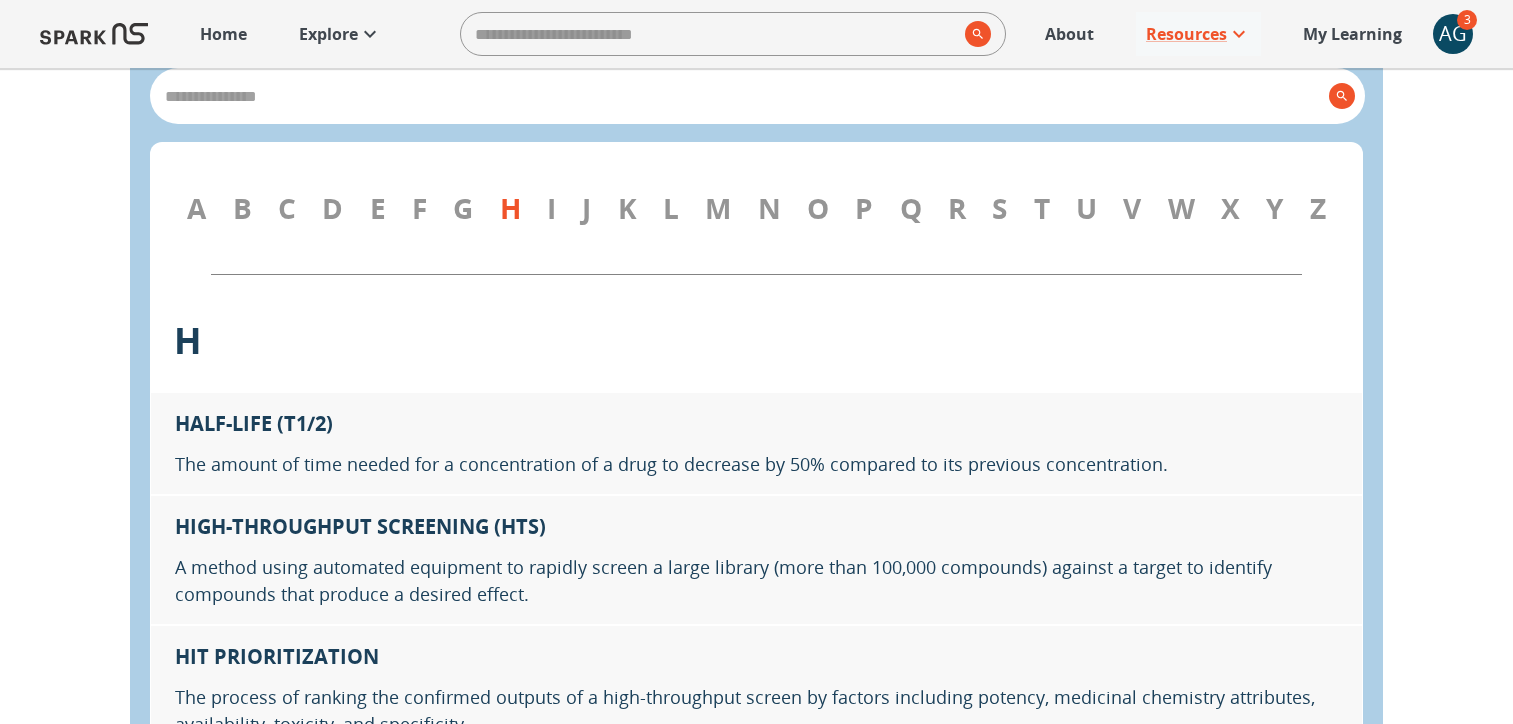 click on "M" at bounding box center [718, 208] 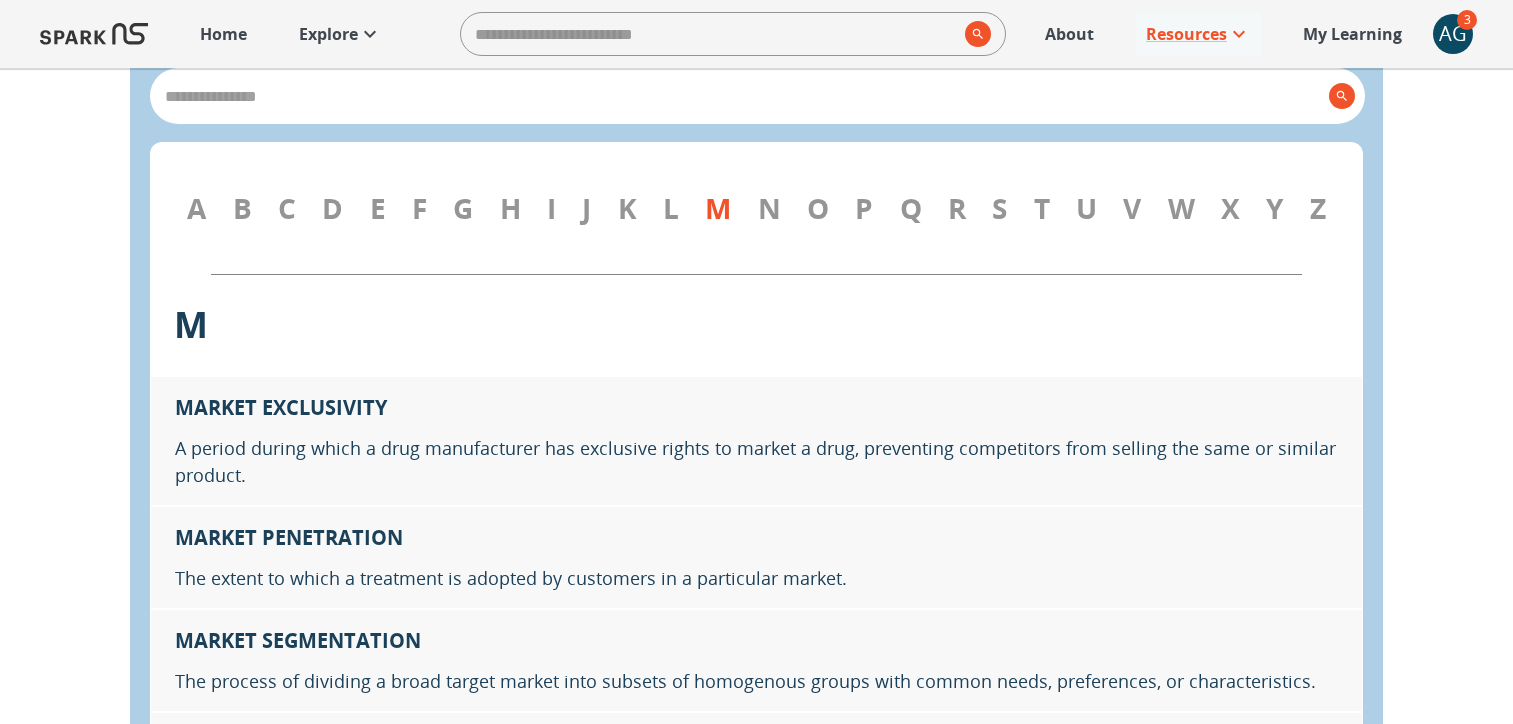 click on "N" at bounding box center [769, 208] 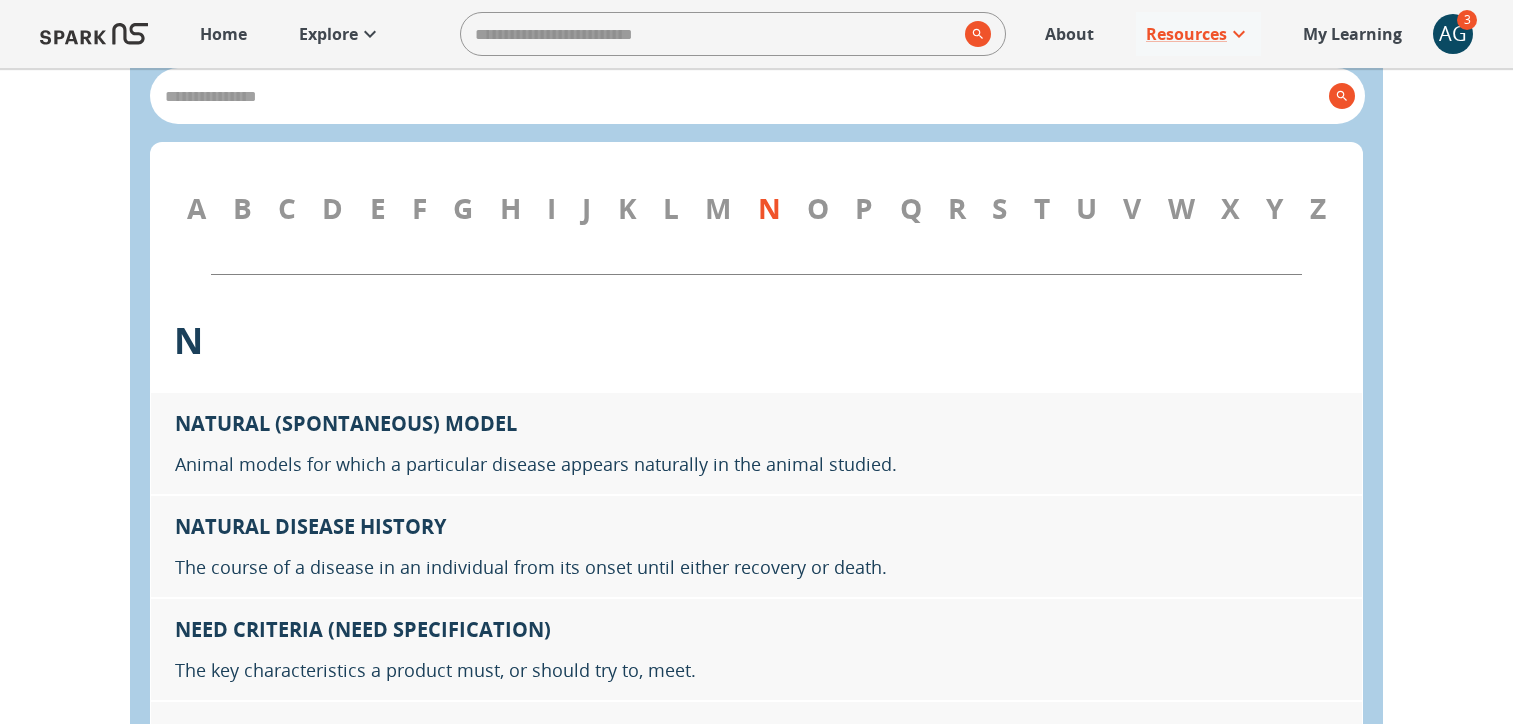 click on "V" at bounding box center [1132, 208] 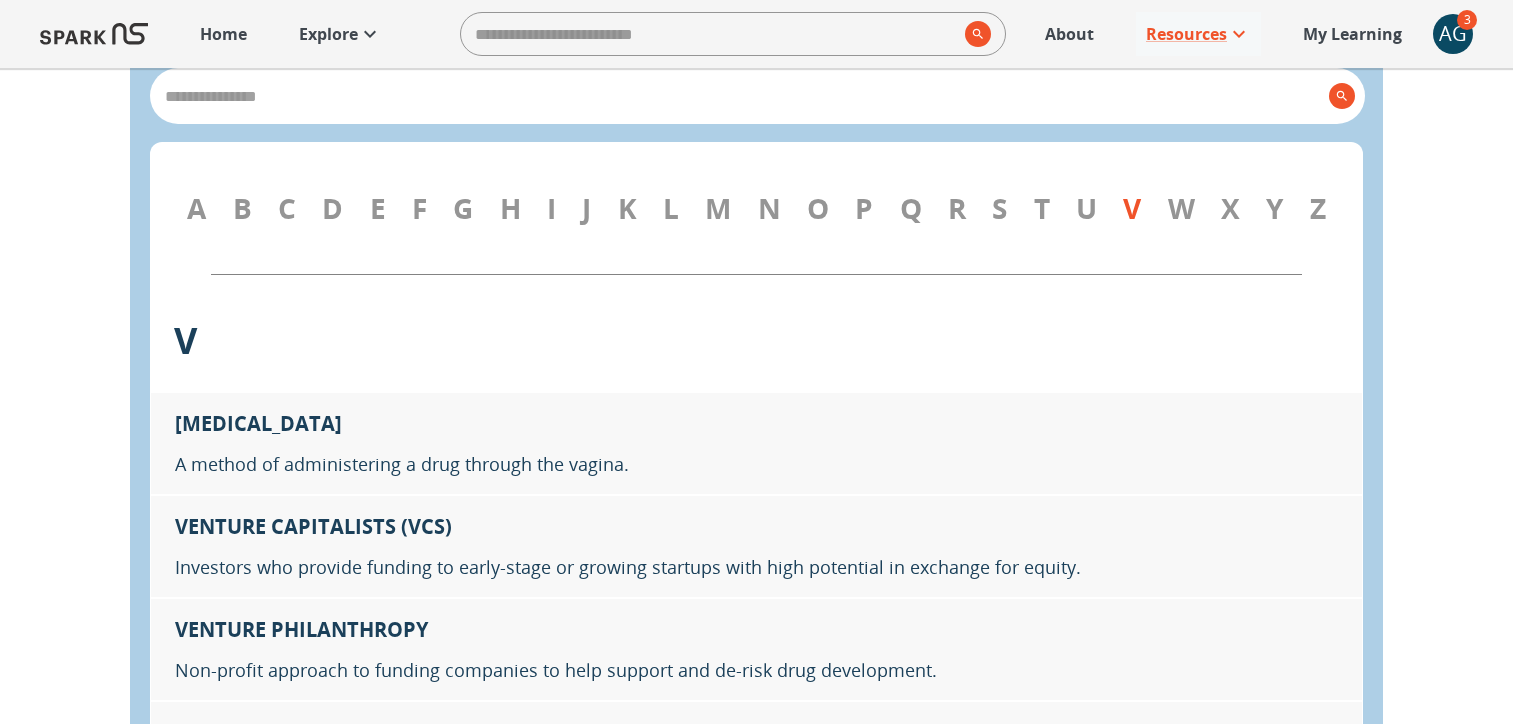 click on "Z" at bounding box center (1318, 208) 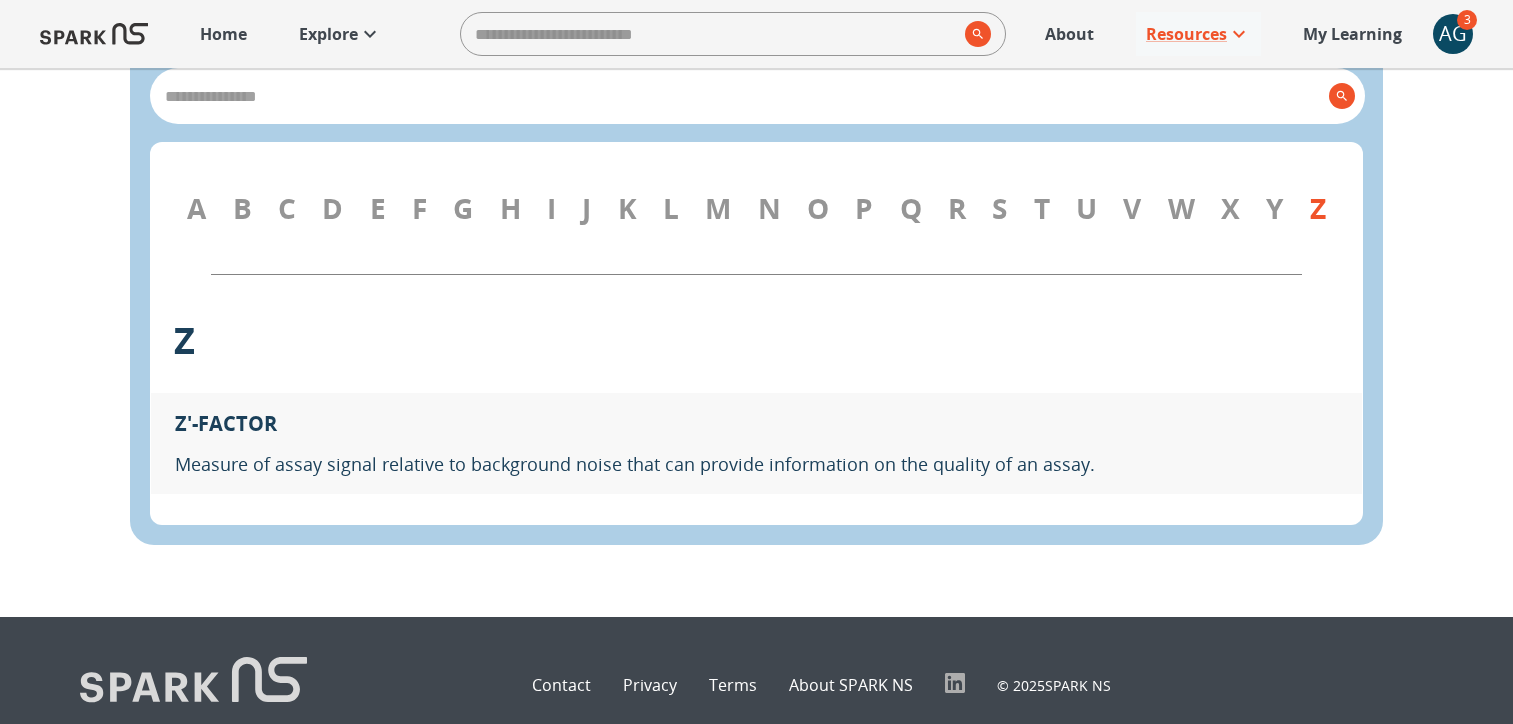 click on "A" at bounding box center (196, 208) 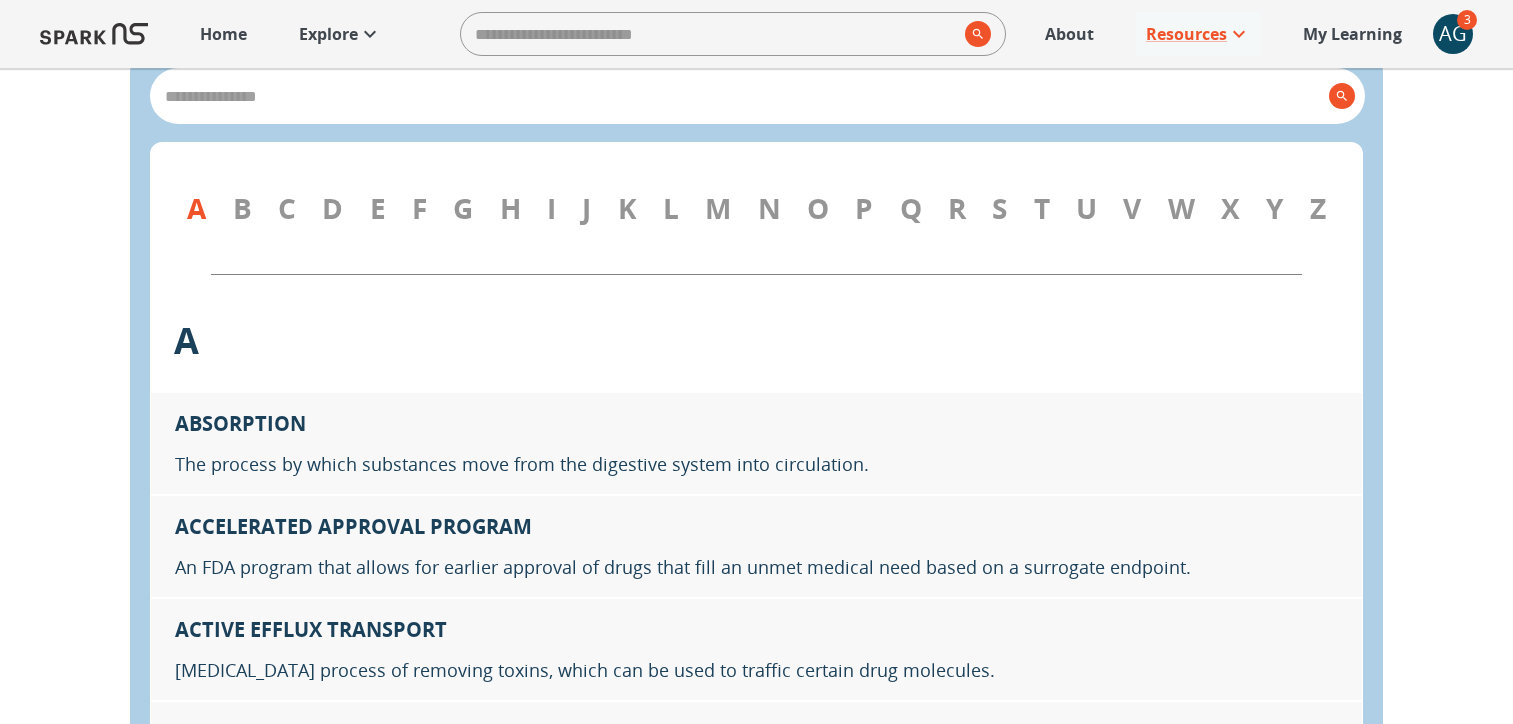 click on "C" at bounding box center (287, 208) 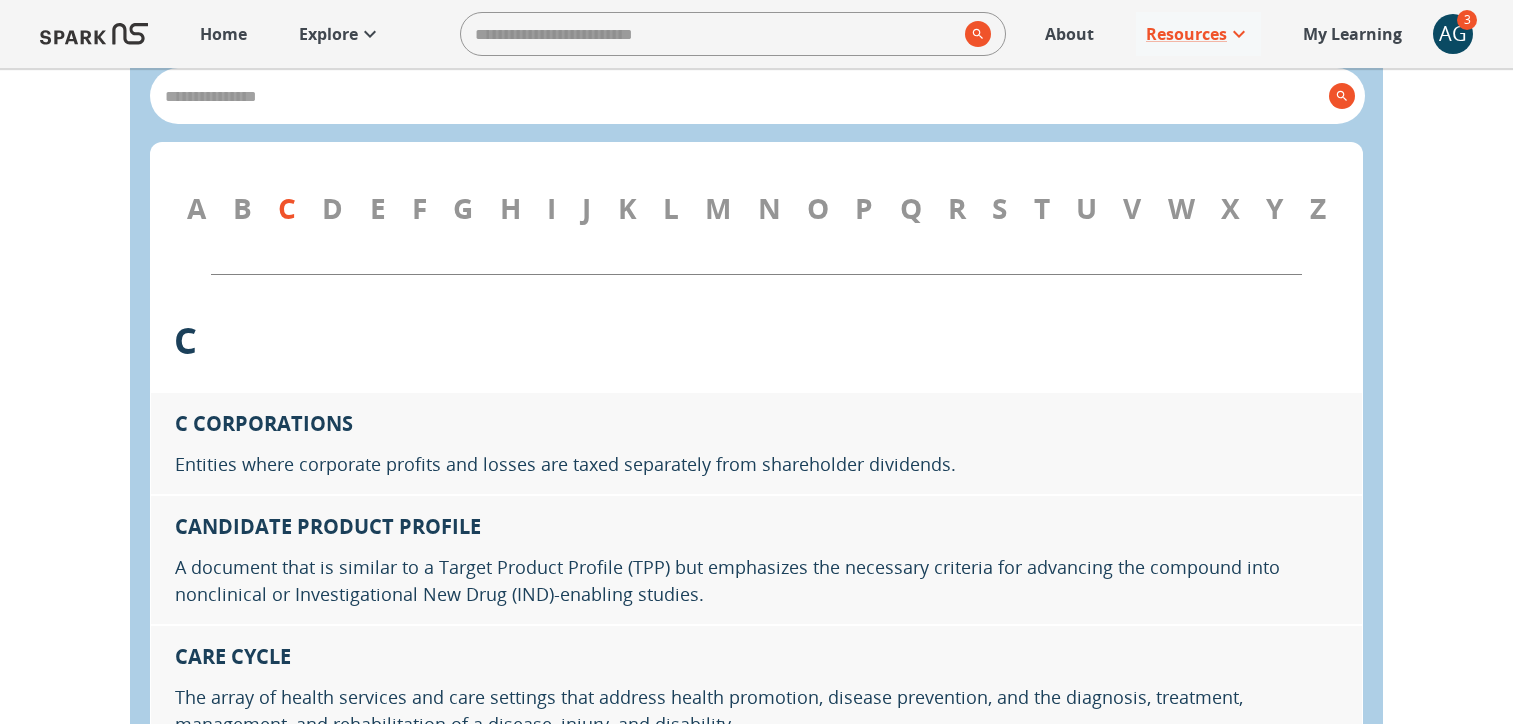 click on "F" at bounding box center (419, 208) 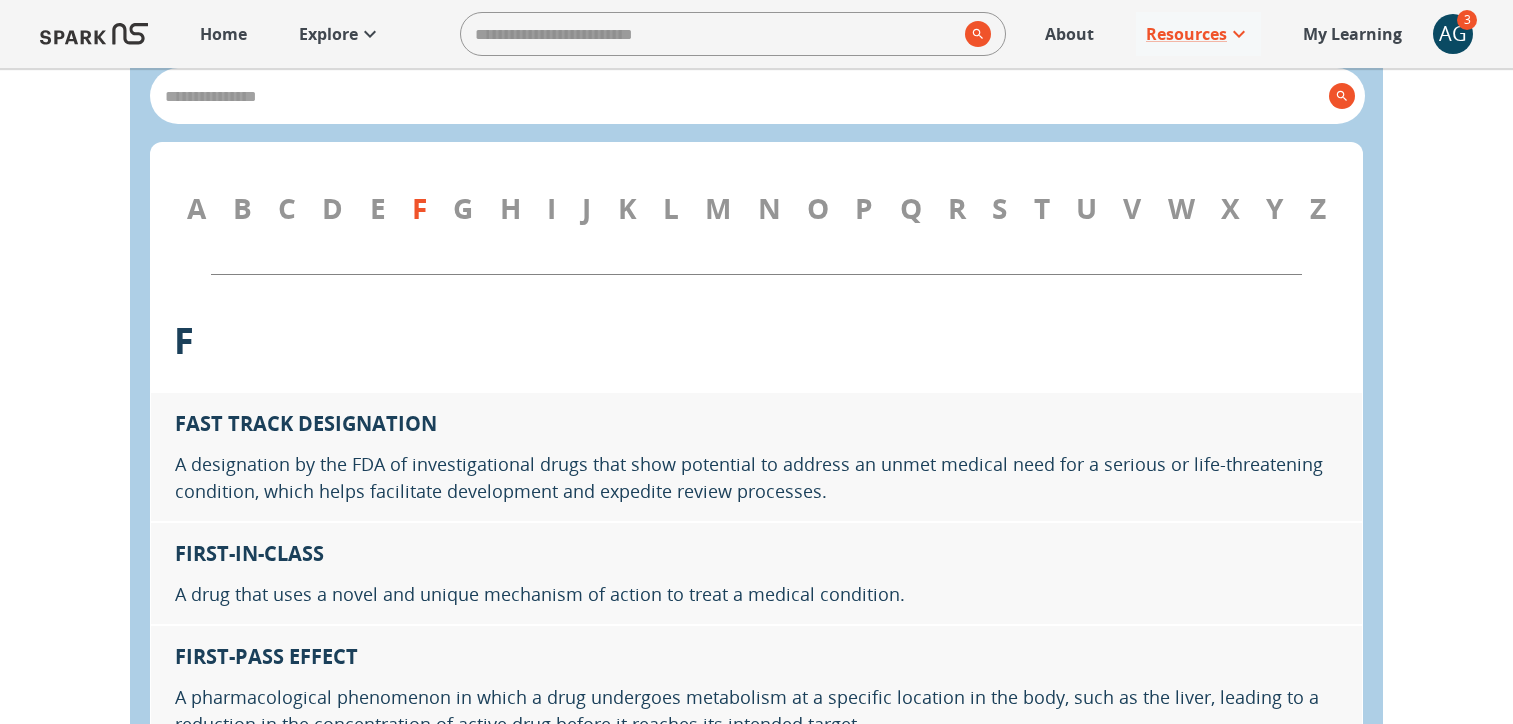 click on "L" at bounding box center (671, 208) 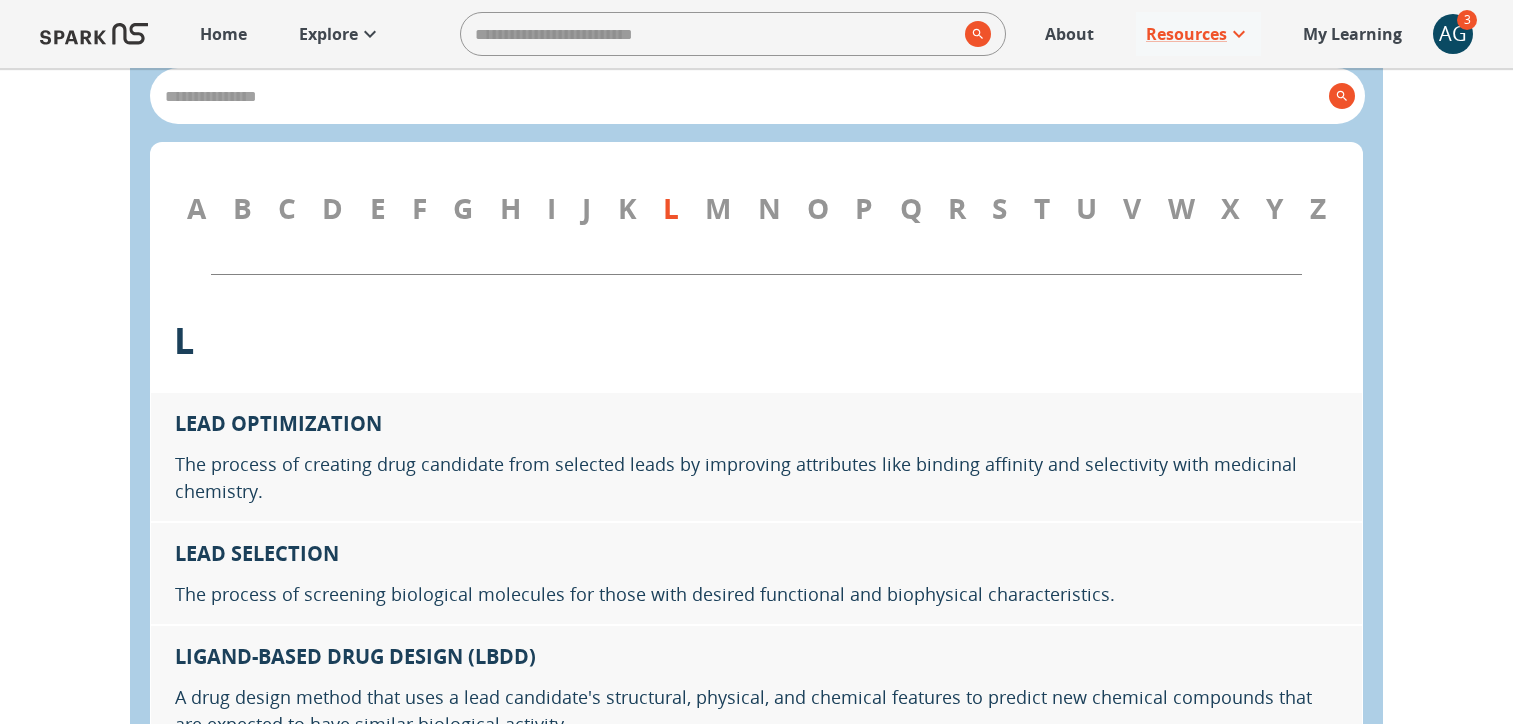 click on "M" at bounding box center [718, 208] 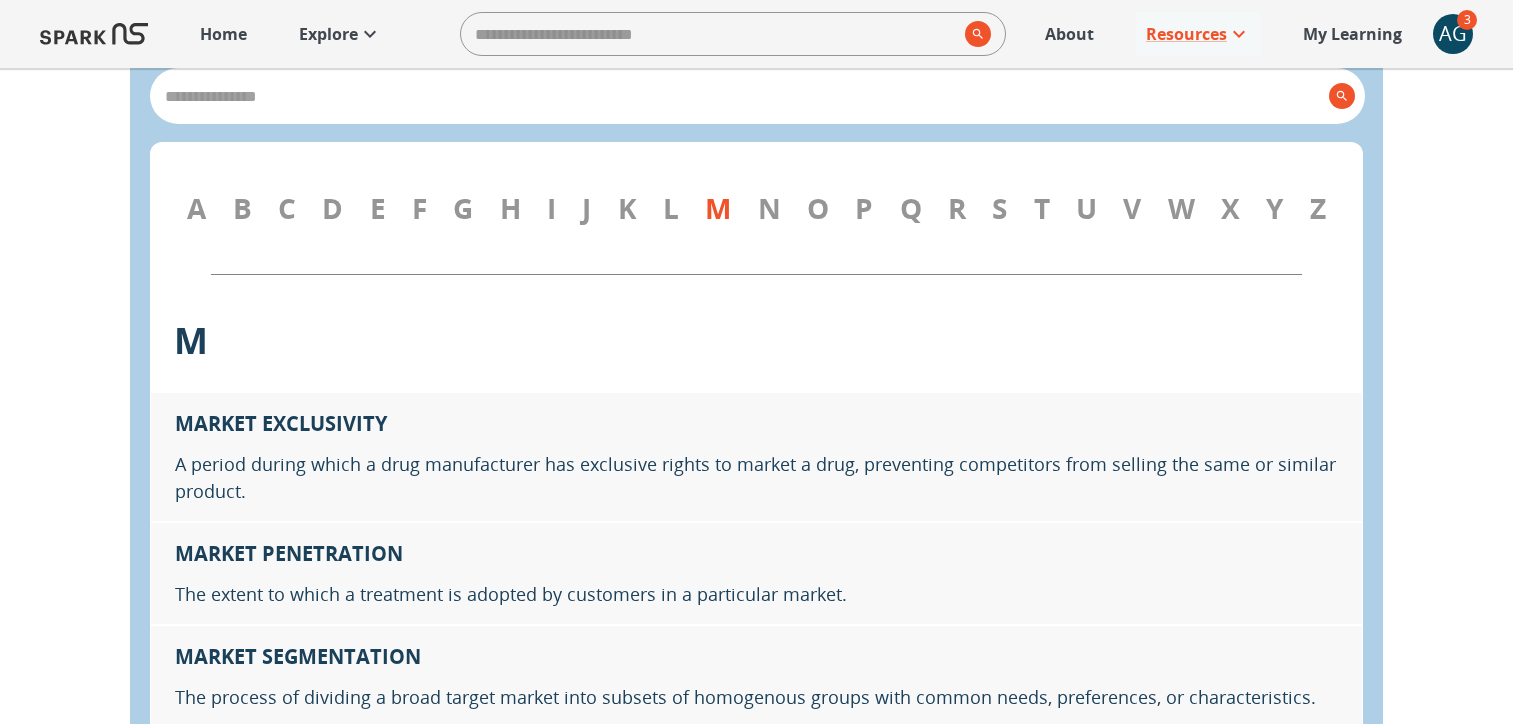 click on "T" at bounding box center [1042, 208] 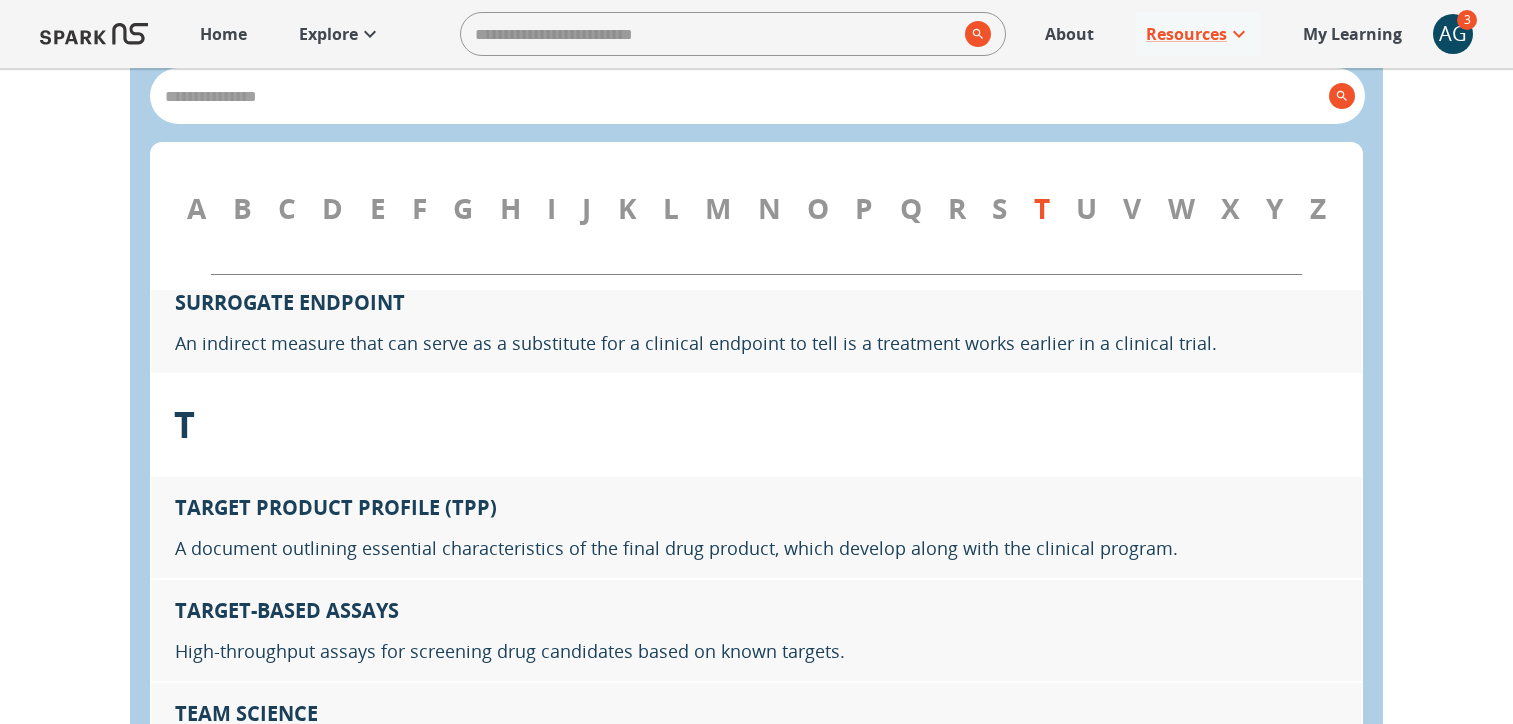 scroll, scrollTop: 26014, scrollLeft: 0, axis: vertical 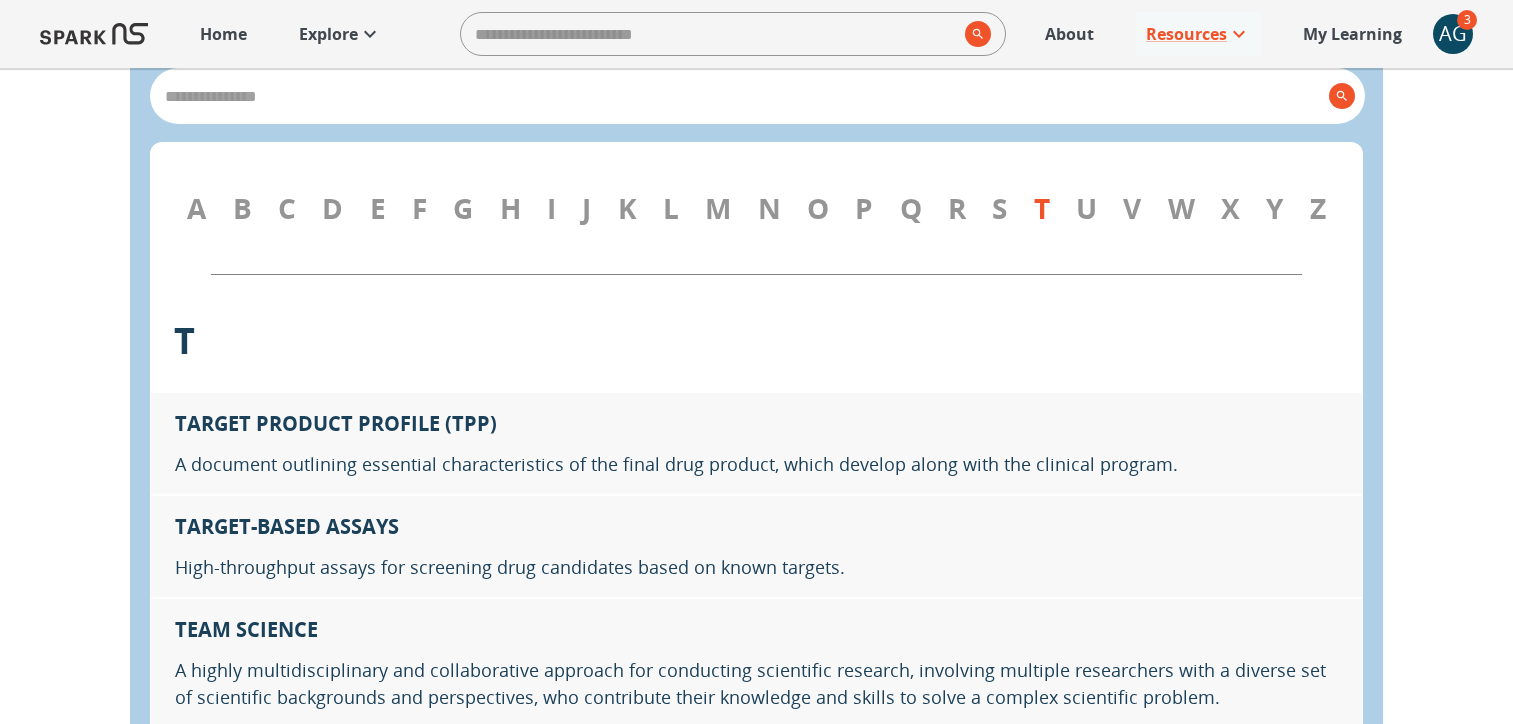 click on "W" at bounding box center (1181, 208) 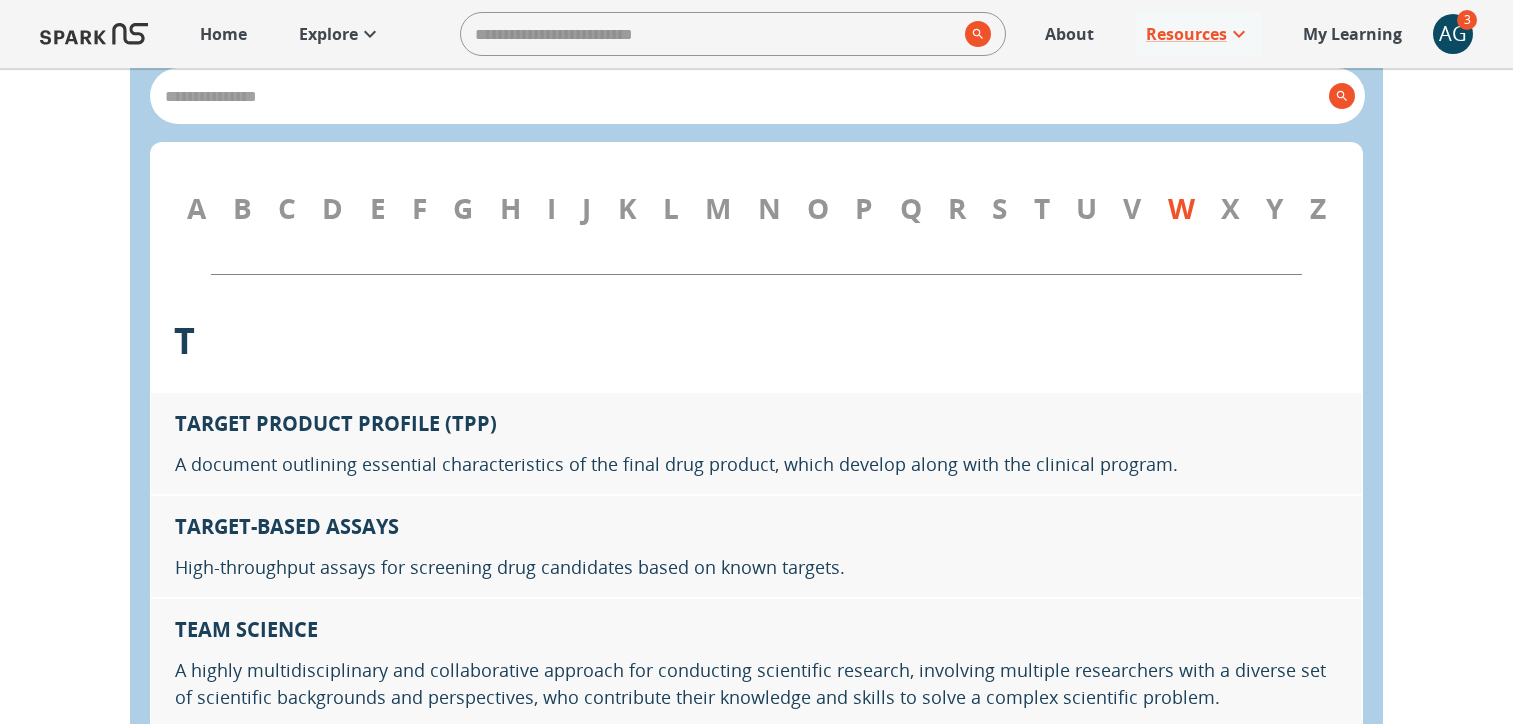click on "T" at bounding box center [1042, 208] 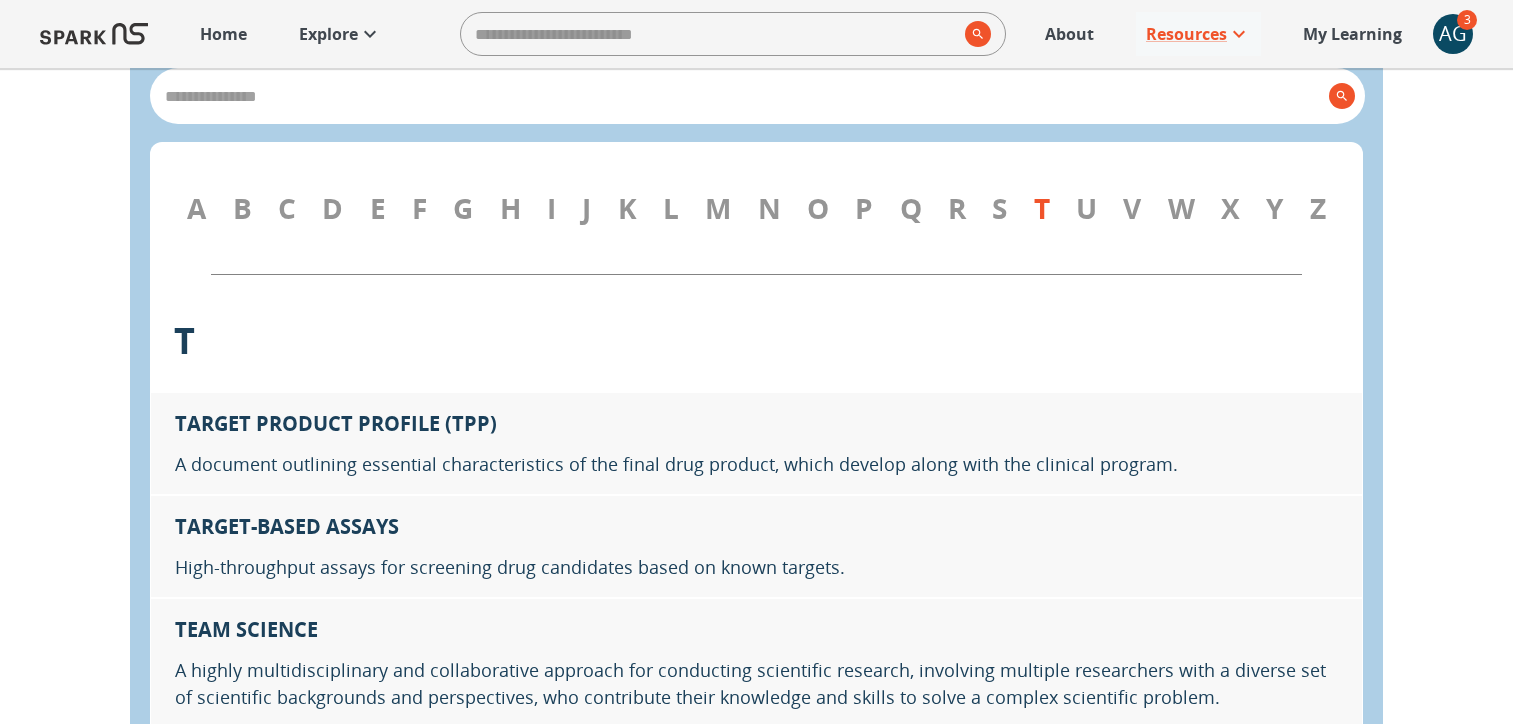 click on "S" at bounding box center [999, 208] 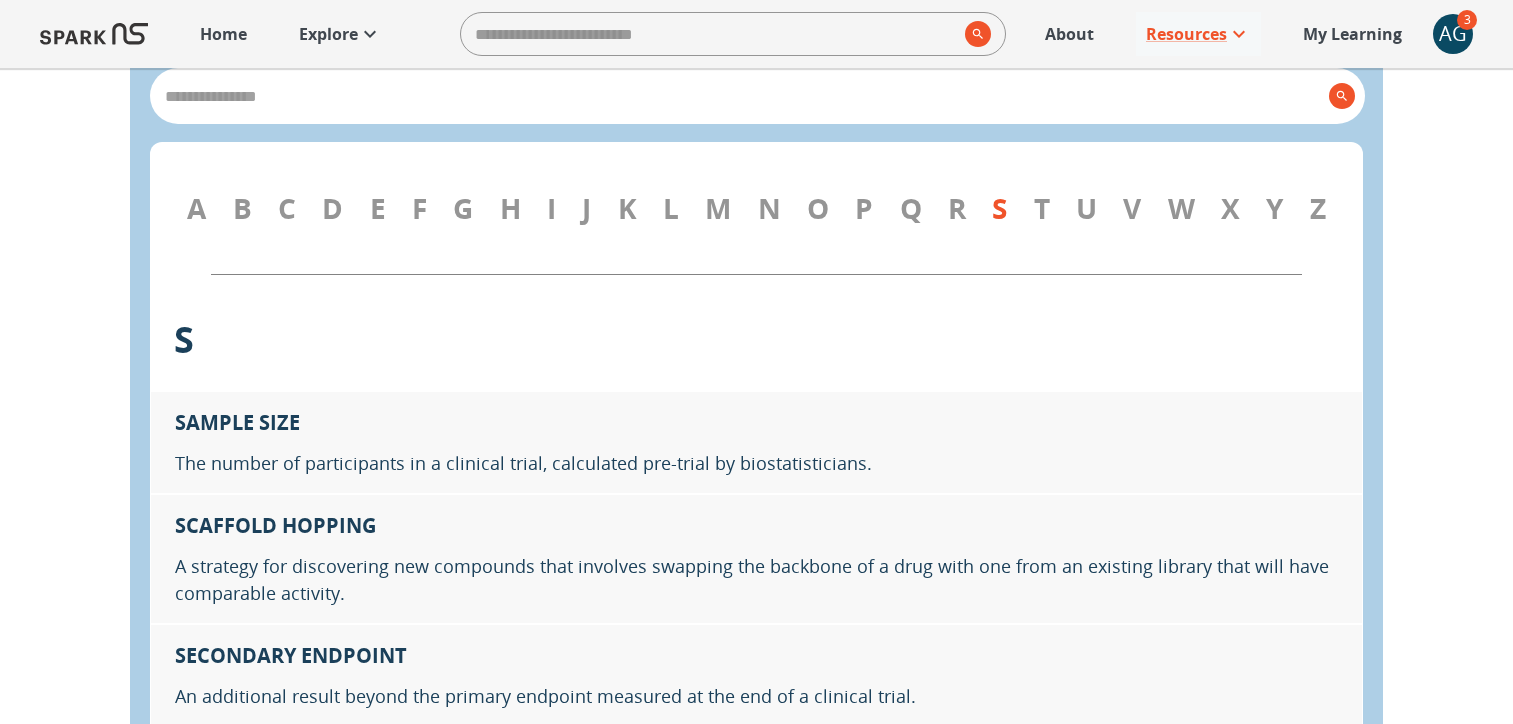 scroll, scrollTop: 22942, scrollLeft: 0, axis: vertical 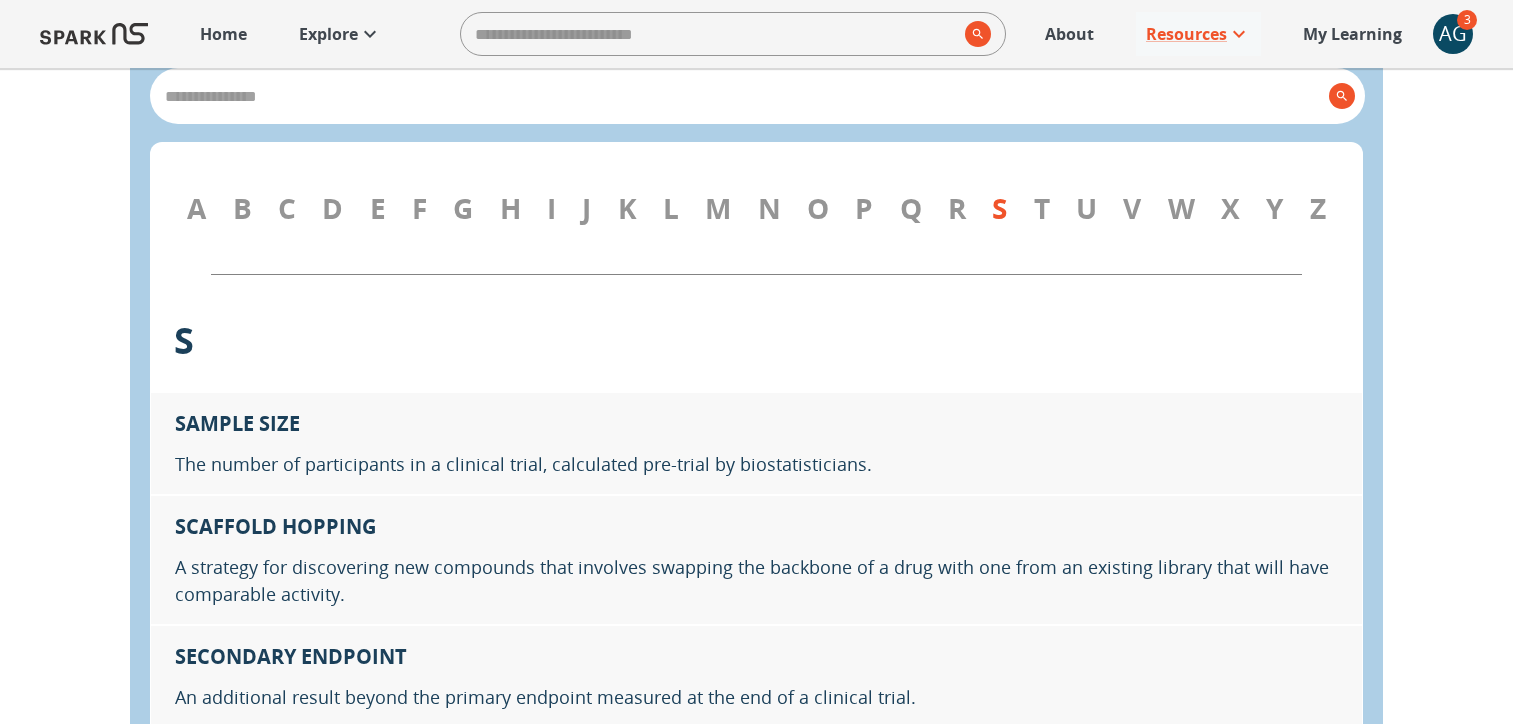 click on "P" at bounding box center (864, 208) 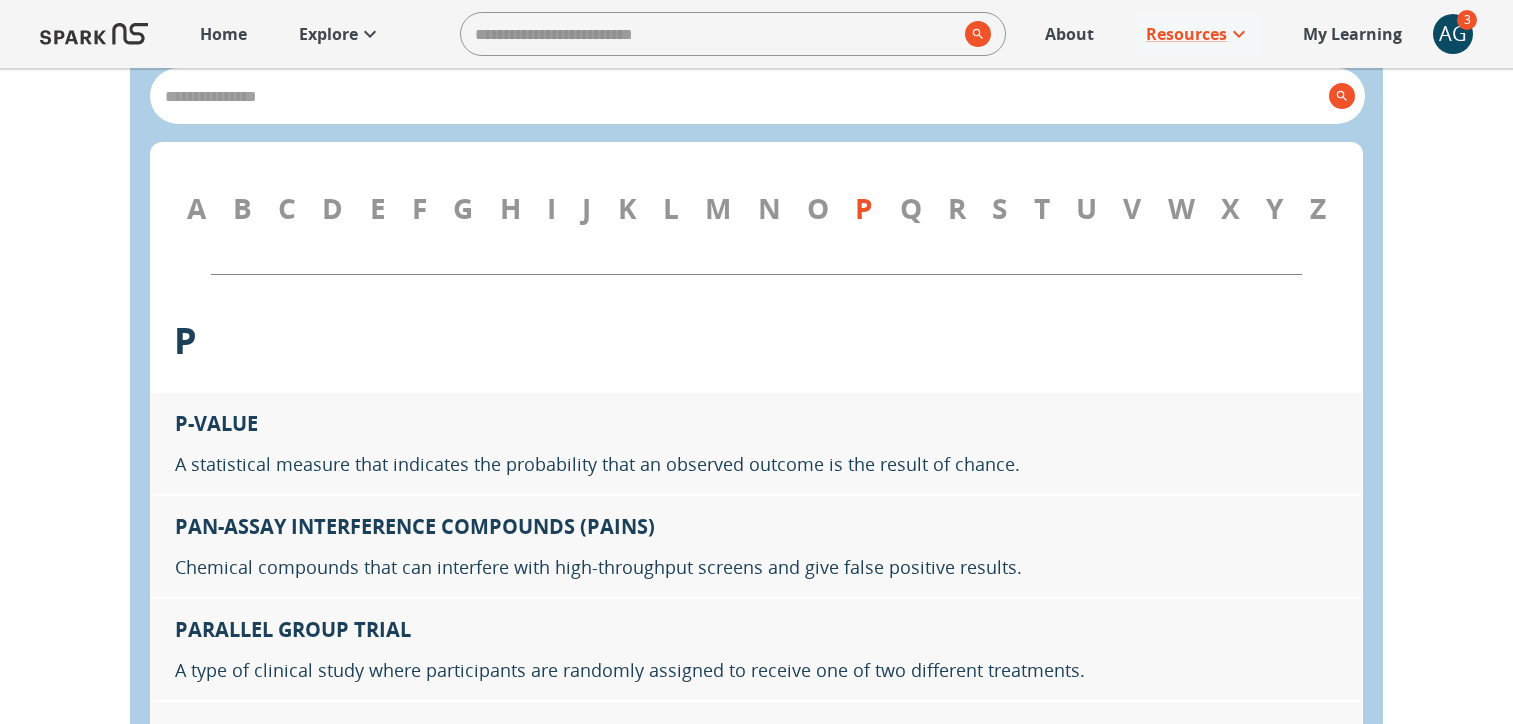 click on "D" at bounding box center [332, 208] 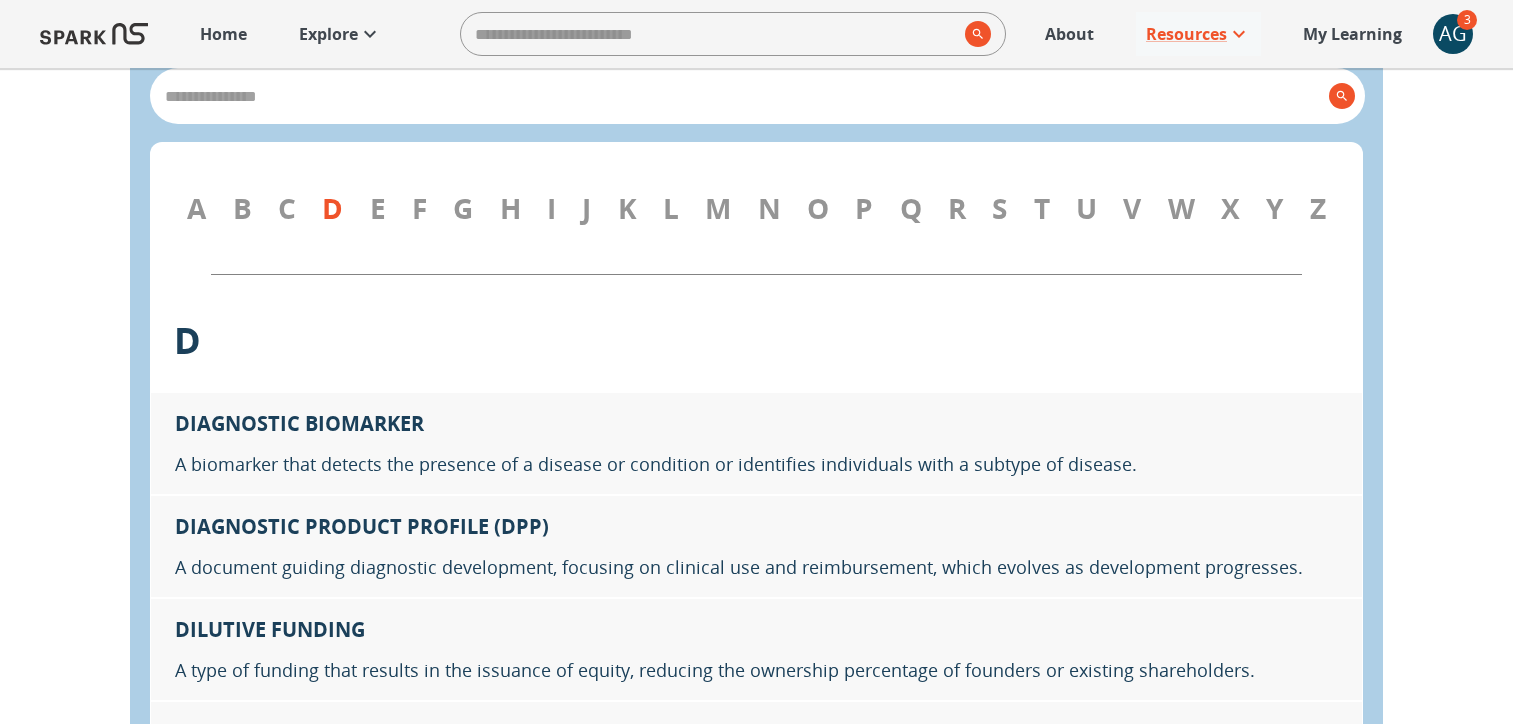 click on "A" at bounding box center [196, 208] 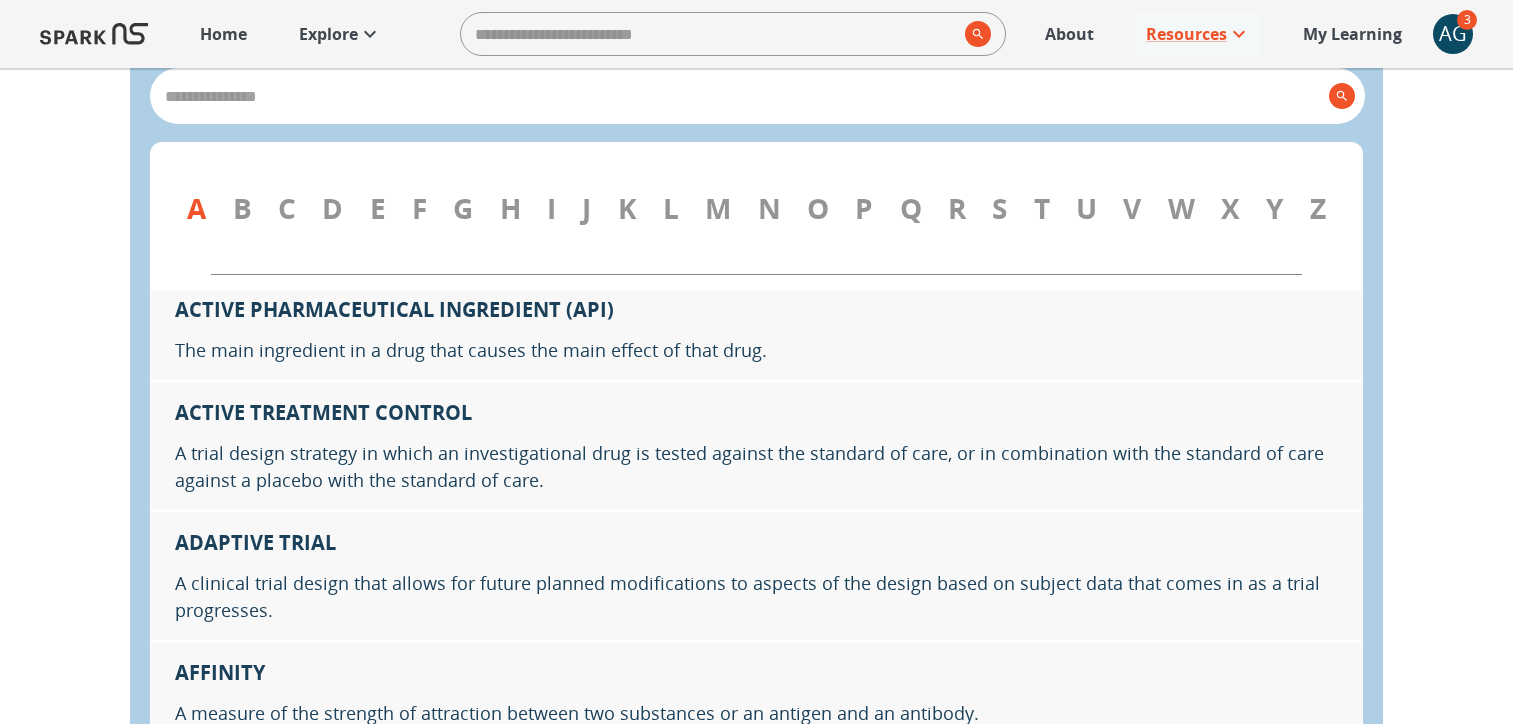 scroll, scrollTop: 320, scrollLeft: 0, axis: vertical 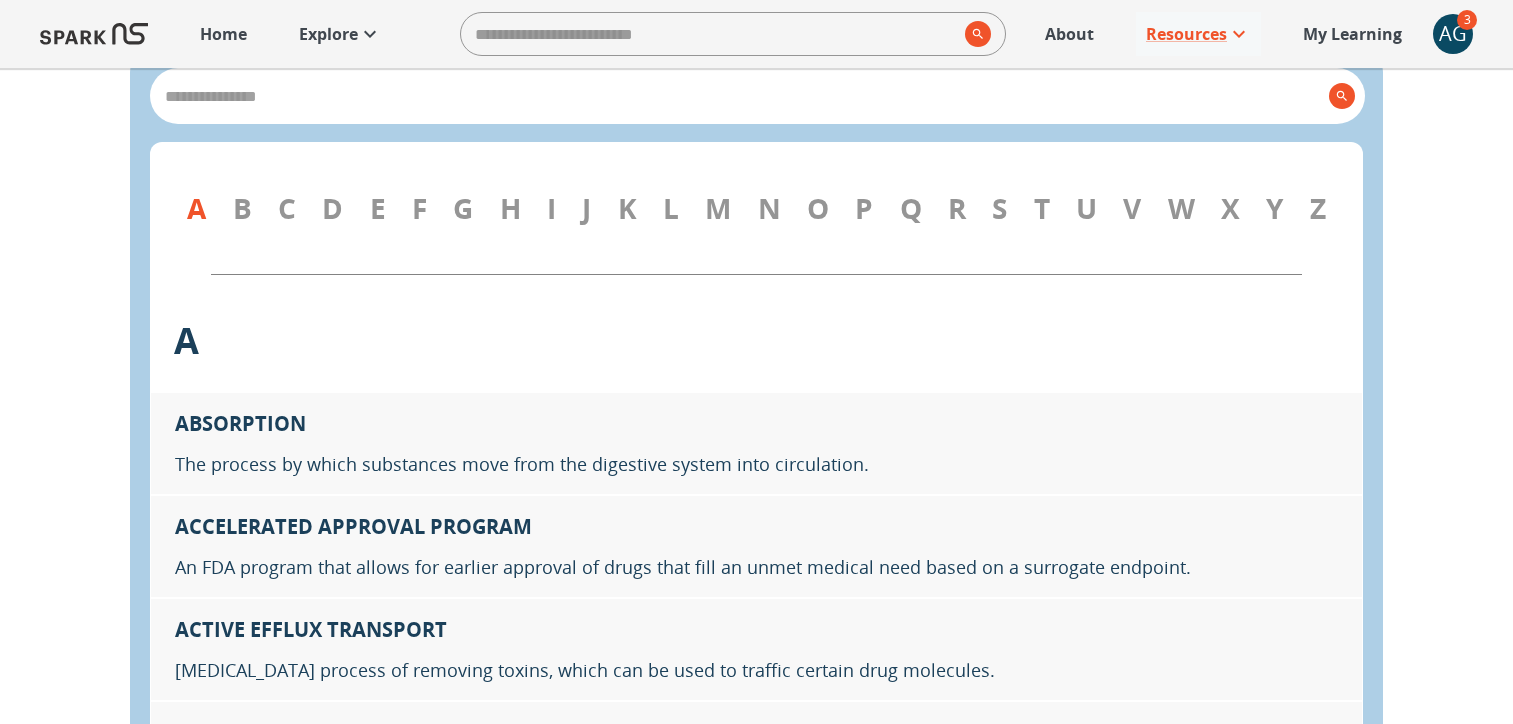 click at bounding box center [739, 96] 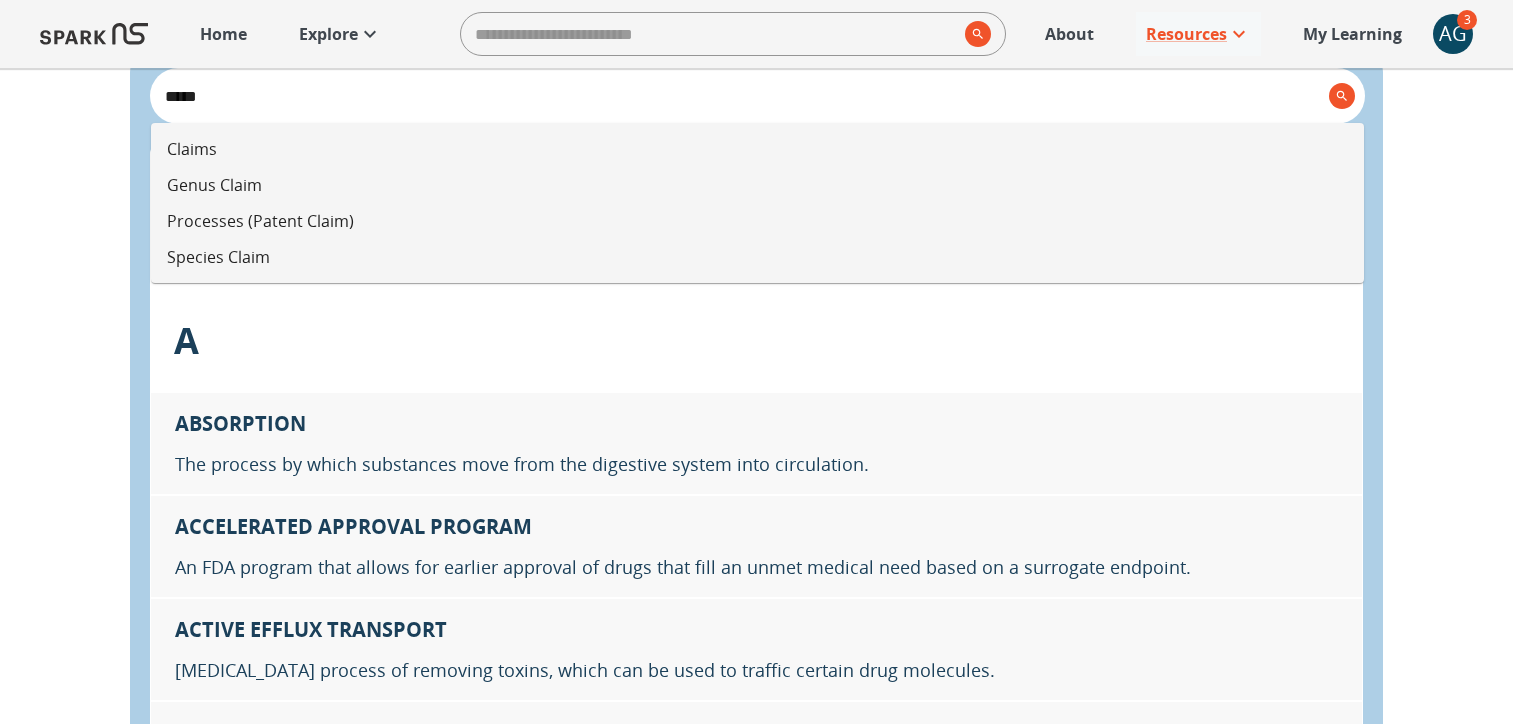 click on "Claims" at bounding box center (757, 149) 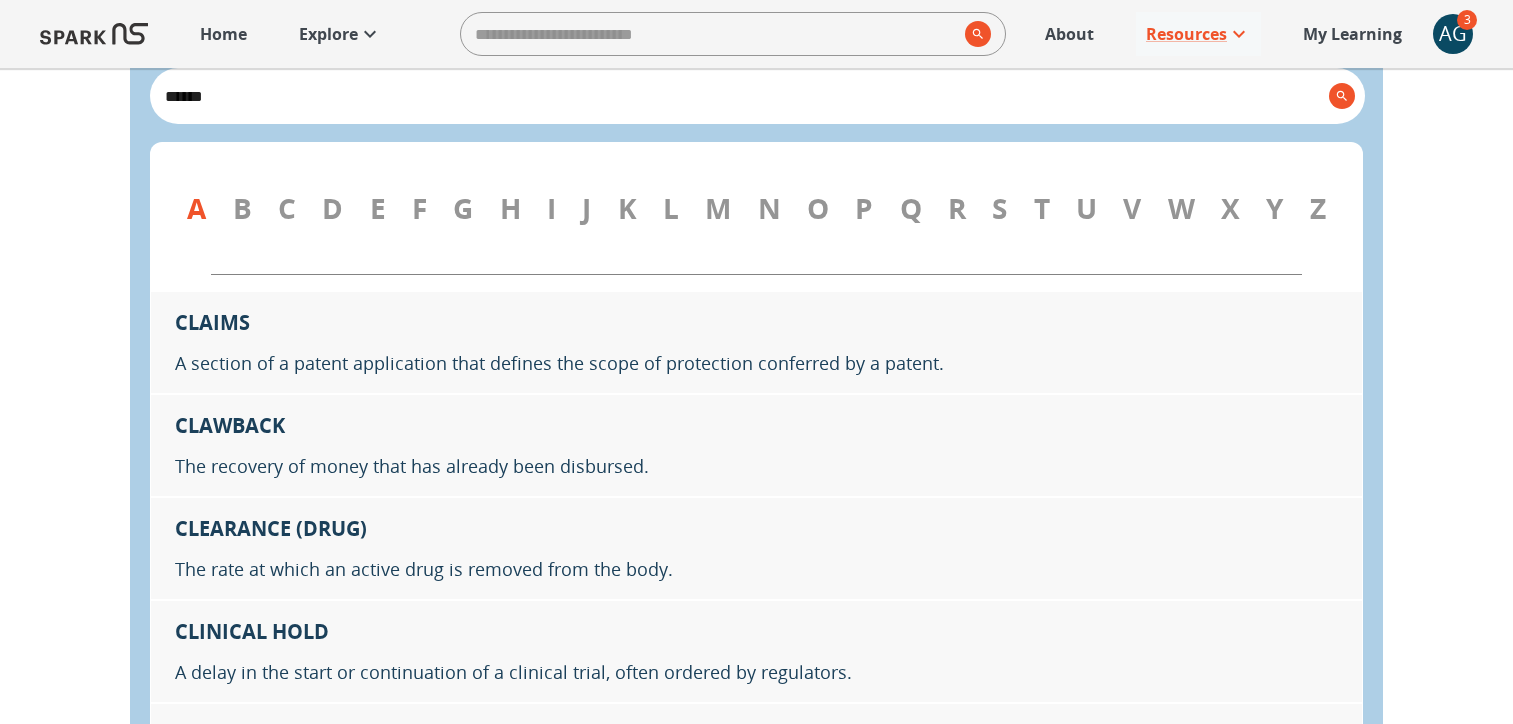 scroll, scrollTop: 4138, scrollLeft: 0, axis: vertical 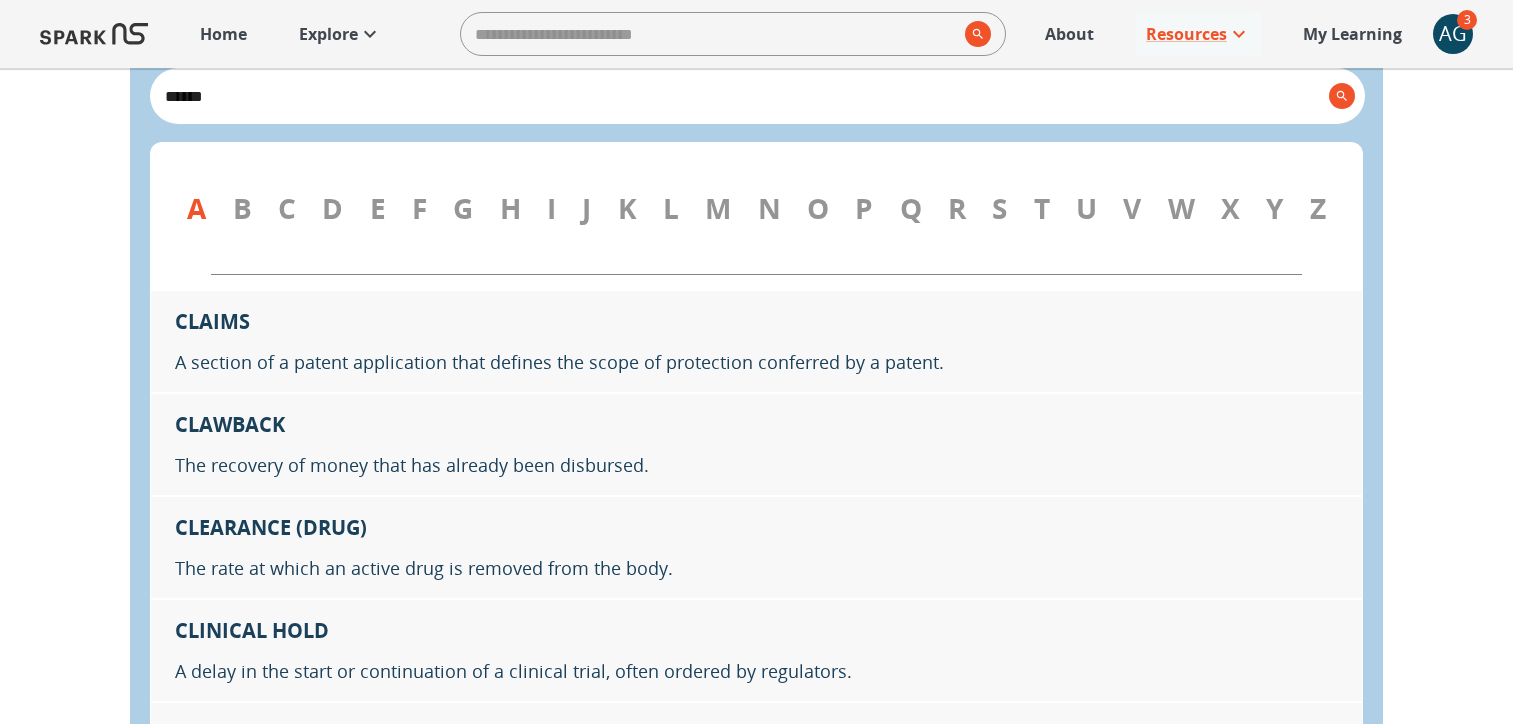 type on "******" 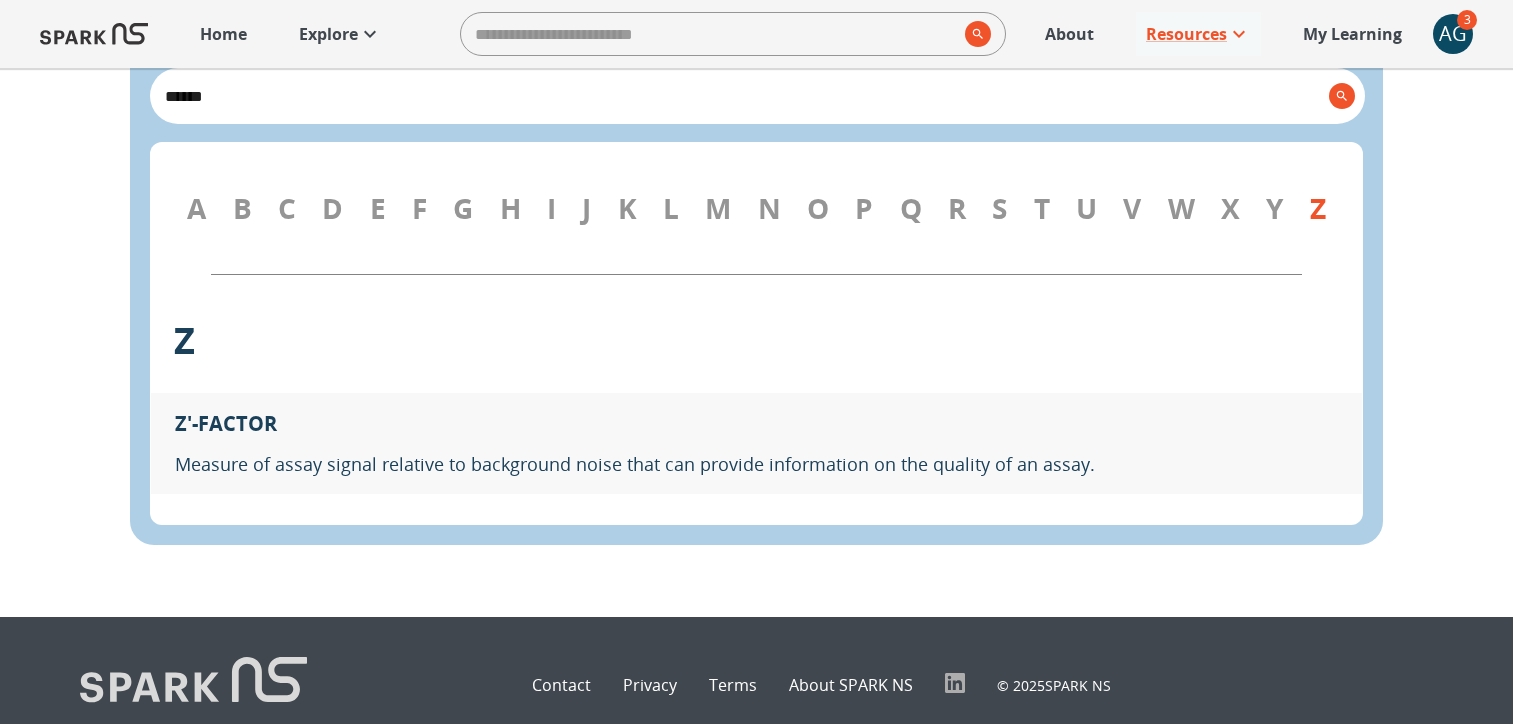 click on "P" at bounding box center (864, 208) 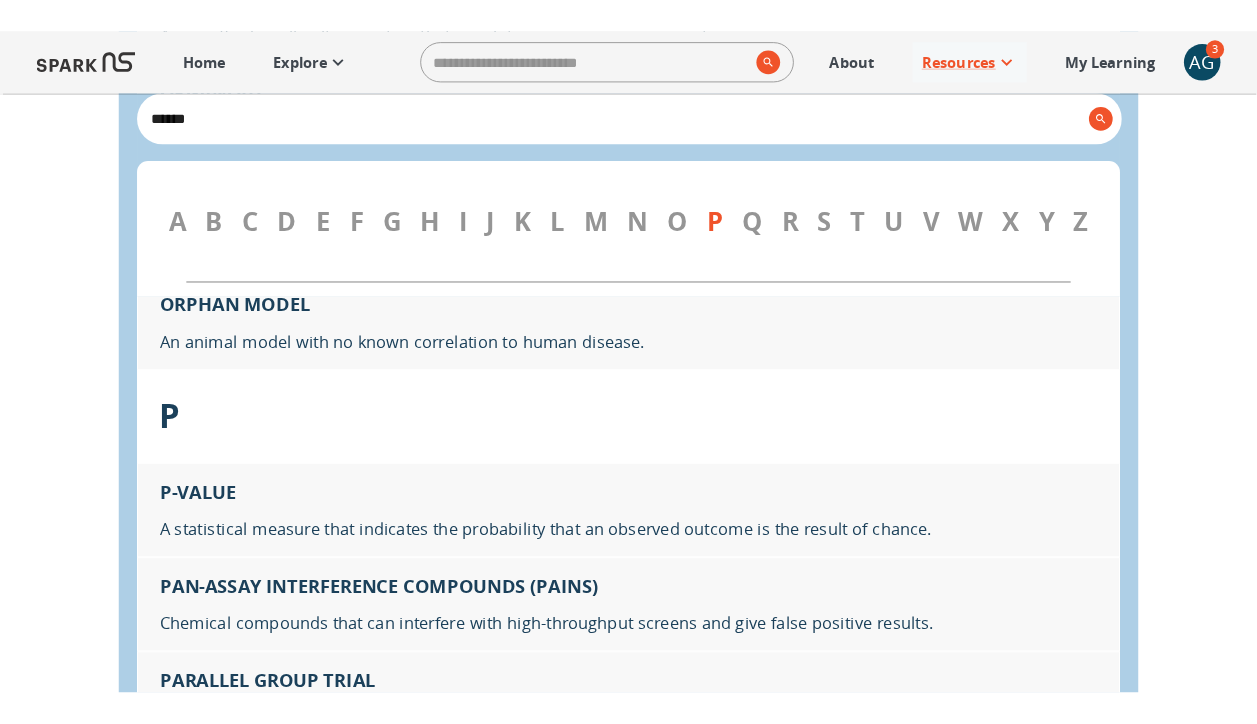 scroll, scrollTop: 18713, scrollLeft: 0, axis: vertical 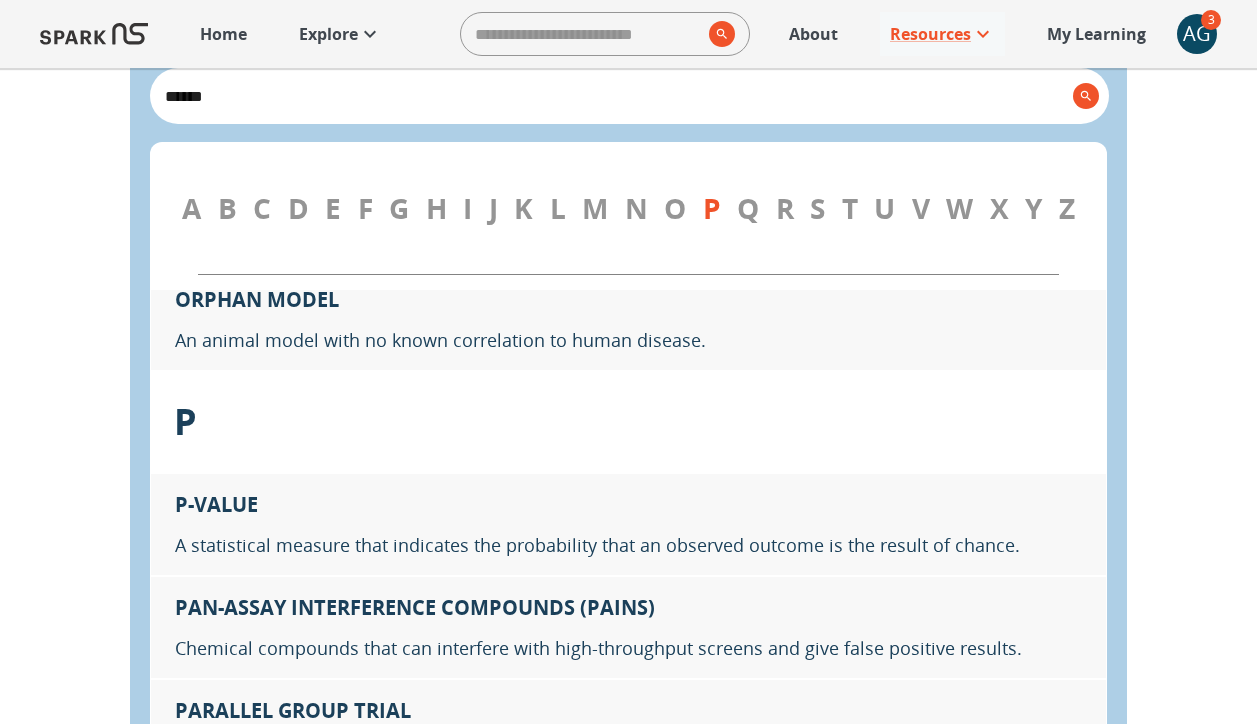 click on "S" at bounding box center (817, 208) 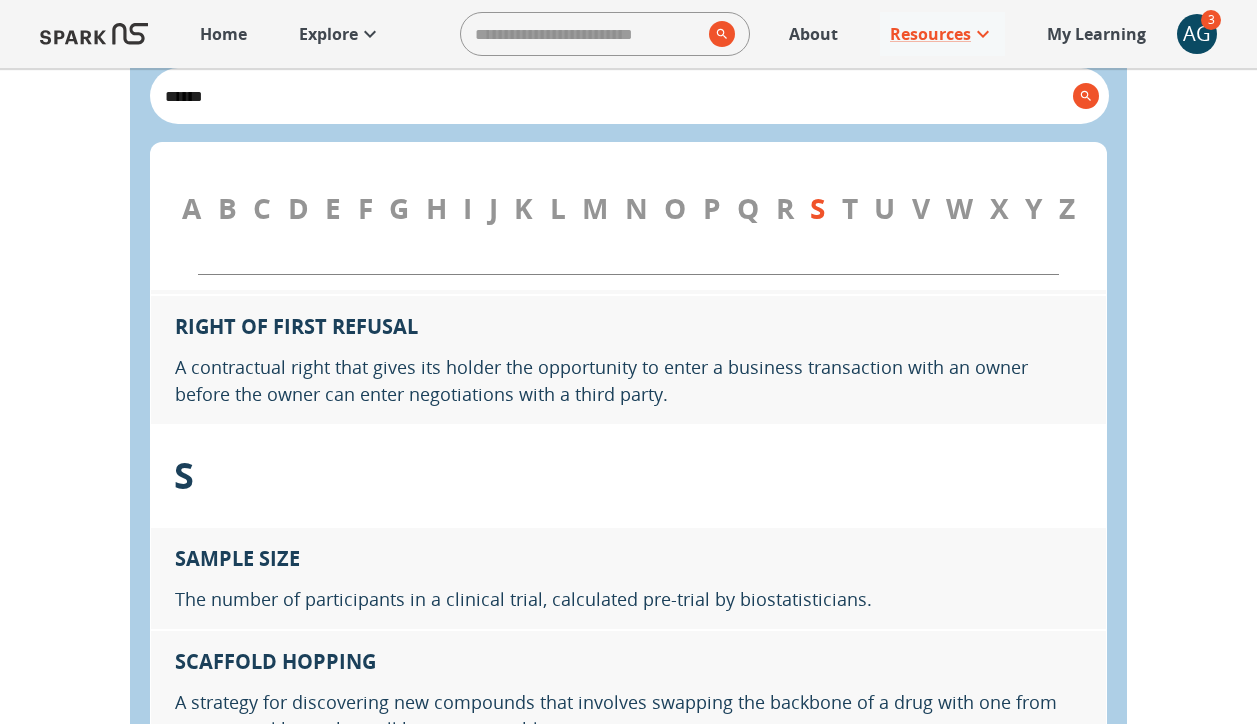 click on "Z" at bounding box center [1067, 208] 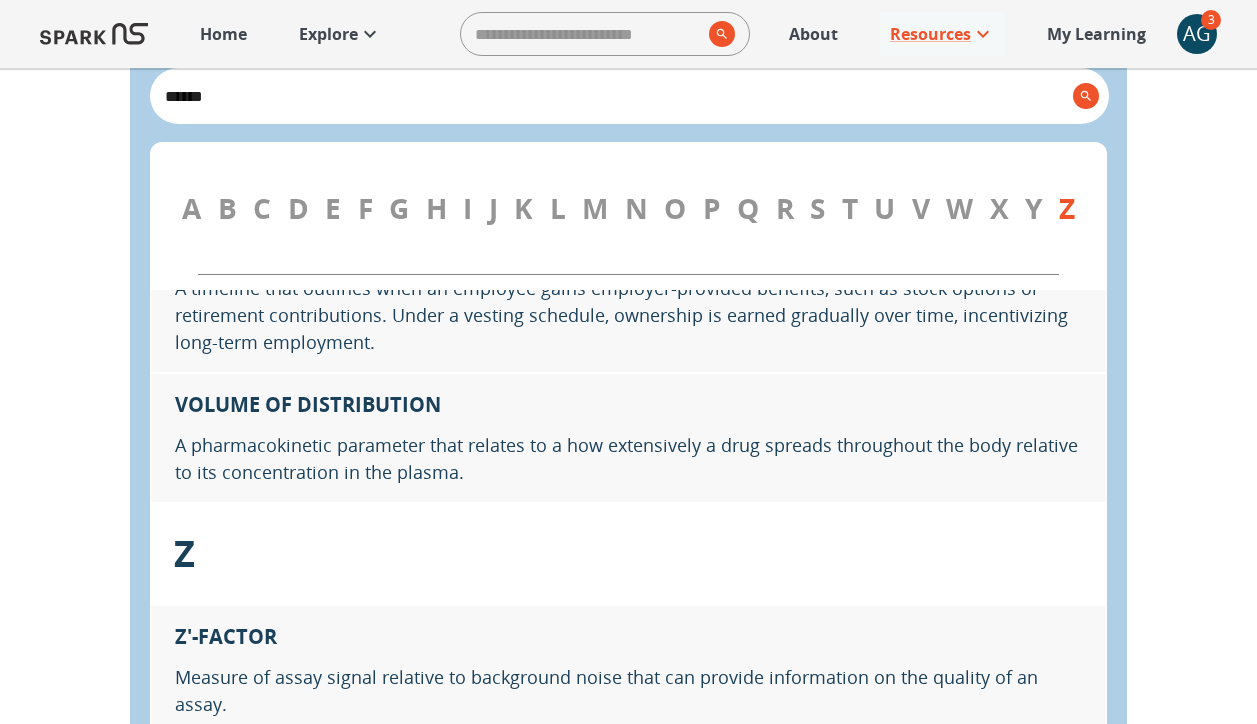 scroll, scrollTop: 29918, scrollLeft: 0, axis: vertical 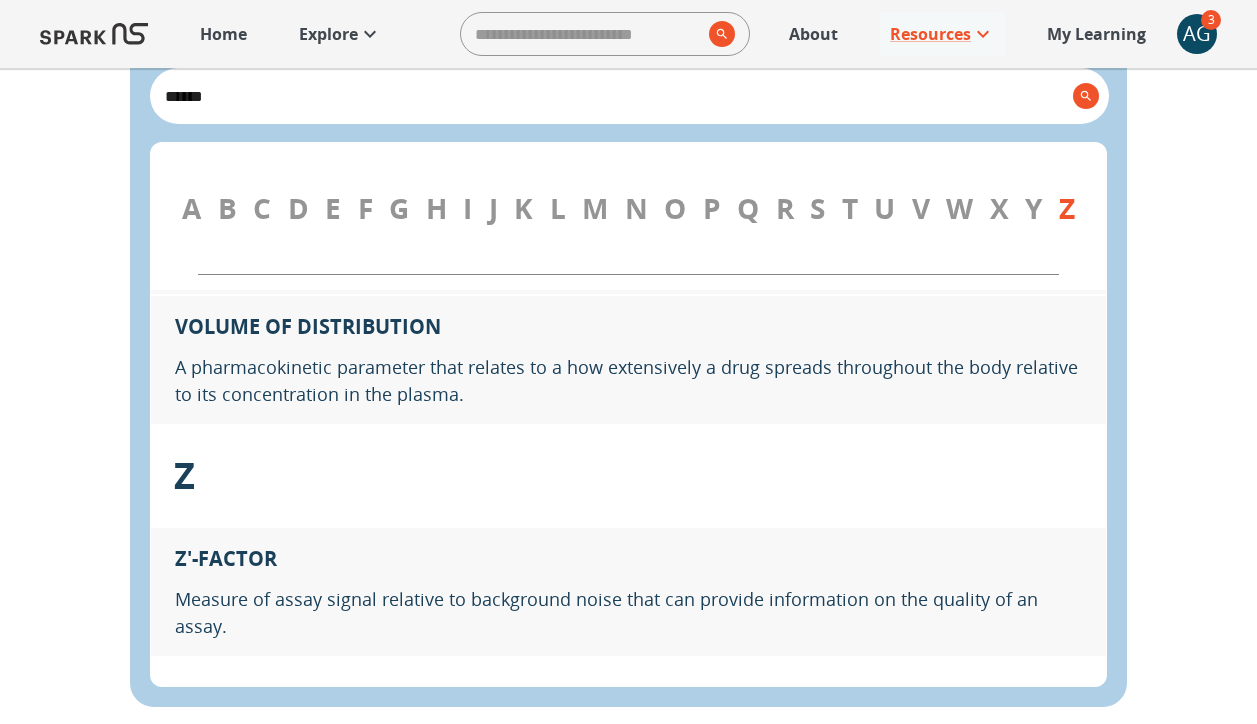 click on "Y" at bounding box center (1033, 208) 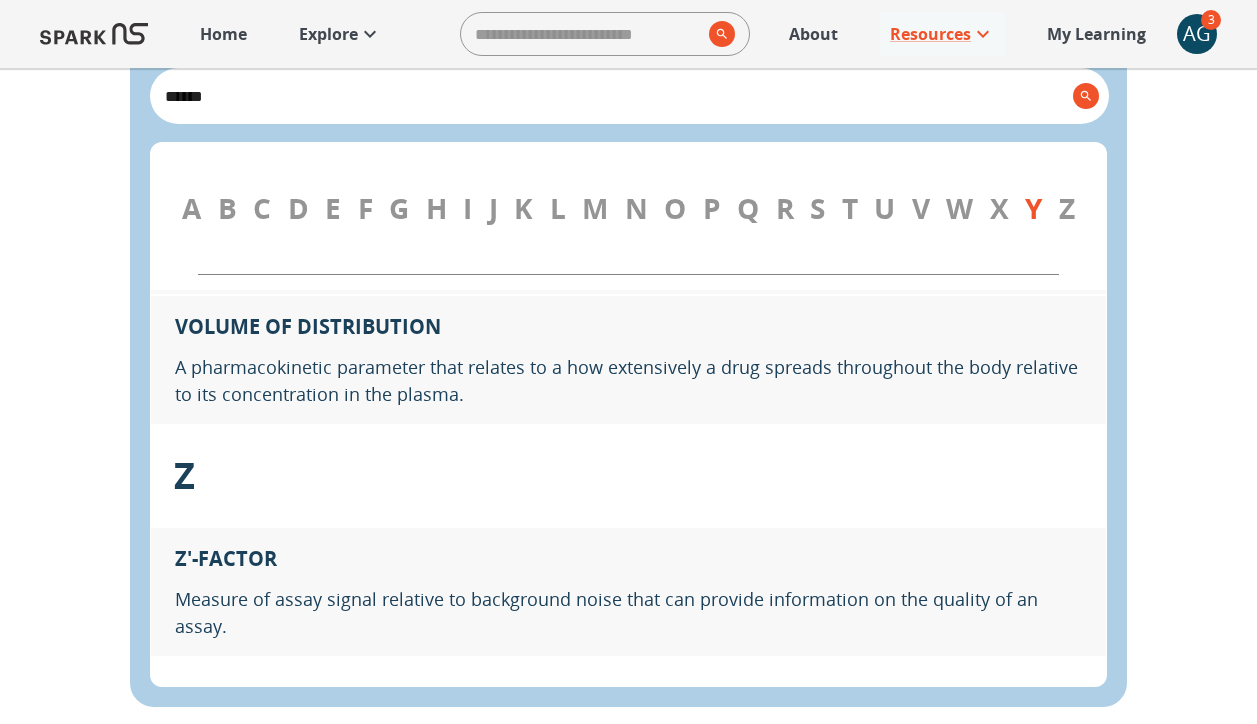 click on "******" at bounding box center [611, 96] 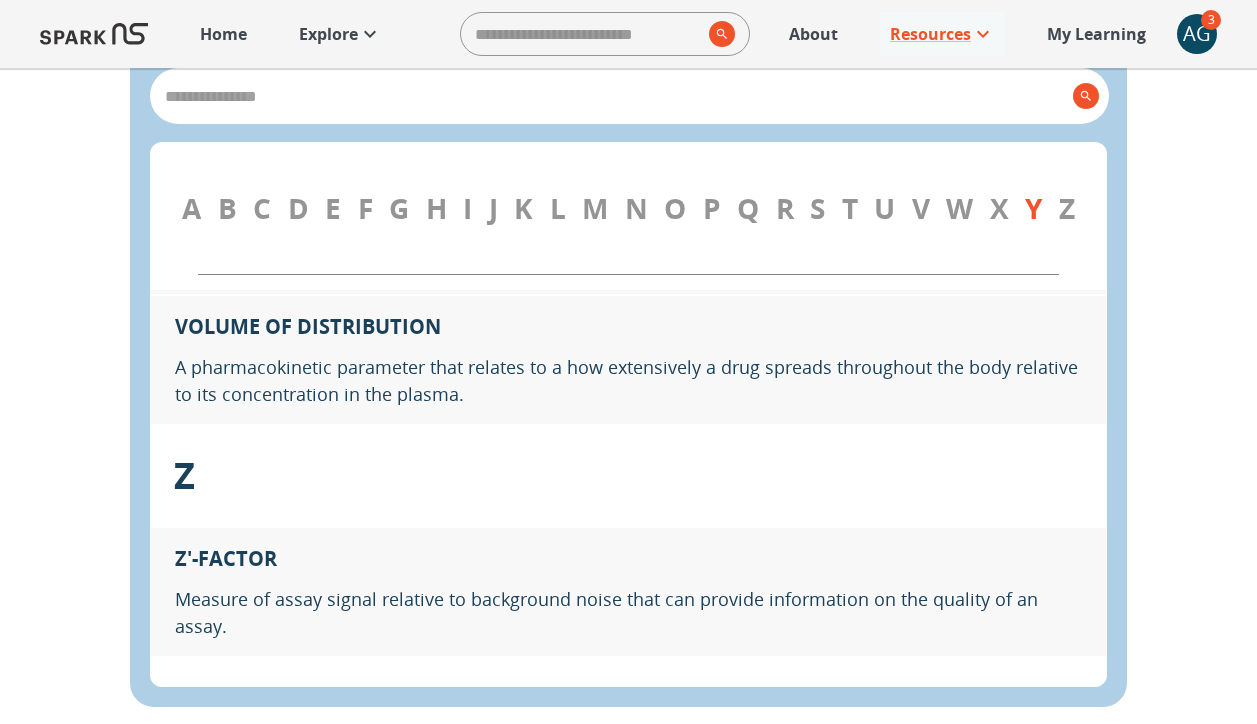 type on "******" 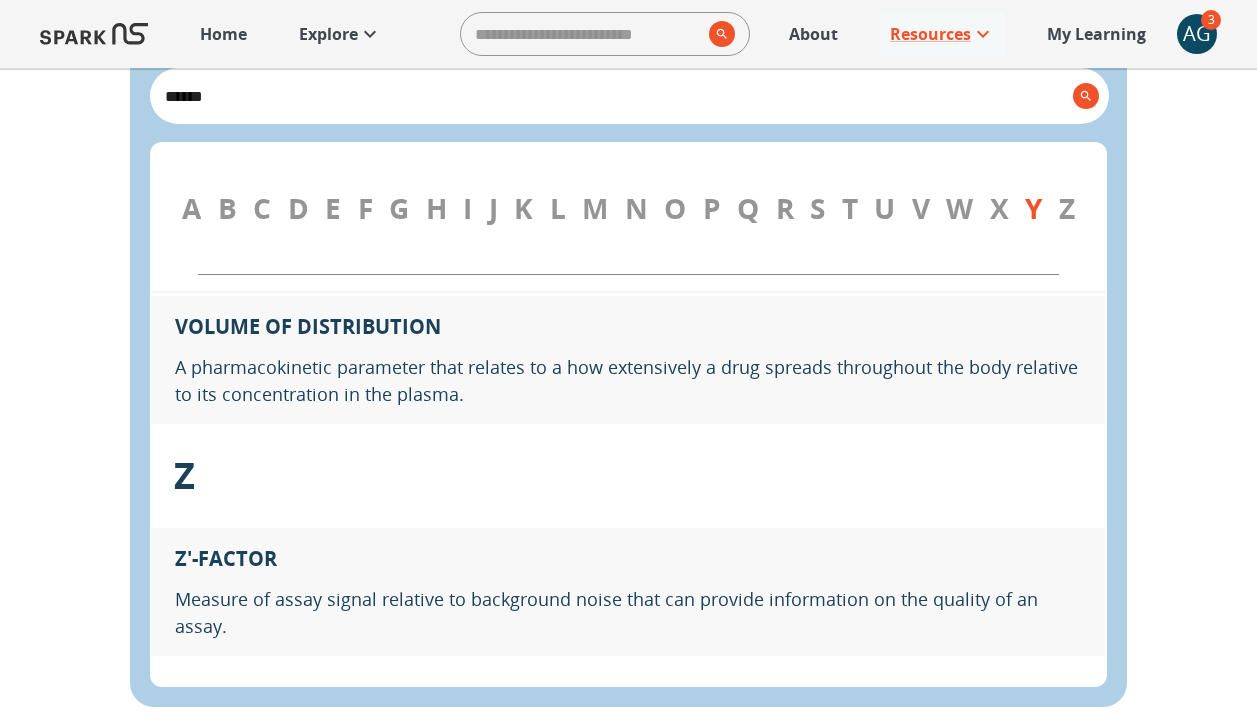click on "M" at bounding box center [595, 208] 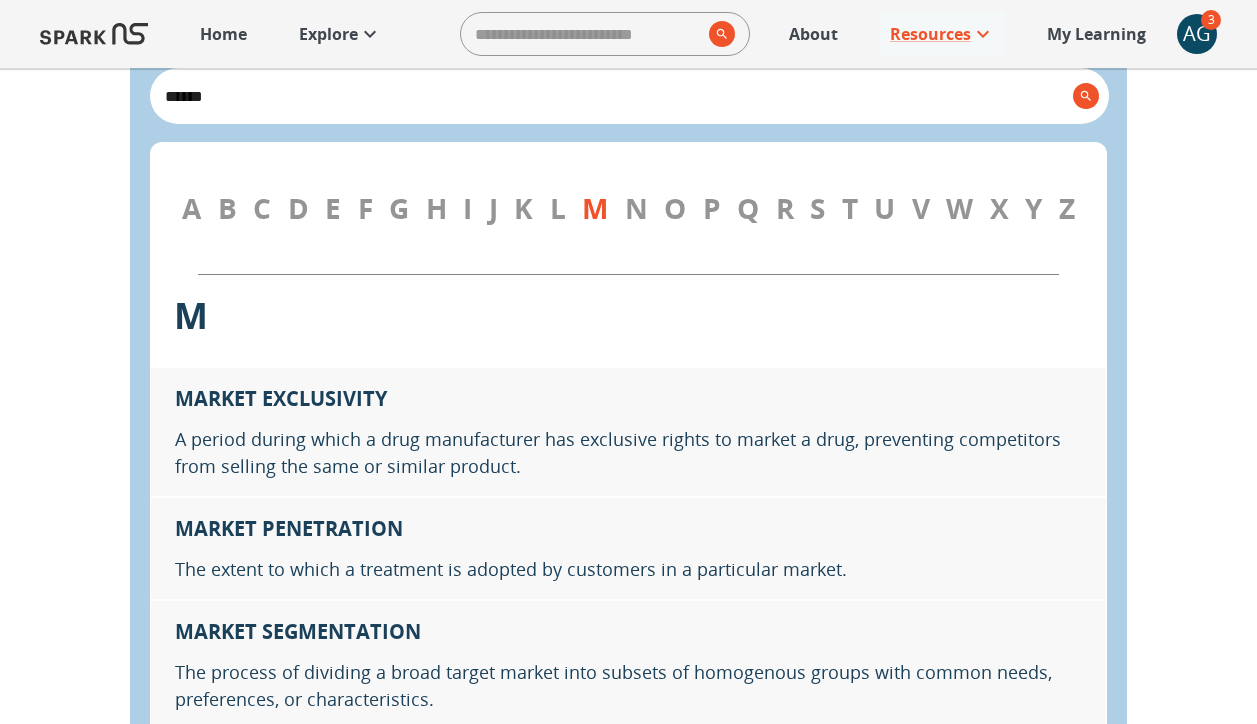 scroll, scrollTop: 14635, scrollLeft: 0, axis: vertical 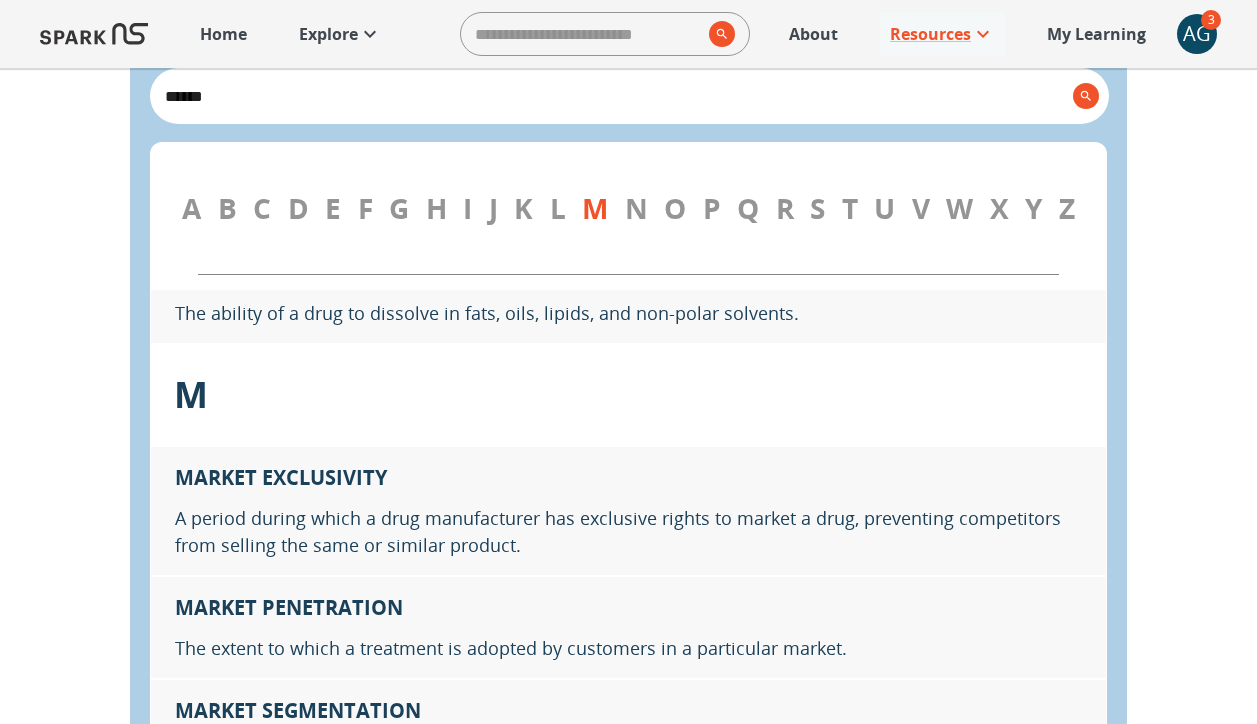 click on "******" at bounding box center (611, 96) 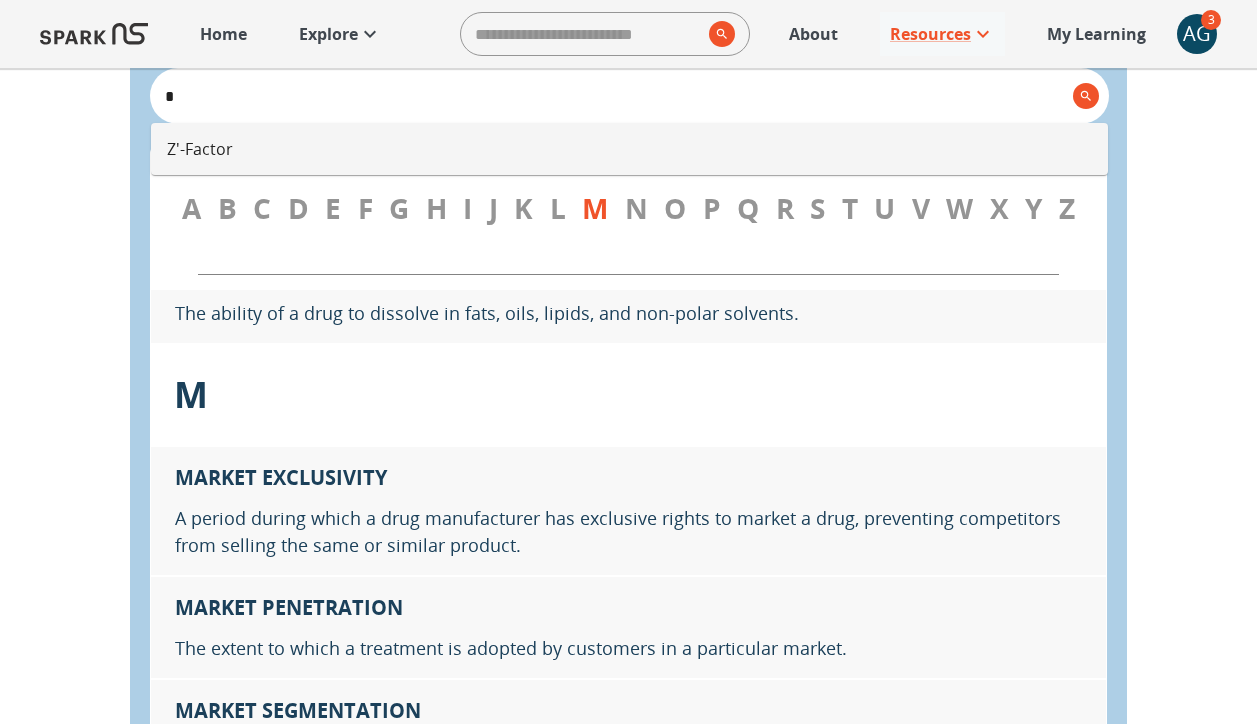 click on "Z'-Factor" at bounding box center (629, 149) 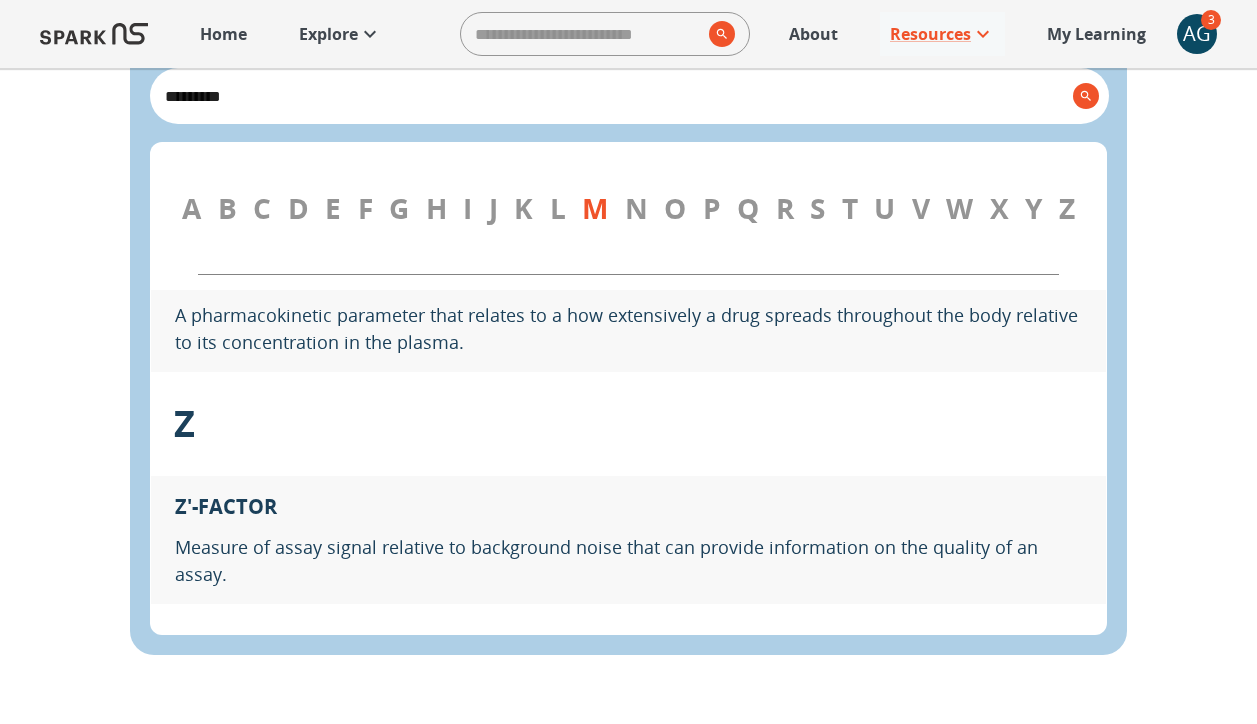 scroll, scrollTop: 29974, scrollLeft: 0, axis: vertical 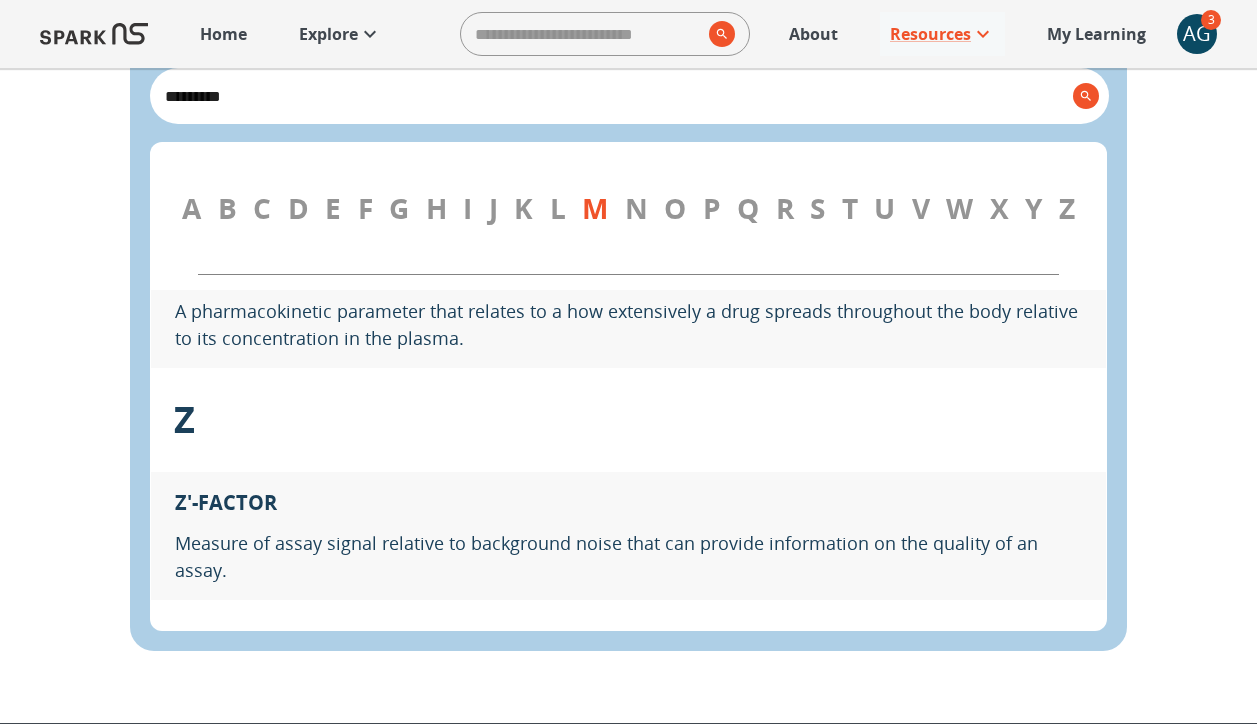 click on "A" at bounding box center (191, 208) 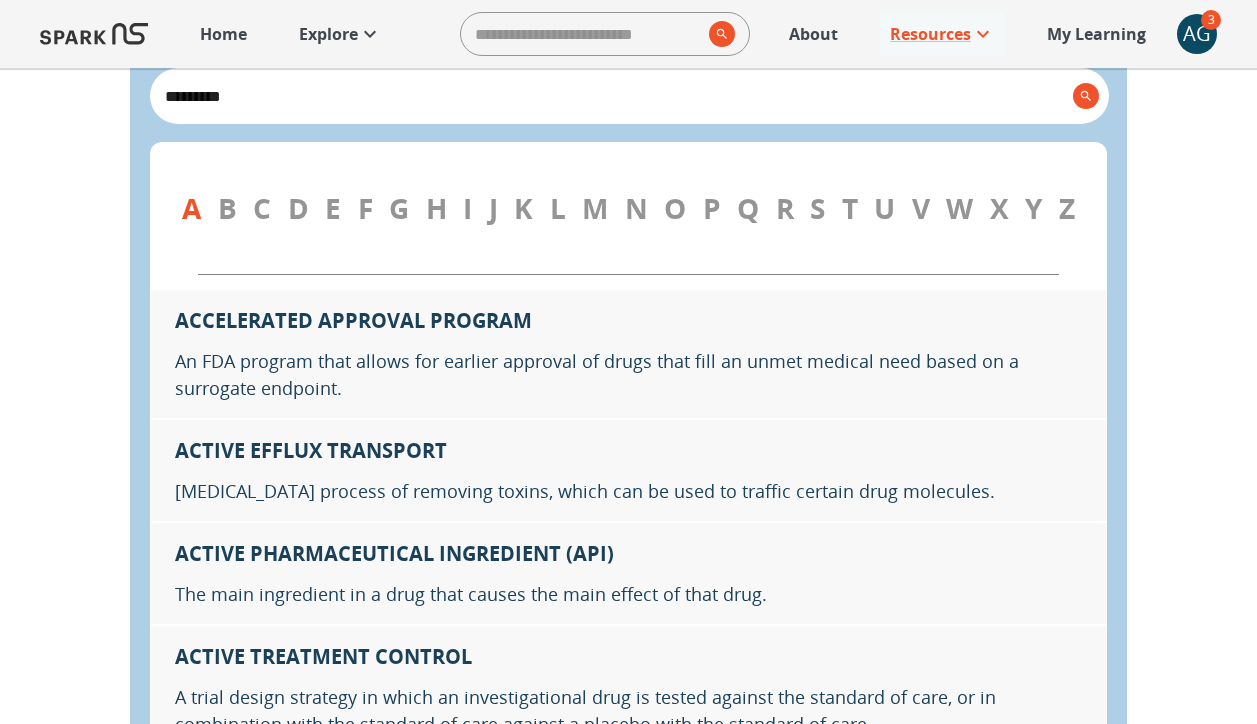 scroll, scrollTop: 354, scrollLeft: 0, axis: vertical 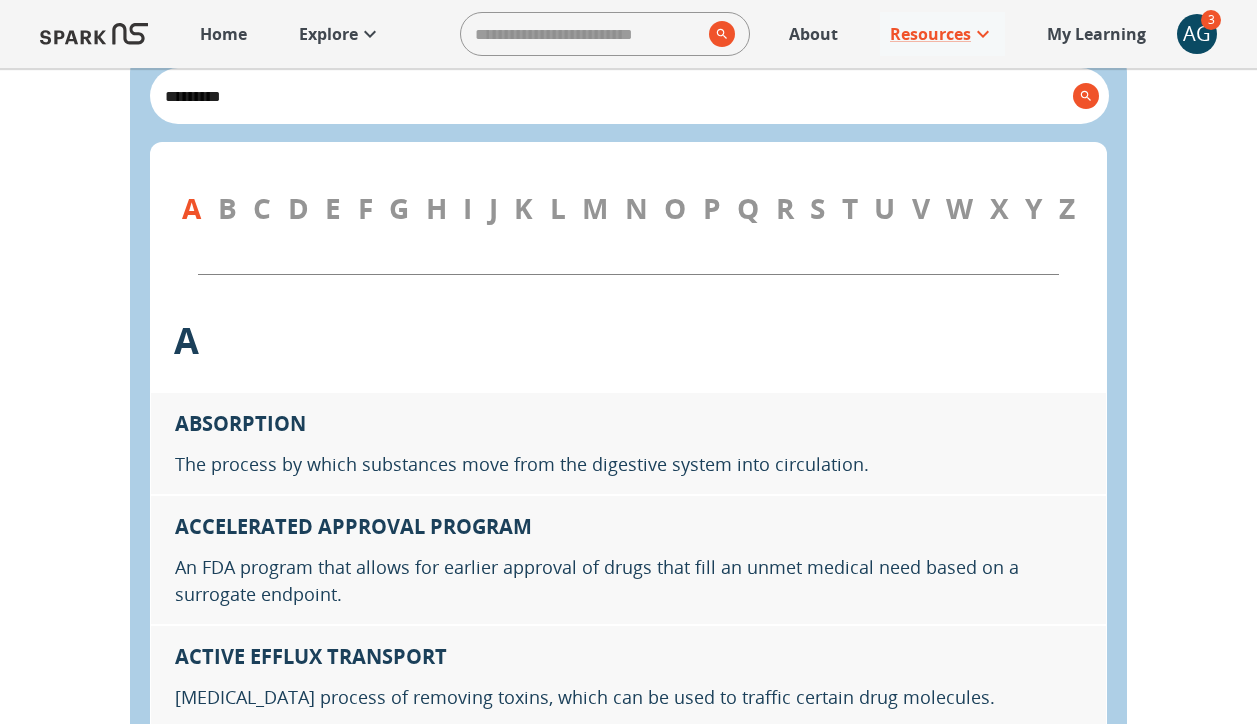click on "G" at bounding box center (399, 208) 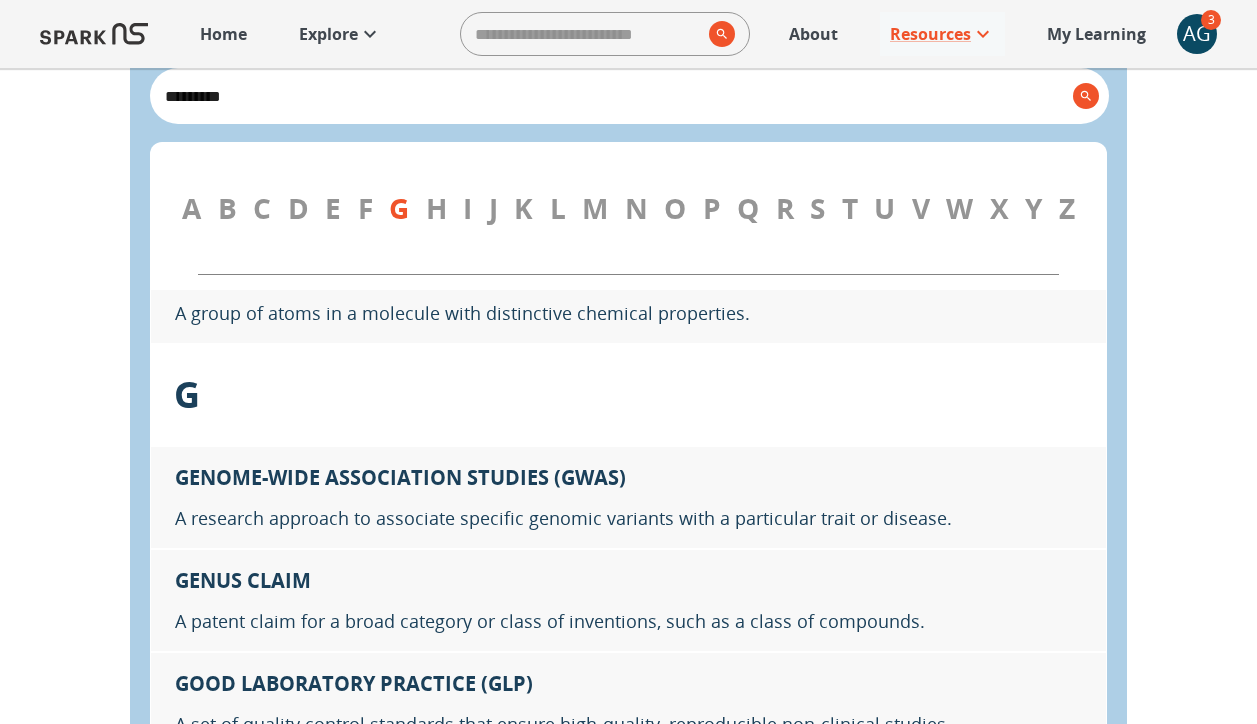 click on "K" at bounding box center (523, 208) 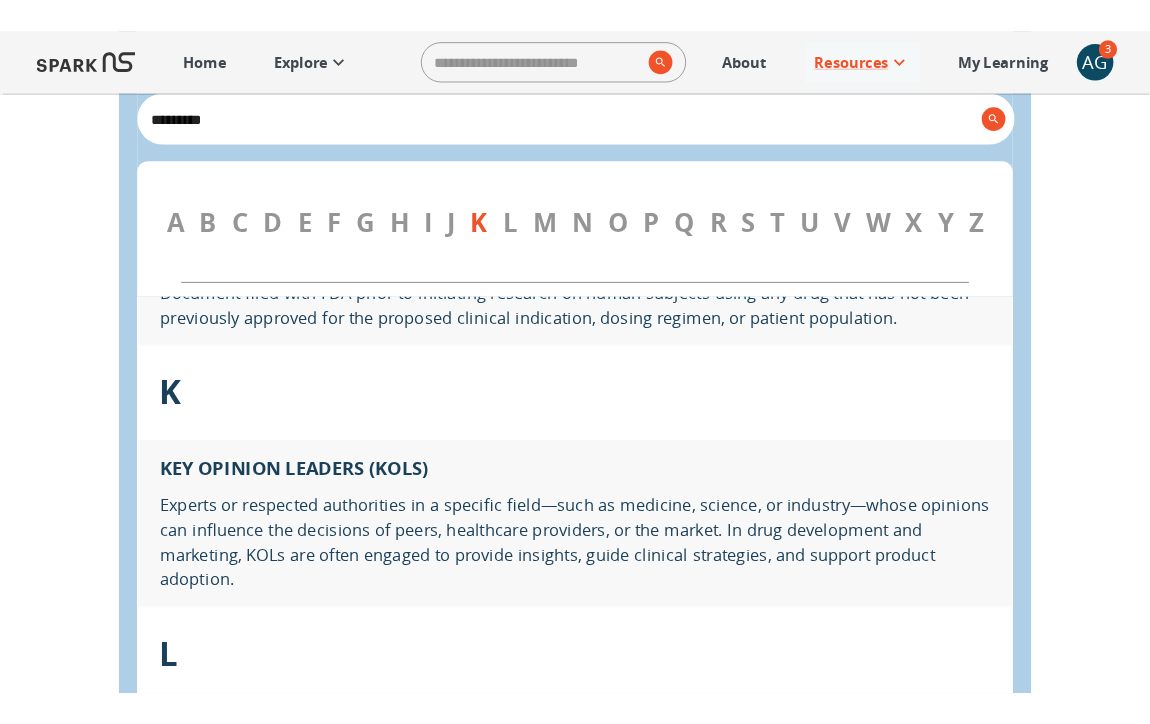 scroll, scrollTop: 14321, scrollLeft: 0, axis: vertical 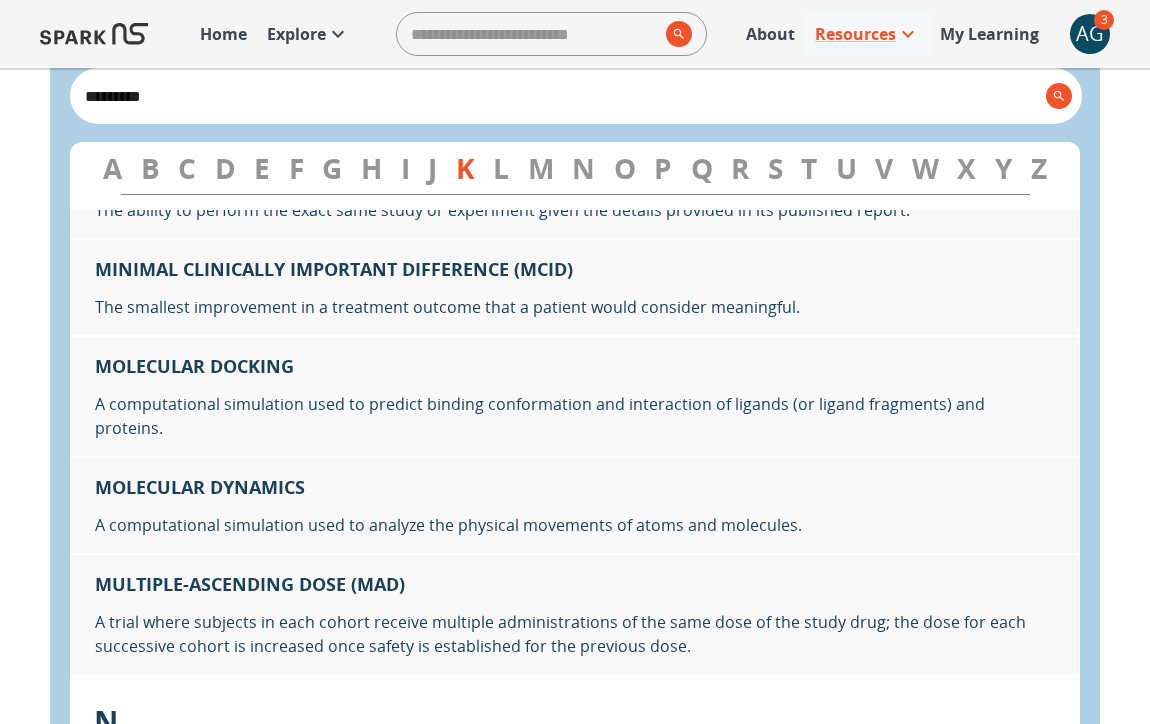 click on "Q" at bounding box center (702, 168) 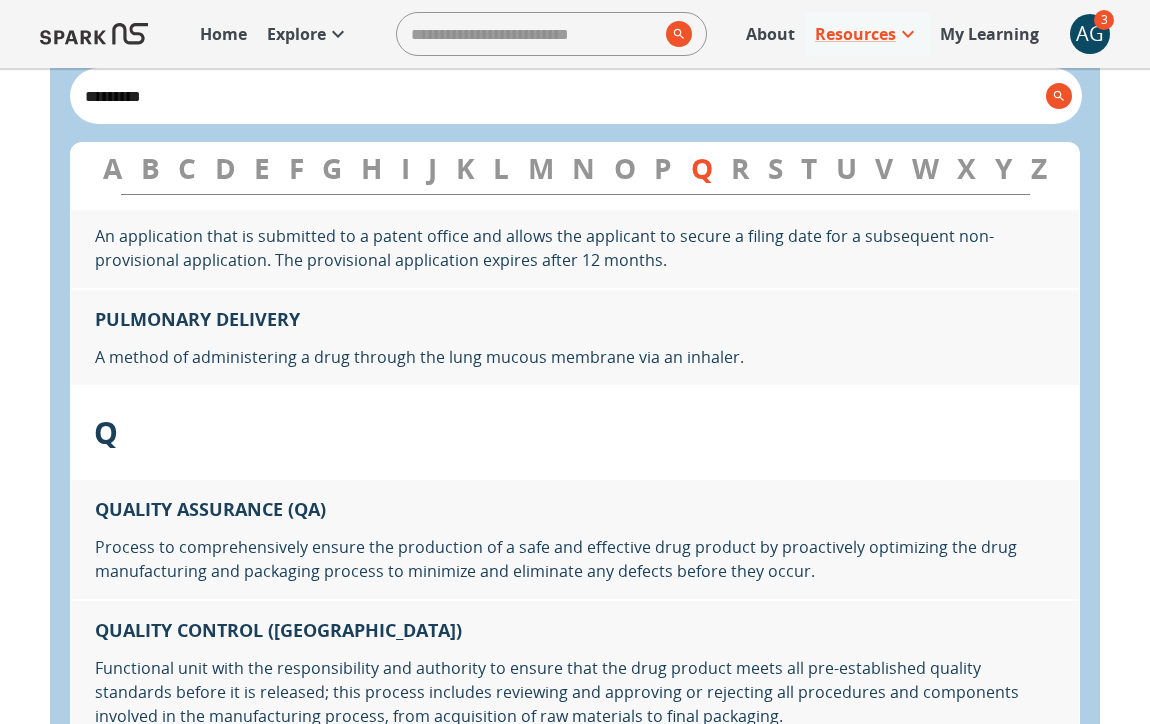 click on "G" at bounding box center (332, 168) 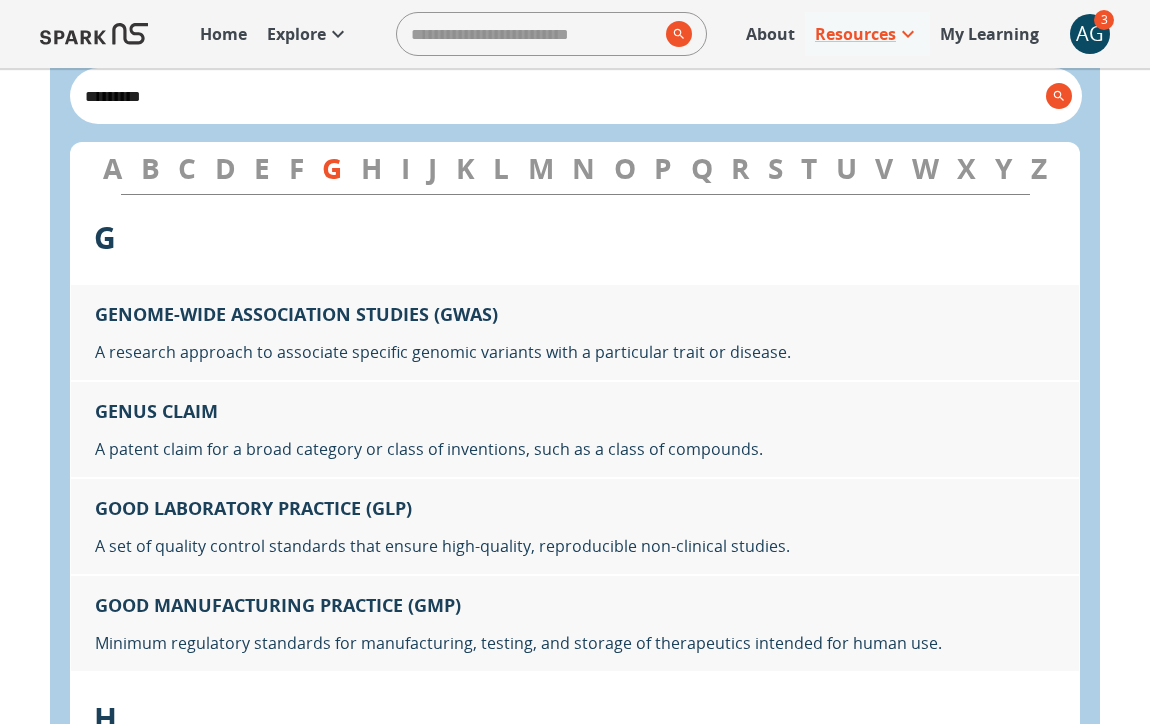 scroll, scrollTop: 9400, scrollLeft: 0, axis: vertical 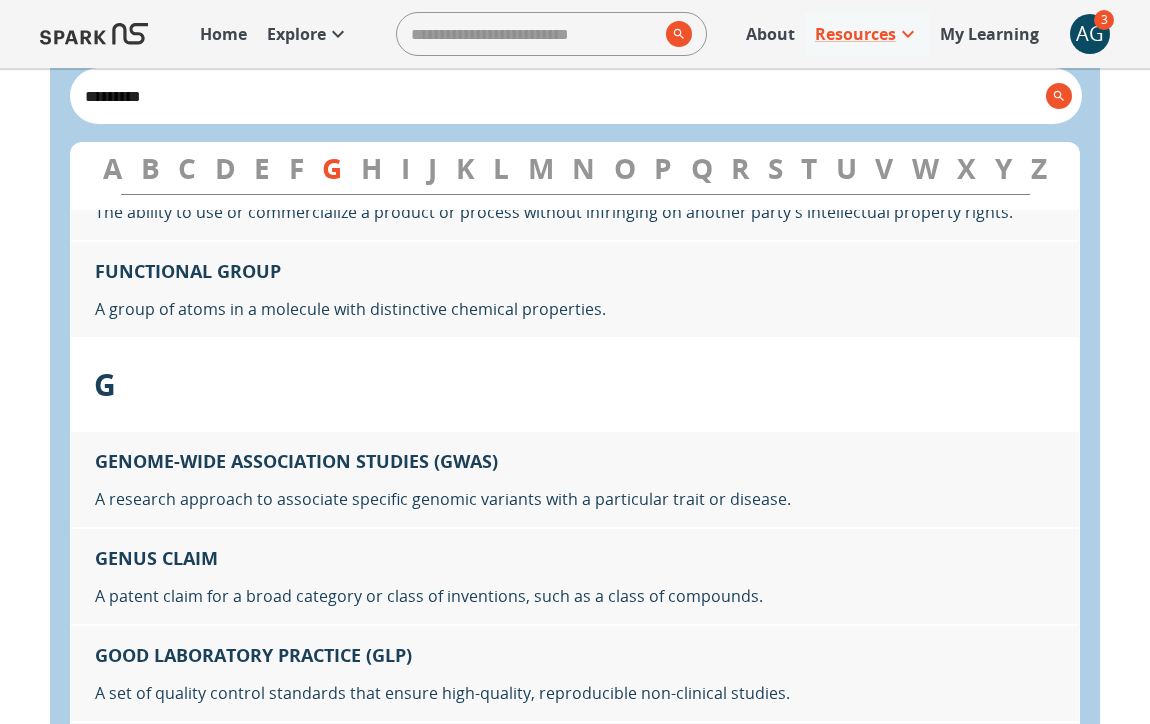 click on "*********" at bounding box center [557, 96] 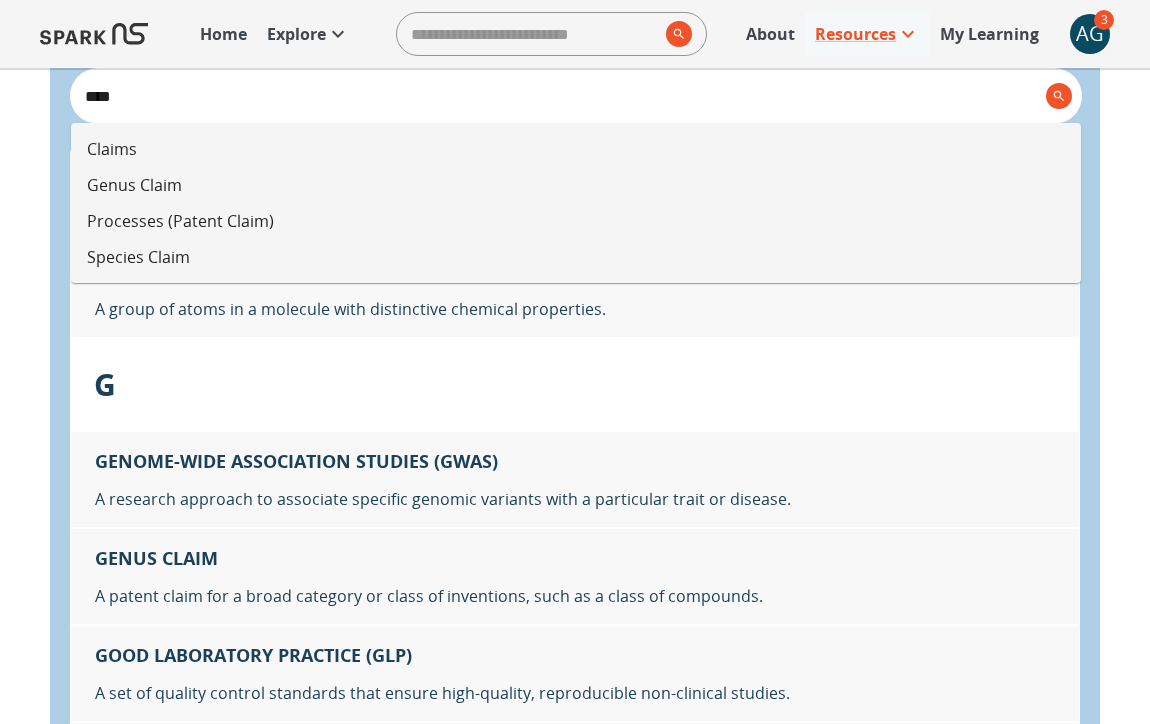 click on "Claims" at bounding box center [576, 149] 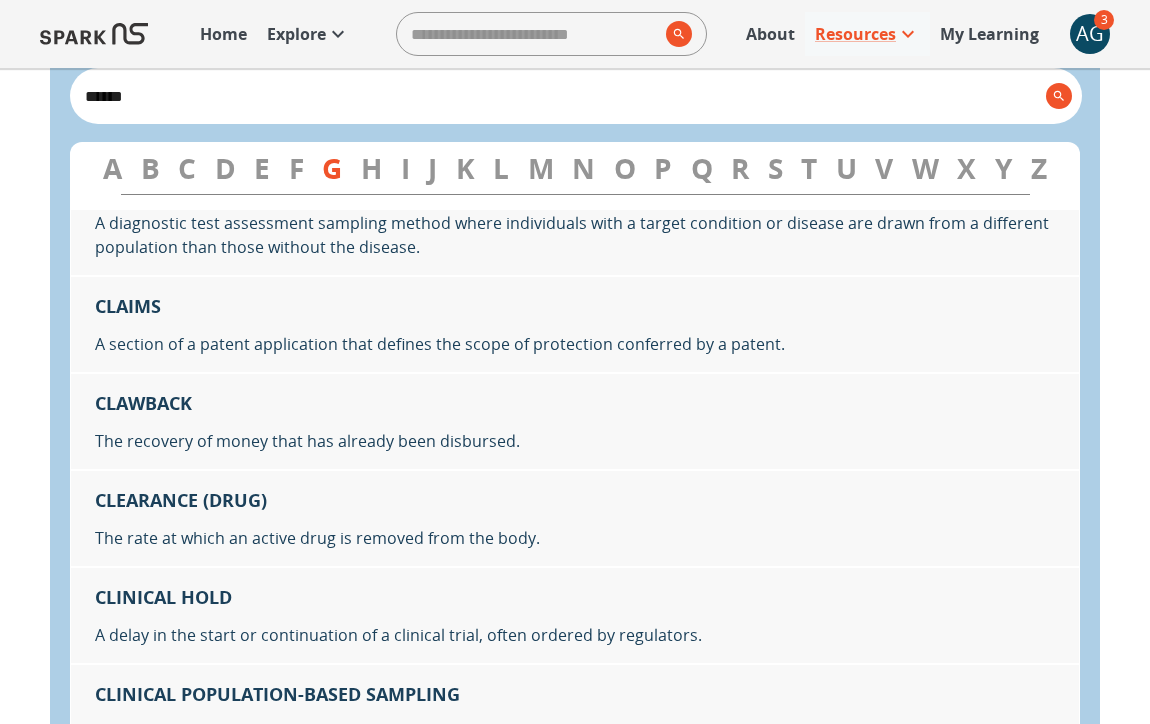 scroll, scrollTop: 3839, scrollLeft: 0, axis: vertical 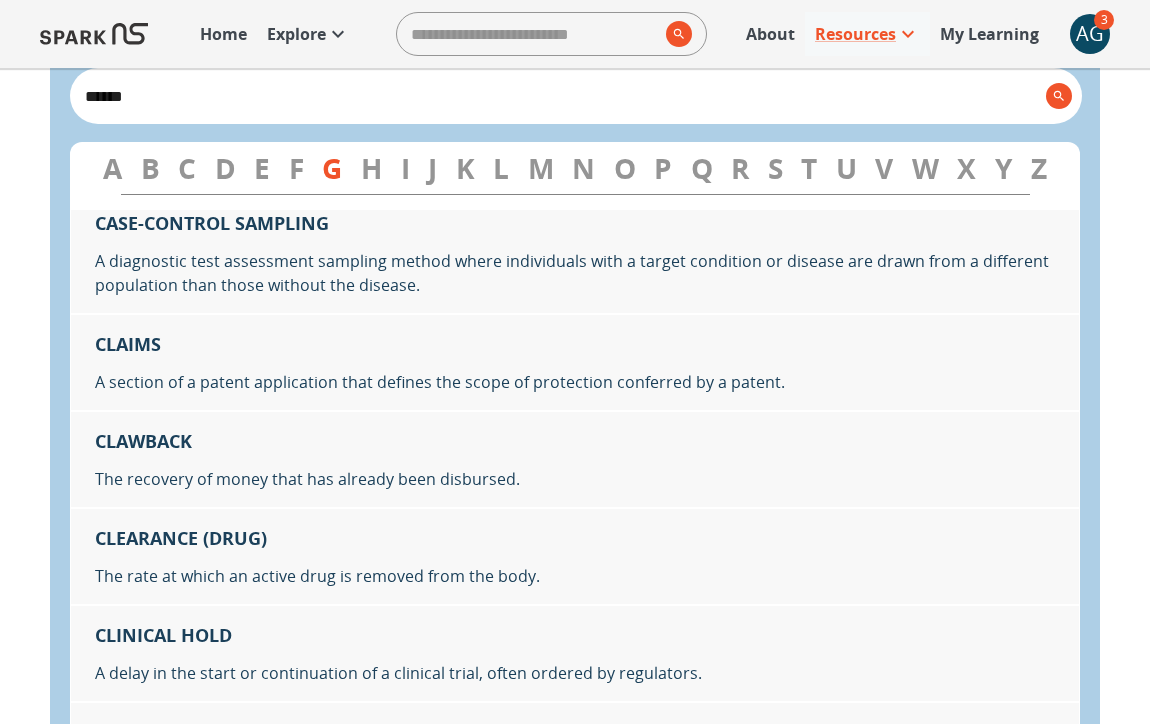 click on "******" at bounding box center (557, 96) 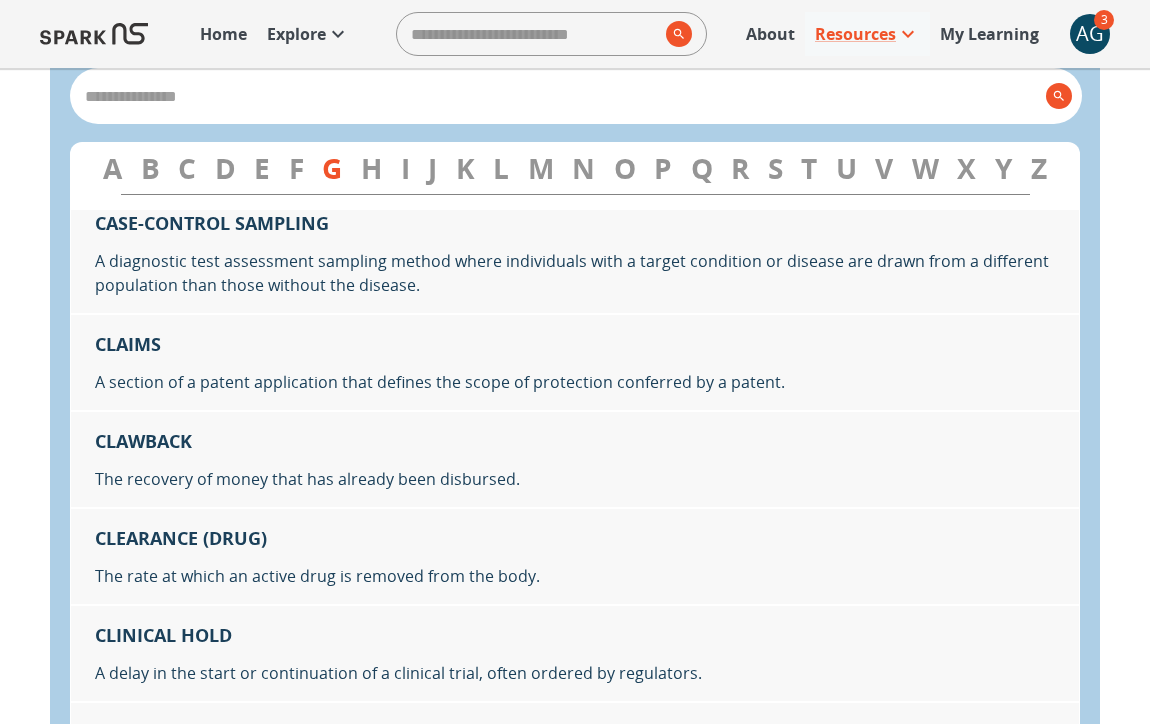 type on "******" 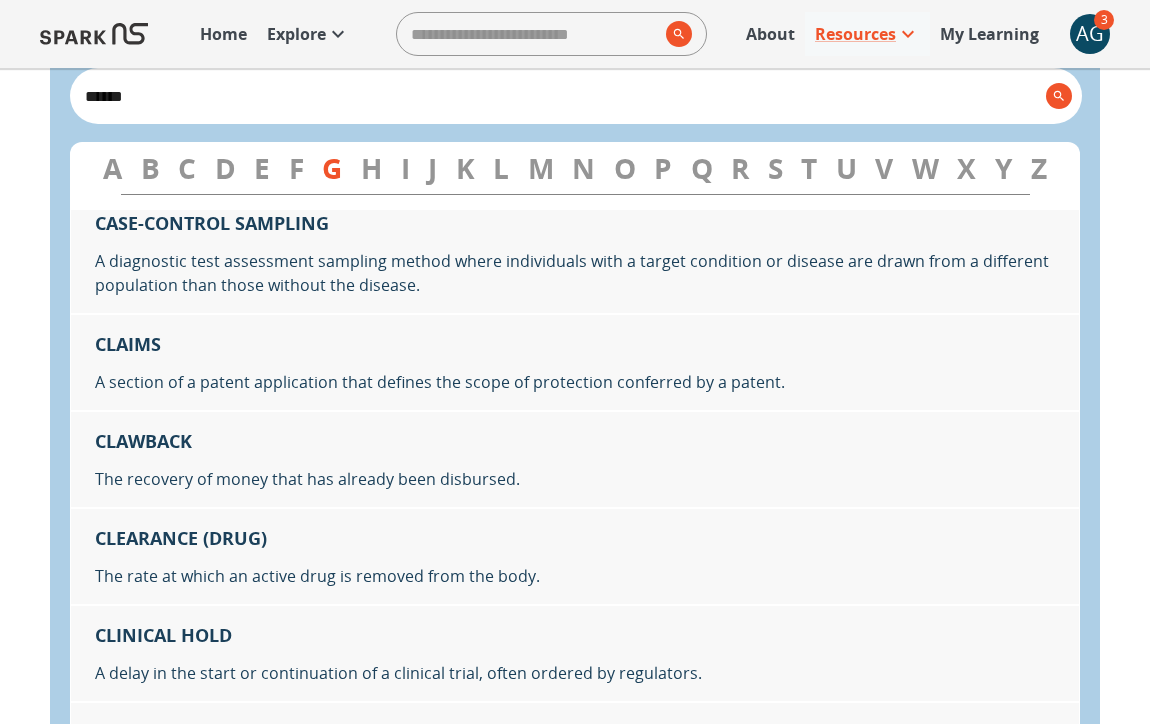 click on "M" at bounding box center [541, 168] 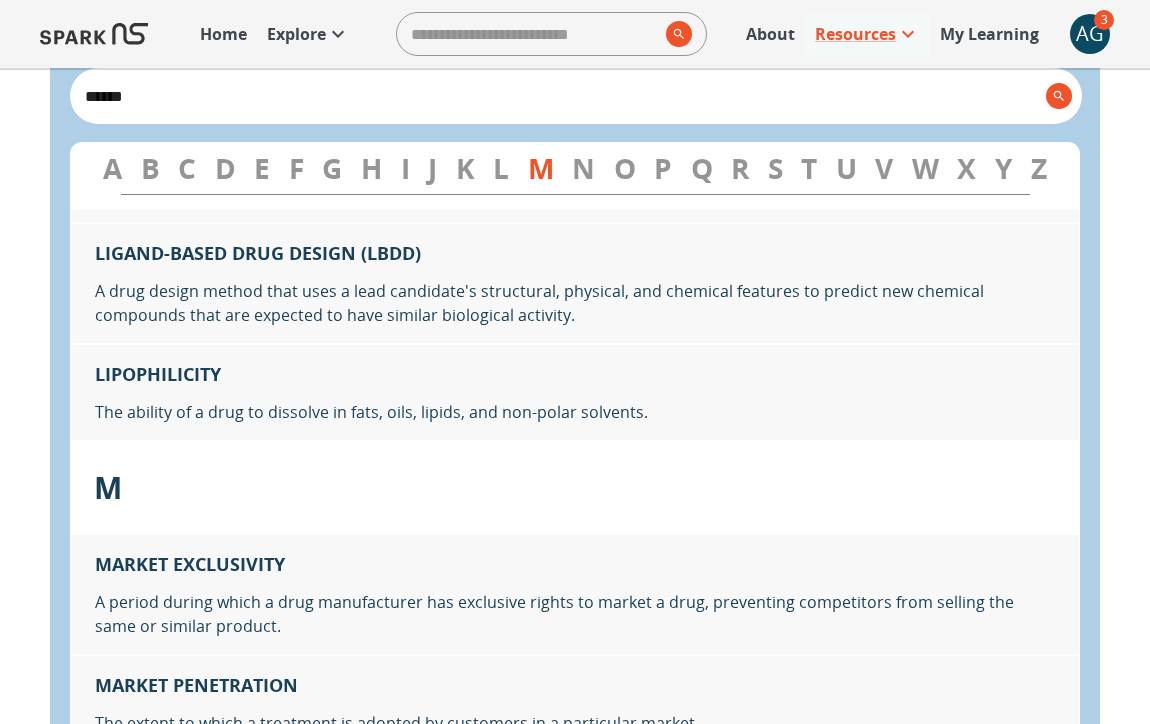 click on "A B C D E F G H I J K L M N O P Q R S T U V W X Y Z" at bounding box center (575, 168) 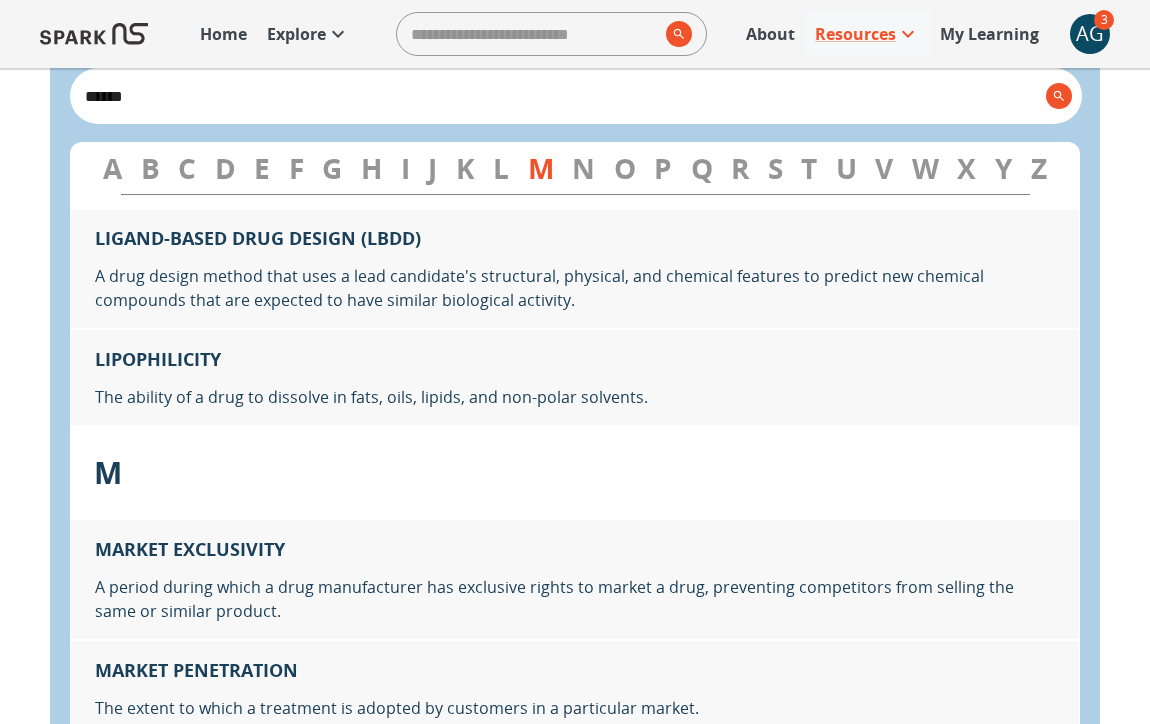 scroll, scrollTop: 13087, scrollLeft: 0, axis: vertical 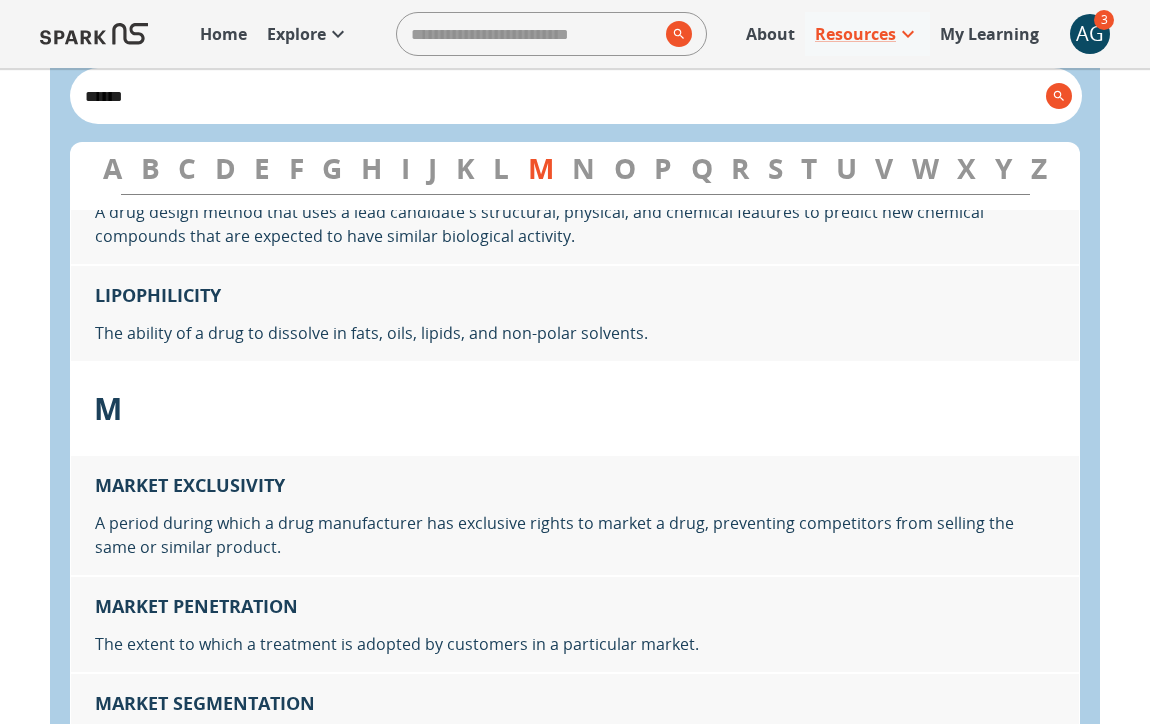 click on "J" at bounding box center (432, 168) 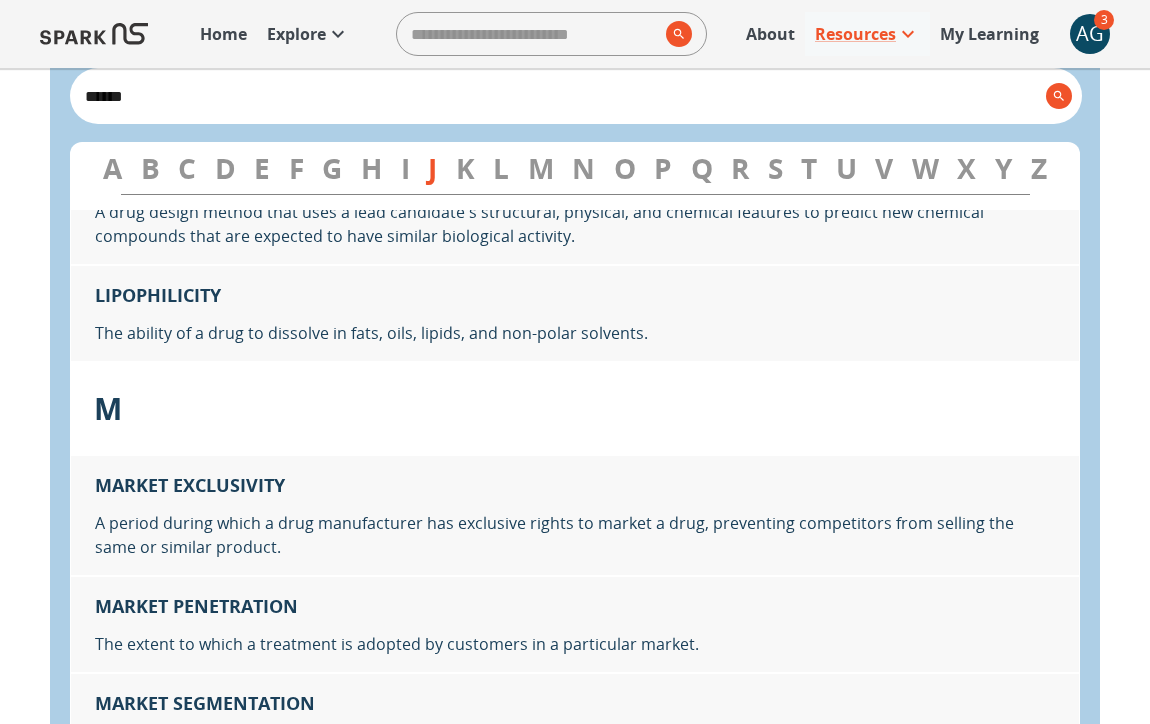 click on "A B C D E F G H I J K L M N O P Q R S T U V W X Y Z" at bounding box center [575, 168] 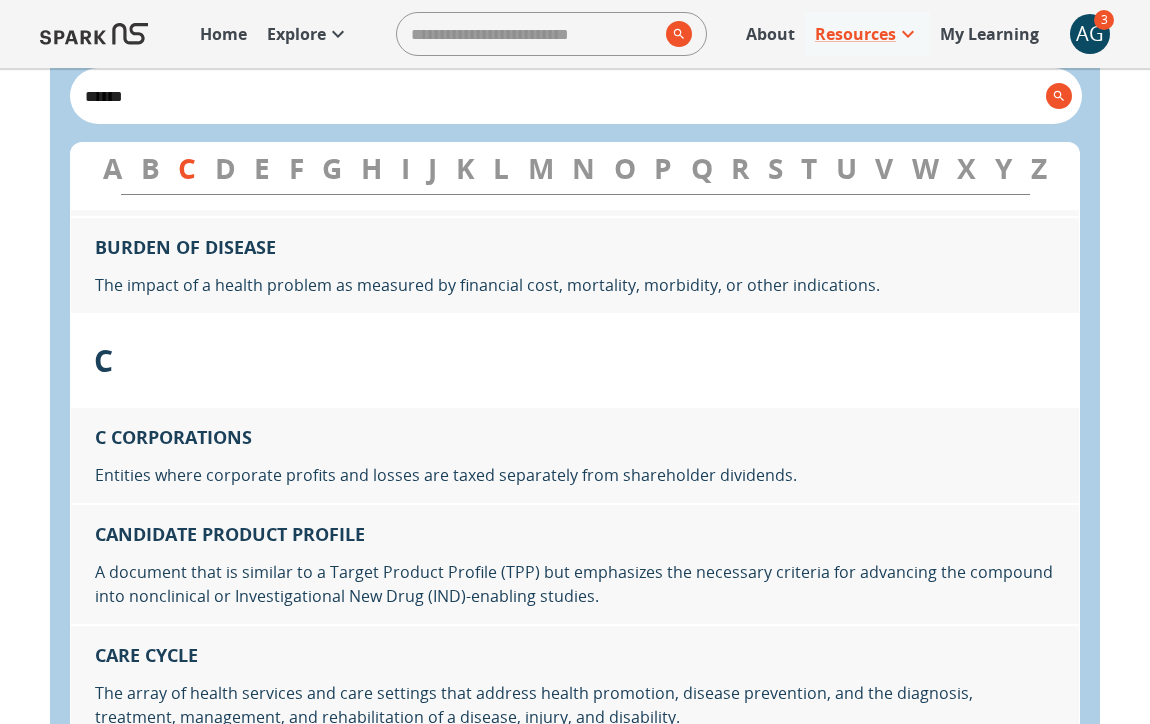 click on "D" at bounding box center (225, 168) 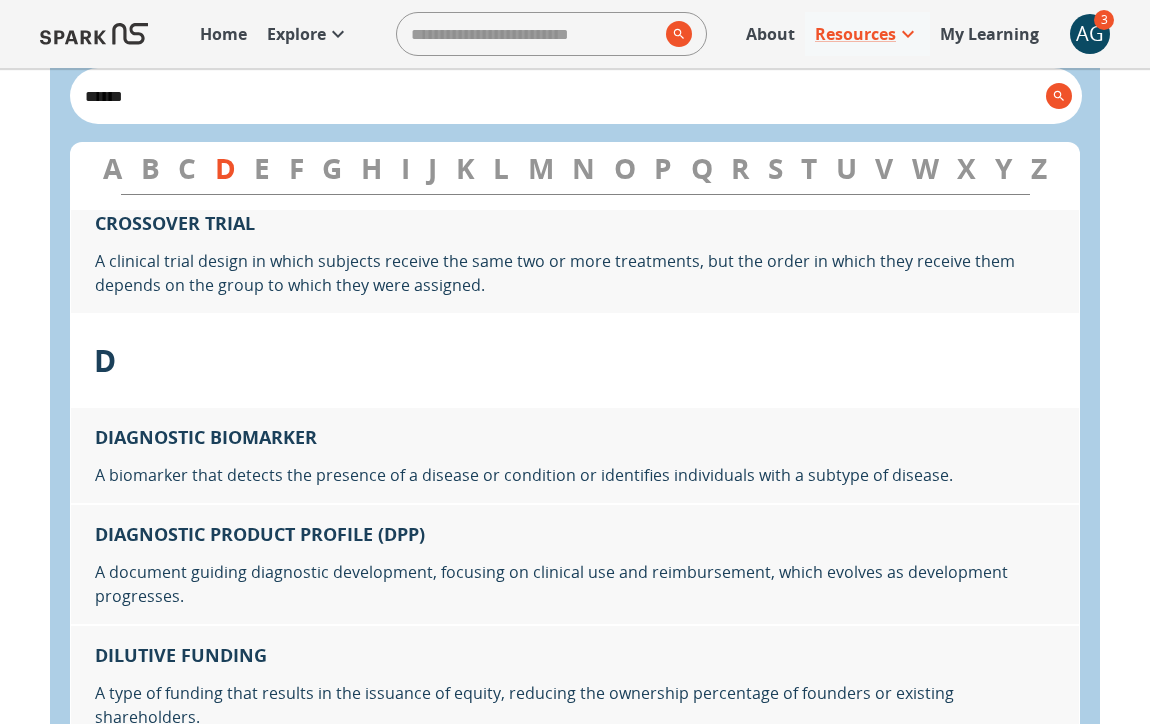 click on "P" at bounding box center (663, 168) 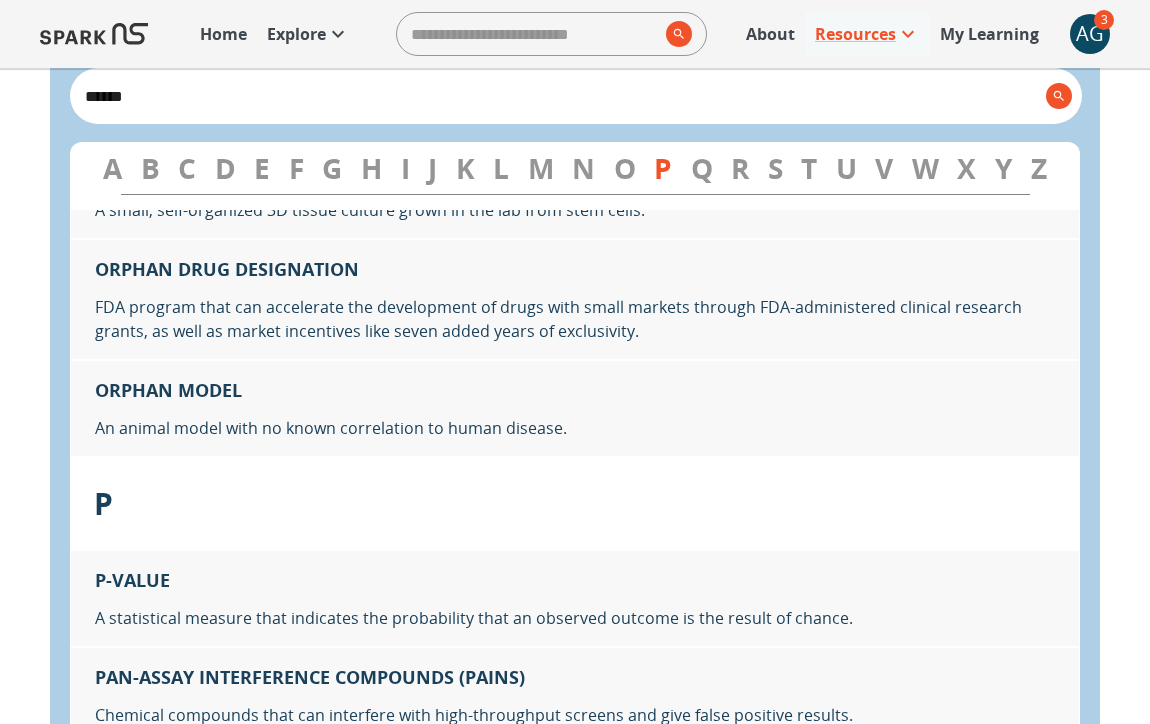 scroll, scrollTop: 16808, scrollLeft: 0, axis: vertical 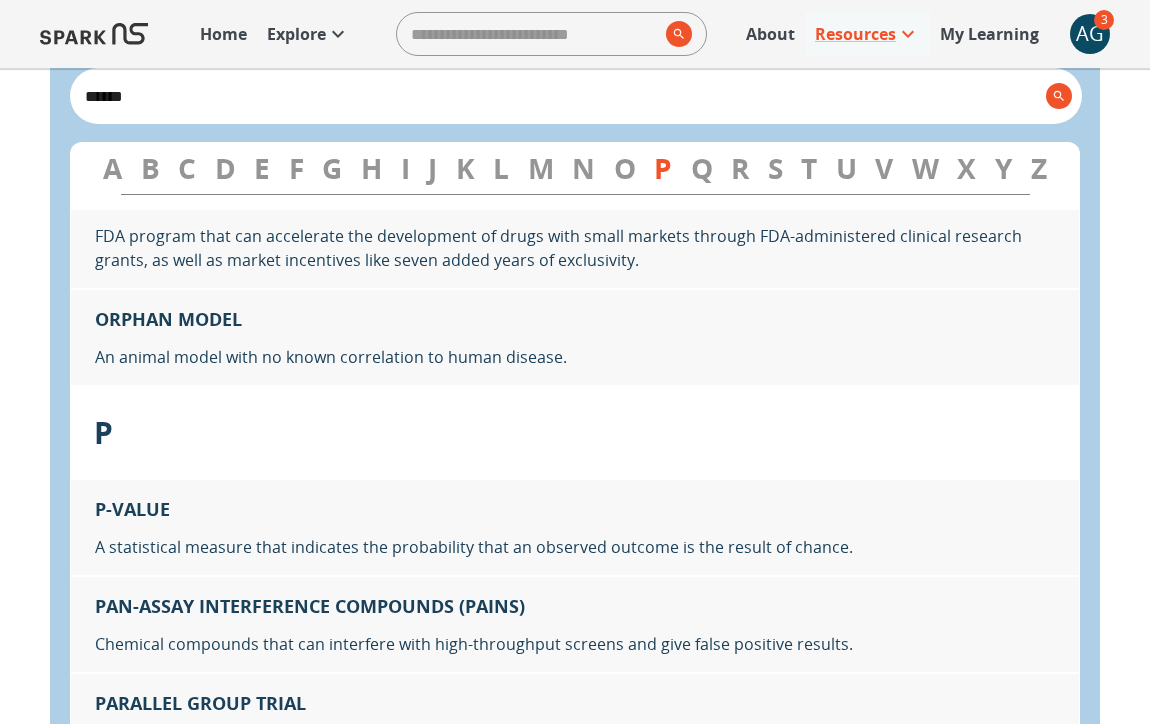 click on "Z" at bounding box center (1039, 168) 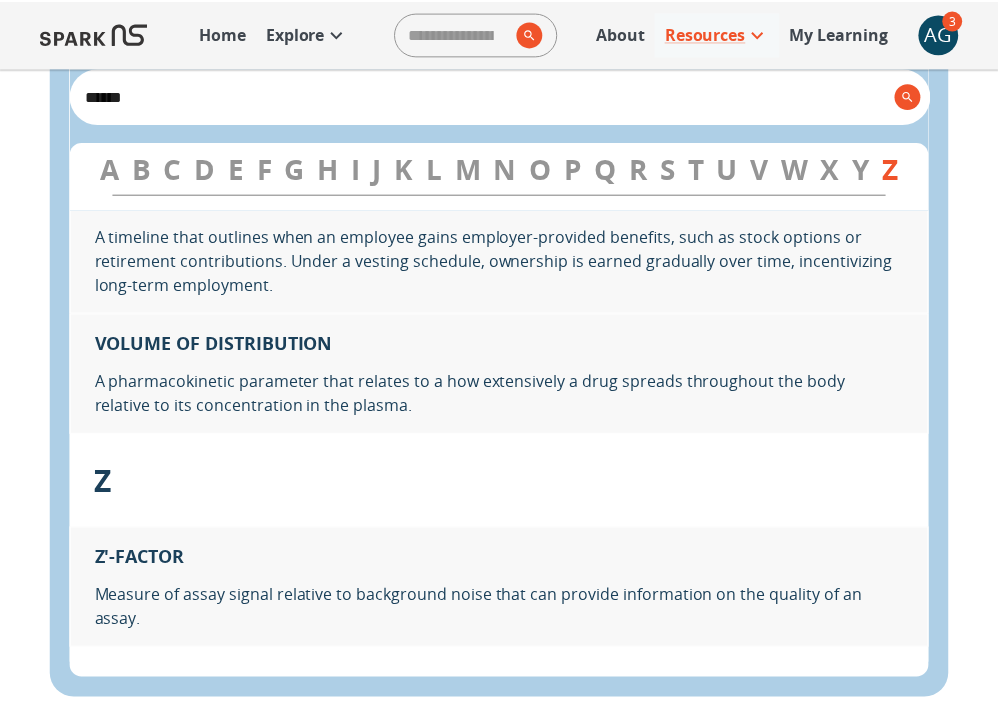scroll, scrollTop: 27779, scrollLeft: 0, axis: vertical 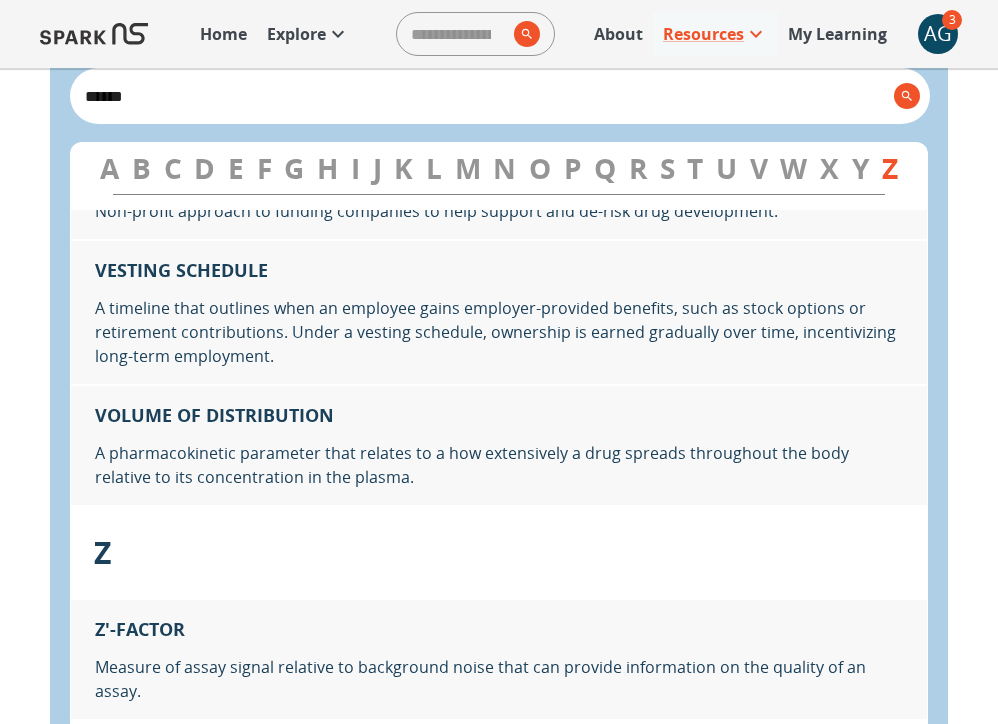 click on "******" at bounding box center (481, 96) 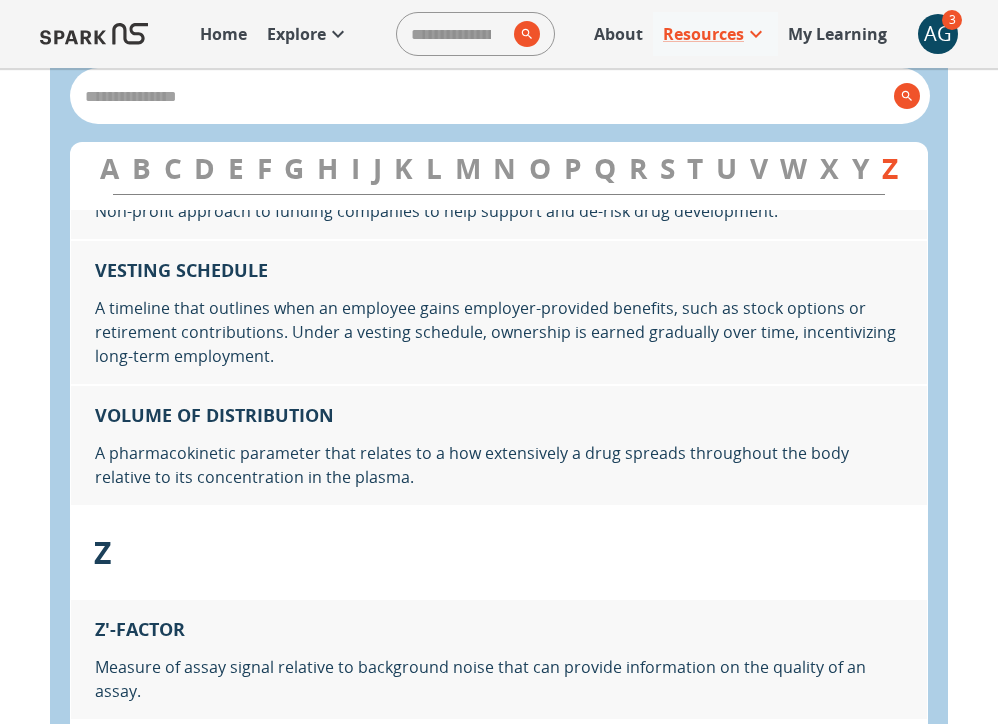 click at bounding box center (481, 96) 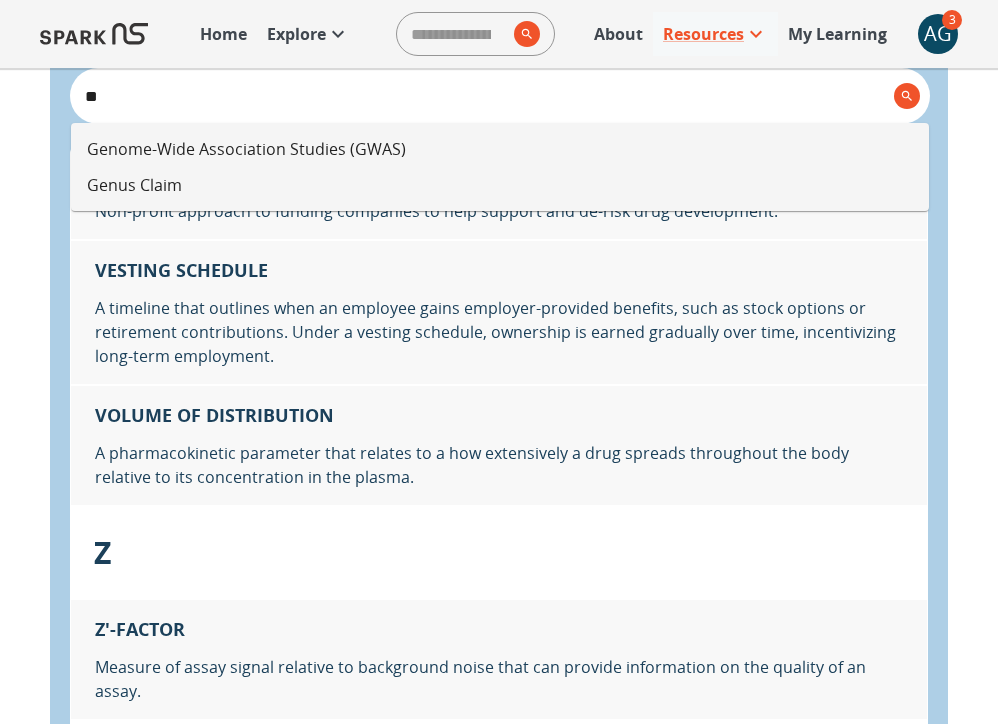 click on "Genus Claim" at bounding box center [500, 185] 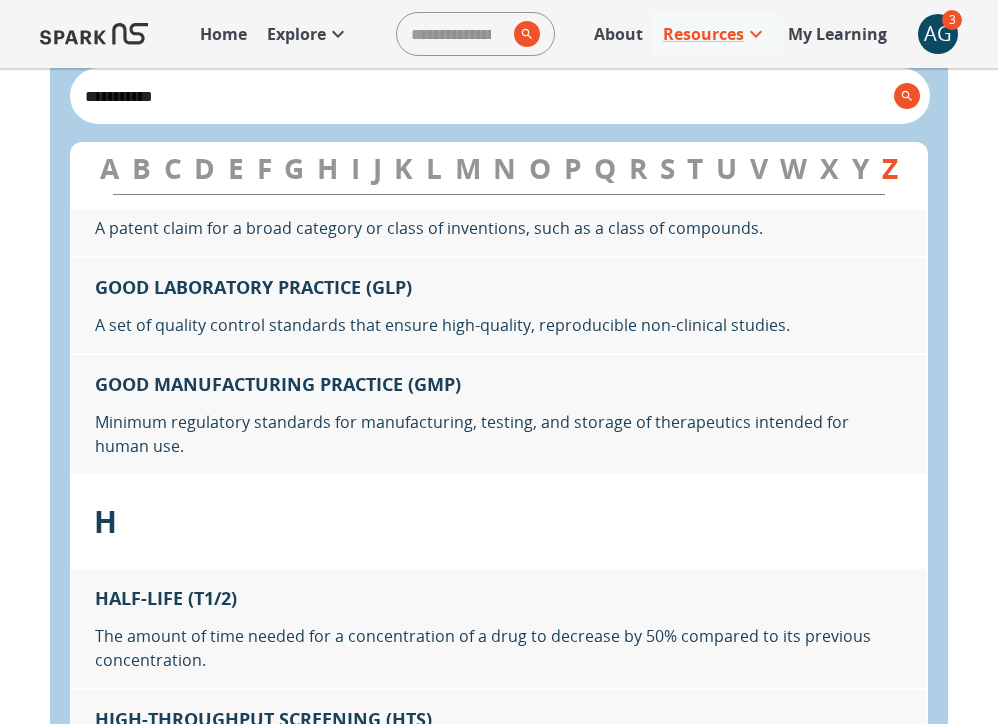 scroll, scrollTop: 9878, scrollLeft: 0, axis: vertical 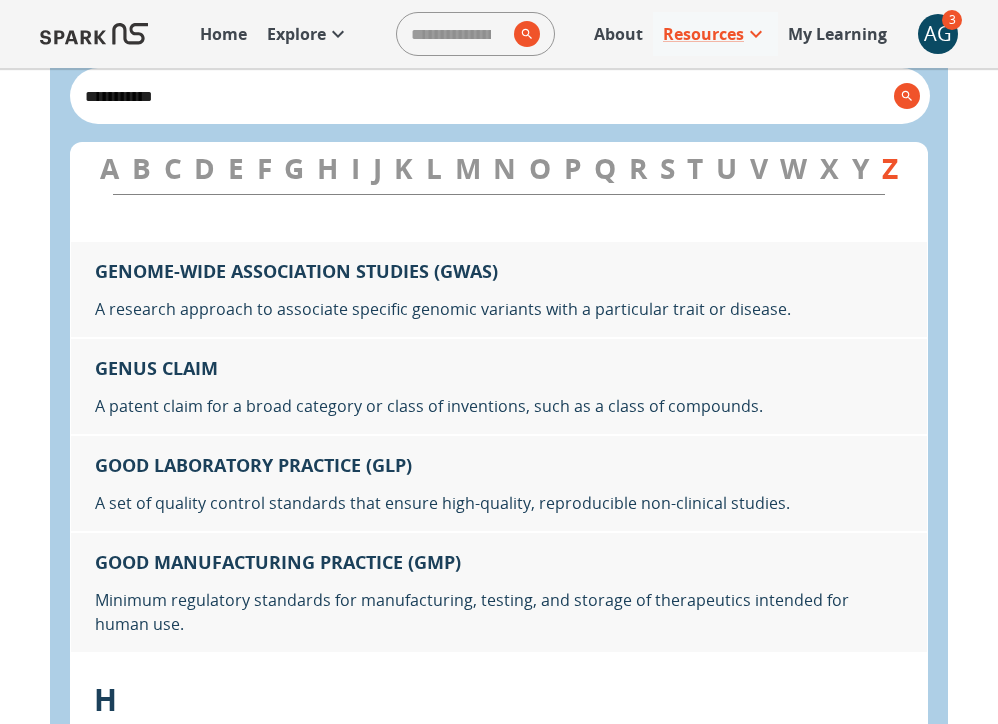 type on "**********" 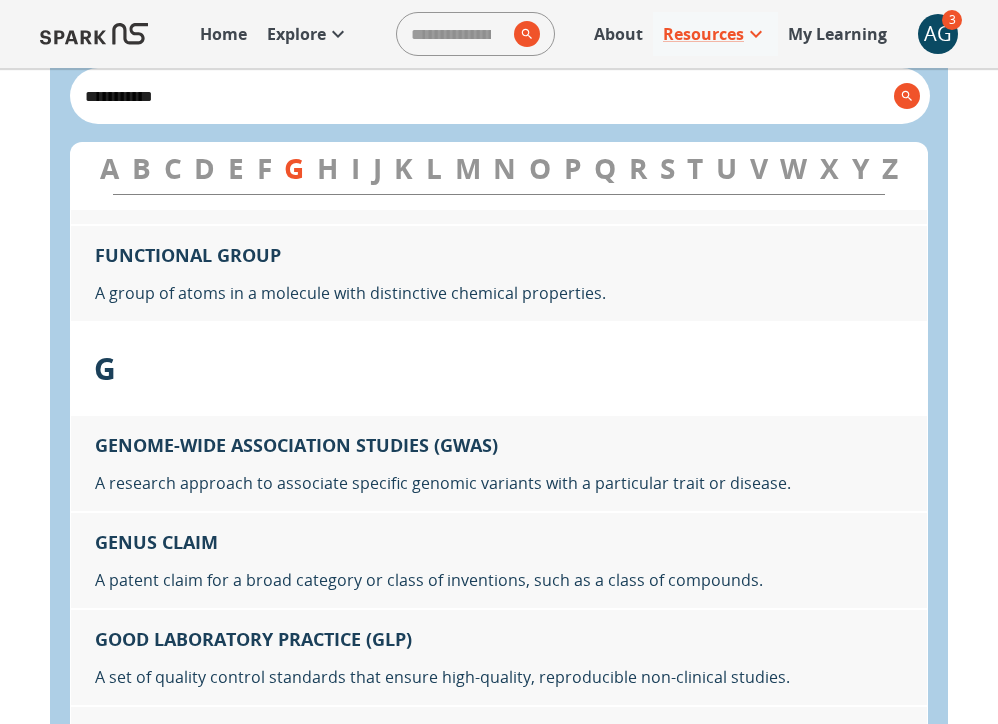 scroll, scrollTop: 9688, scrollLeft: 0, axis: vertical 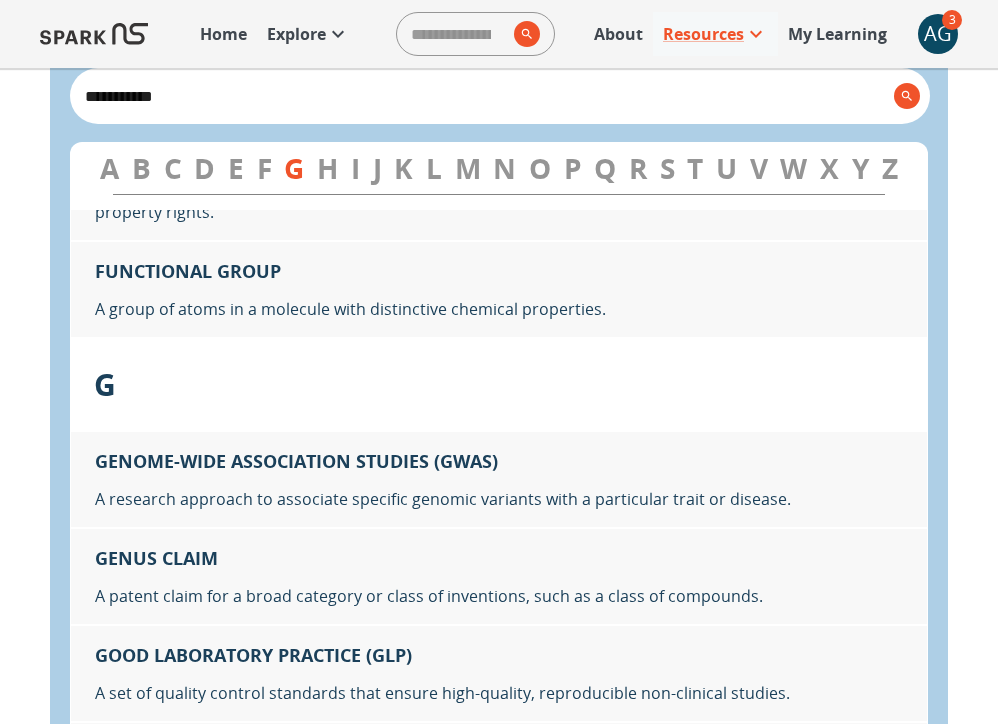 click on "B" at bounding box center [141, 168] 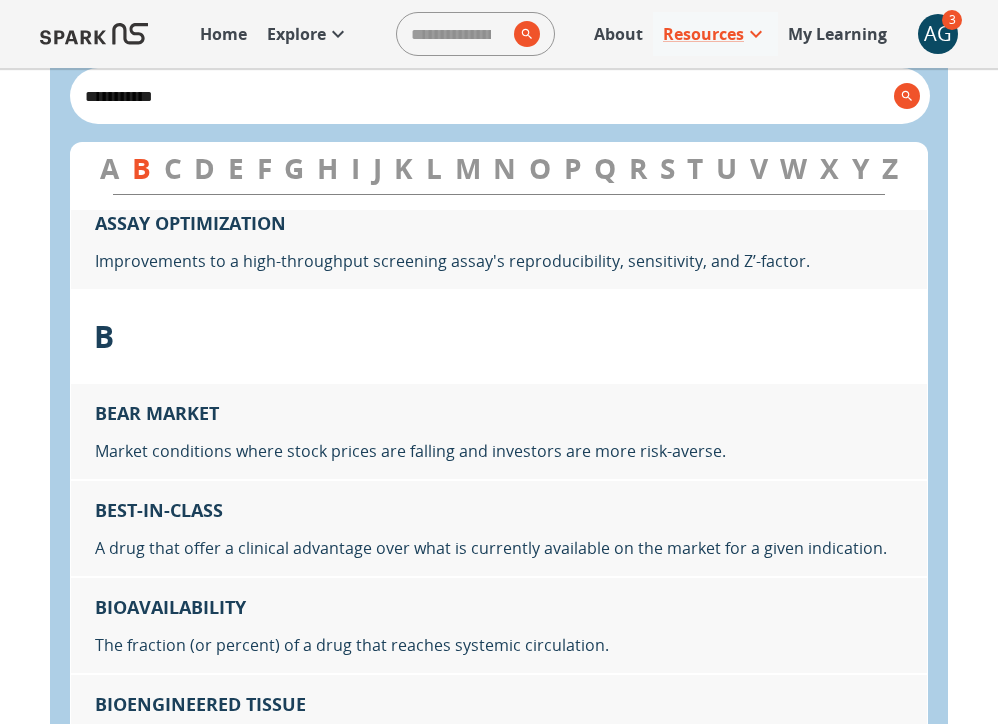 click on "N" at bounding box center (504, 168) 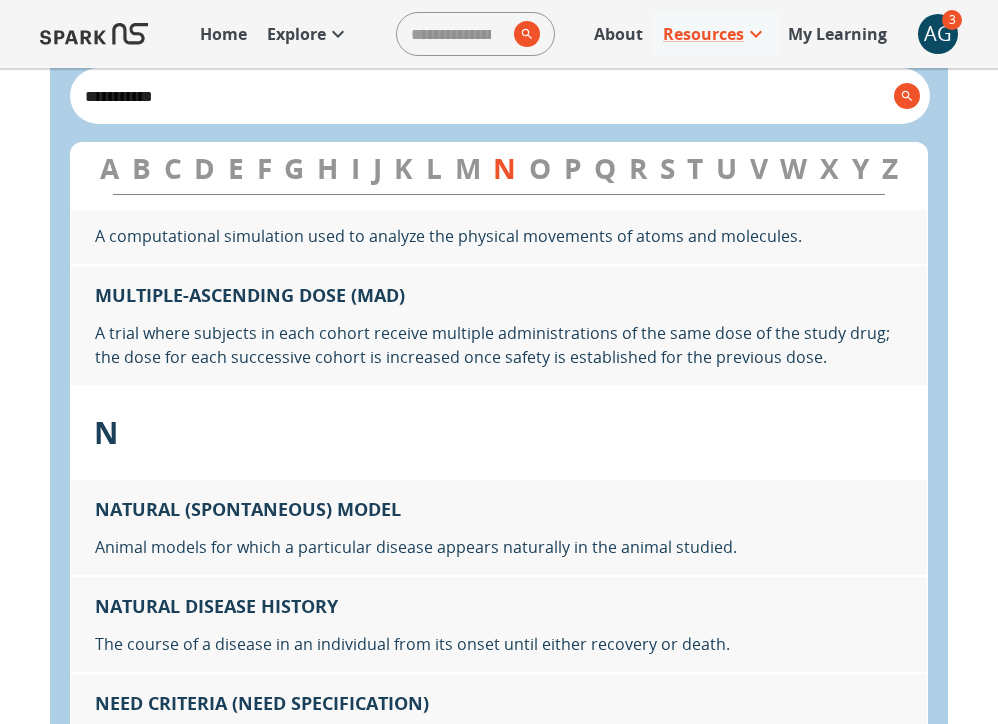 click on "V" at bounding box center (759, 168) 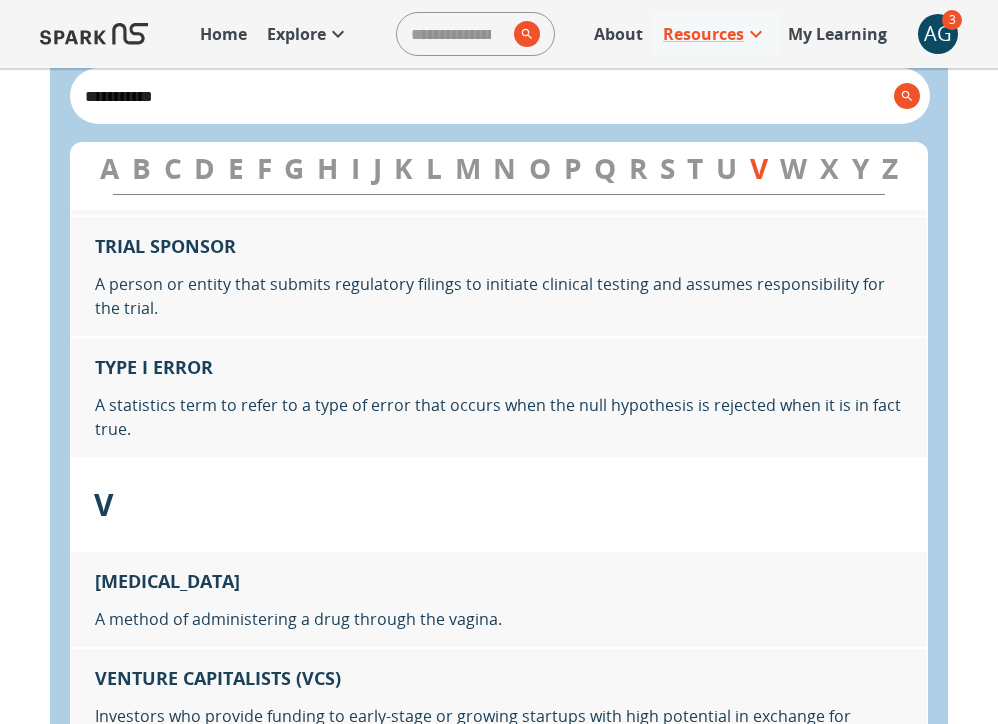 click on "Z" at bounding box center [890, 168] 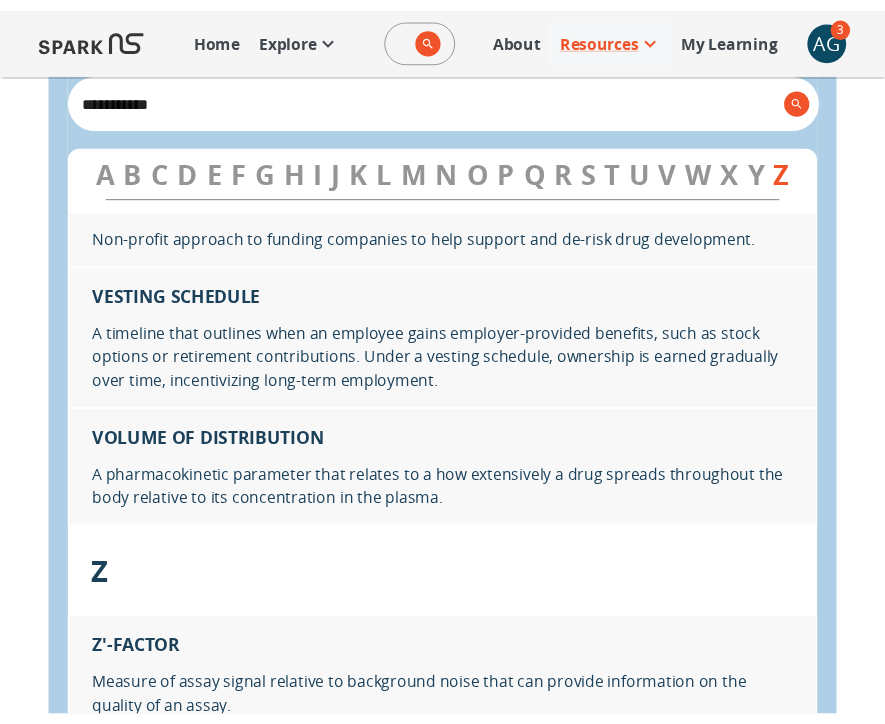 scroll, scrollTop: 25549, scrollLeft: 0, axis: vertical 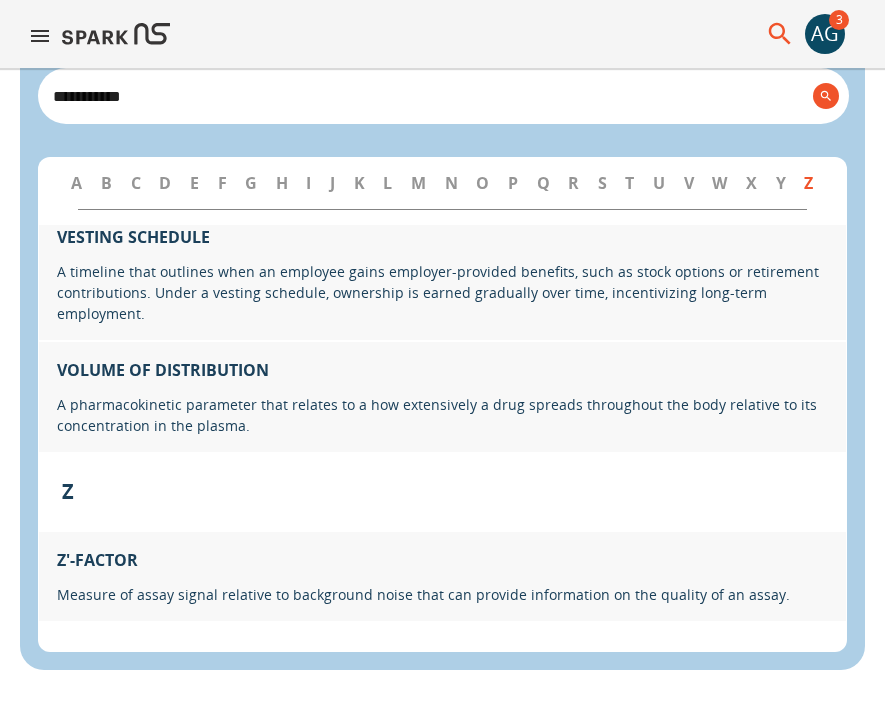 click on "K" at bounding box center [359, 183] 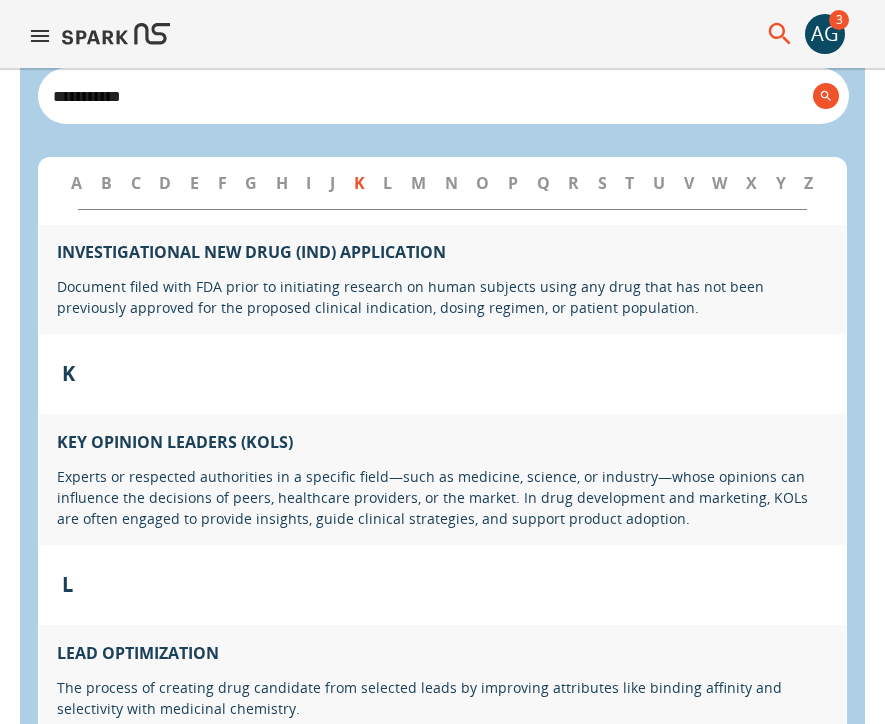 scroll, scrollTop: 11539, scrollLeft: 0, axis: vertical 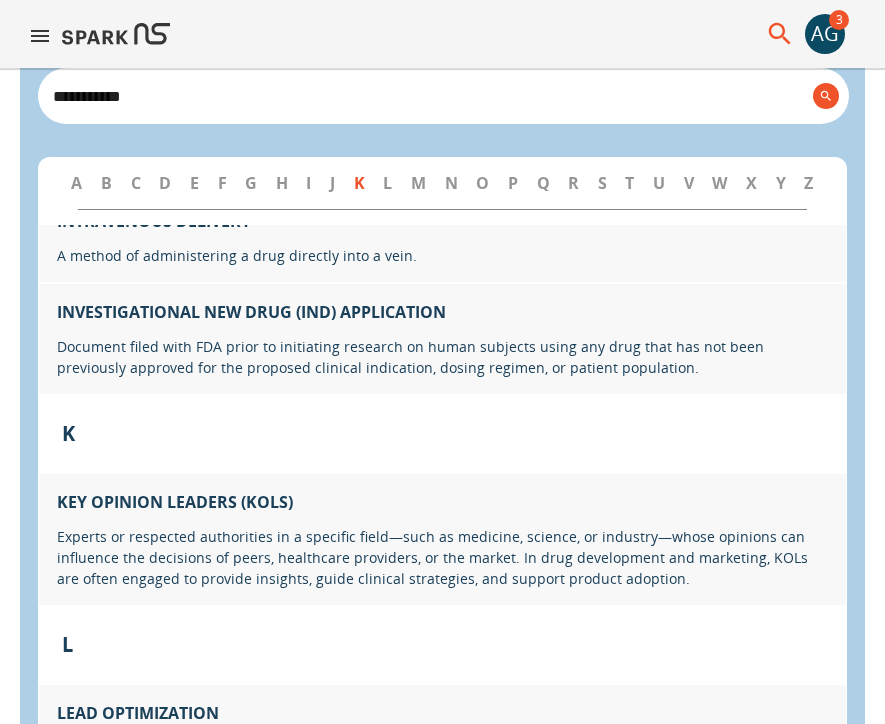 click on "C" at bounding box center (136, 183) 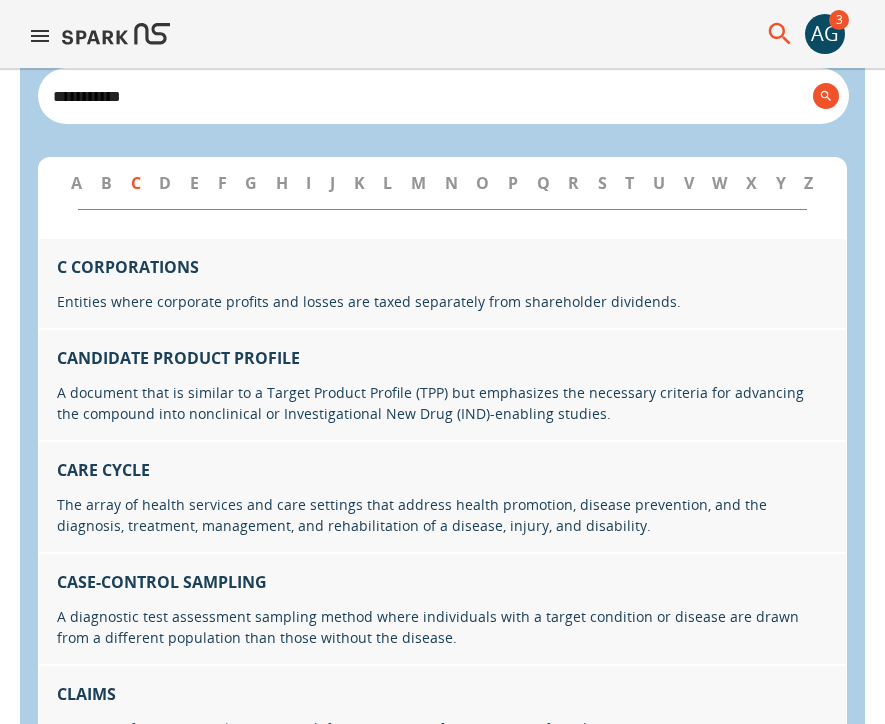scroll, scrollTop: 3045, scrollLeft: 0, axis: vertical 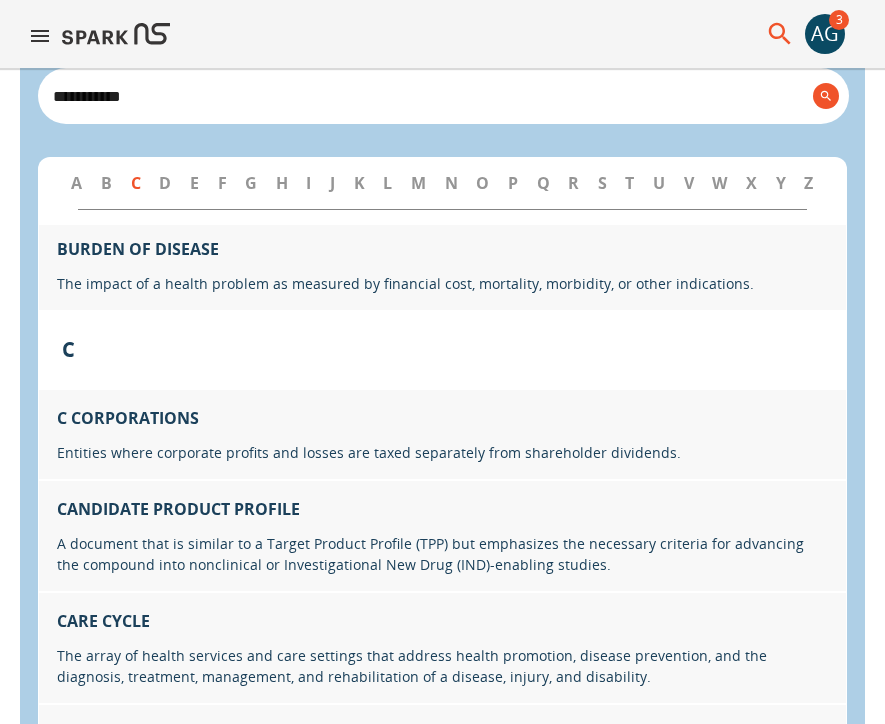 click on "**********" at bounding box center (425, 96) 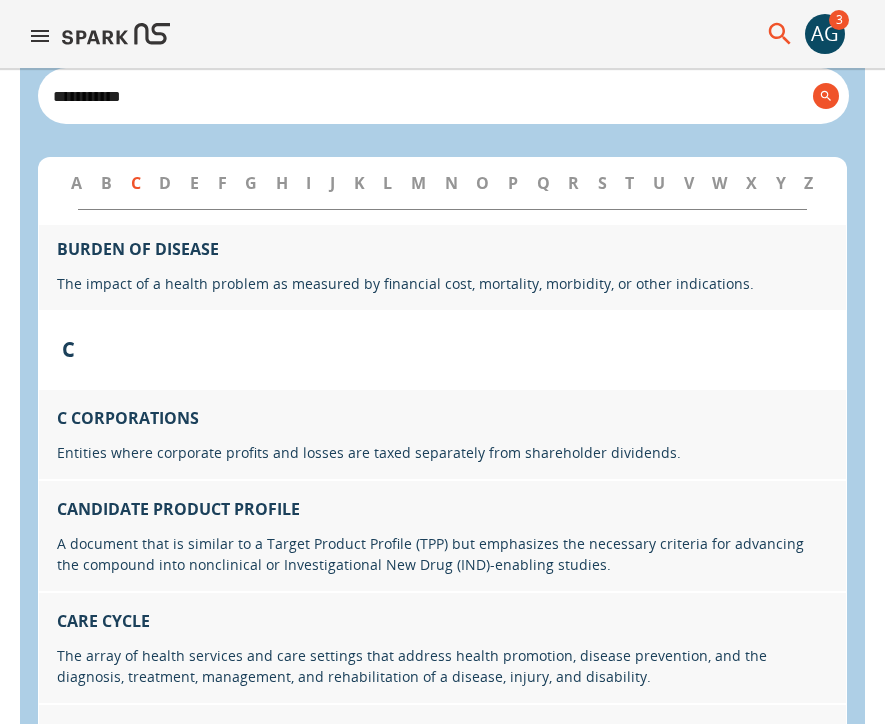 click on "**********" at bounding box center [425, 96] 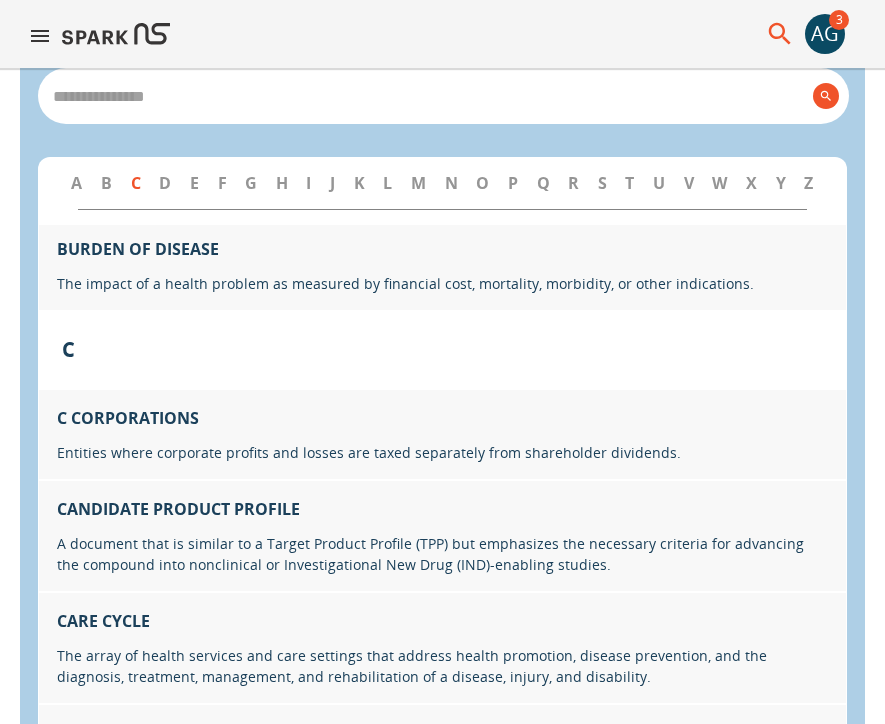 type on "*" 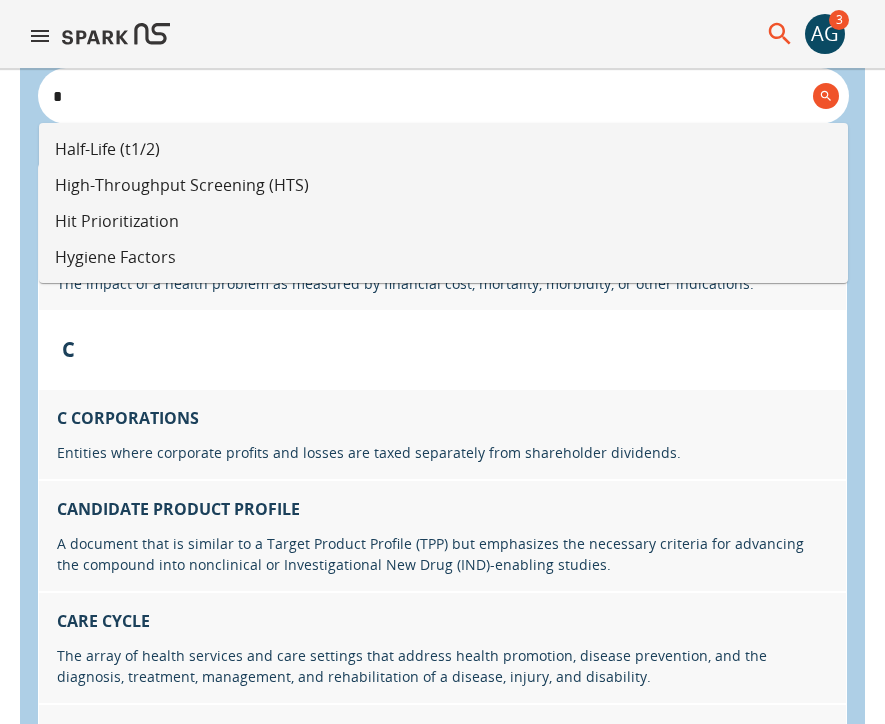 click on "Half-Life (t1/2)" at bounding box center (443, 149) 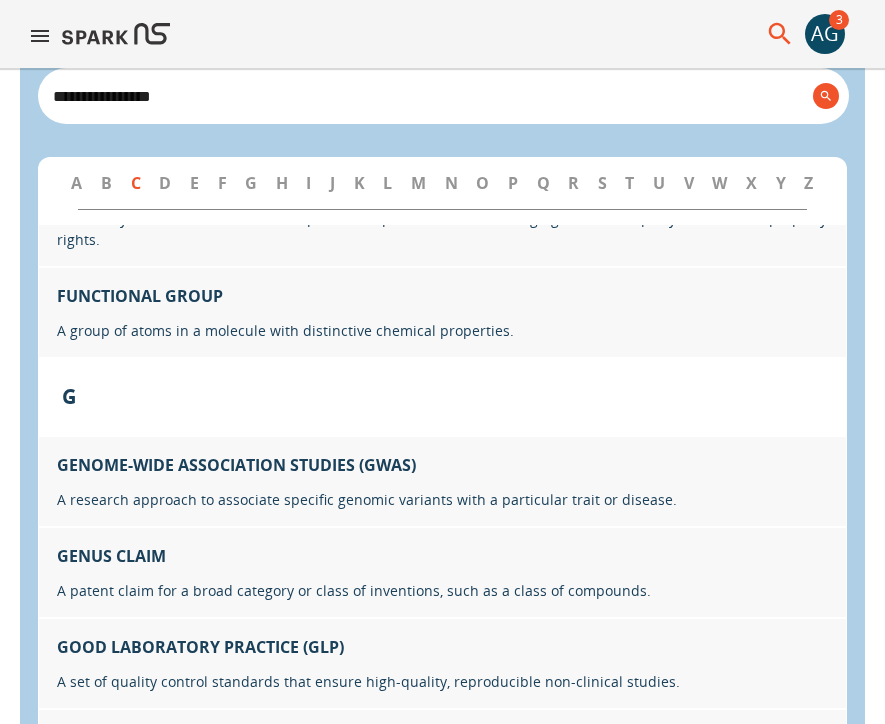 scroll, scrollTop: 9316, scrollLeft: 0, axis: vertical 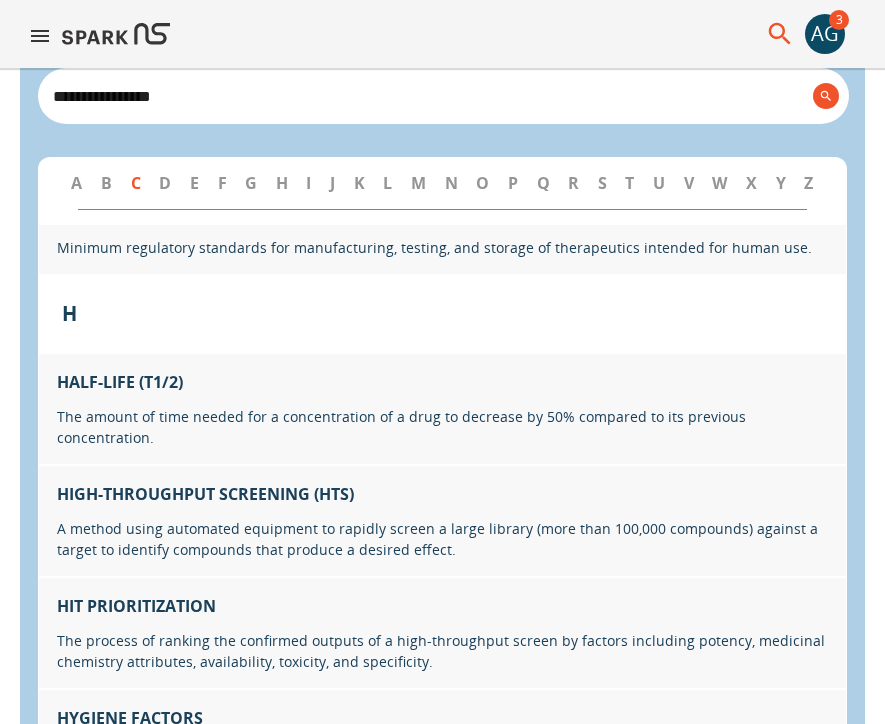 type on "**********" 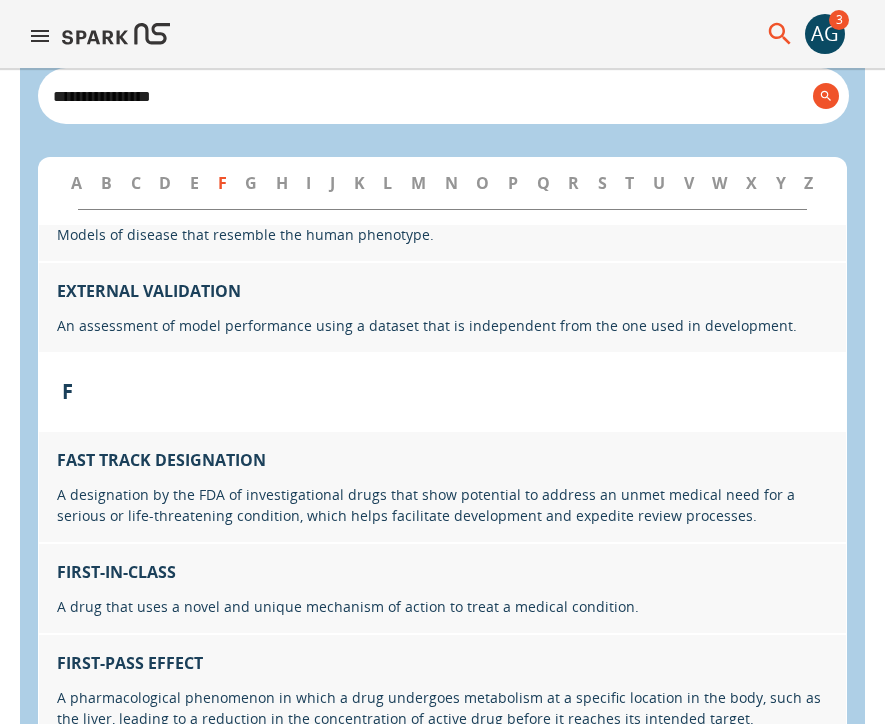click on "H" at bounding box center (282, 183) 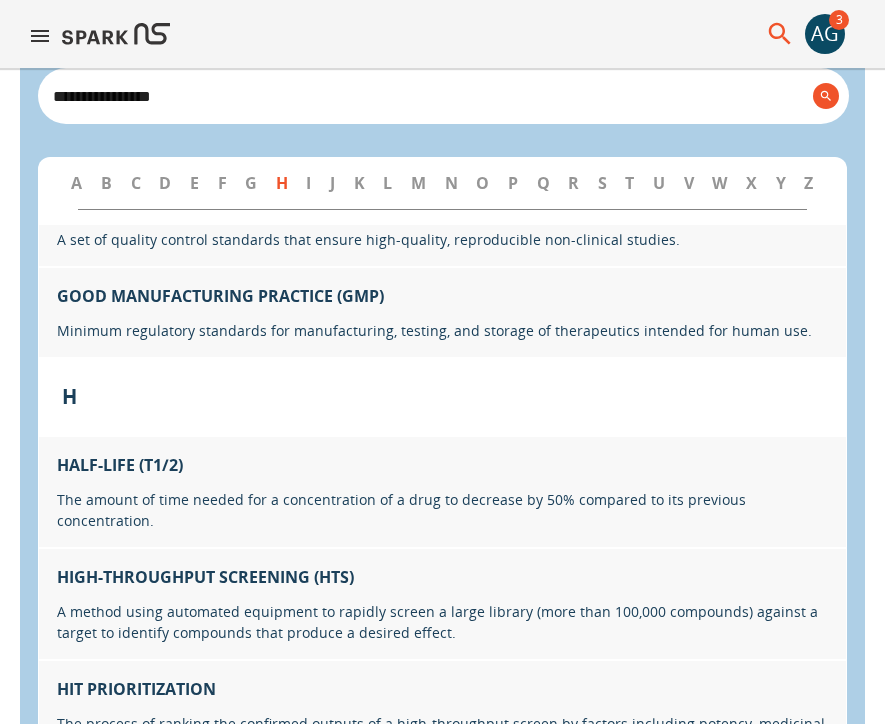 scroll, scrollTop: 9238, scrollLeft: 0, axis: vertical 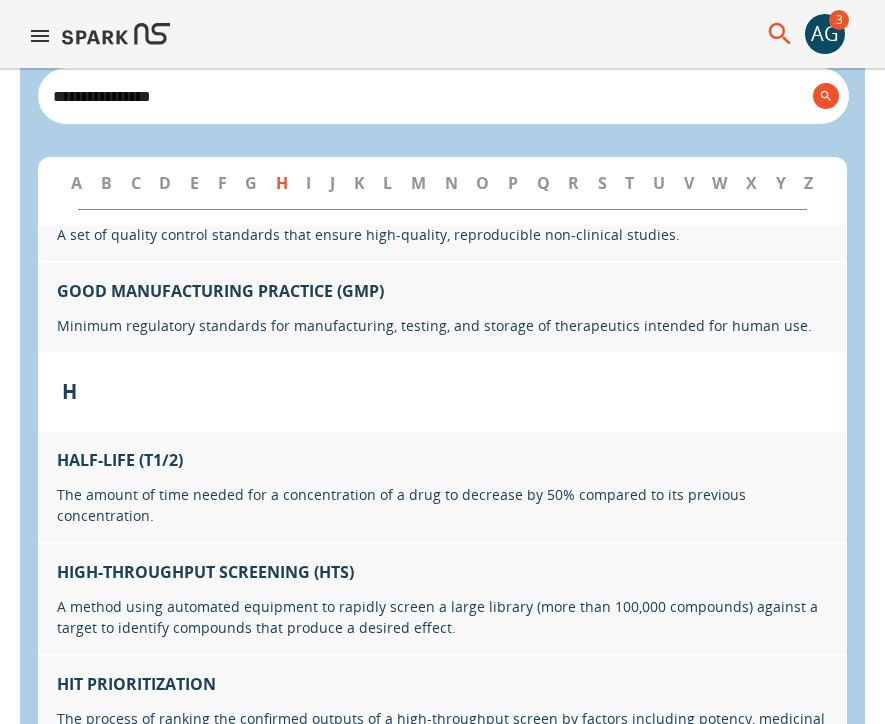 click on "A B C D E F G H I J K L M N O P Q R S T U V W X Y Z" at bounding box center [442, 183] 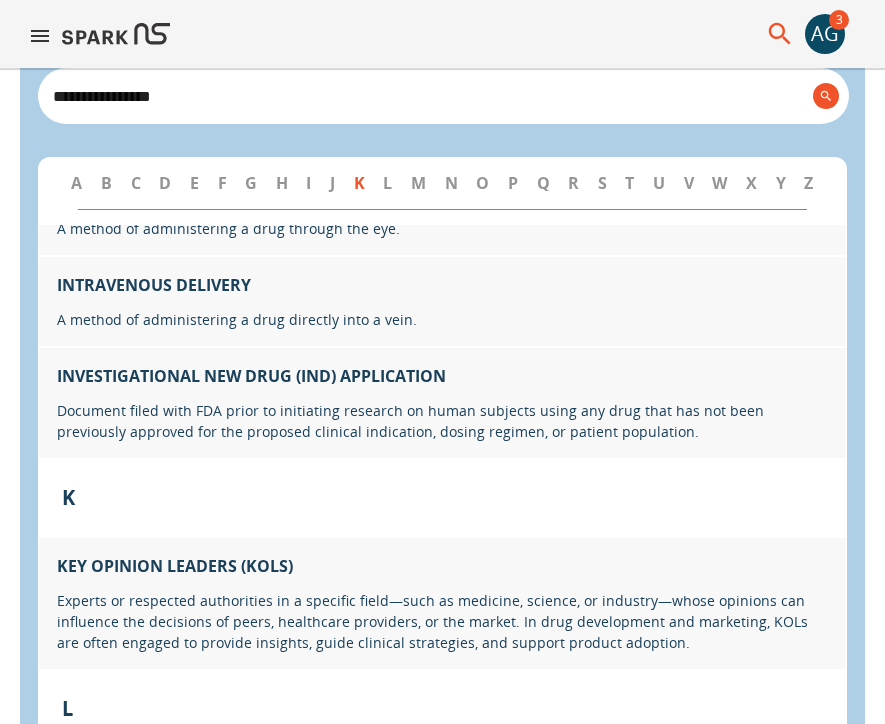scroll, scrollTop: 11539, scrollLeft: 0, axis: vertical 